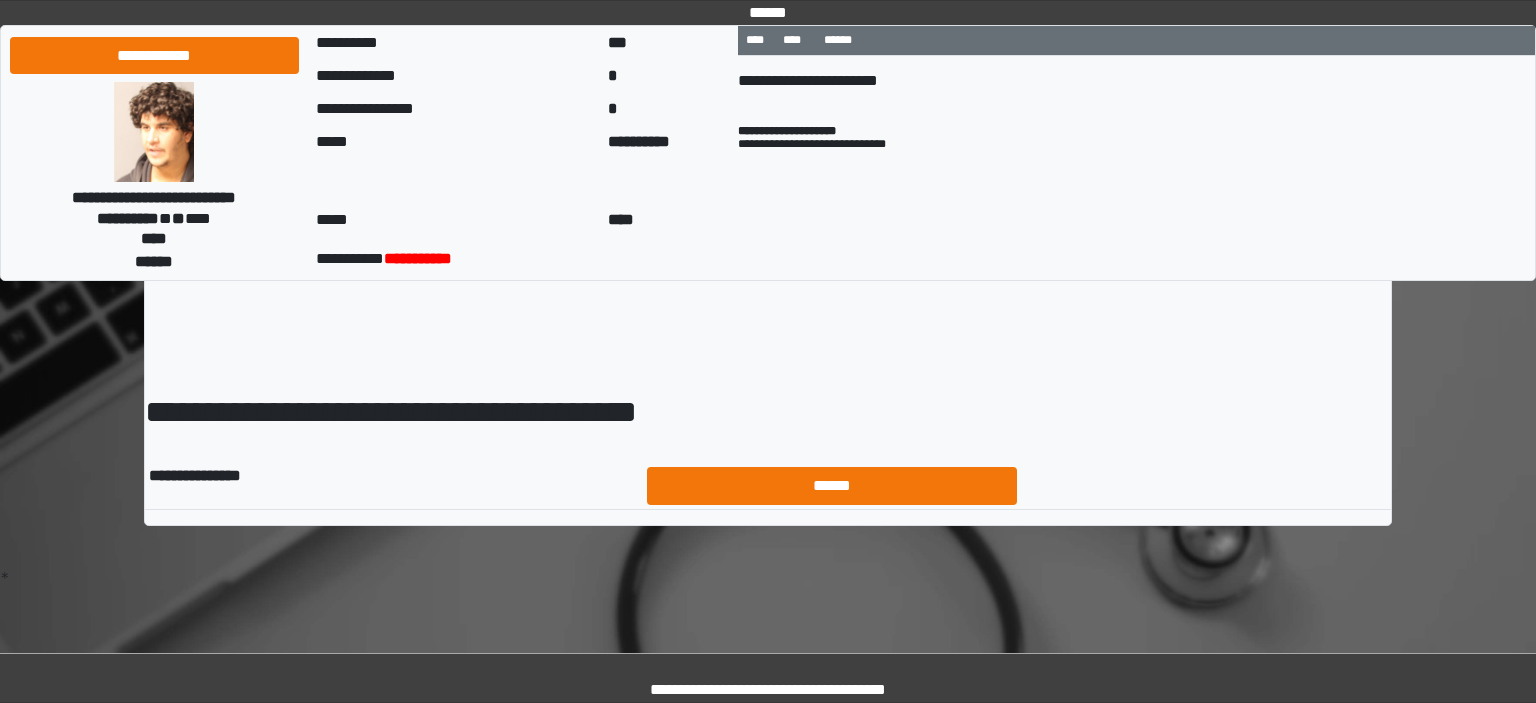 scroll, scrollTop: 0, scrollLeft: 0, axis: both 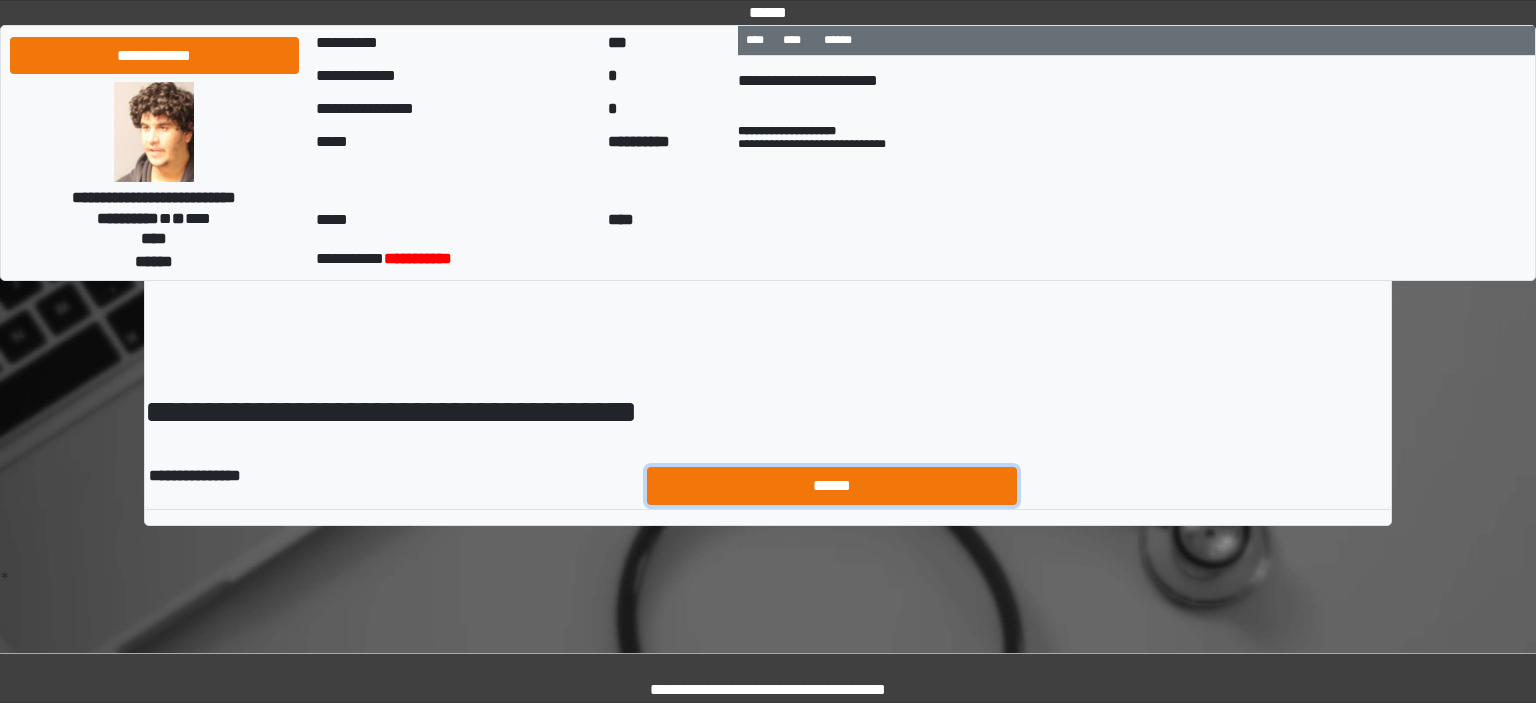 click on "******" at bounding box center (832, 486) 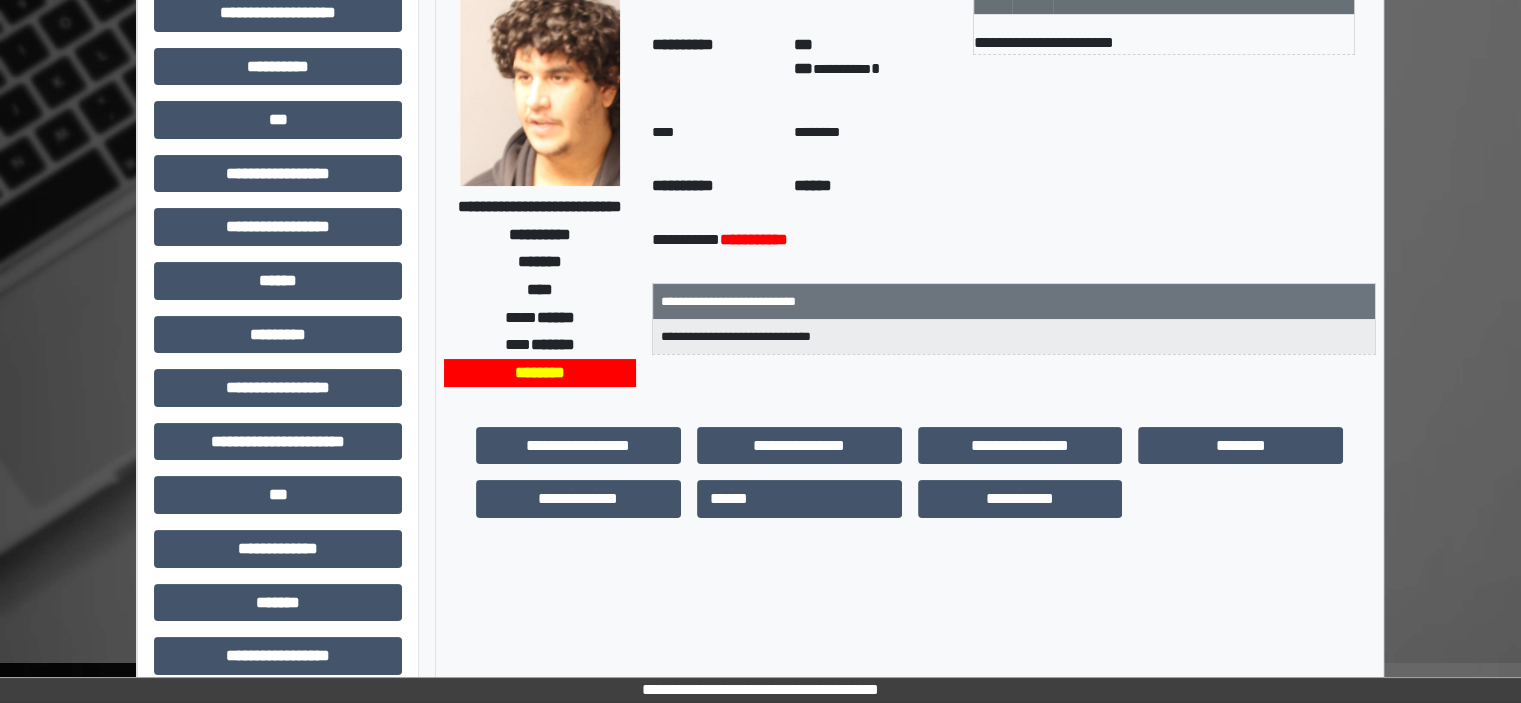 scroll, scrollTop: 463, scrollLeft: 0, axis: vertical 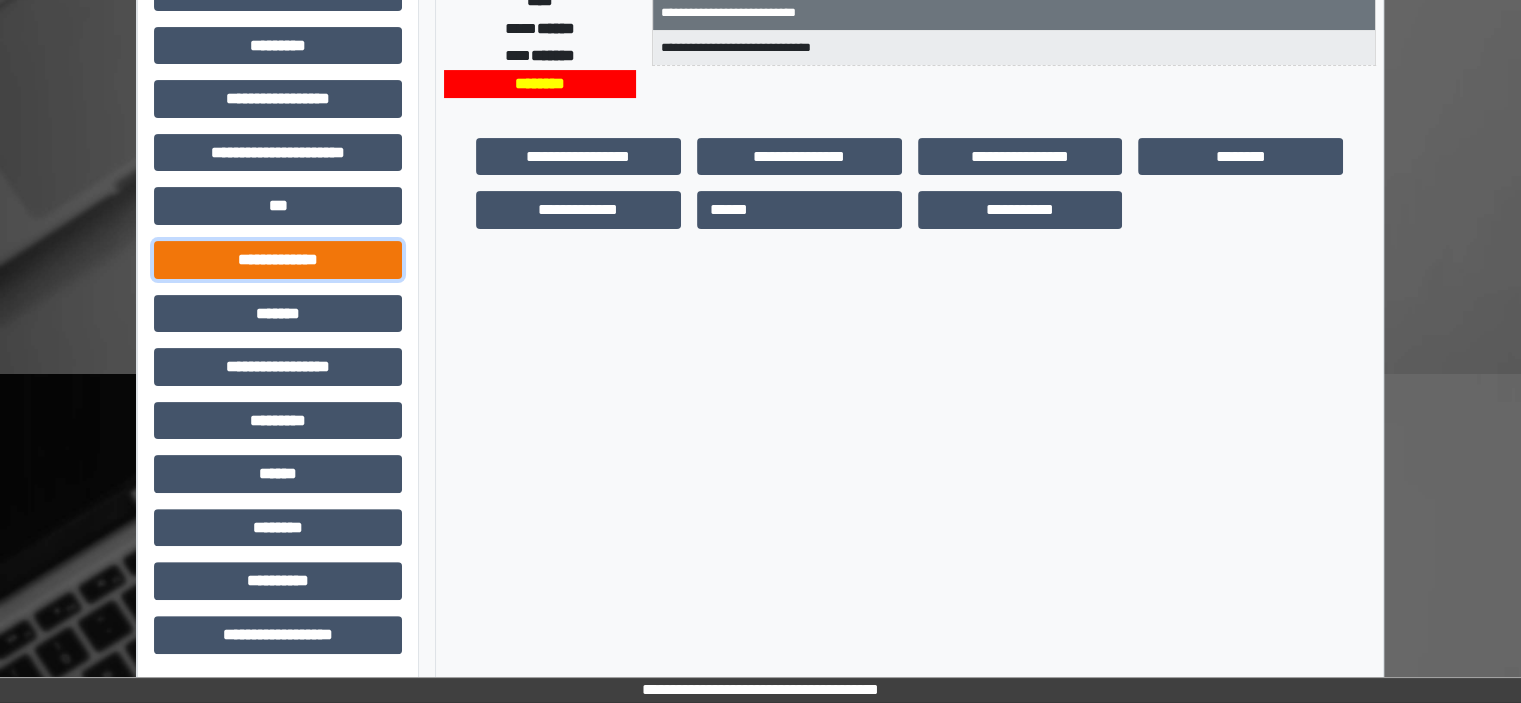 click on "**********" at bounding box center [278, 260] 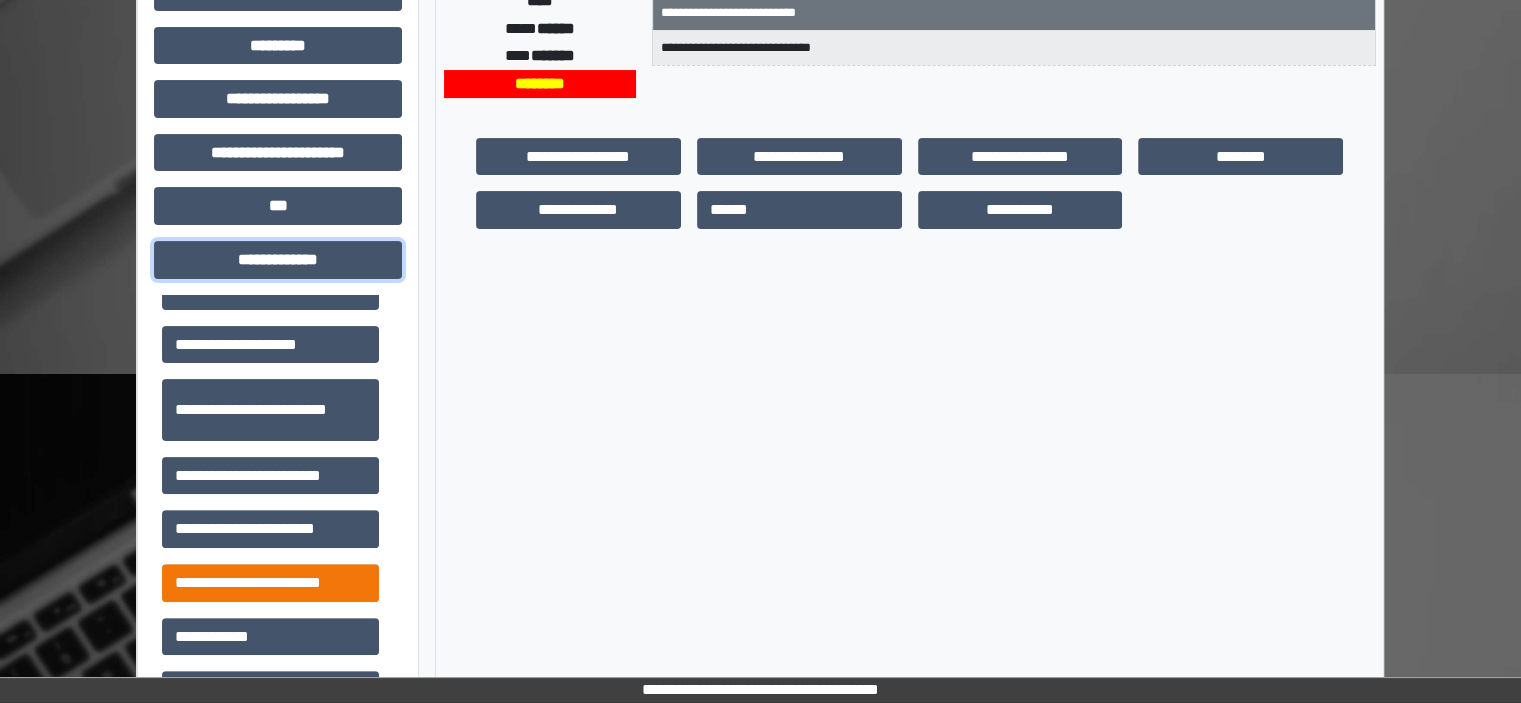 scroll, scrollTop: 600, scrollLeft: 0, axis: vertical 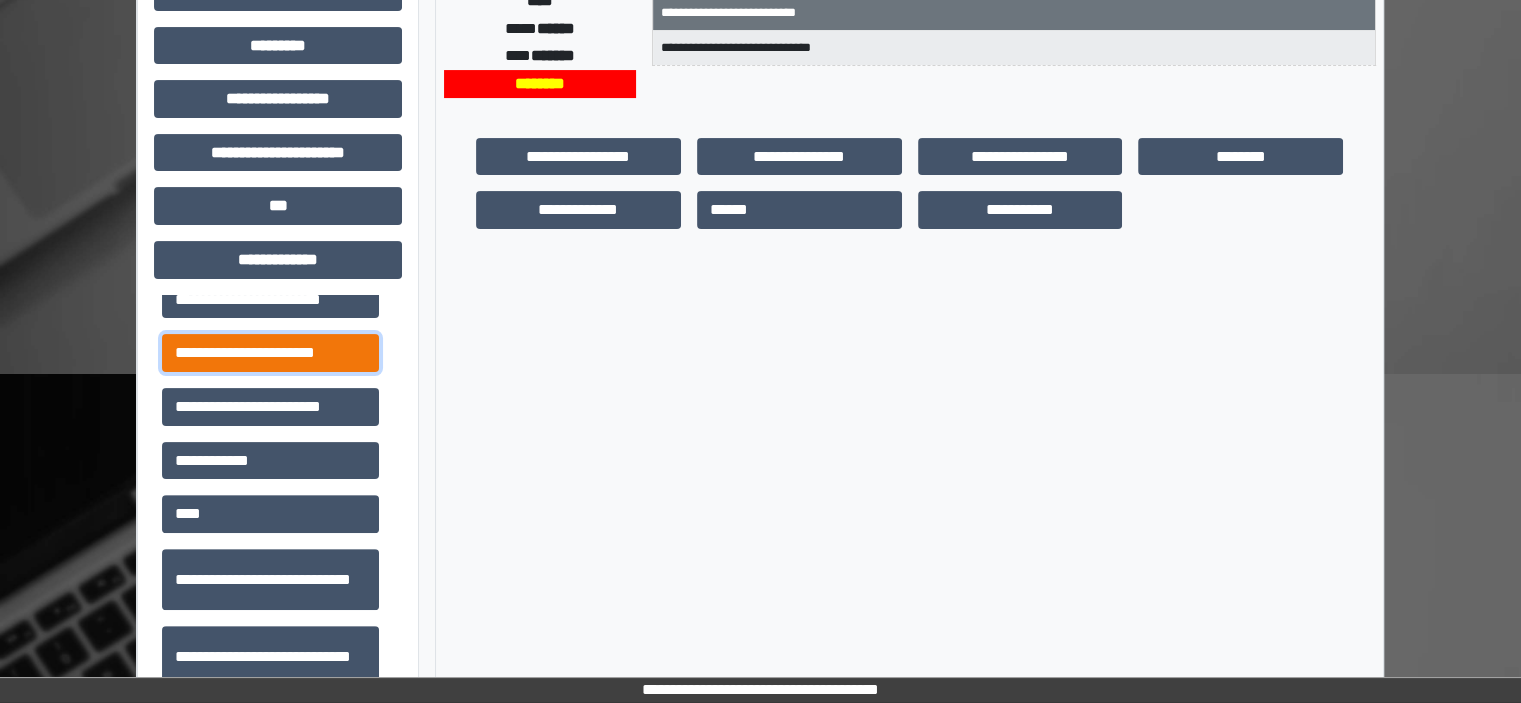 click on "**********" at bounding box center [270, 353] 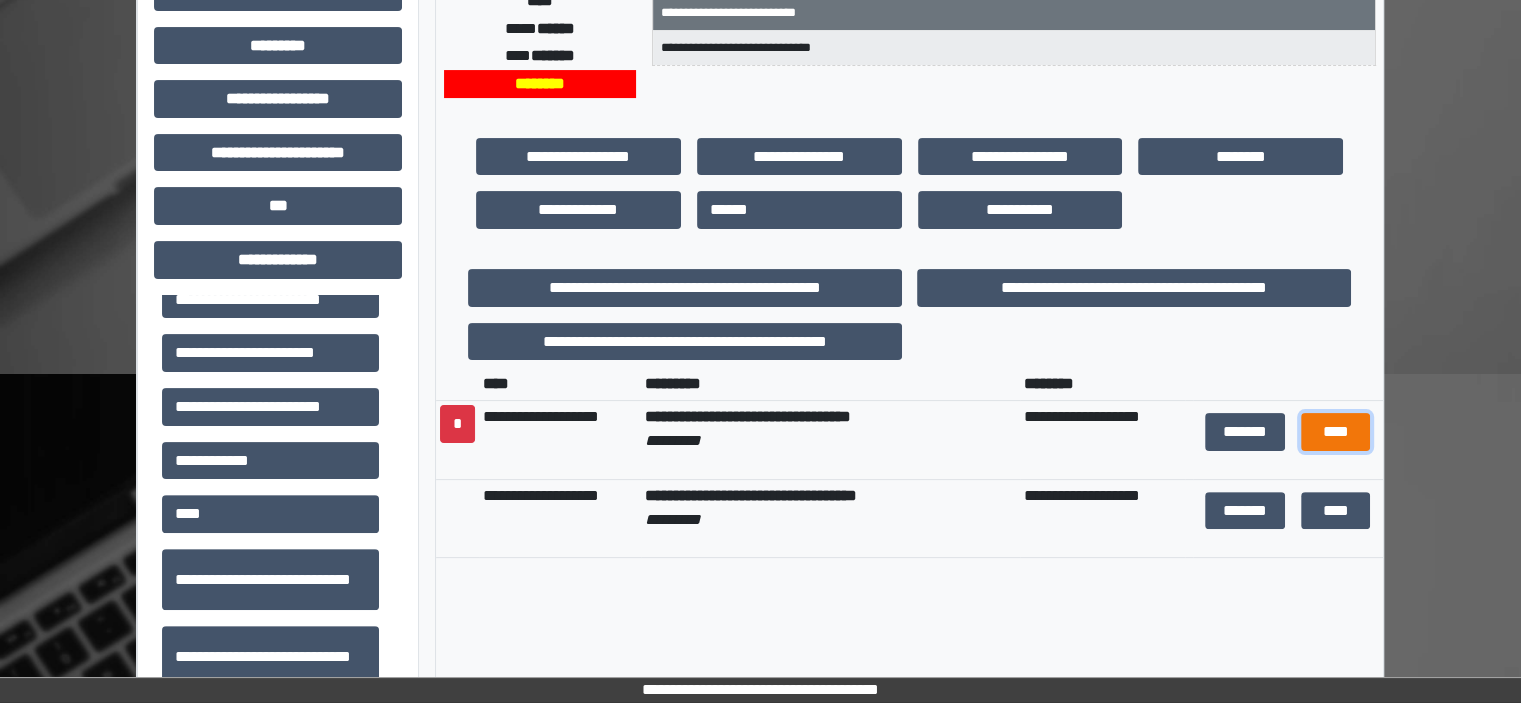 click on "****" at bounding box center [1335, 432] 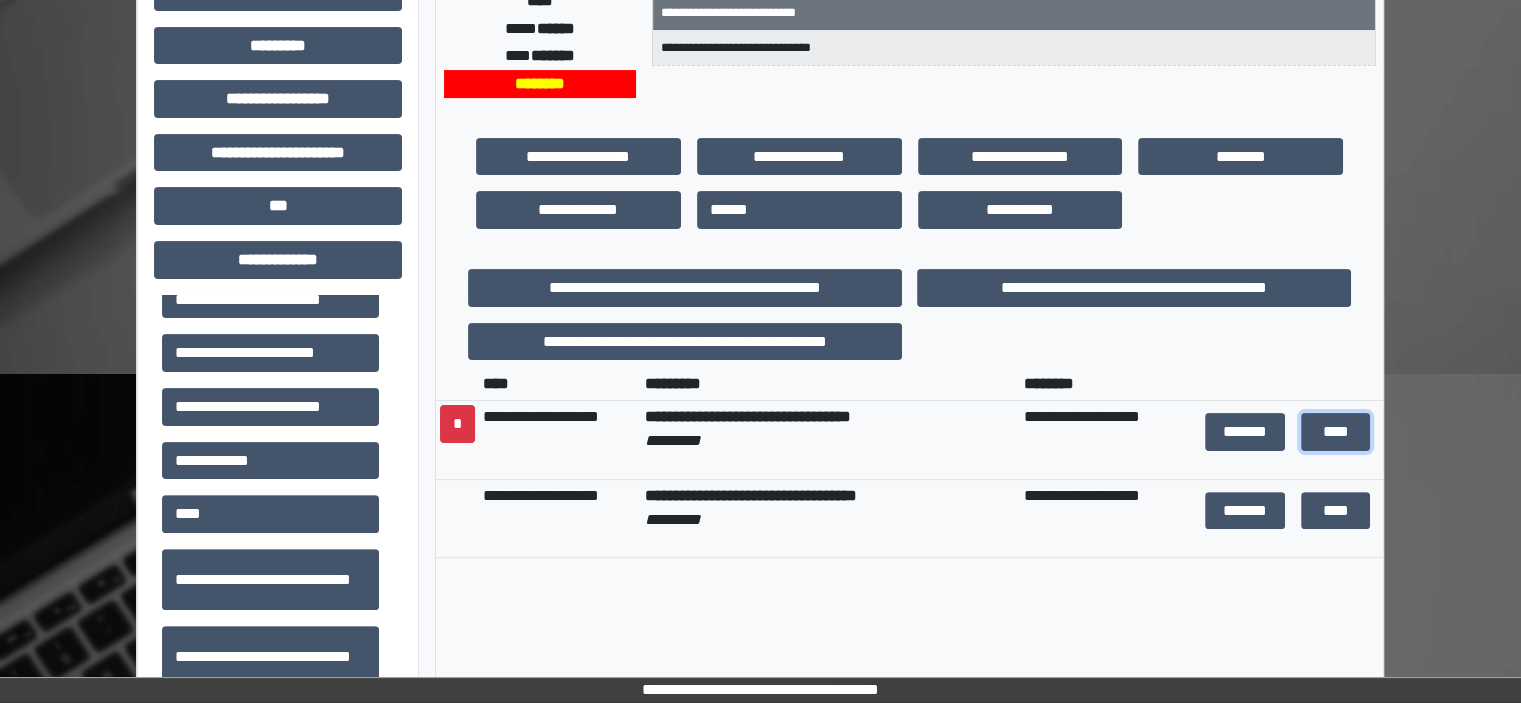 scroll, scrollTop: 0, scrollLeft: 0, axis: both 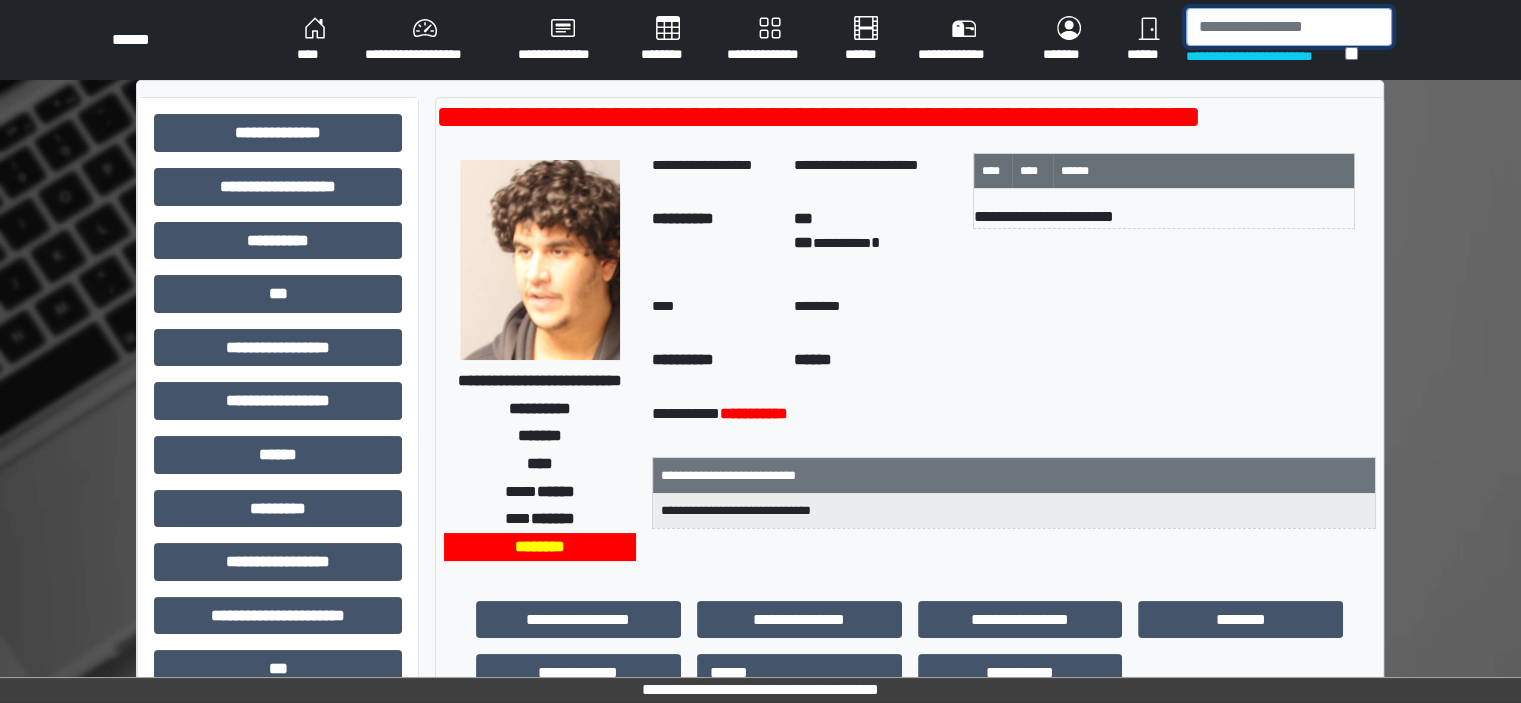 click at bounding box center (1289, 27) 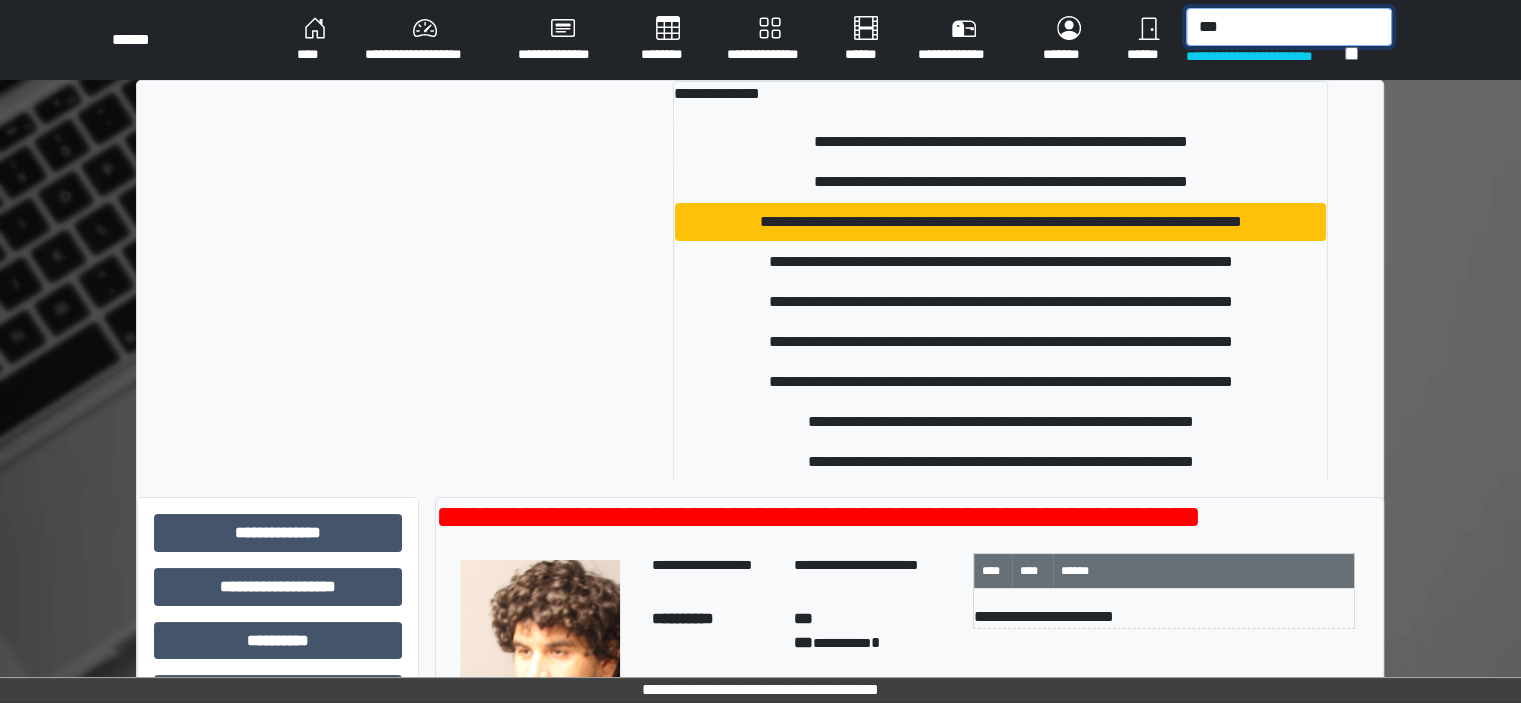 type on "***" 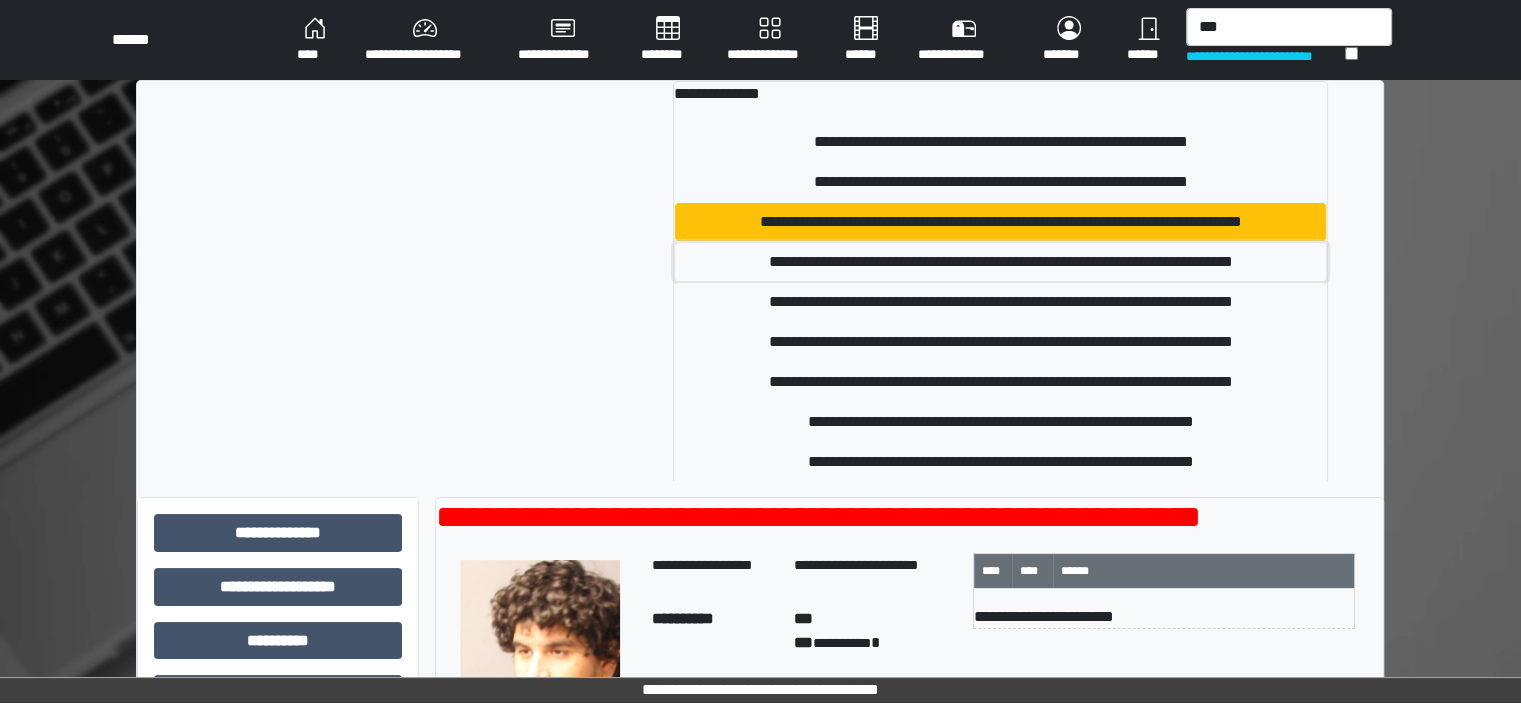 click on "**********" at bounding box center [1000, 262] 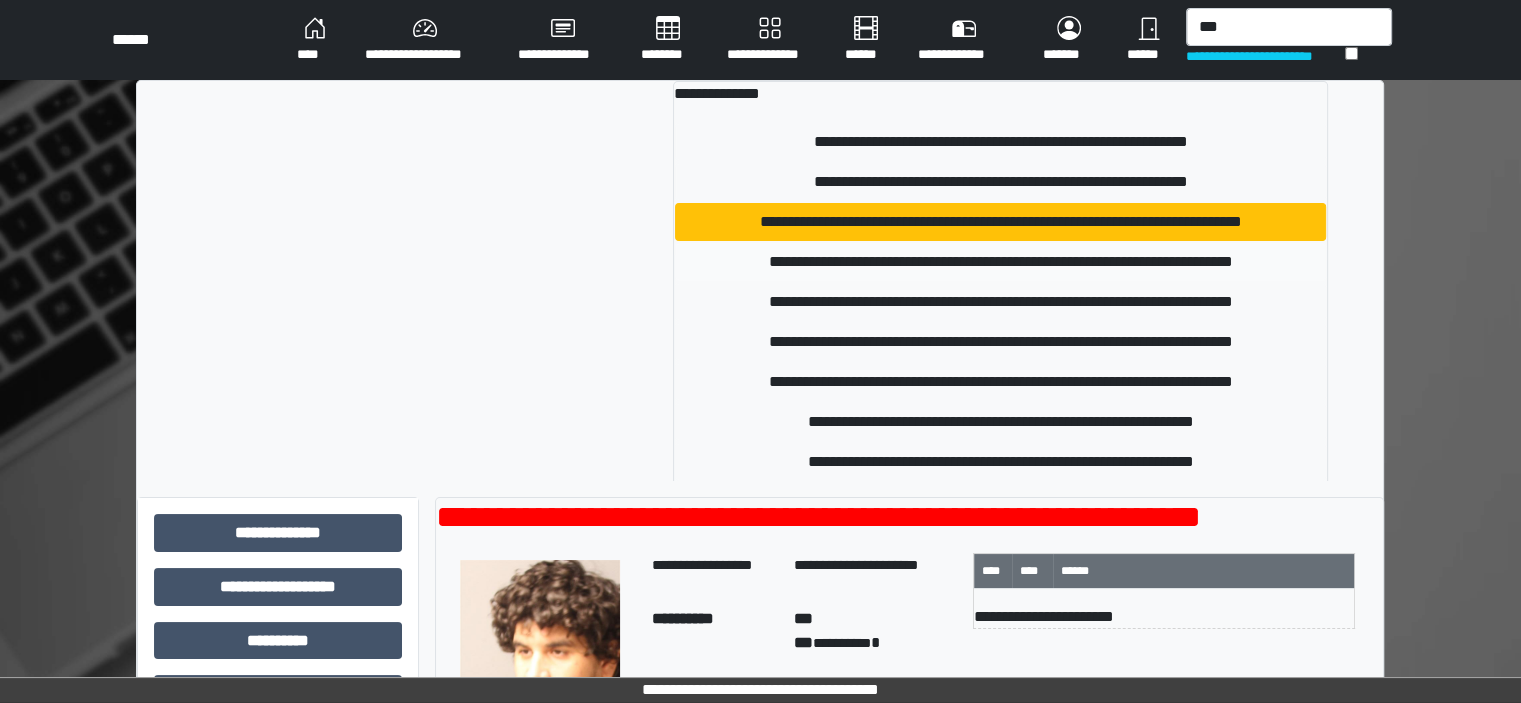 type 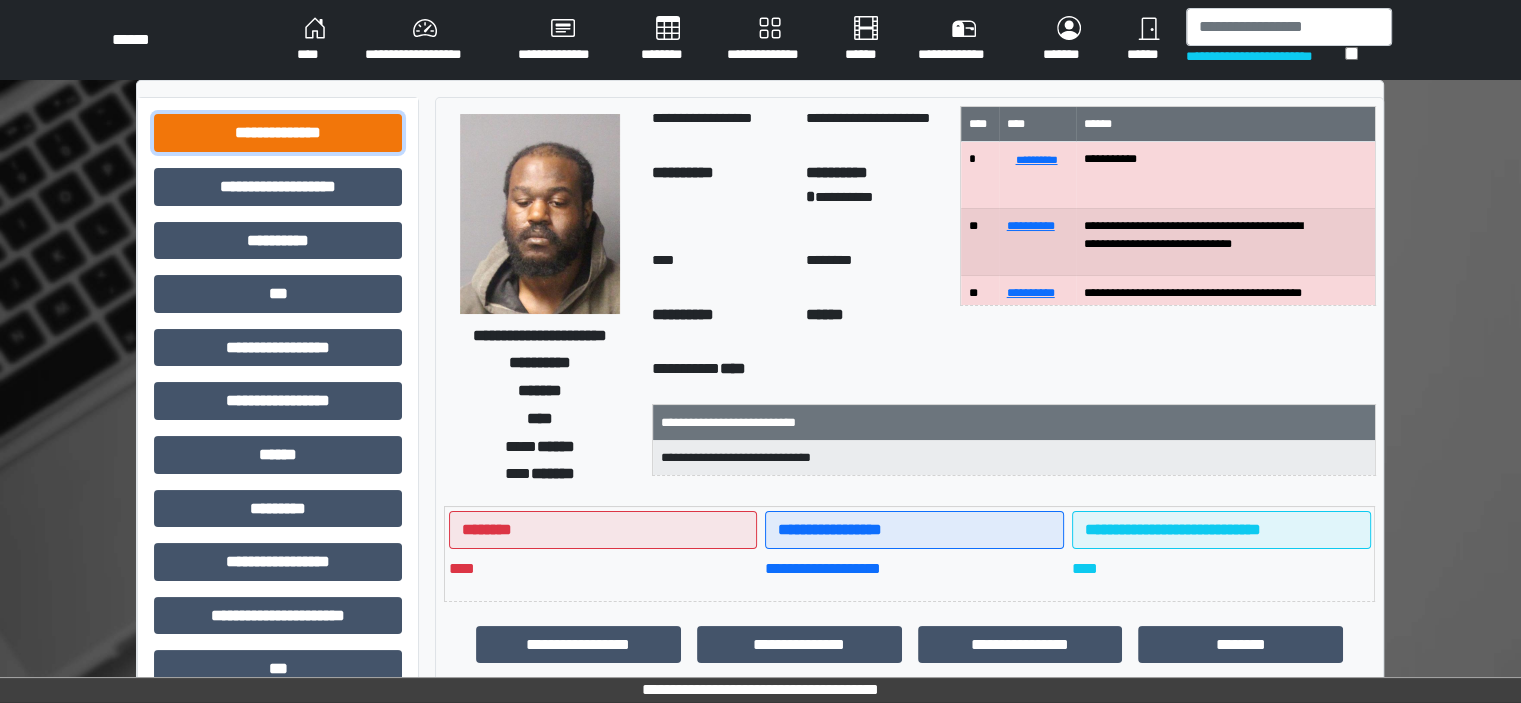 click on "**********" at bounding box center [278, 133] 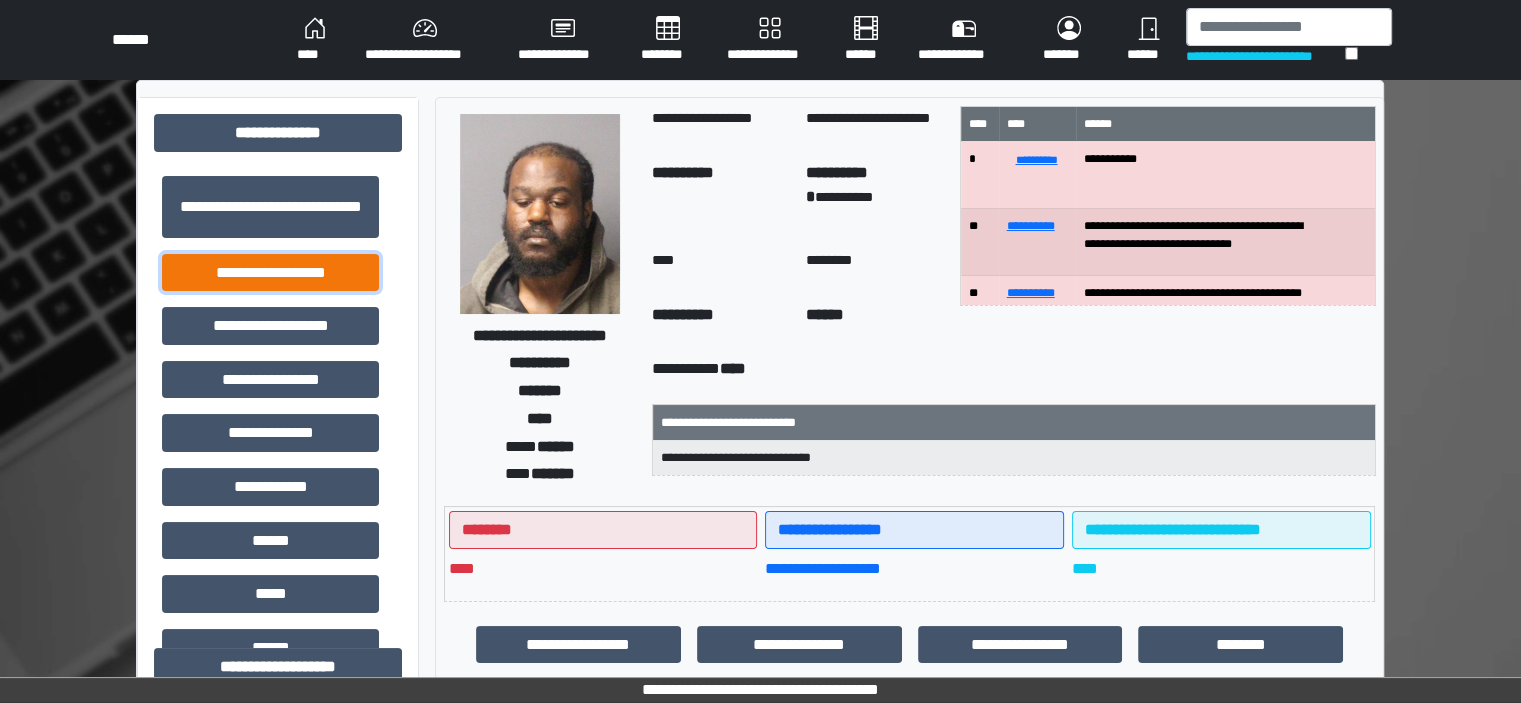 click on "**********" at bounding box center [270, 273] 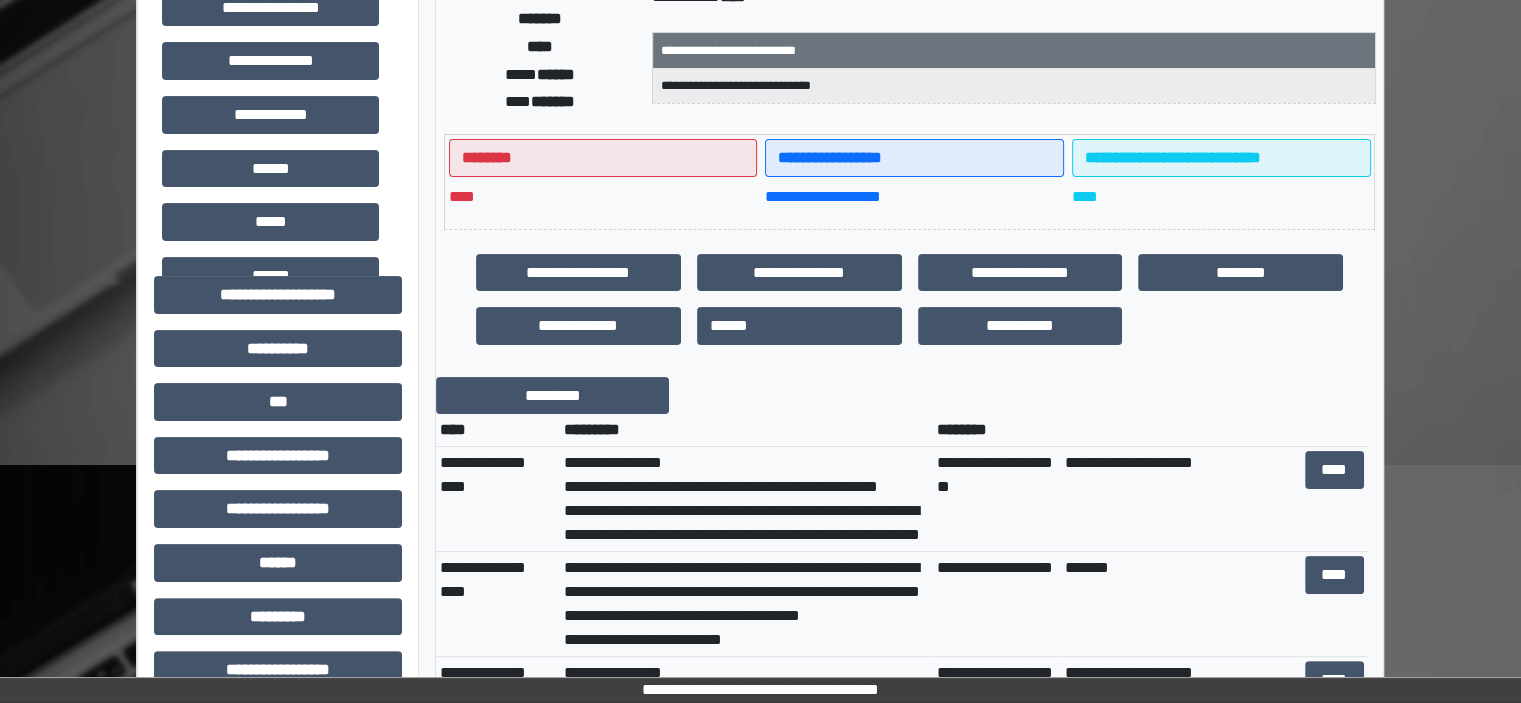 scroll, scrollTop: 400, scrollLeft: 0, axis: vertical 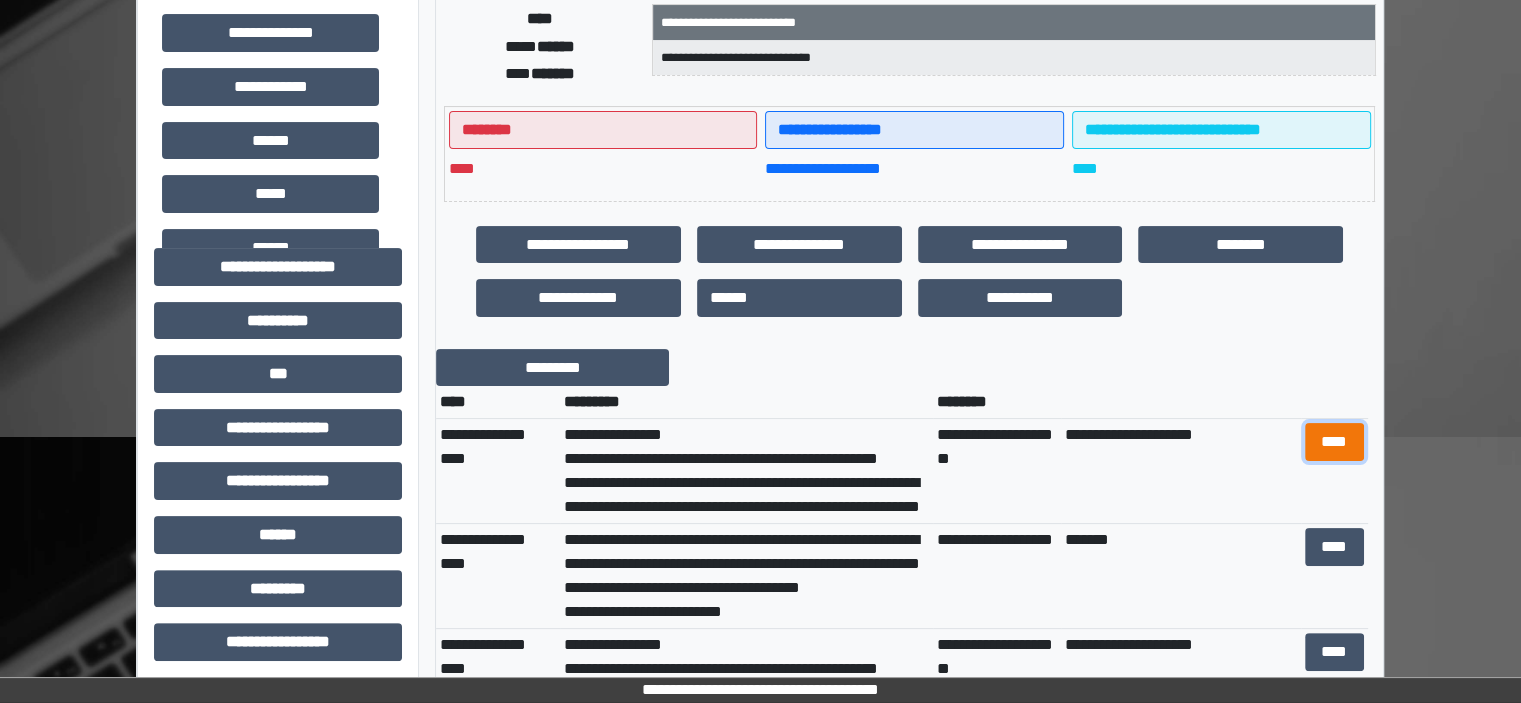 click on "****" at bounding box center [1334, 442] 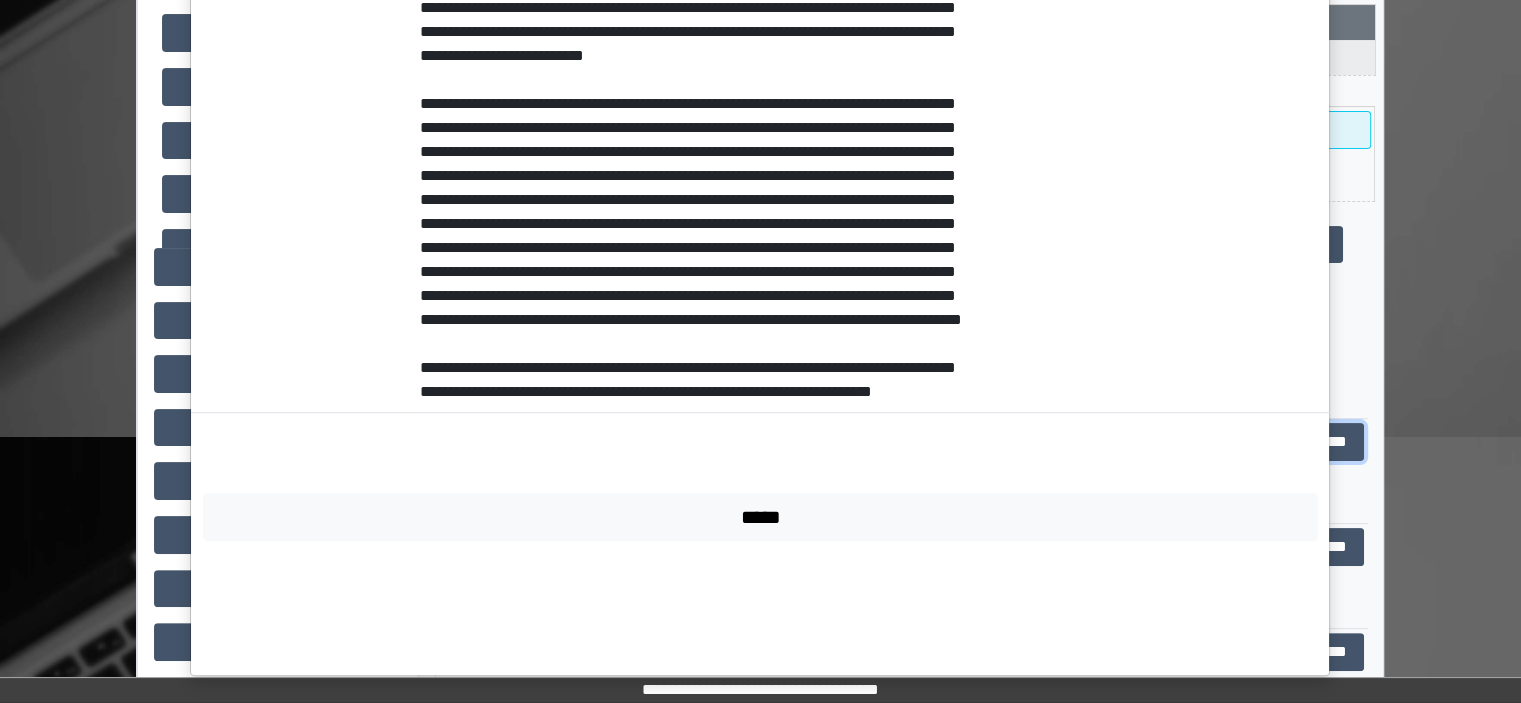 scroll, scrollTop: 850, scrollLeft: 0, axis: vertical 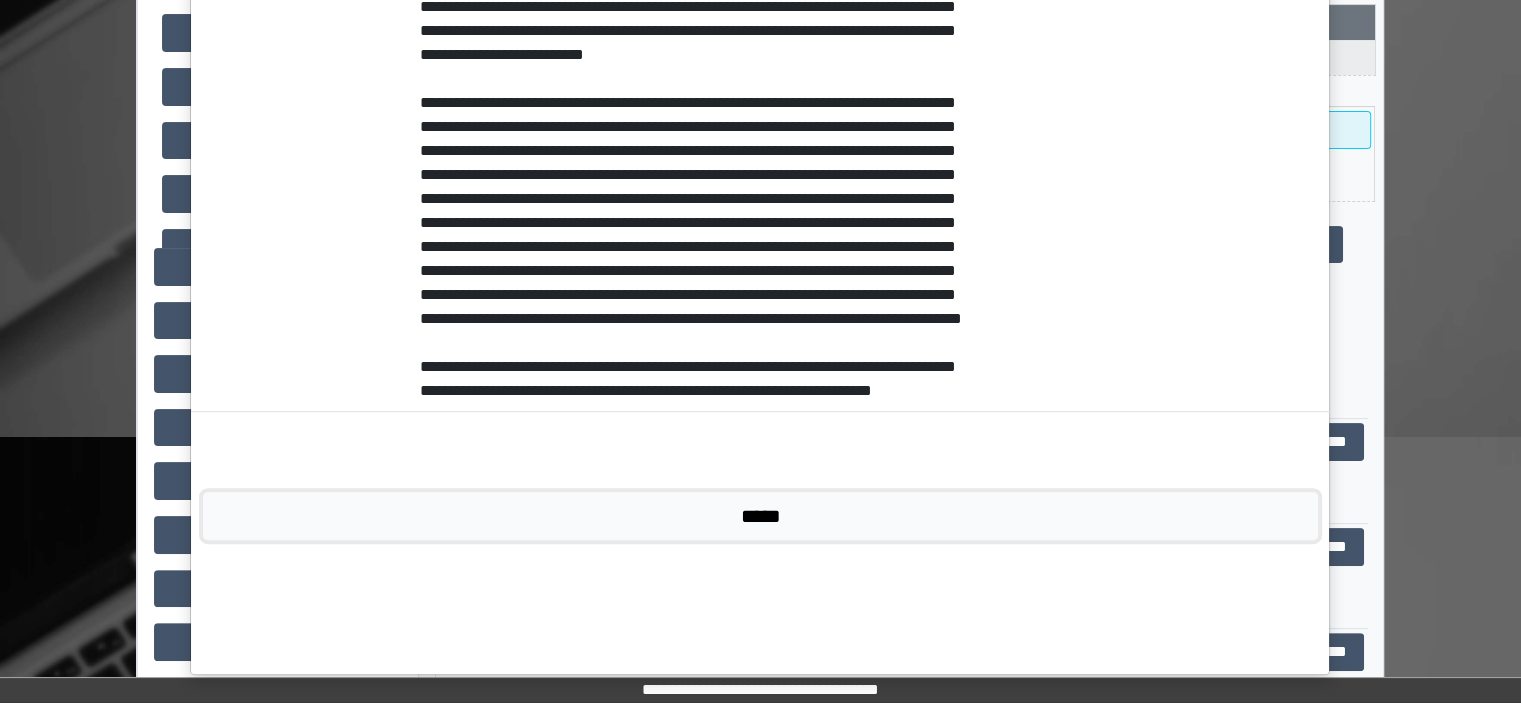 click on "*****" at bounding box center [760, 516] 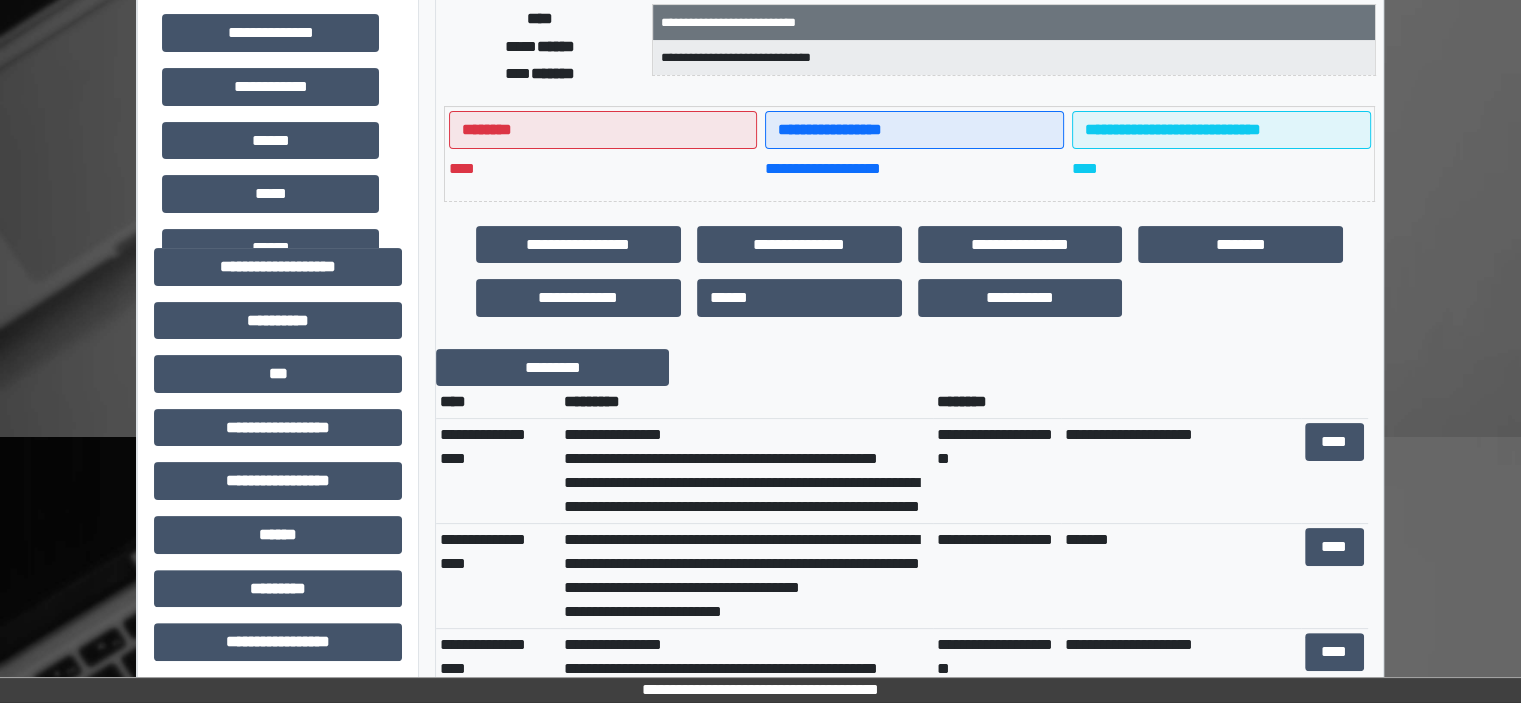 scroll, scrollTop: 0, scrollLeft: 0, axis: both 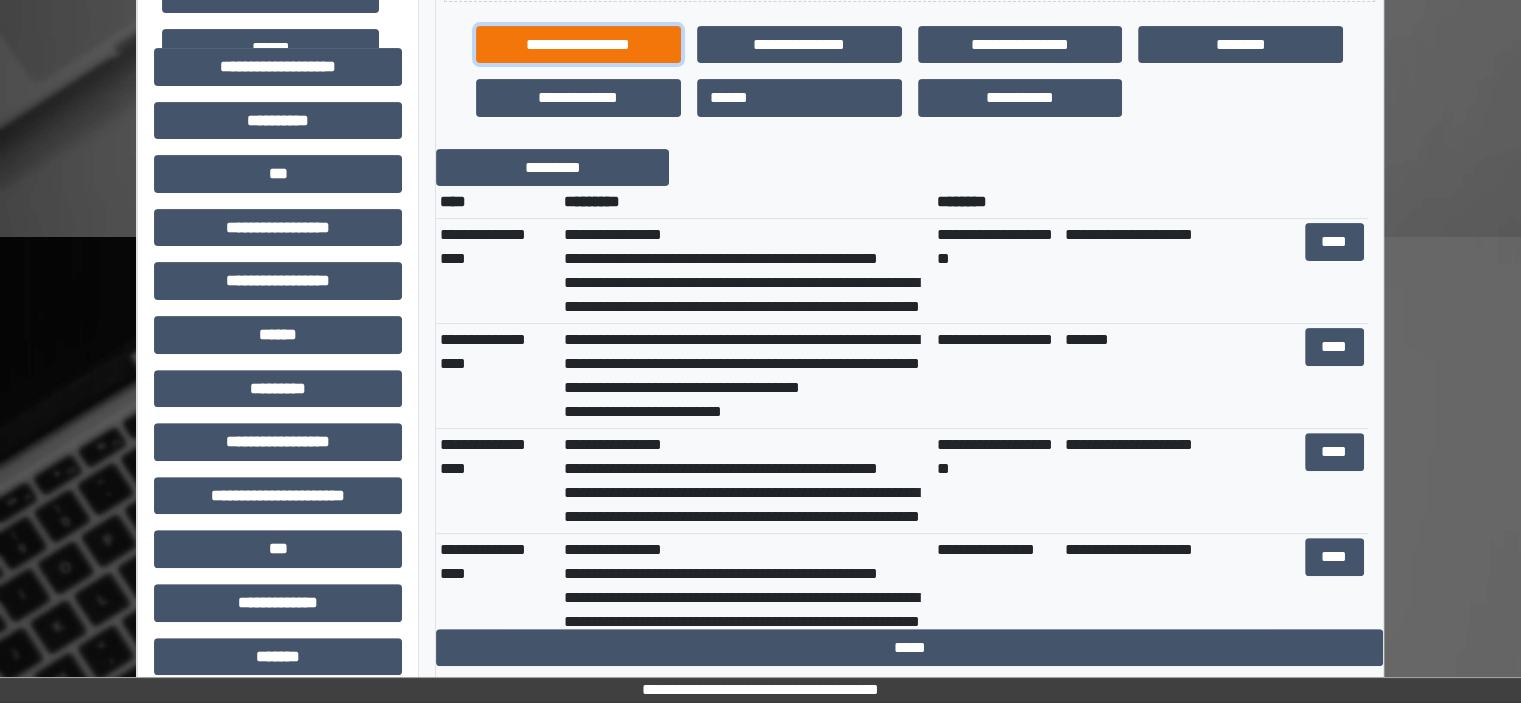 click on "**********" at bounding box center [578, 45] 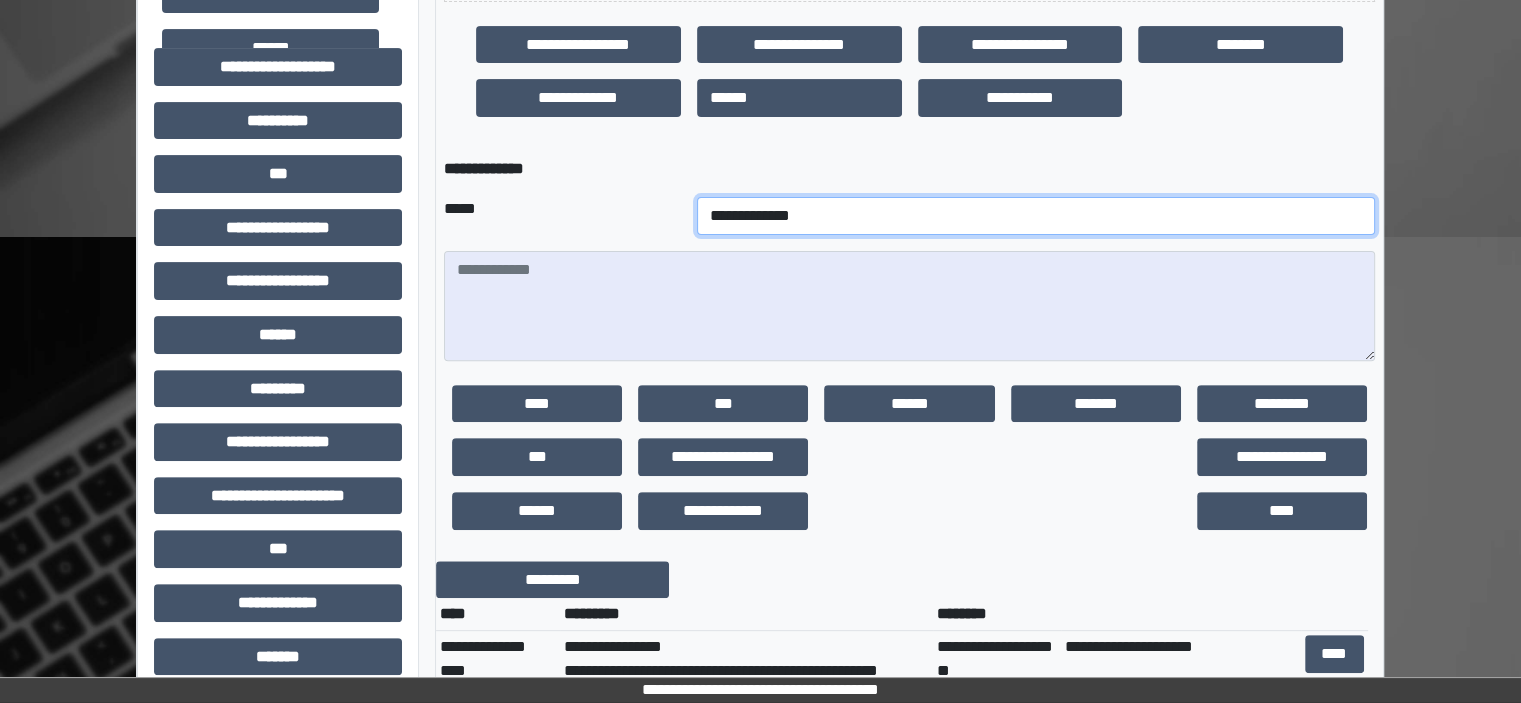 click on "**********" at bounding box center [1036, 216] 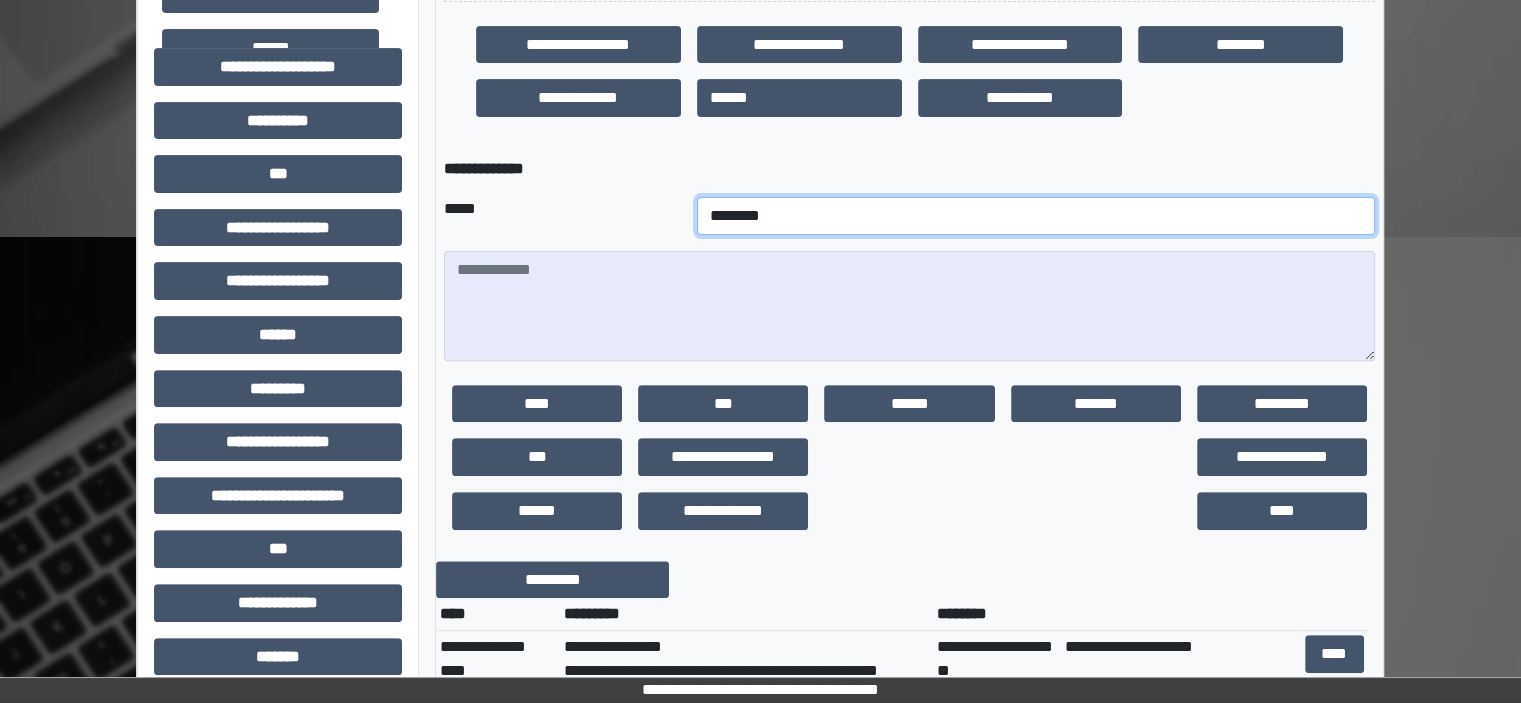 click on "**********" at bounding box center (1036, 216) 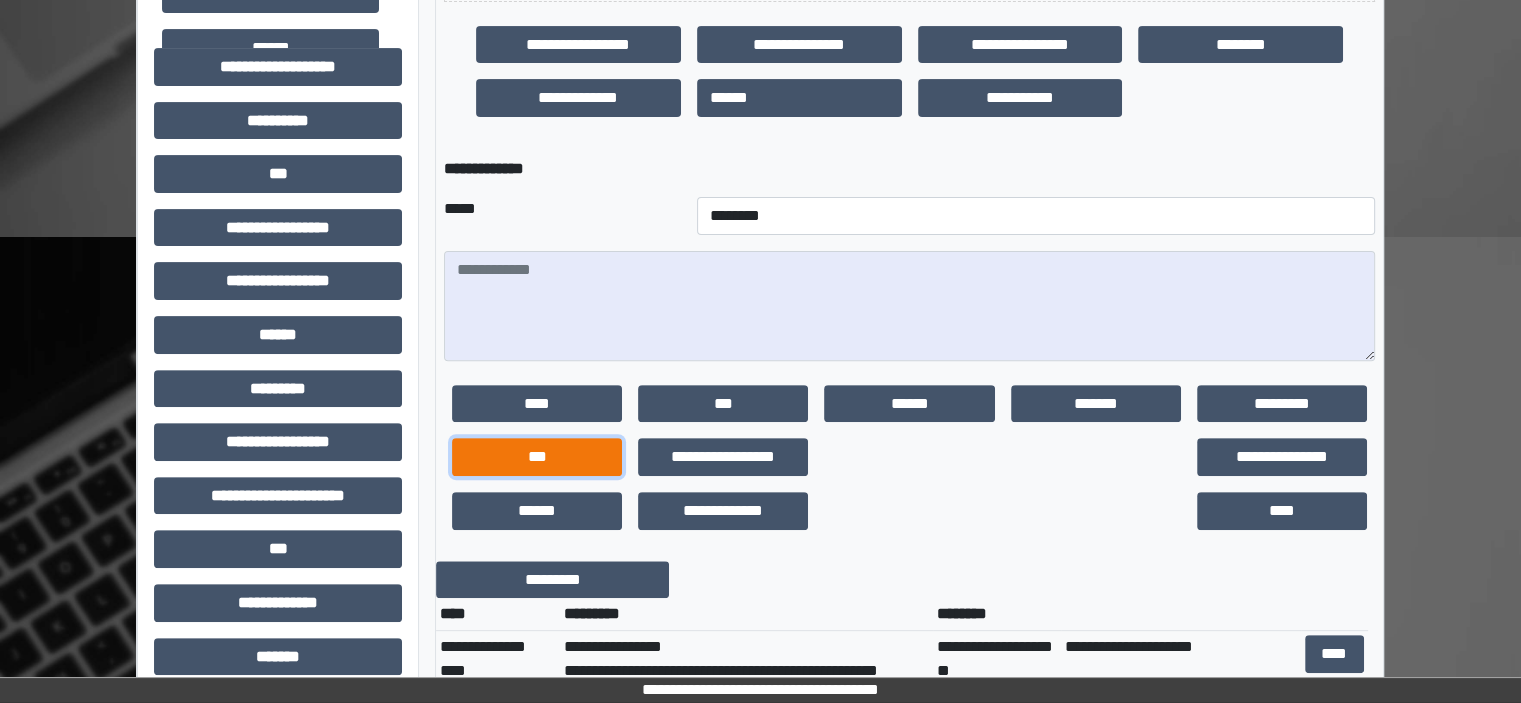 click on "***" at bounding box center [537, 457] 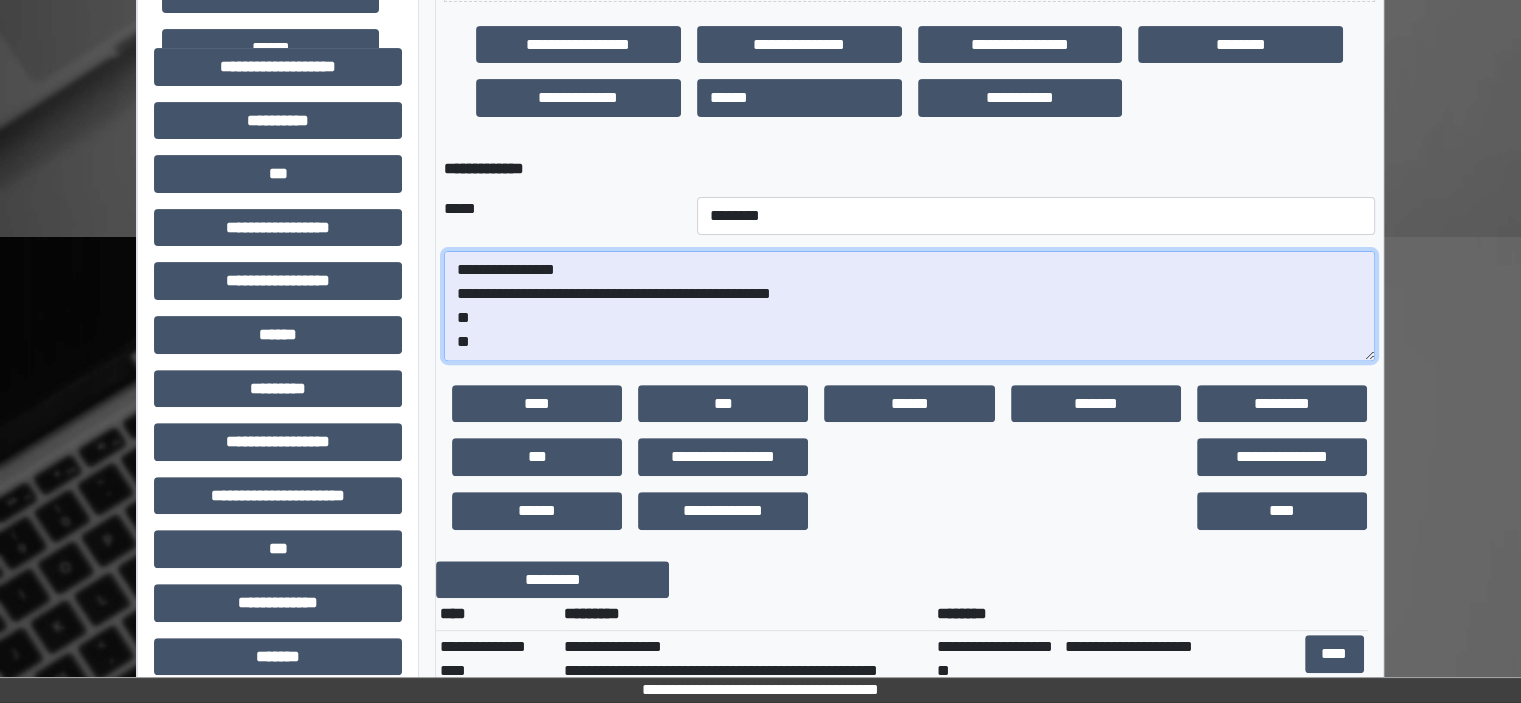 click on "**********" at bounding box center [909, 306] 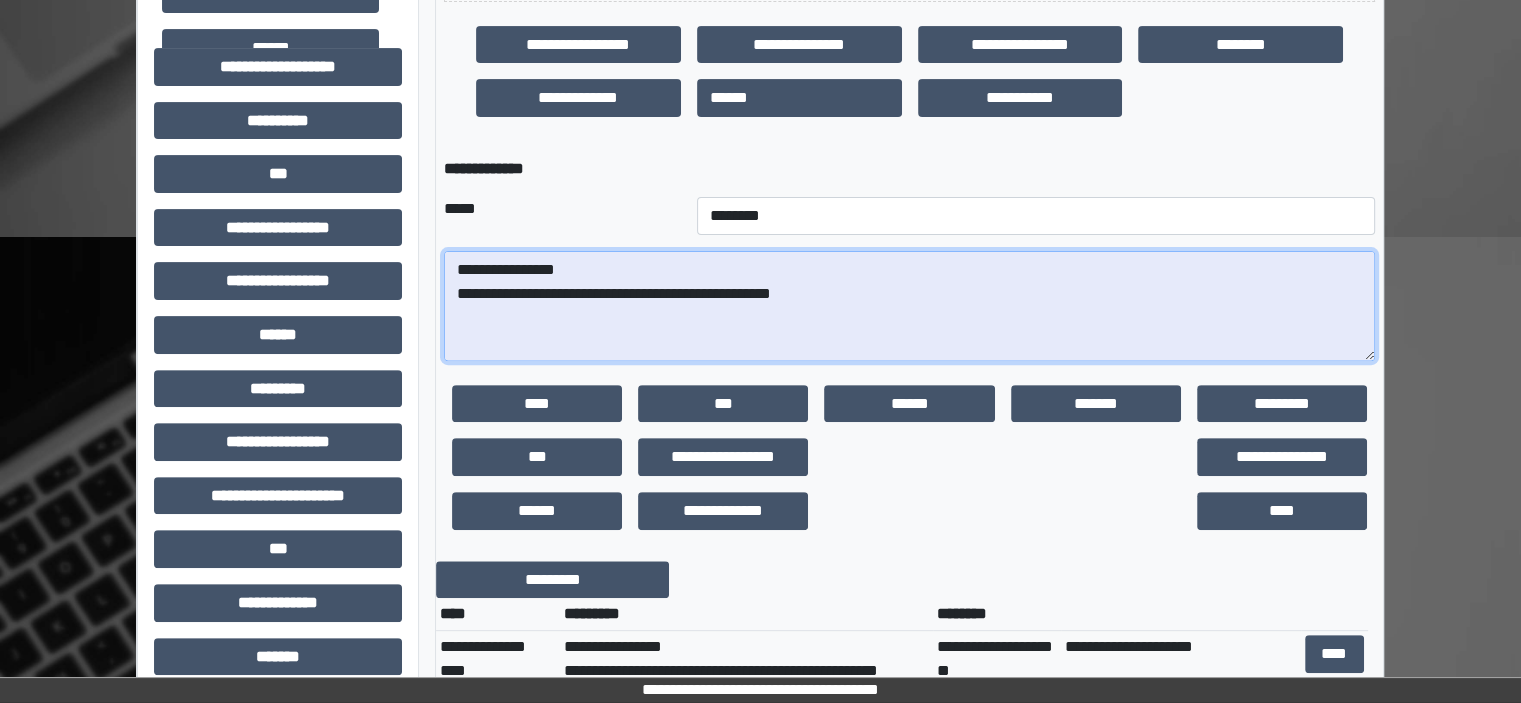 paste on "**********" 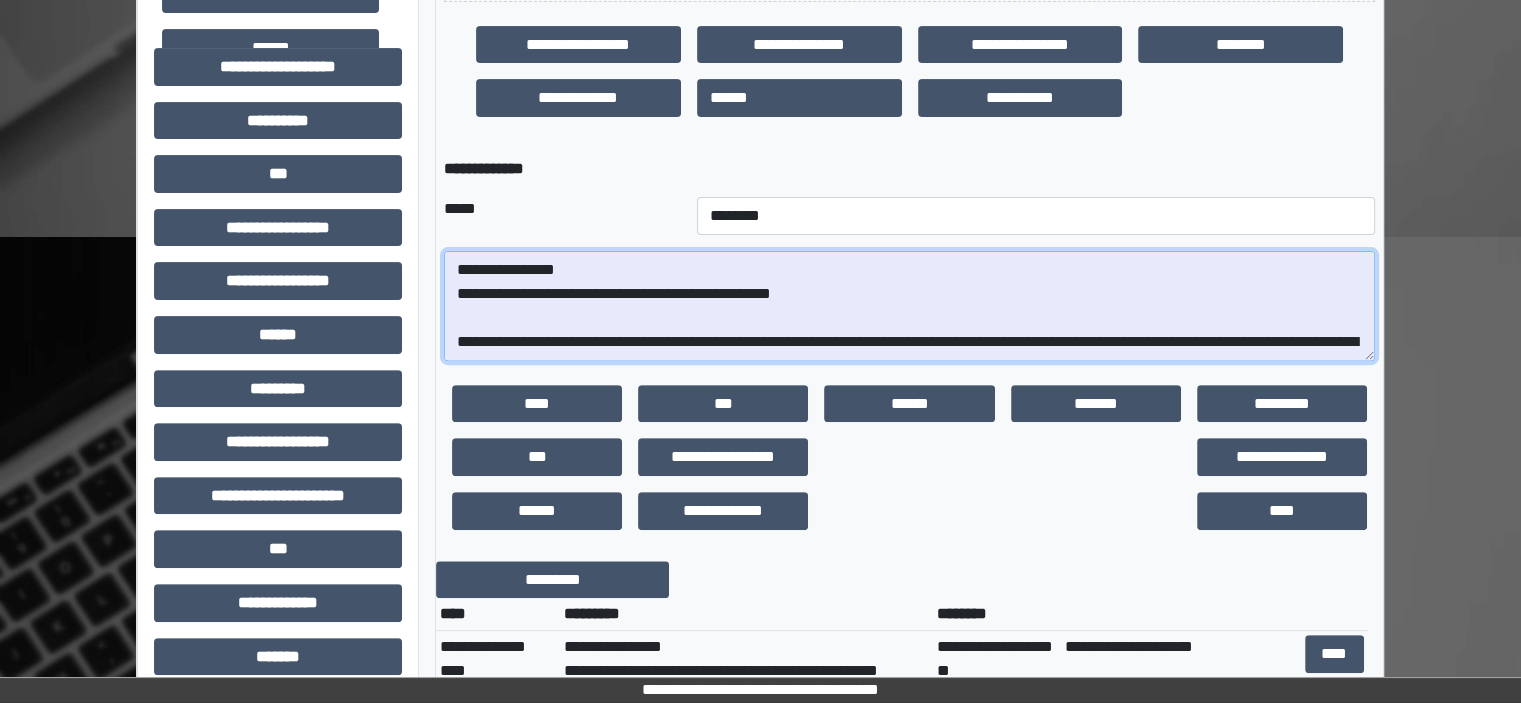 scroll, scrollTop: 328, scrollLeft: 0, axis: vertical 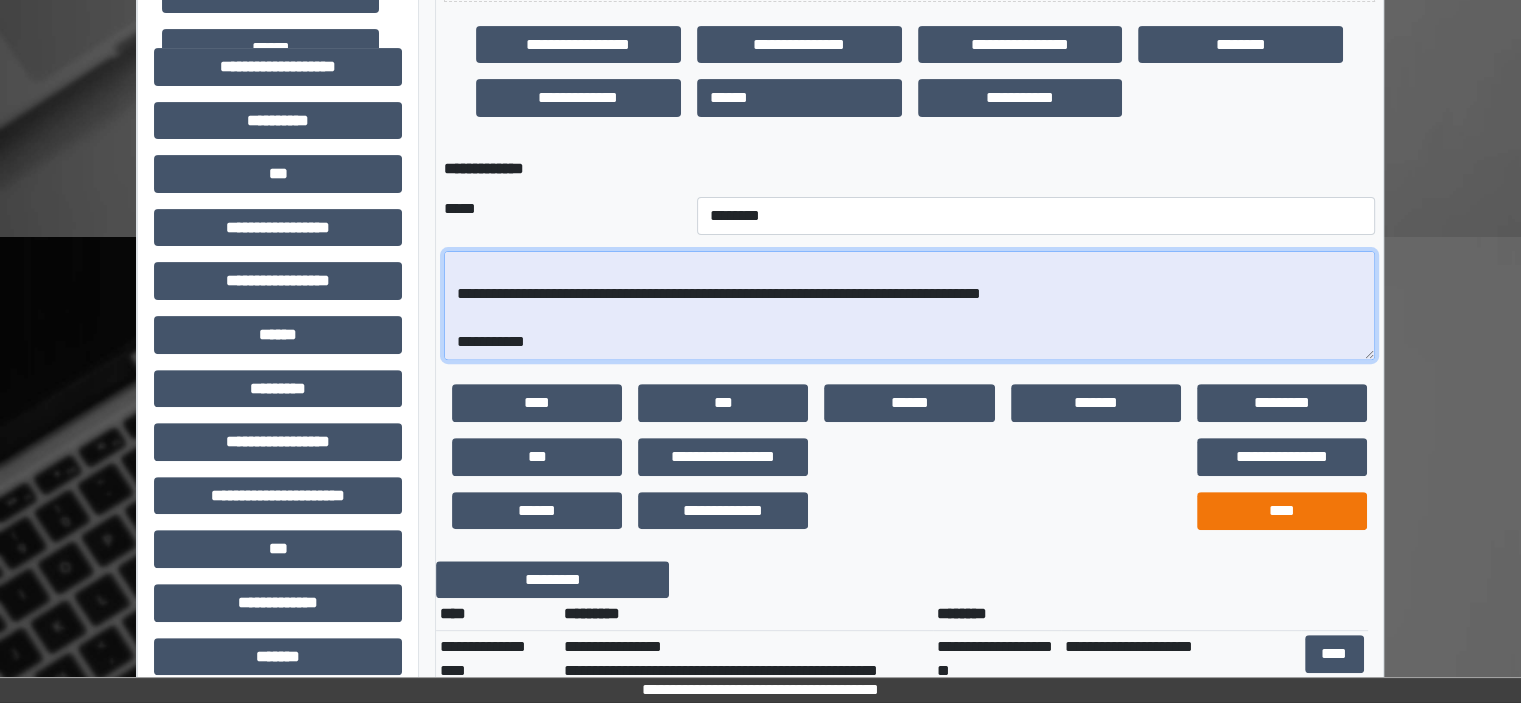 type on "**********" 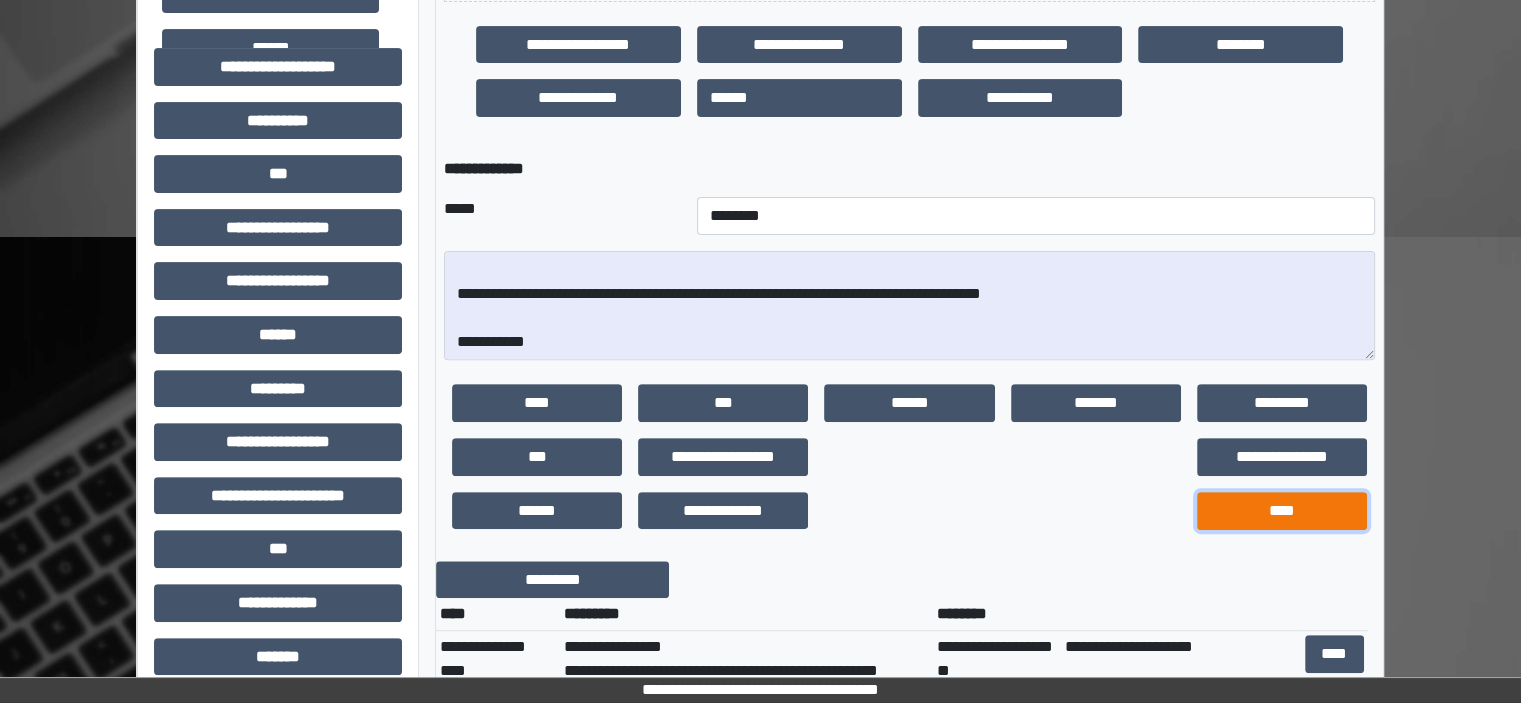 click on "****" at bounding box center (1282, 511) 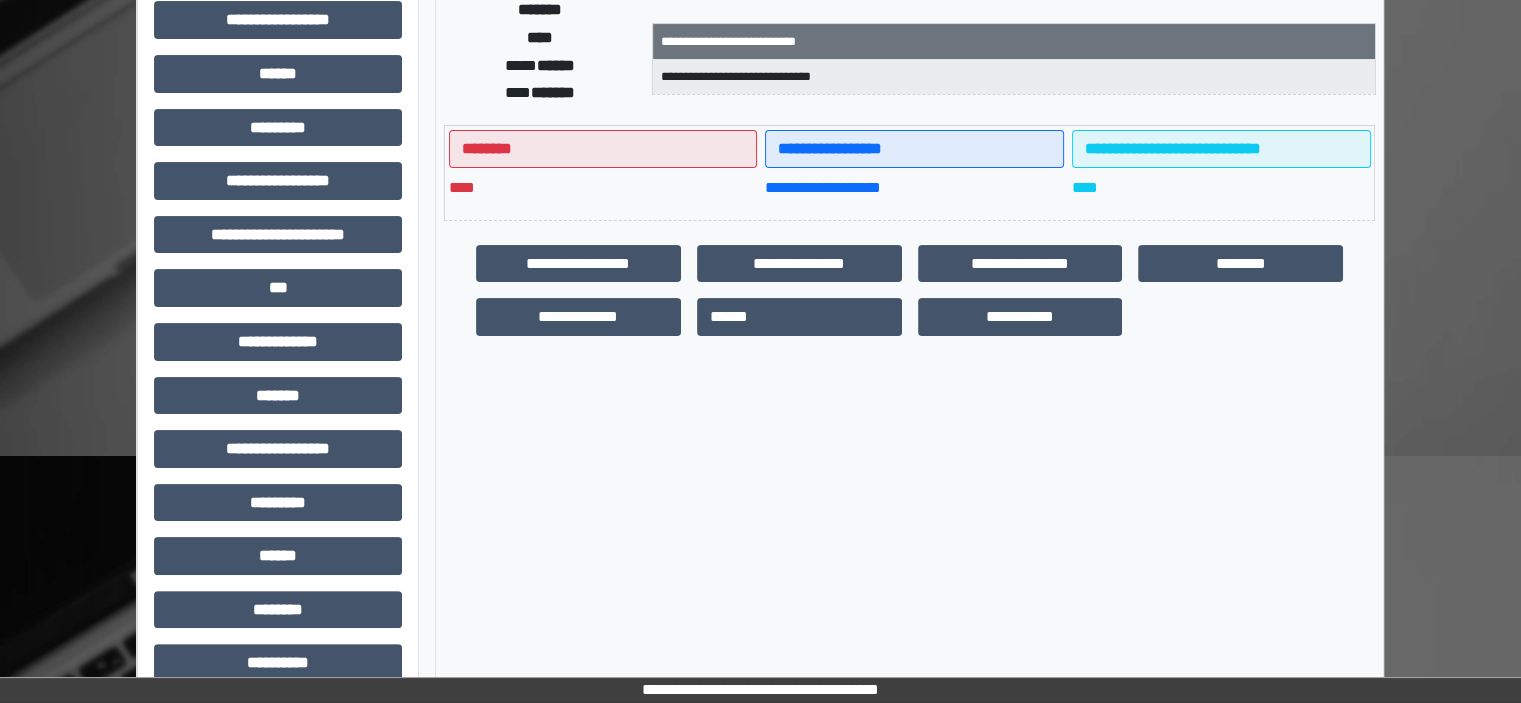 scroll, scrollTop: 463, scrollLeft: 0, axis: vertical 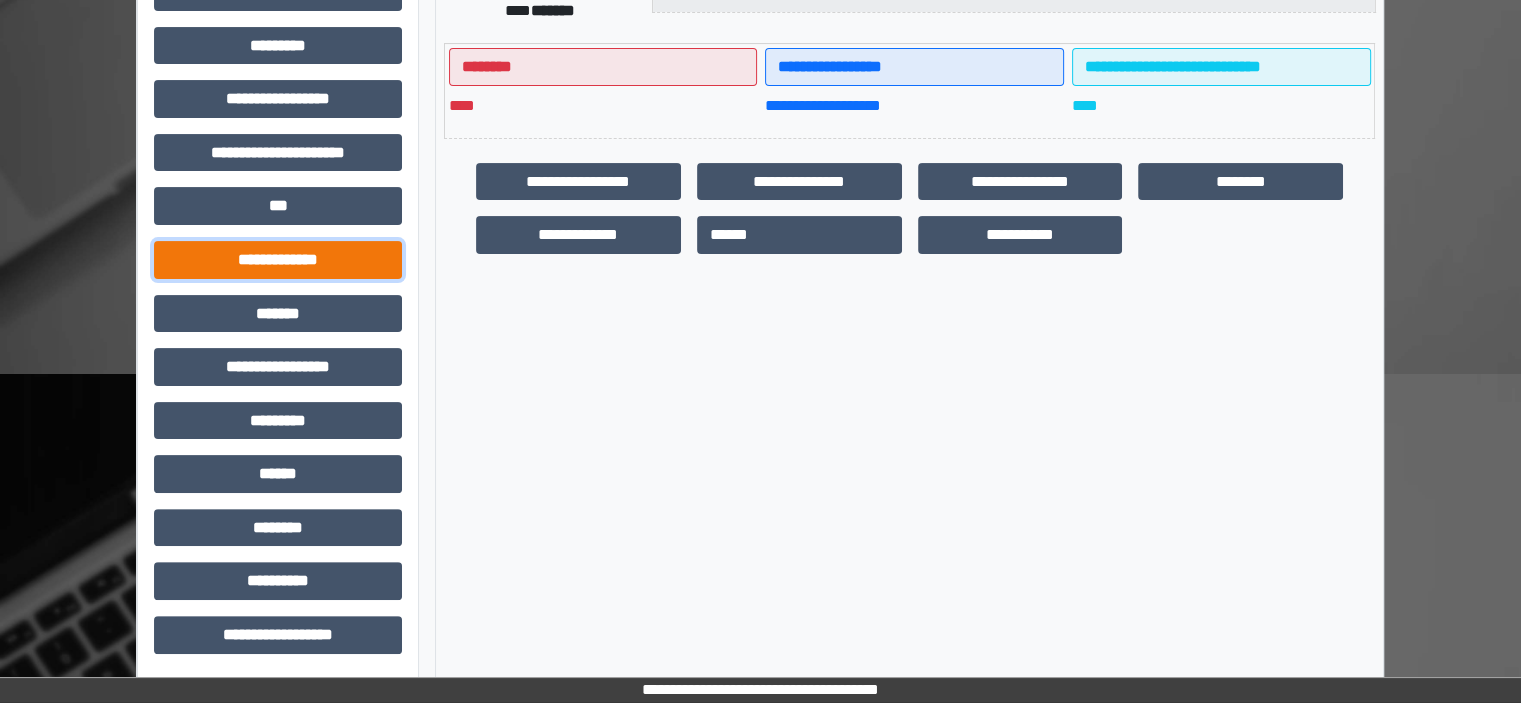 click on "**********" at bounding box center [278, 260] 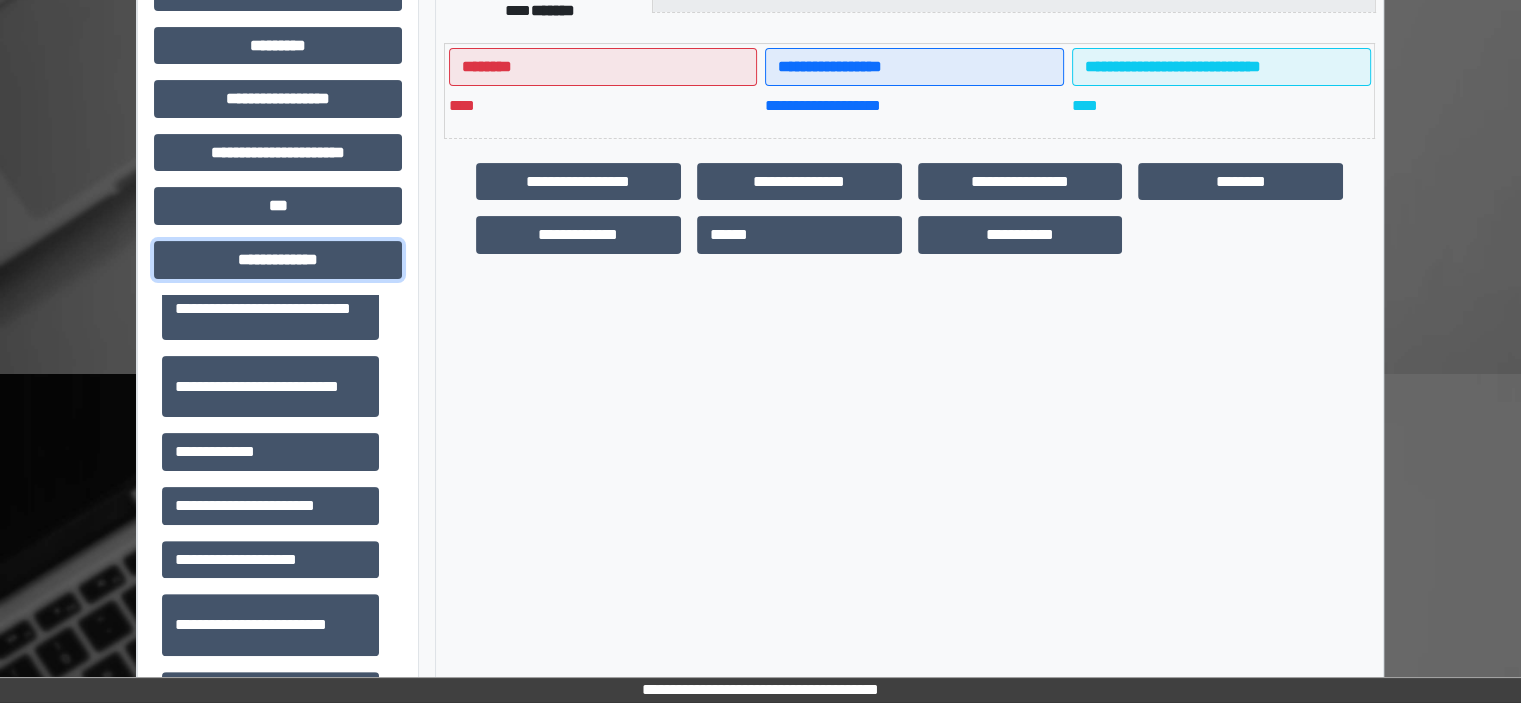 scroll, scrollTop: 400, scrollLeft: 0, axis: vertical 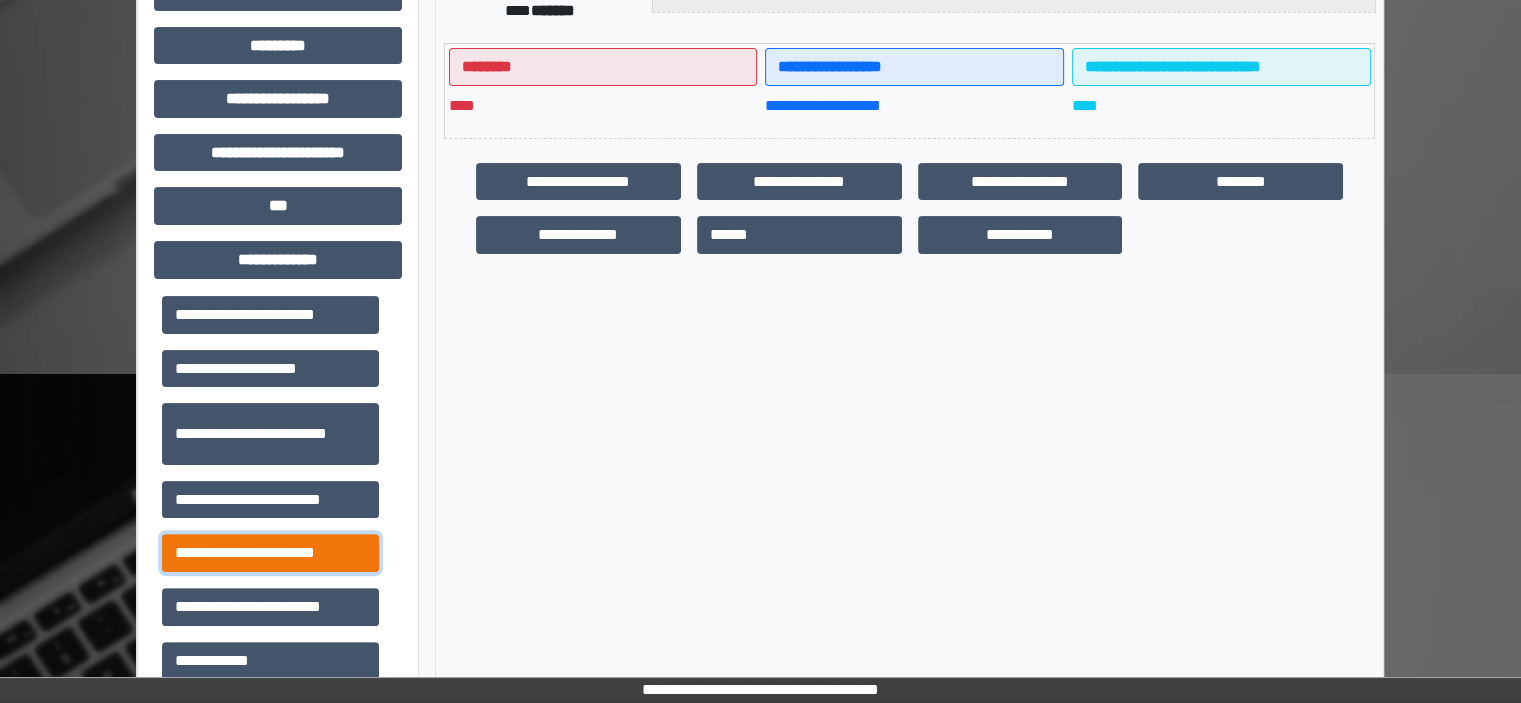 click on "**********" at bounding box center [270, 553] 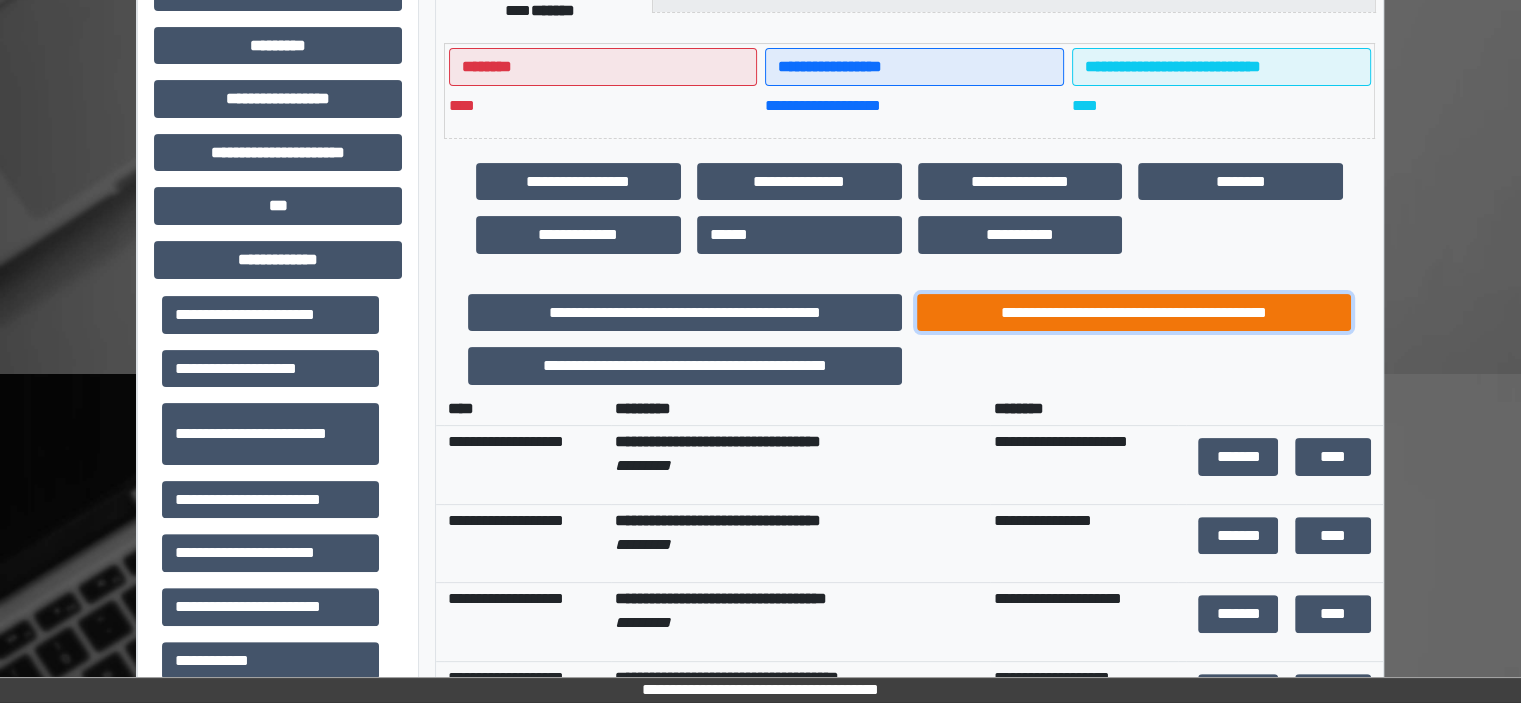 click on "**********" at bounding box center (1134, 313) 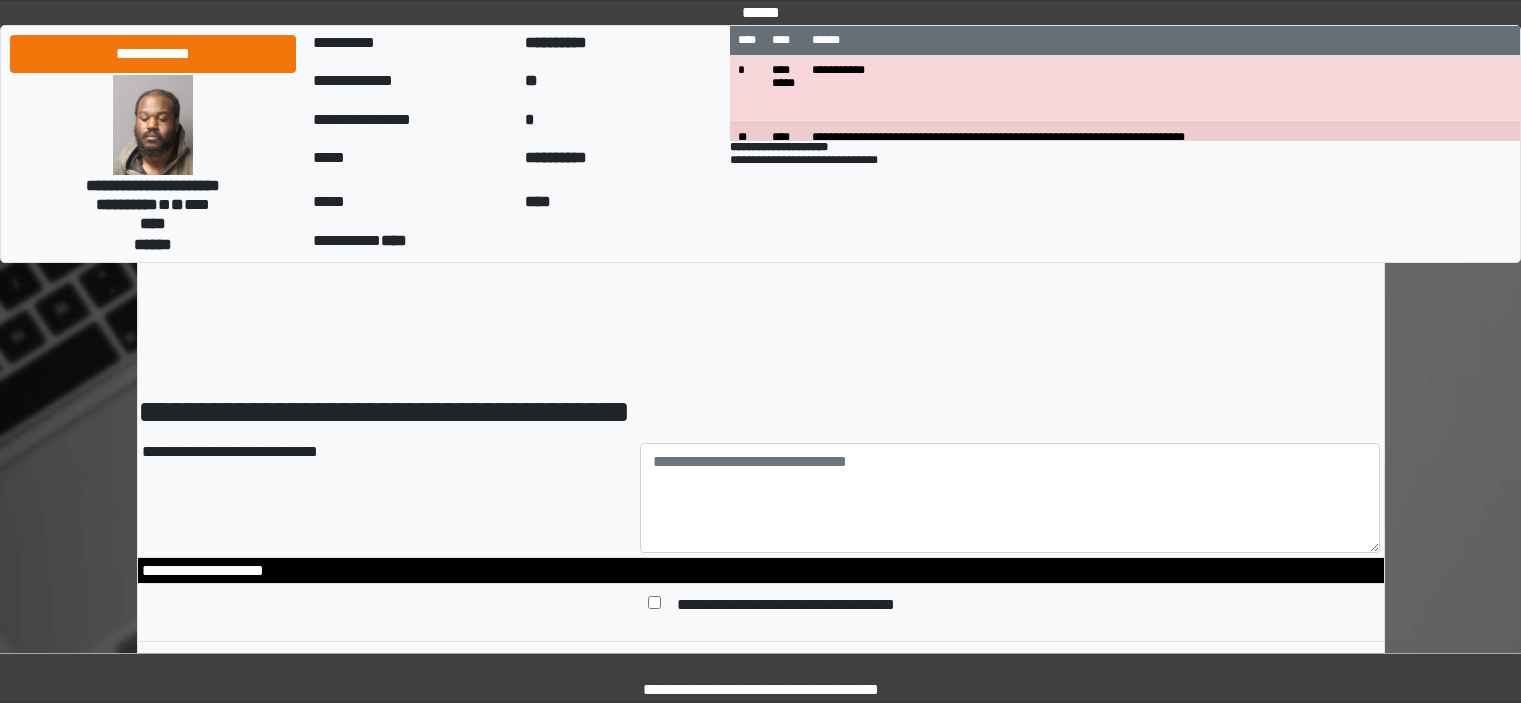 scroll, scrollTop: 0, scrollLeft: 0, axis: both 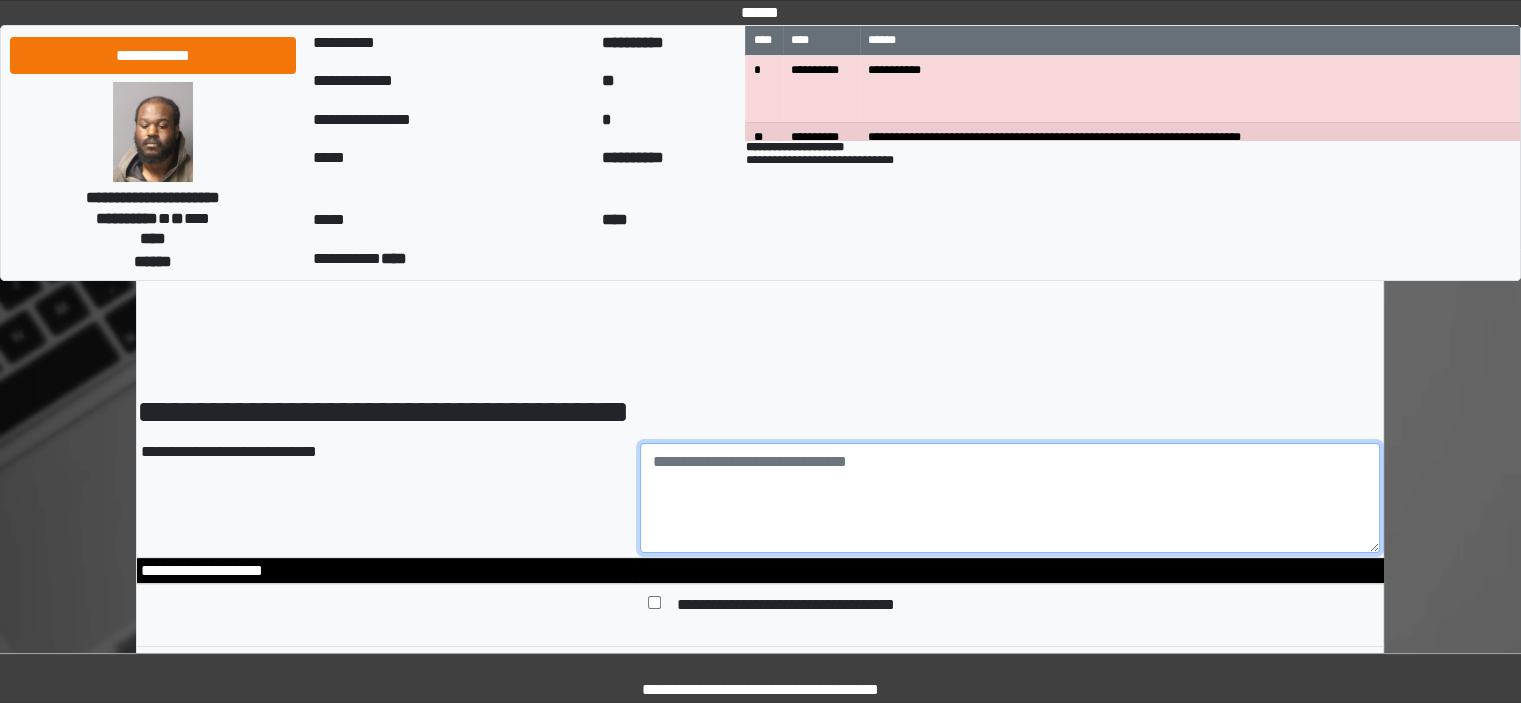 click at bounding box center [1010, 498] 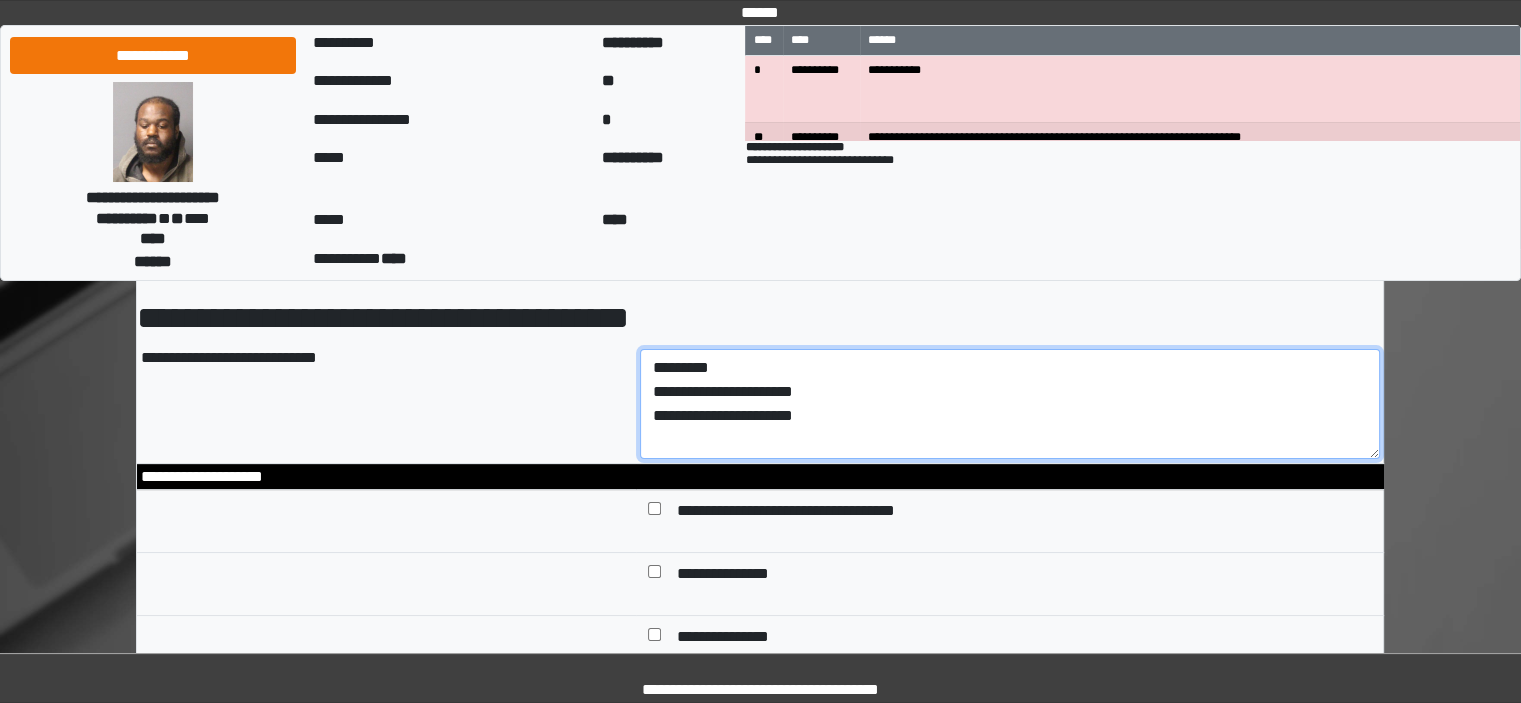 scroll, scrollTop: 300, scrollLeft: 0, axis: vertical 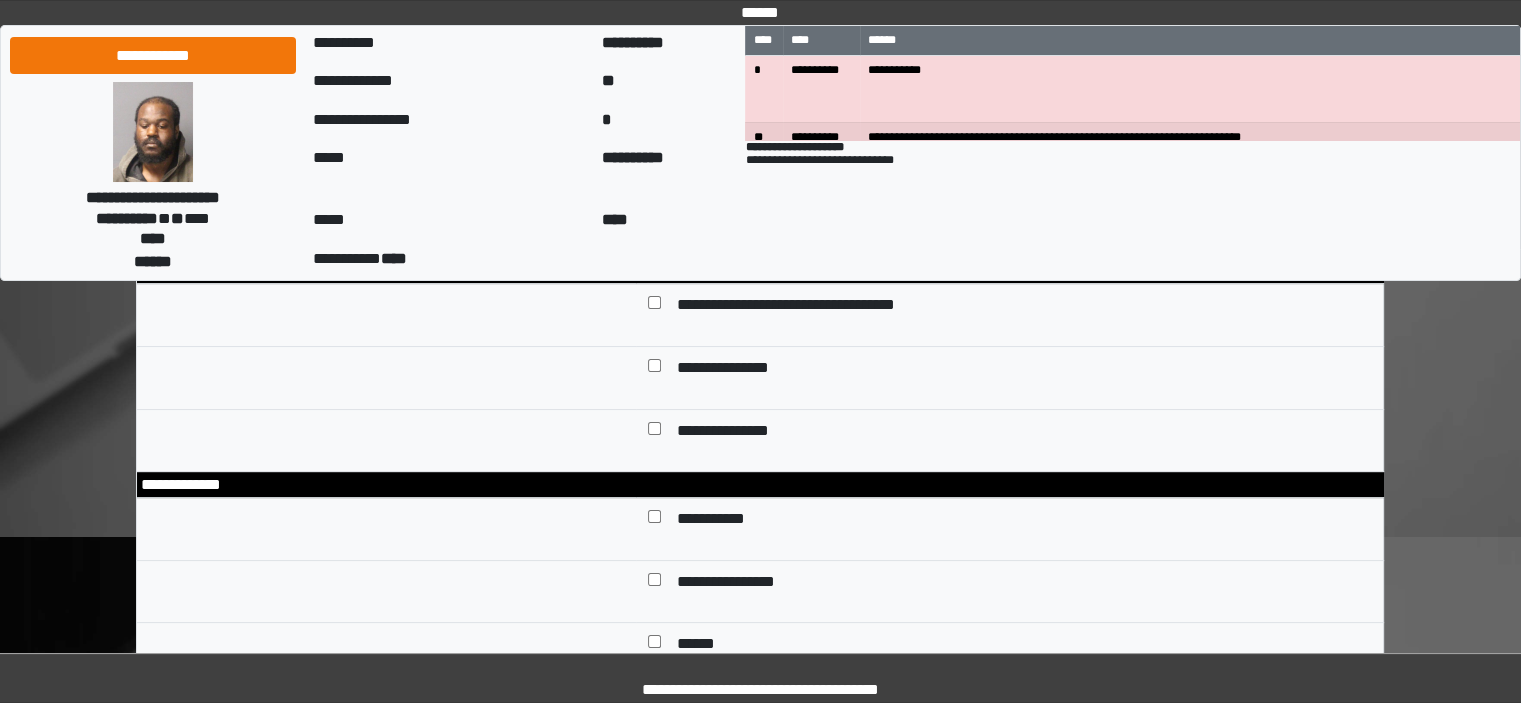 type on "**********" 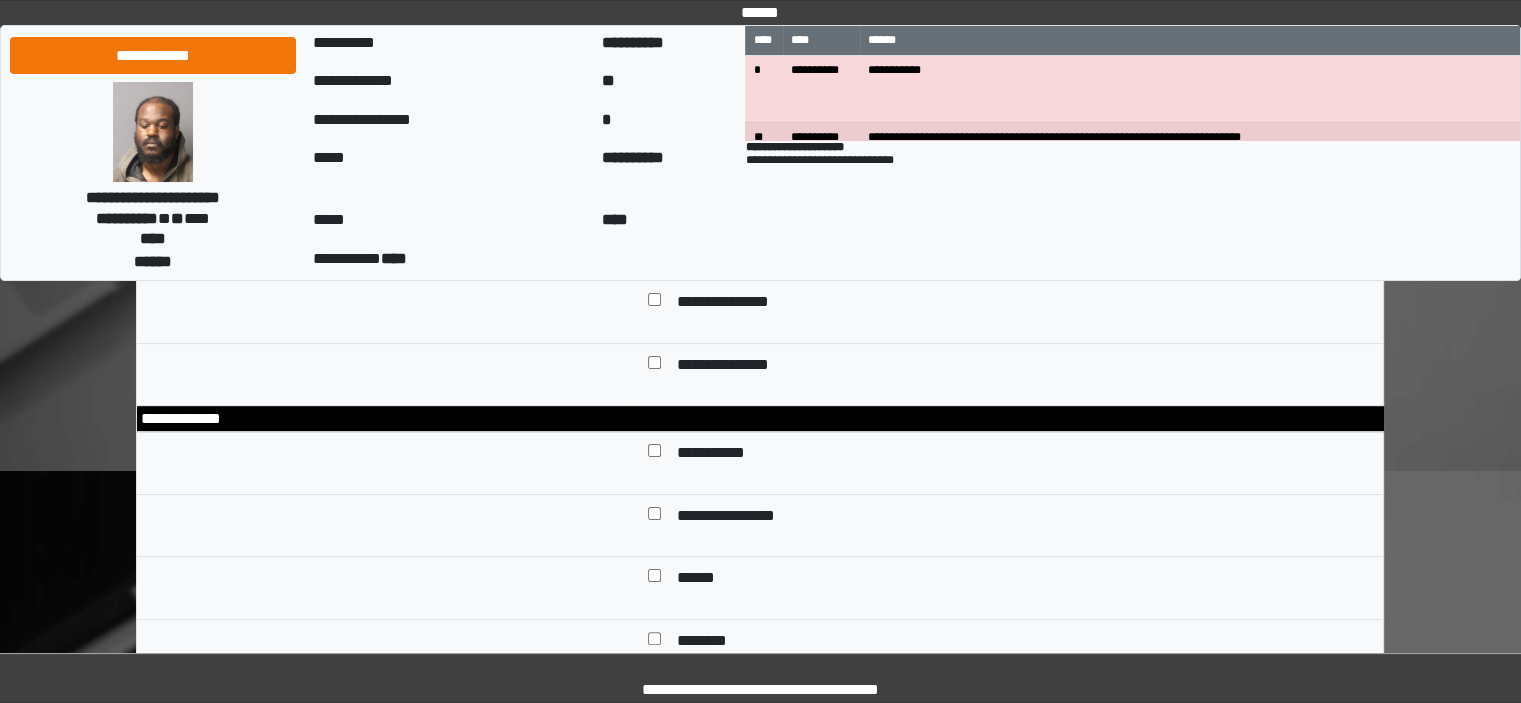 scroll, scrollTop: 500, scrollLeft: 0, axis: vertical 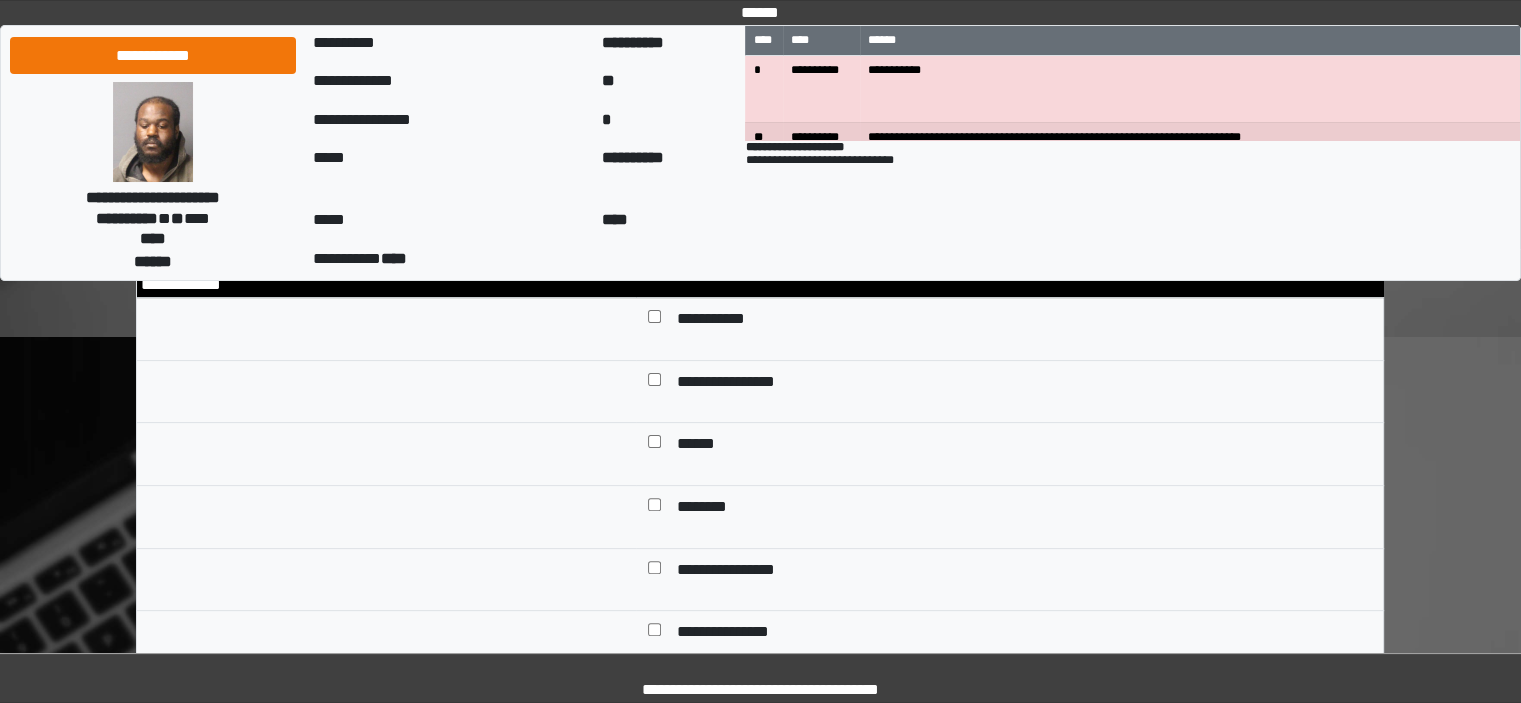 click on "**********" at bounding box center [723, 321] 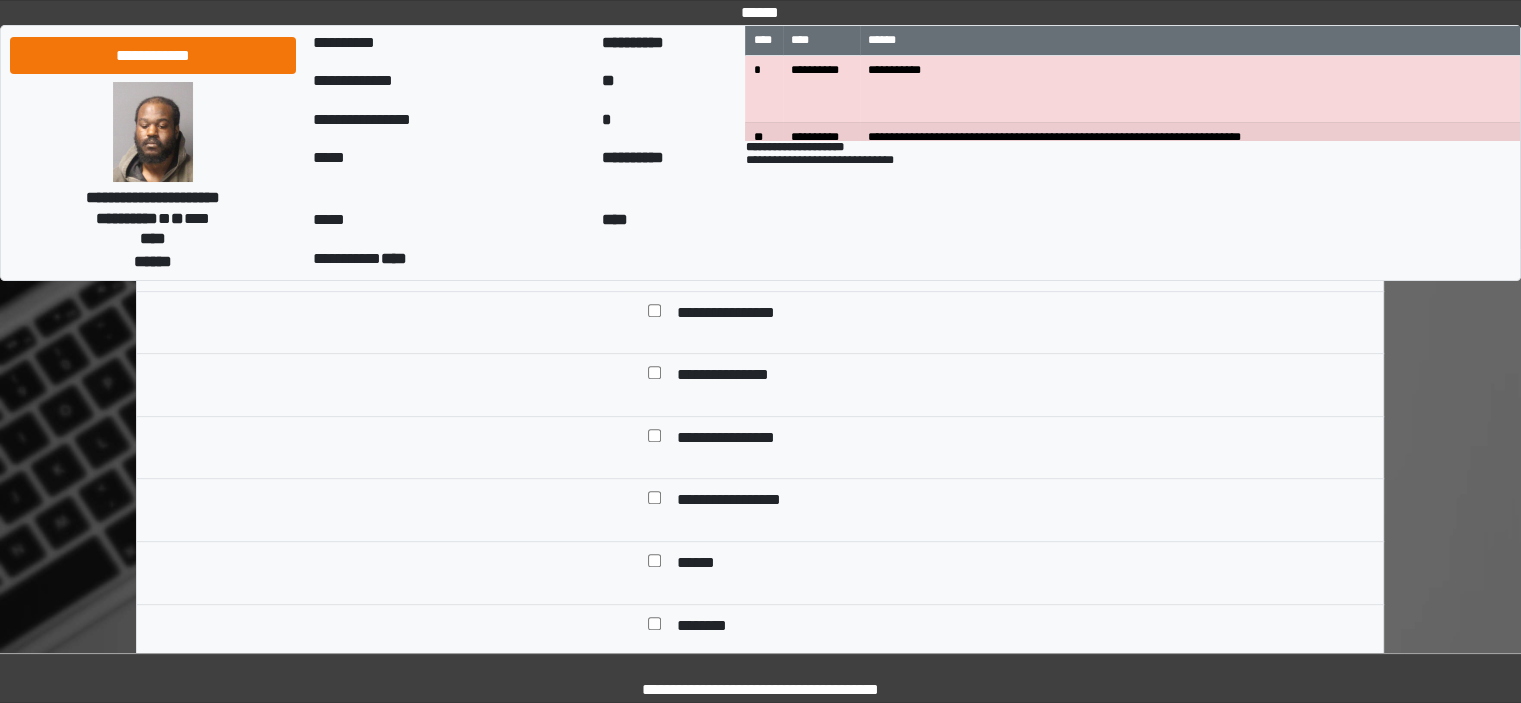 scroll, scrollTop: 800, scrollLeft: 0, axis: vertical 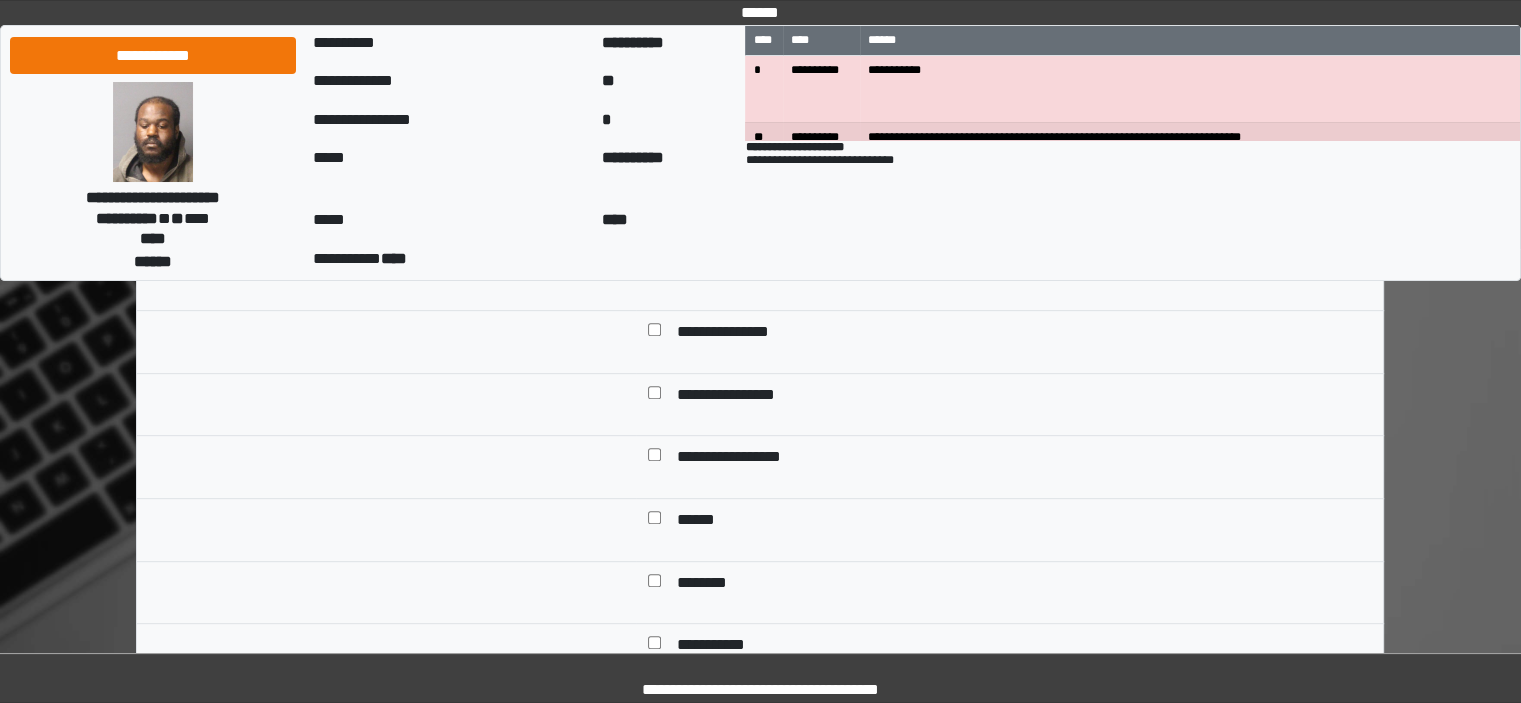 click on "**********" at bounding box center (740, 459) 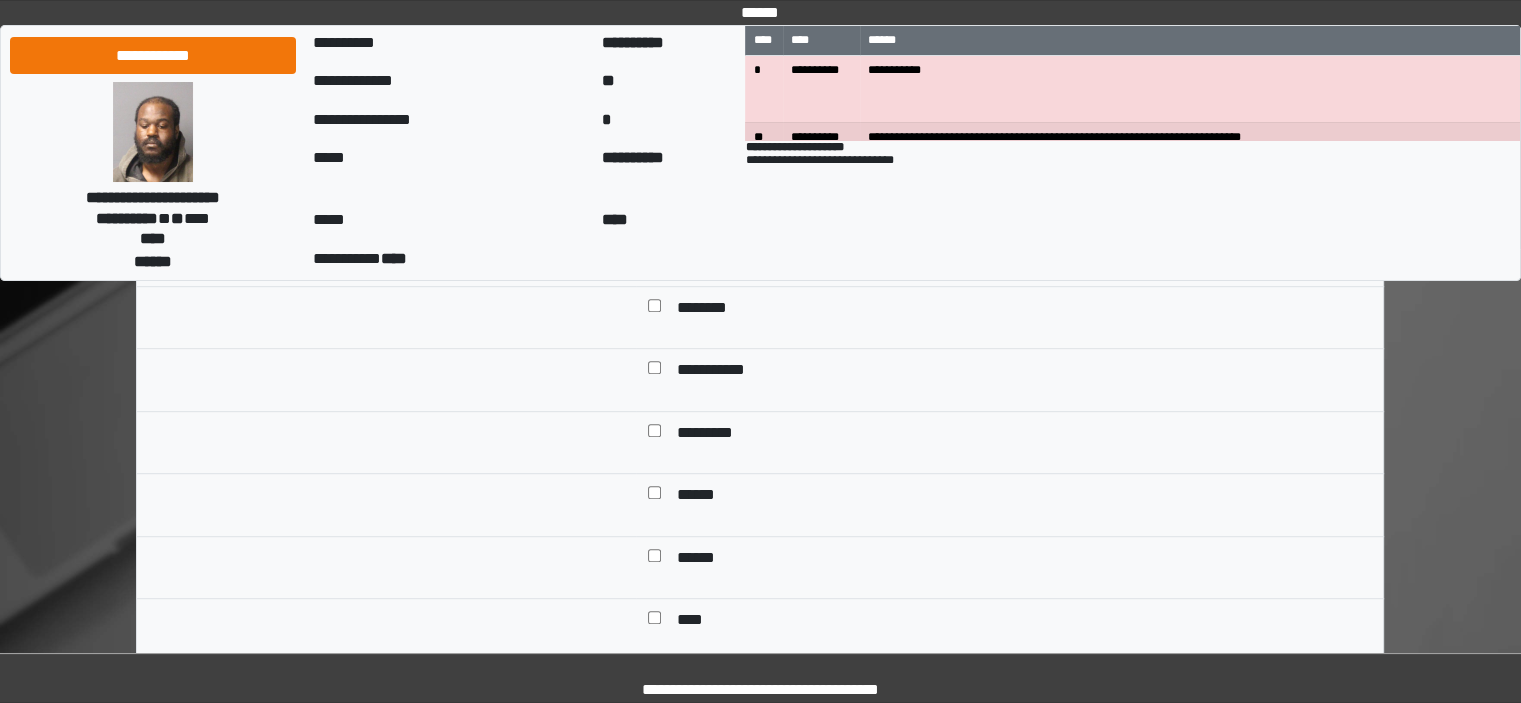 scroll, scrollTop: 1100, scrollLeft: 0, axis: vertical 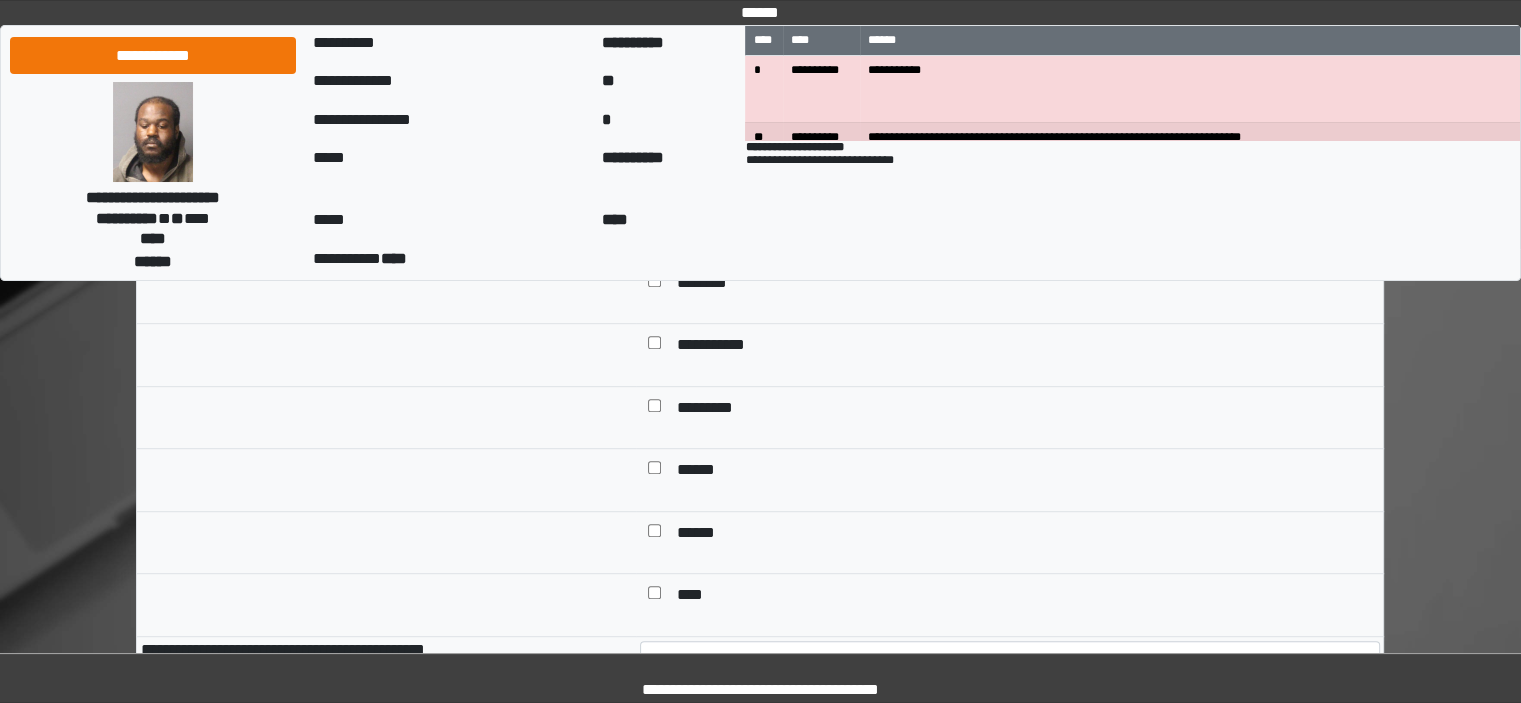 click on "**********" at bounding box center (719, 347) 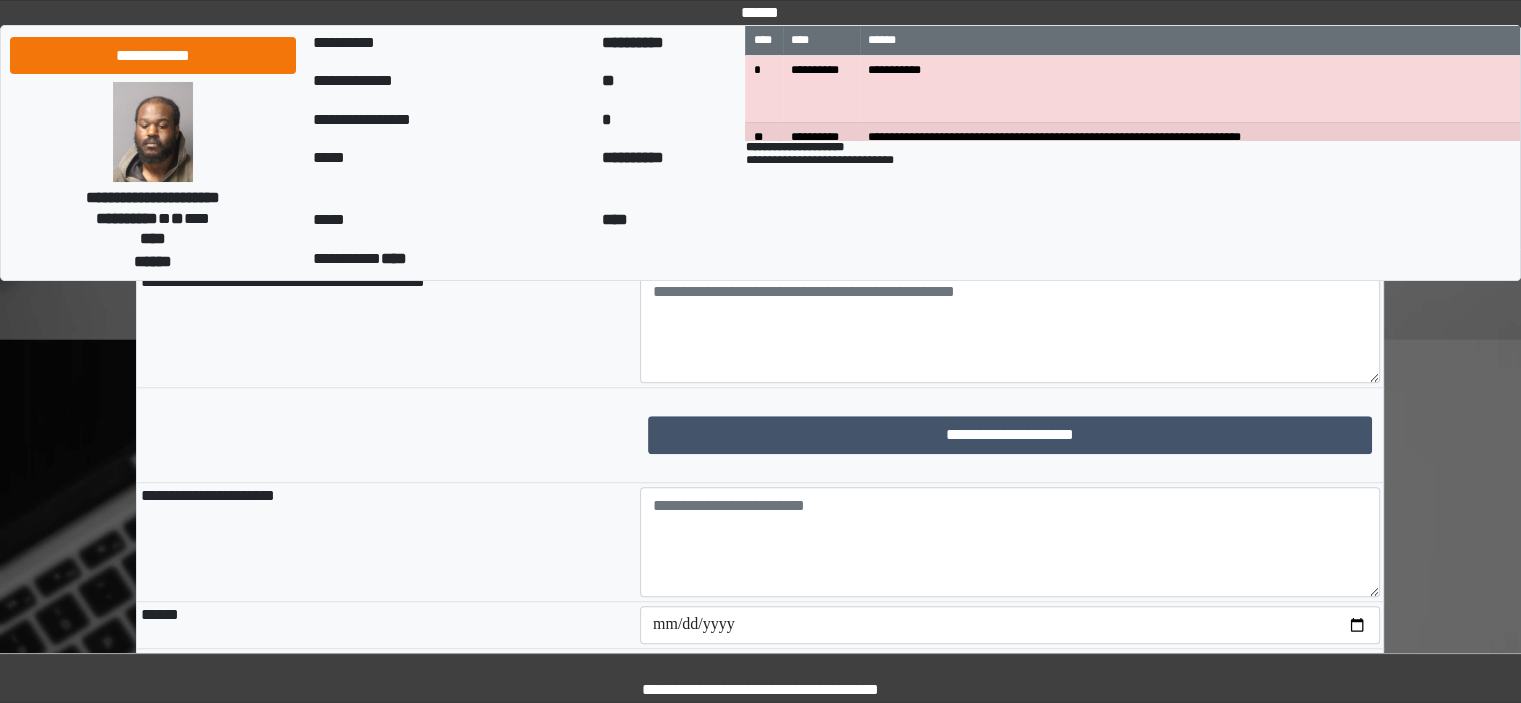 scroll, scrollTop: 1500, scrollLeft: 0, axis: vertical 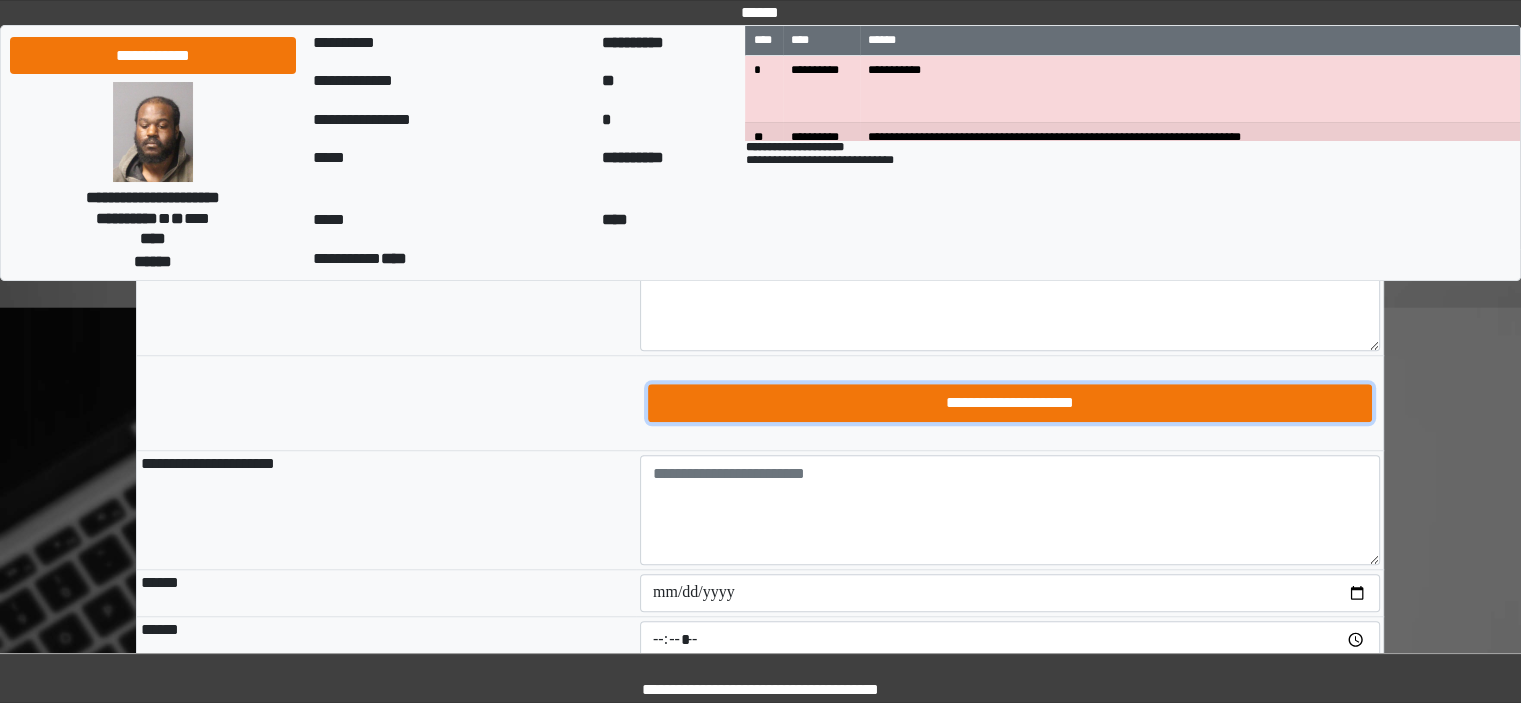 click on "**********" at bounding box center (1010, 403) 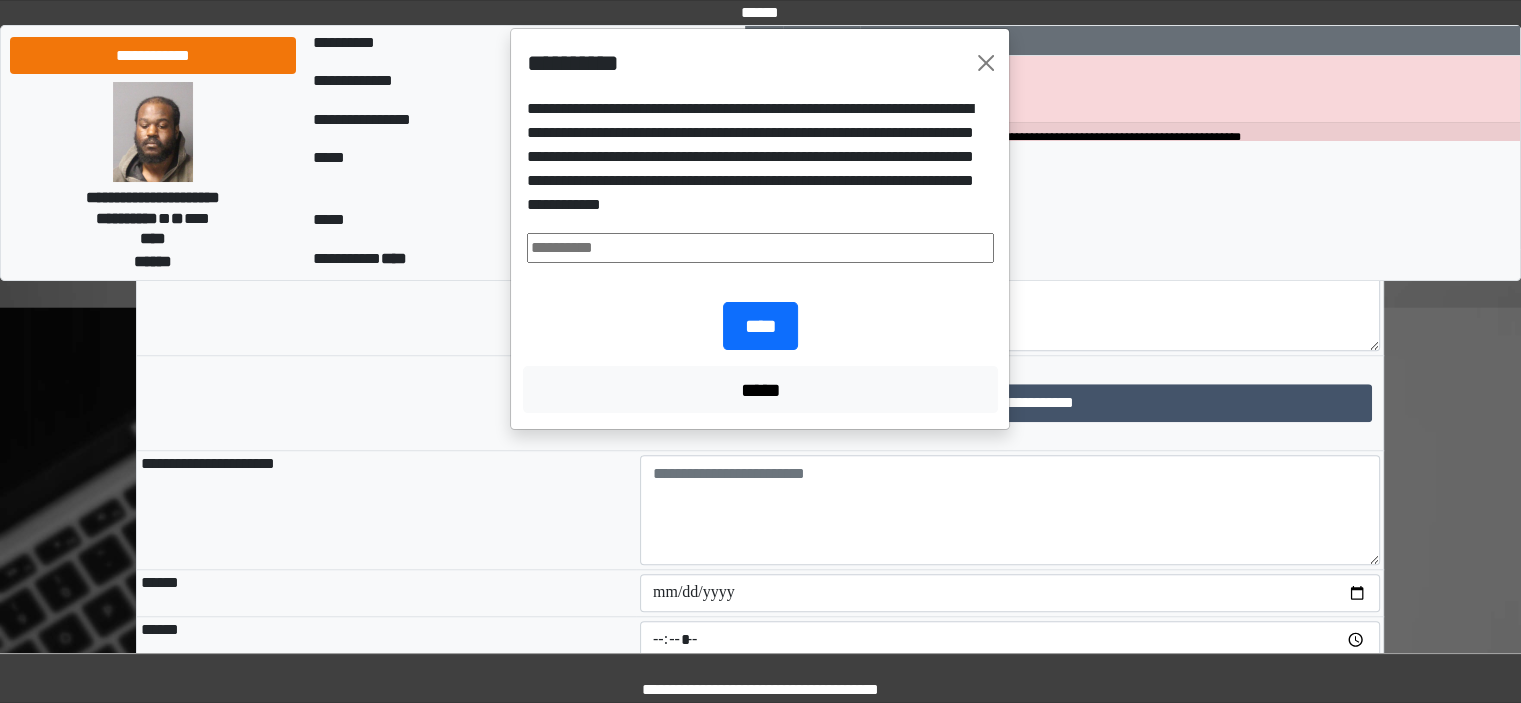 click at bounding box center [760, 248] 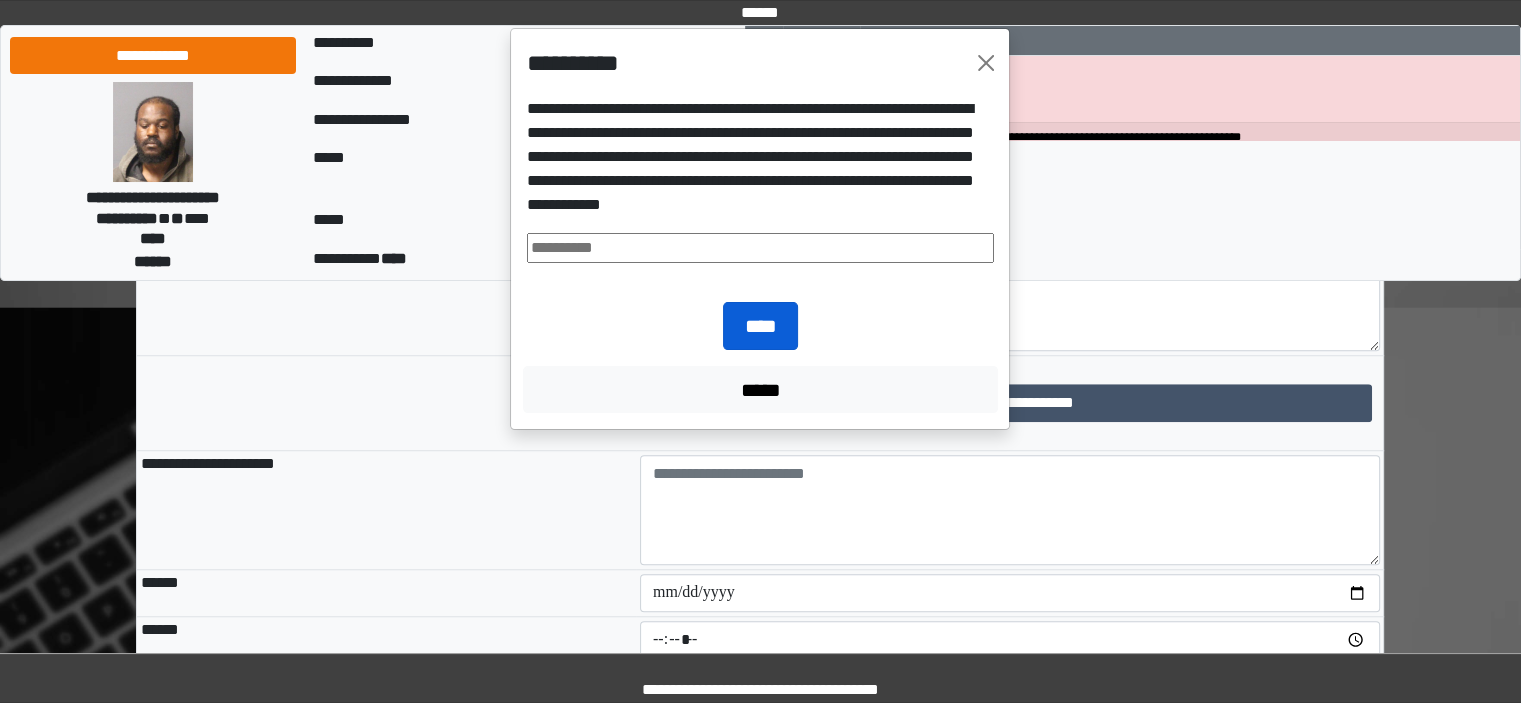 type on "**********" 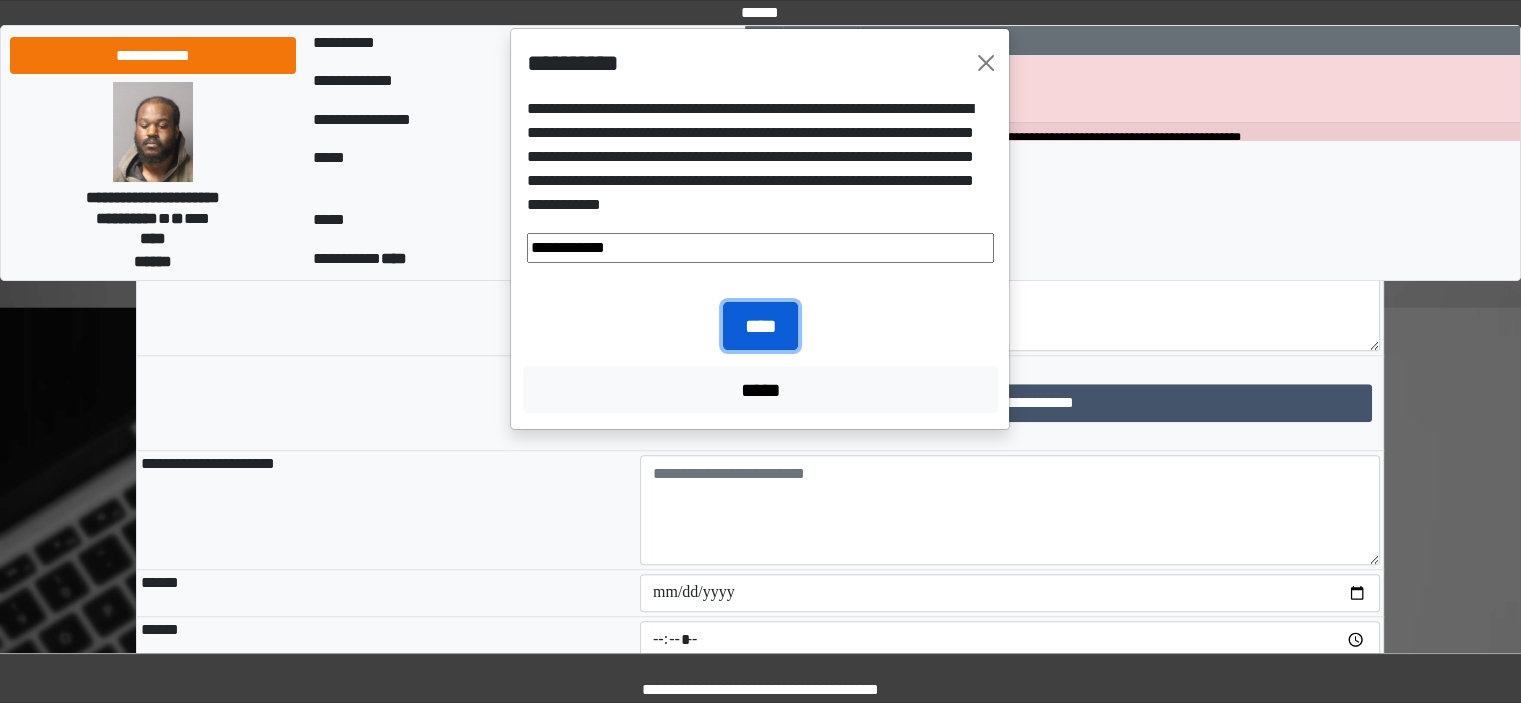click on "****" at bounding box center (760, 326) 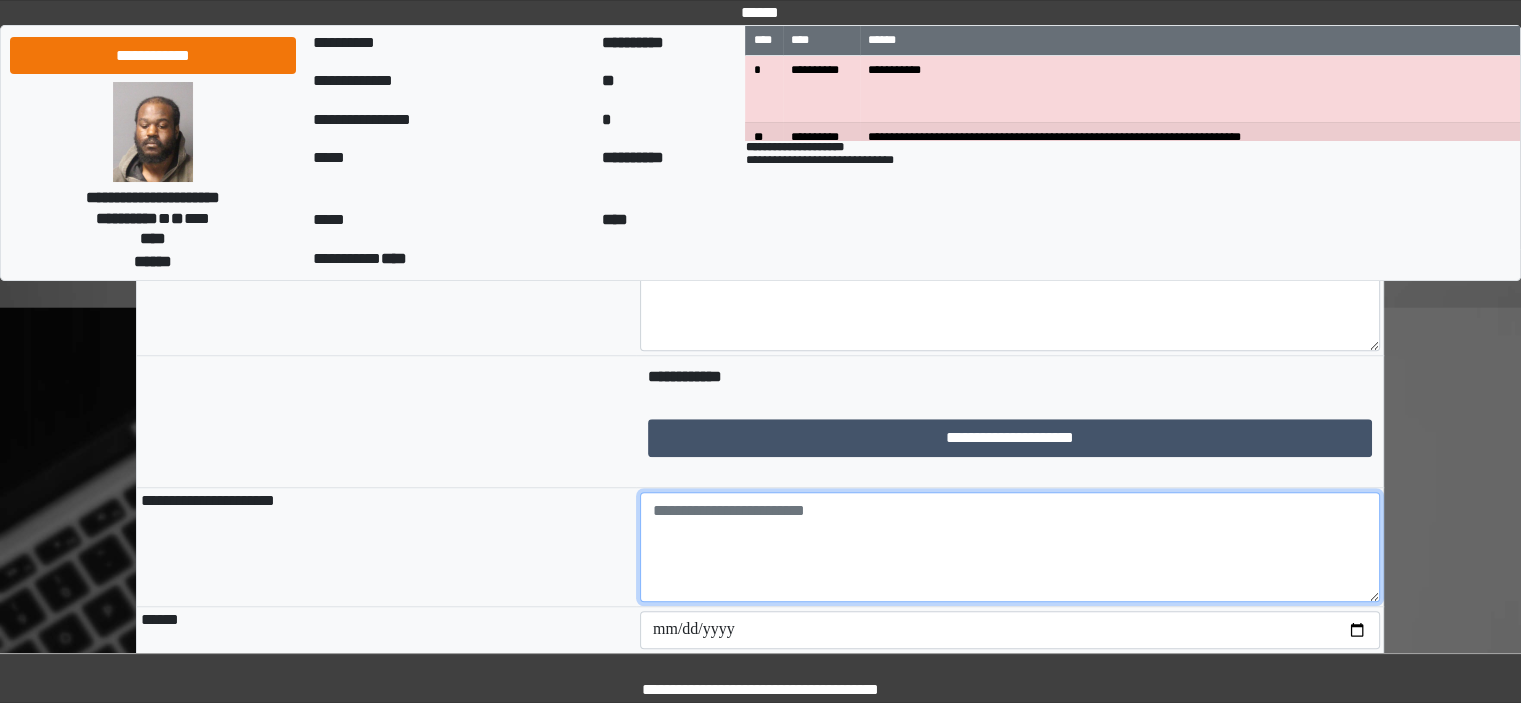 click at bounding box center (1010, 547) 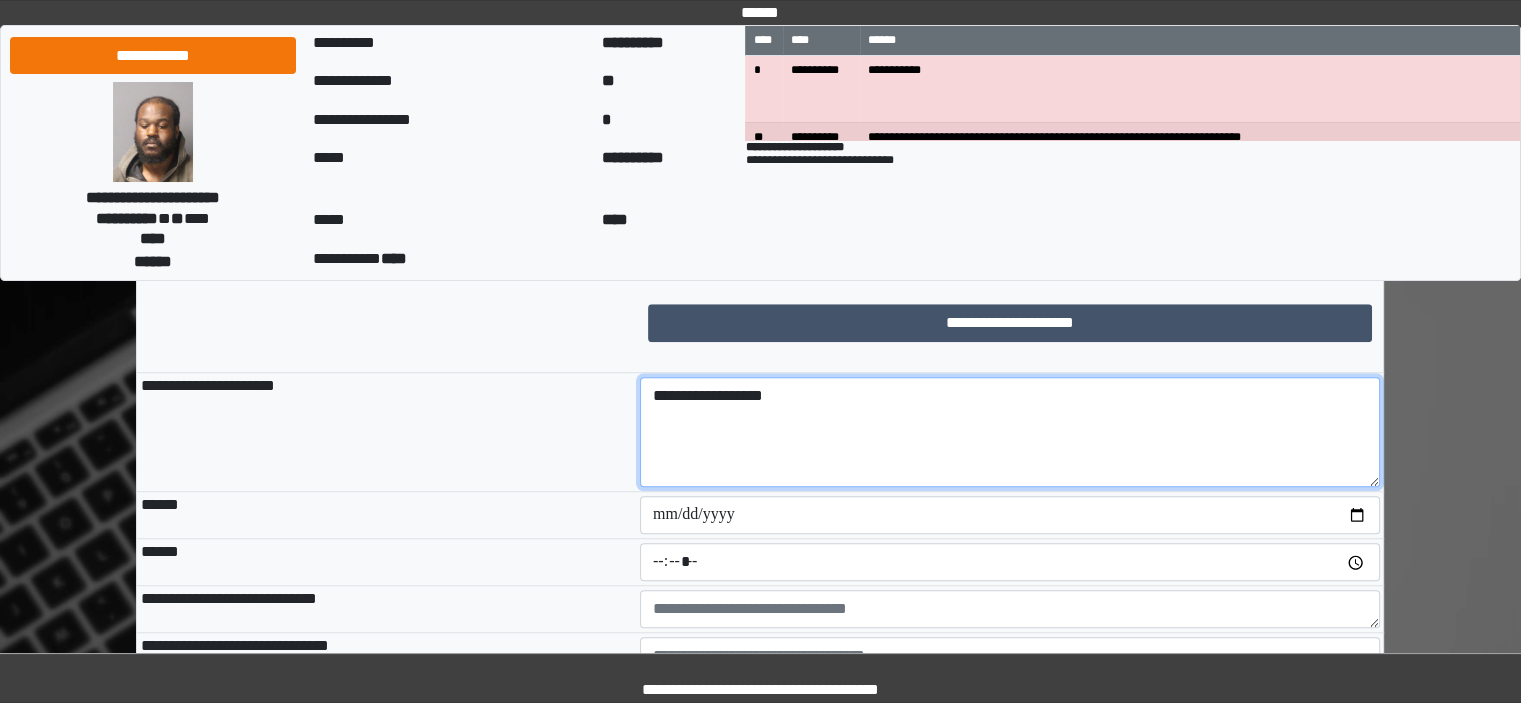 scroll, scrollTop: 1700, scrollLeft: 0, axis: vertical 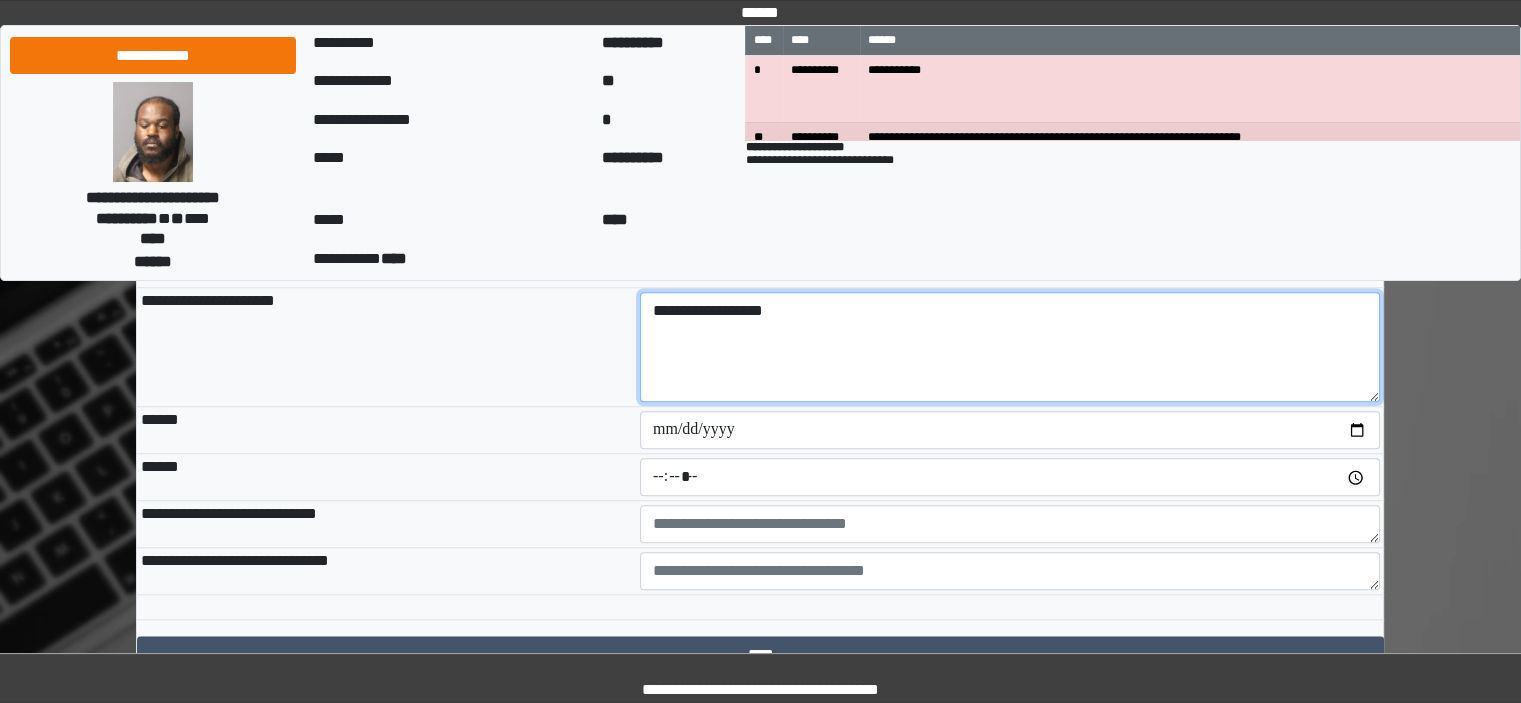 type on "**********" 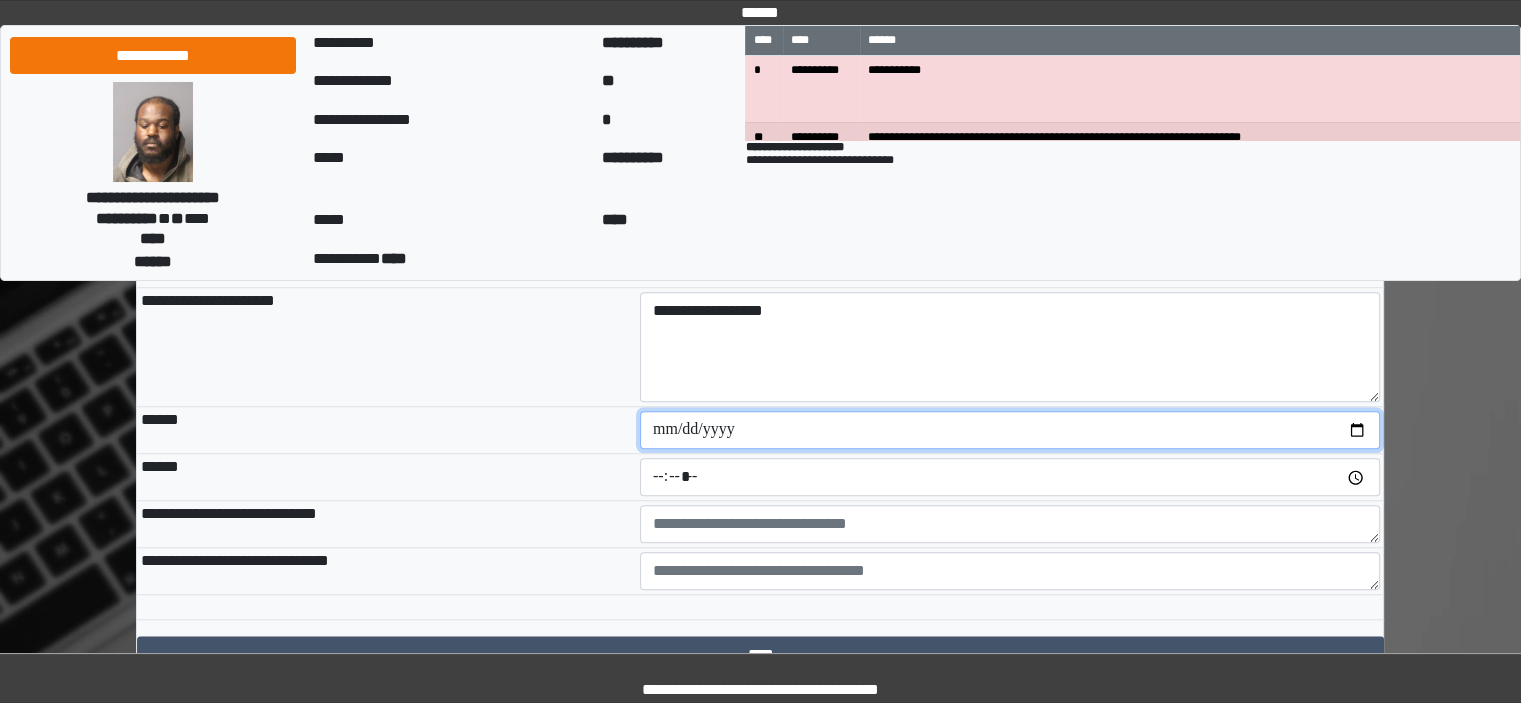 click at bounding box center (1010, 430) 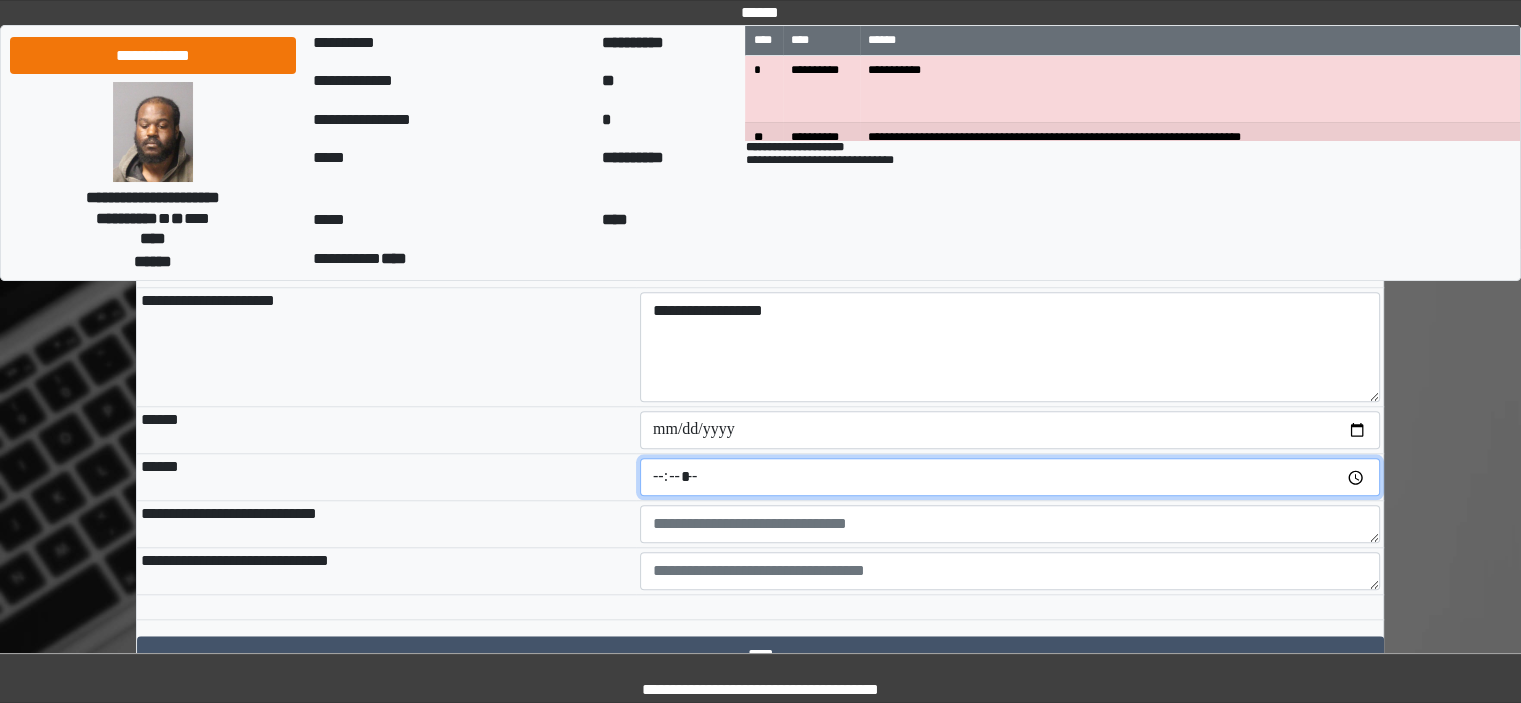click at bounding box center (1010, 477) 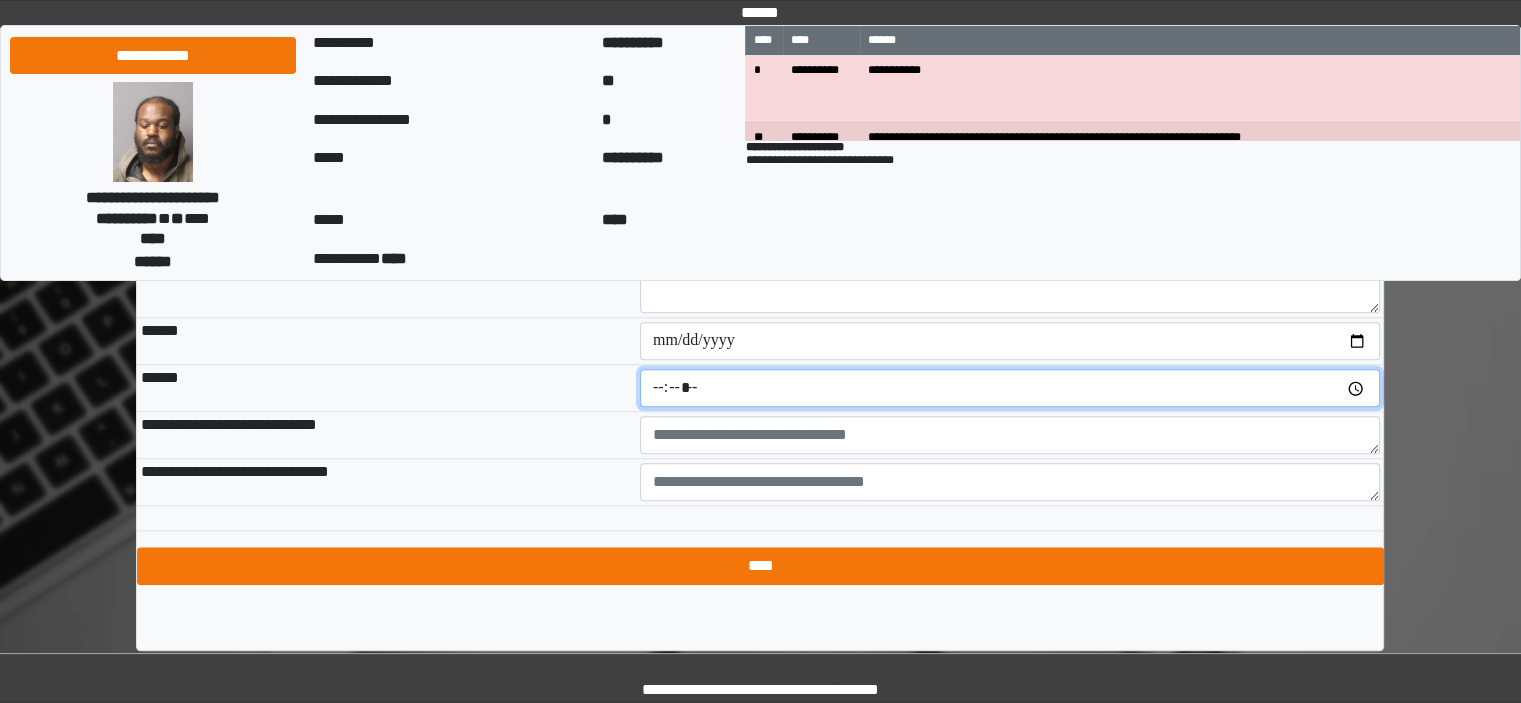 scroll, scrollTop: 1800, scrollLeft: 0, axis: vertical 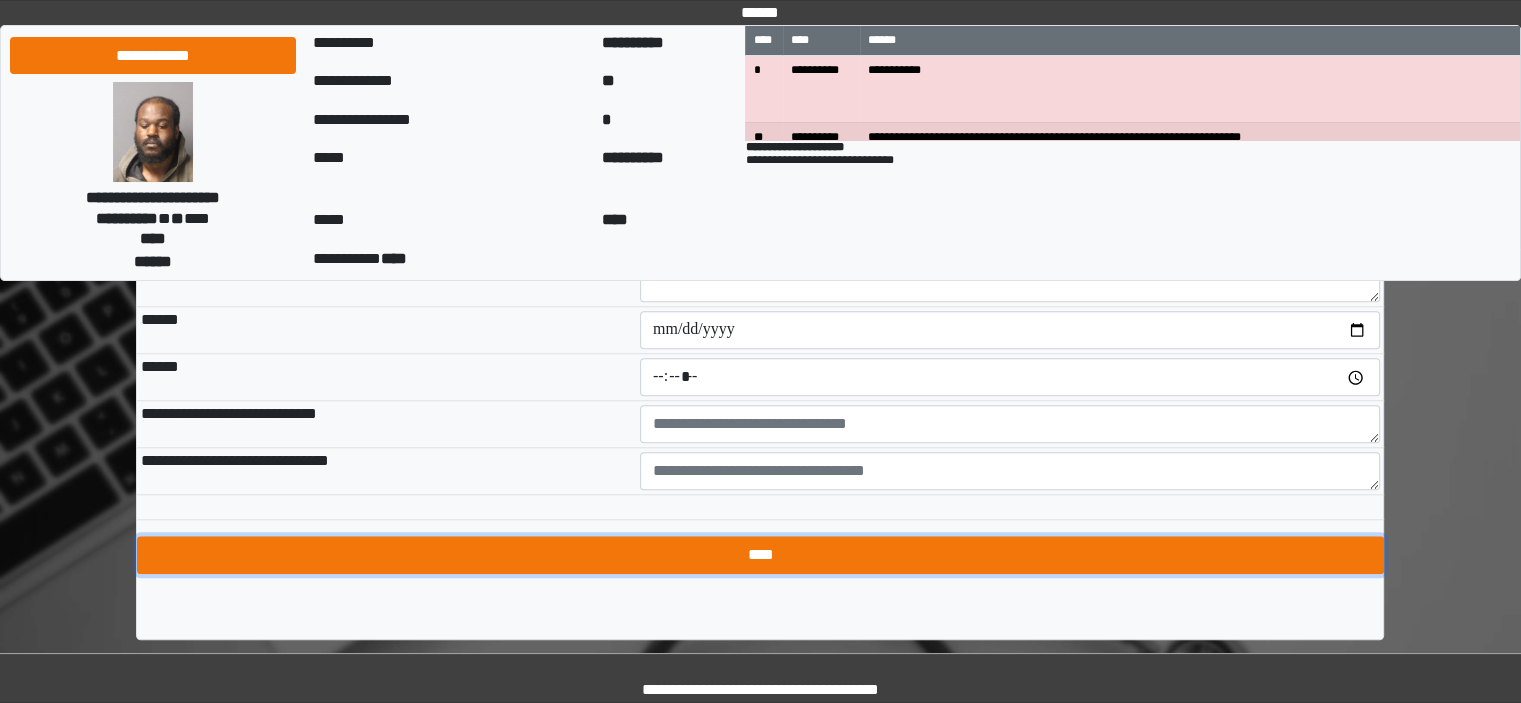 click on "****" at bounding box center [760, 555] 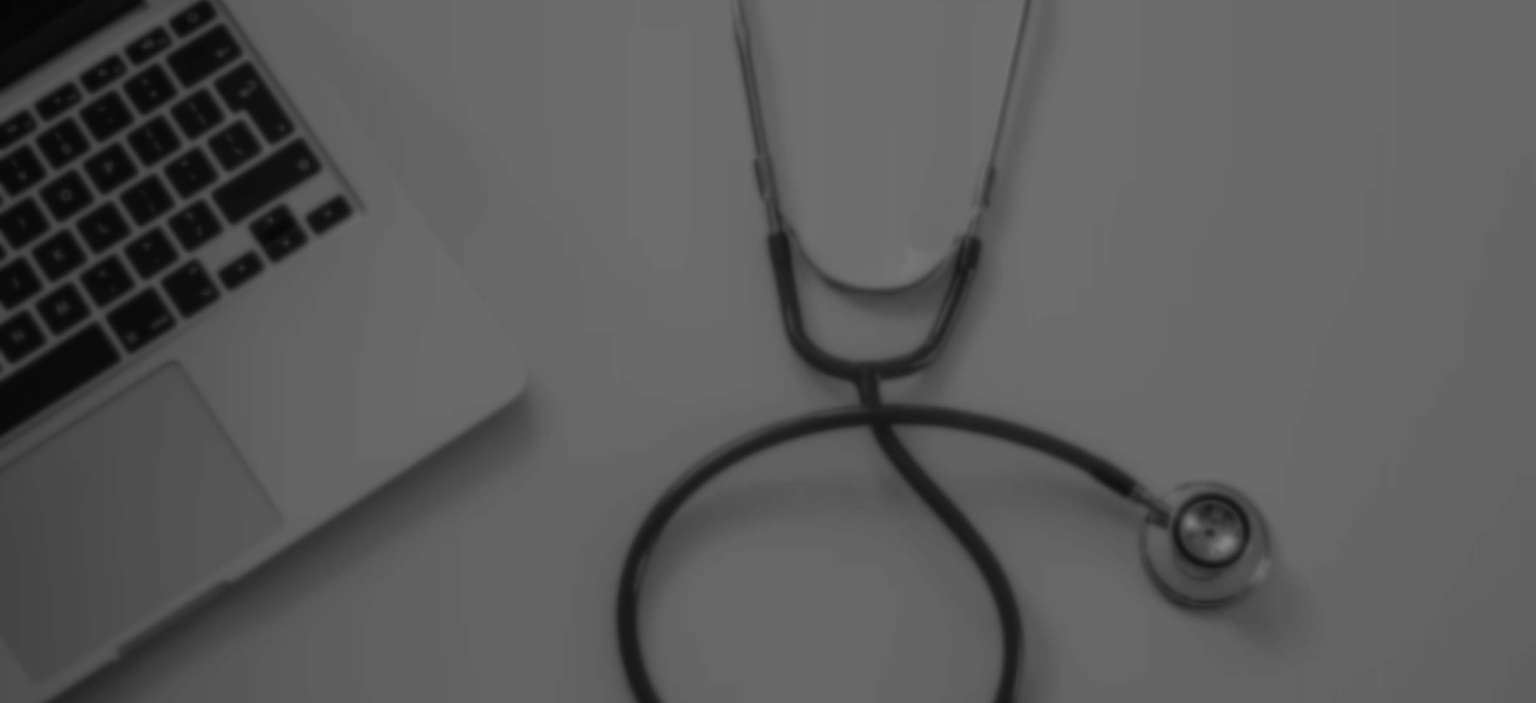 scroll, scrollTop: 0, scrollLeft: 0, axis: both 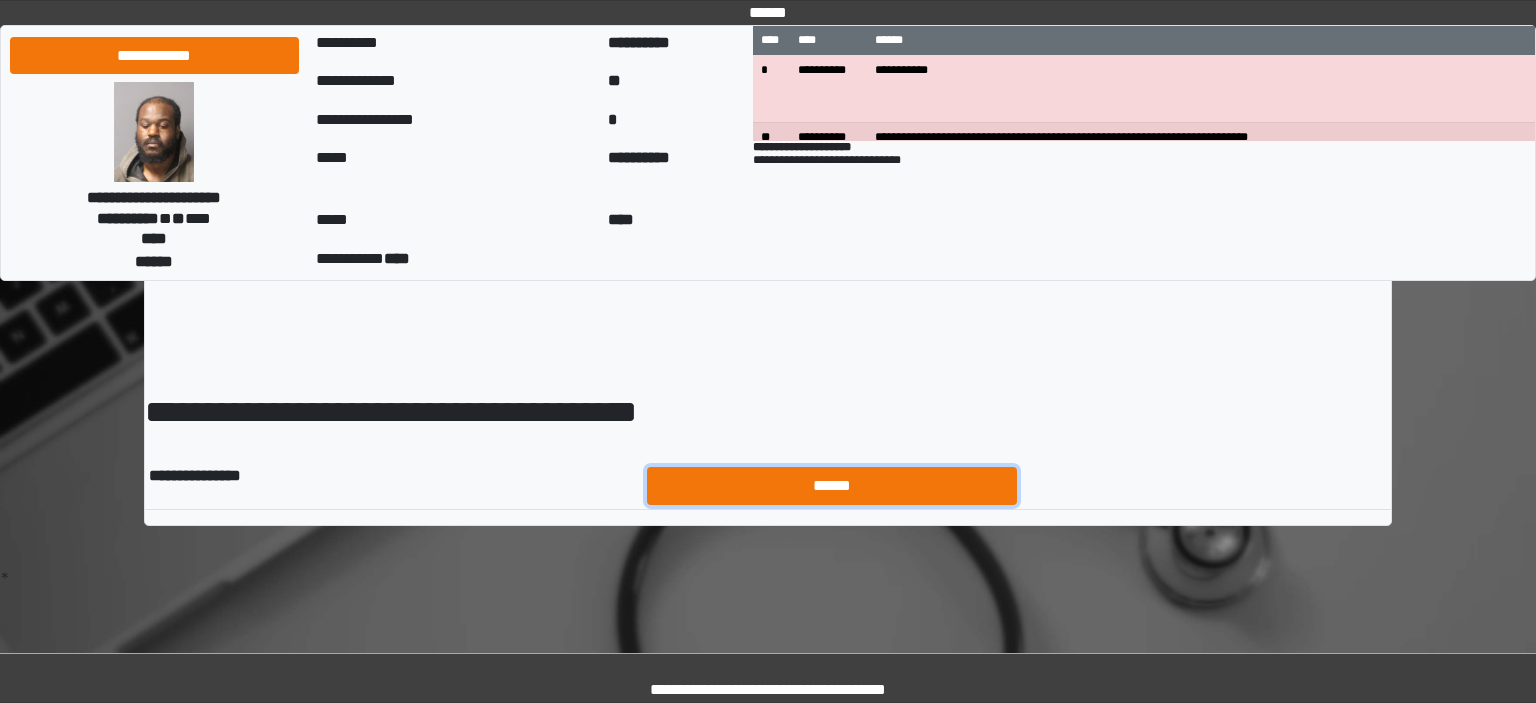 click on "******" at bounding box center (832, 486) 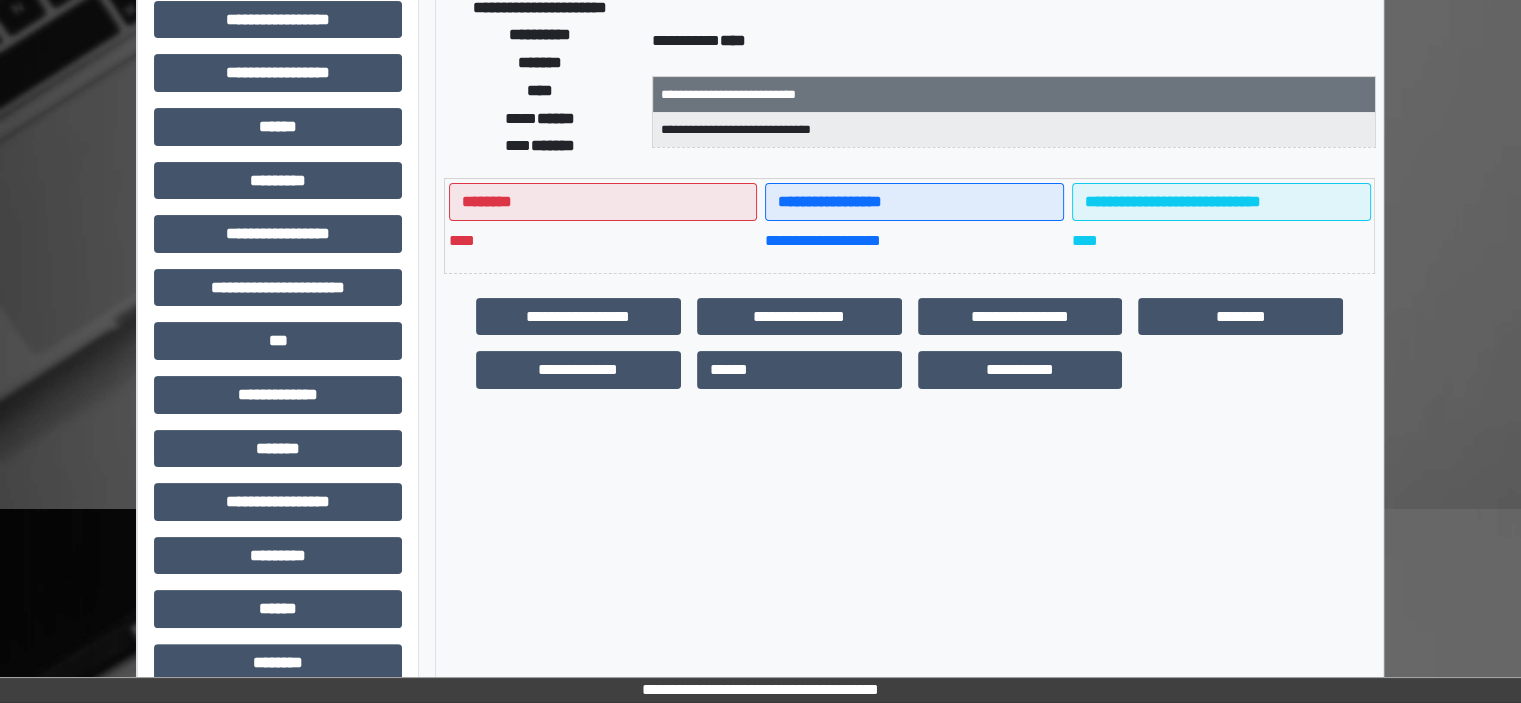 scroll, scrollTop: 463, scrollLeft: 0, axis: vertical 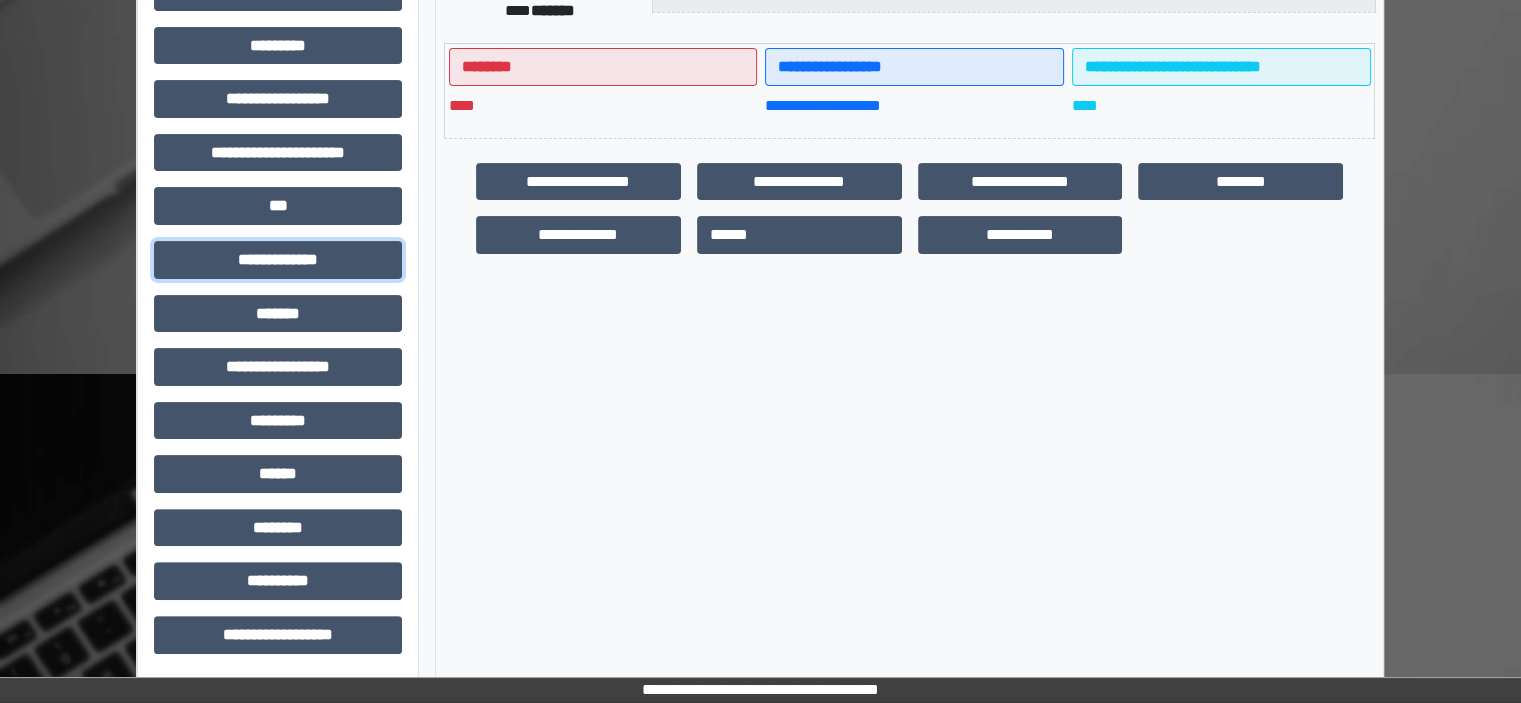 drag, startPoint x: 284, startPoint y: 257, endPoint x: 268, endPoint y: 315, distance: 60.166435 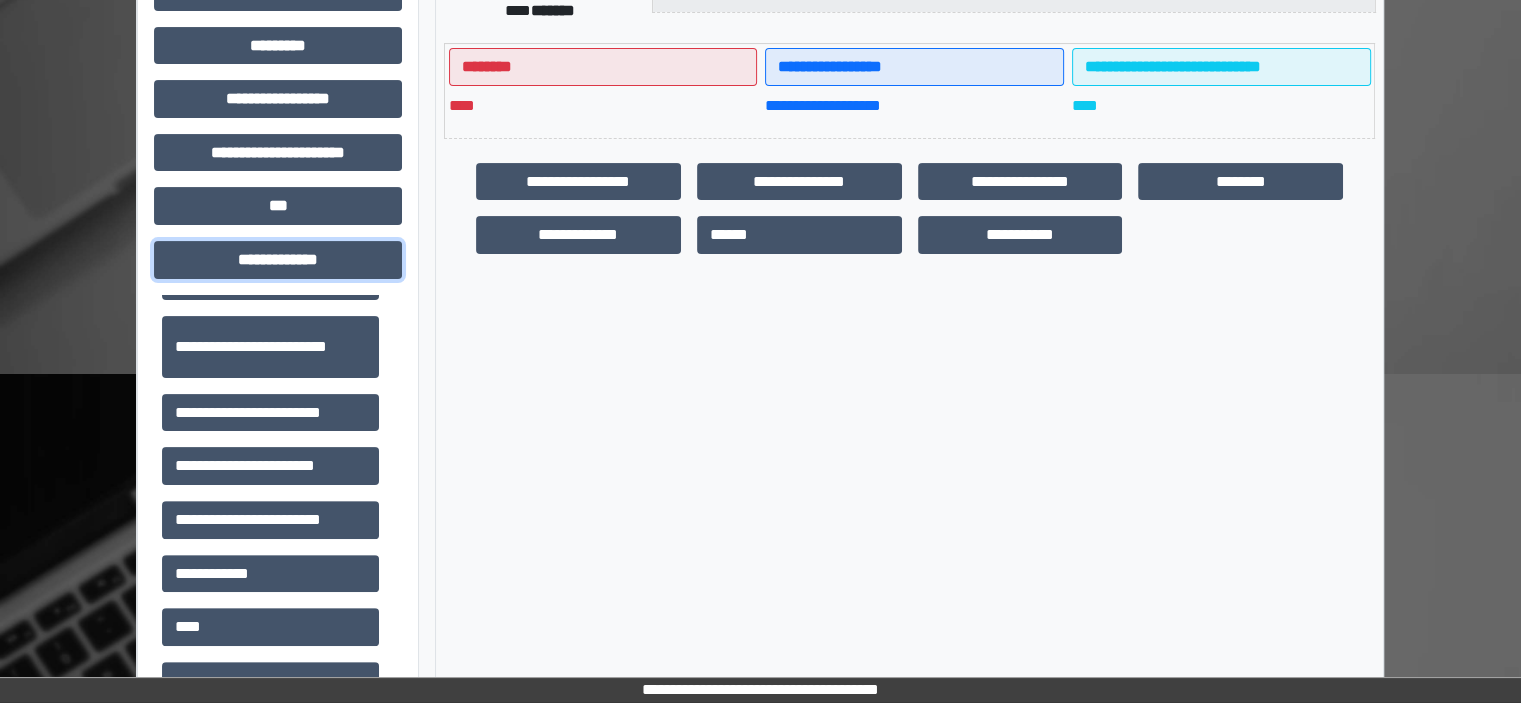 scroll, scrollTop: 500, scrollLeft: 0, axis: vertical 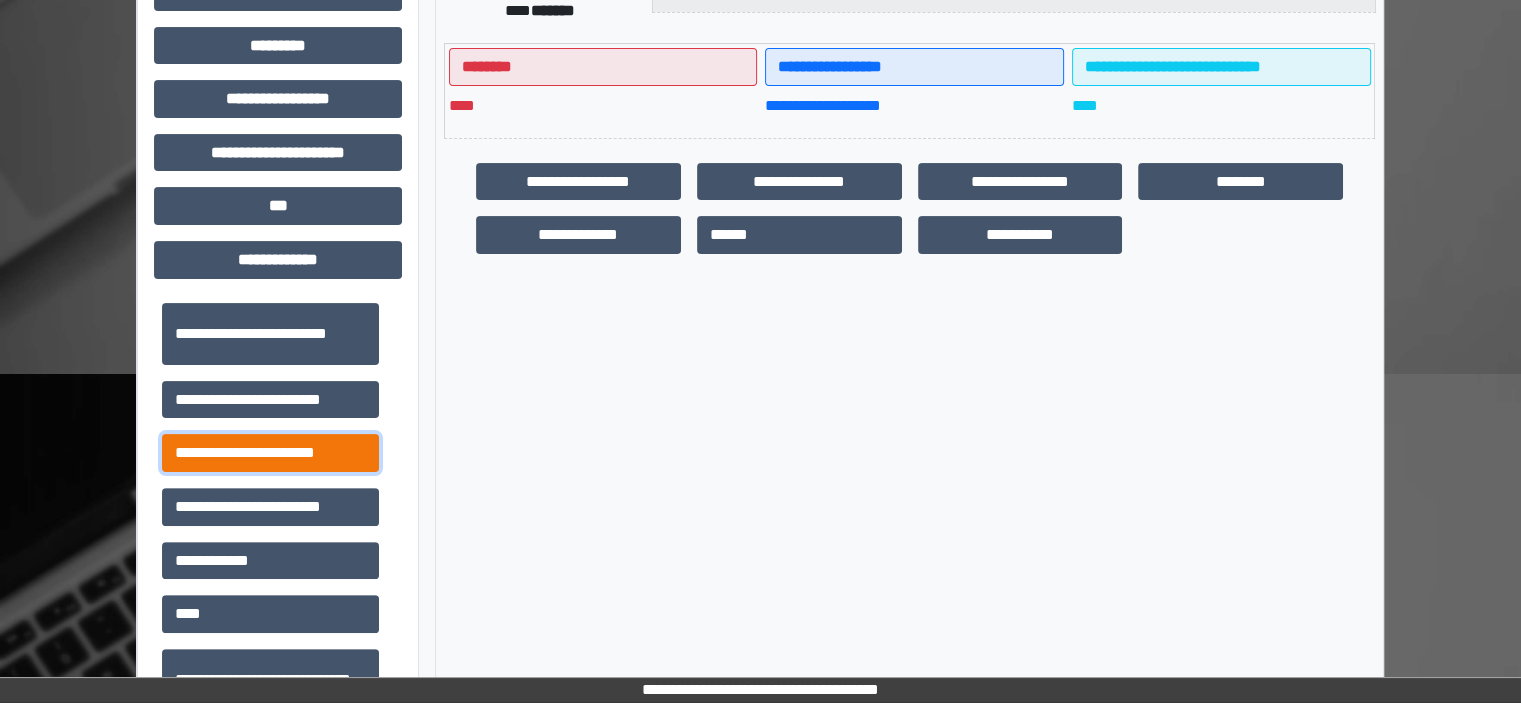 click on "**********" at bounding box center [270, 453] 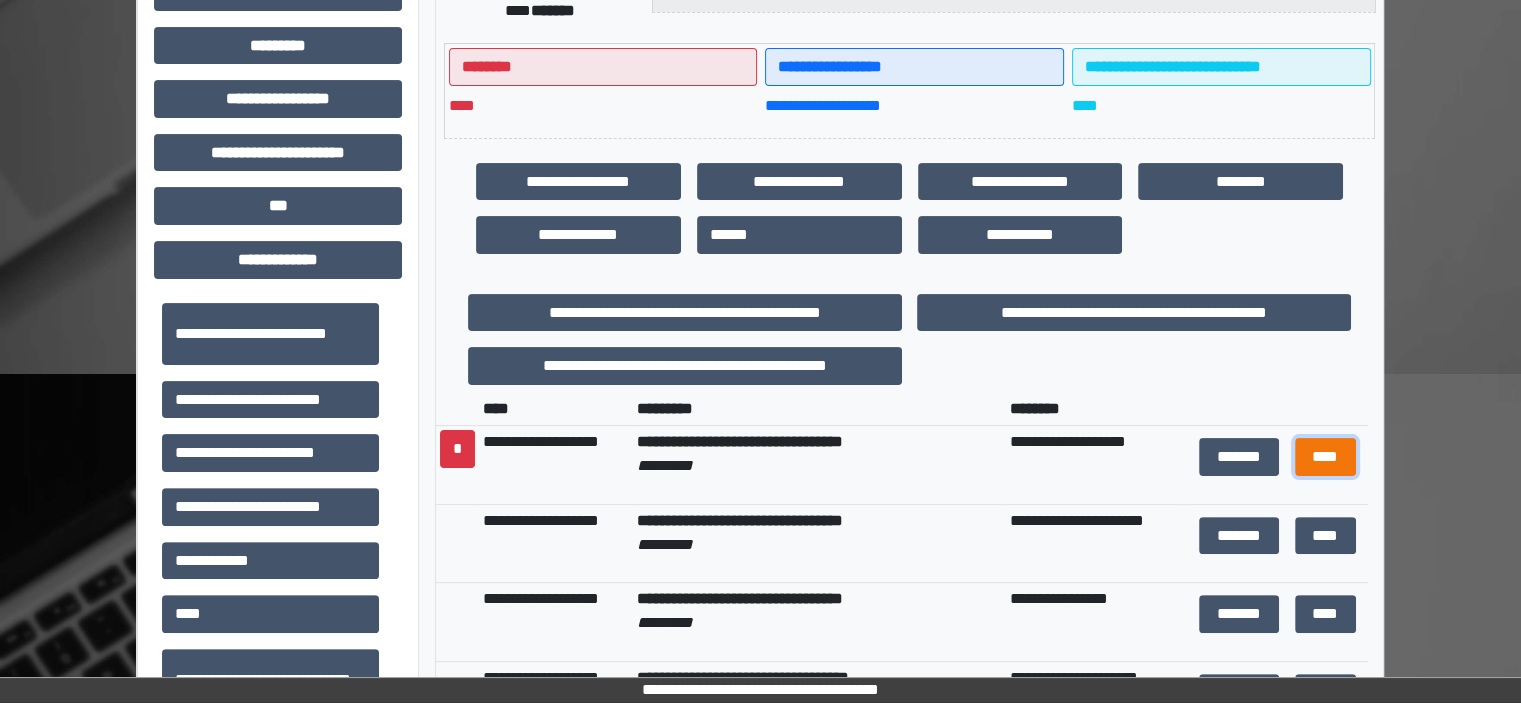 click on "****" at bounding box center (1325, 457) 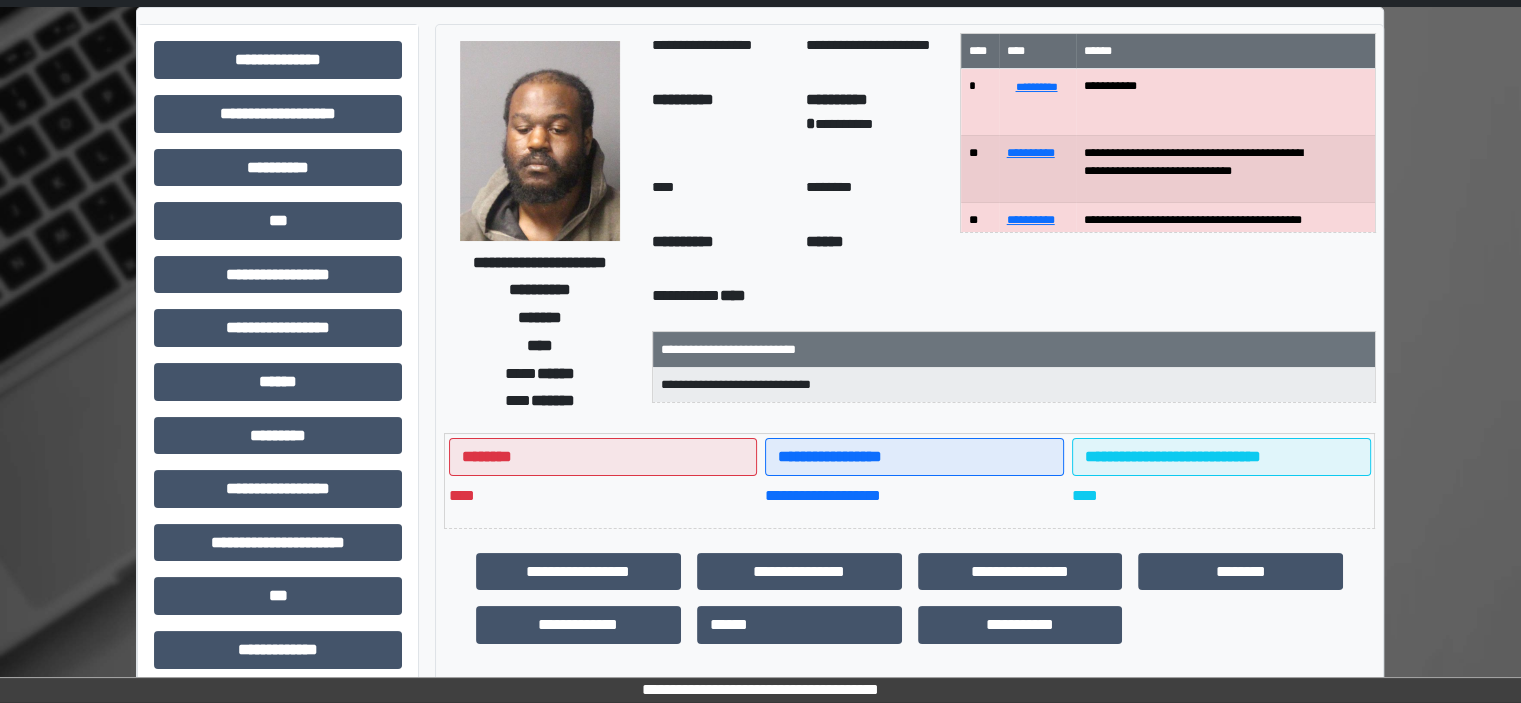 scroll, scrollTop: 0, scrollLeft: 0, axis: both 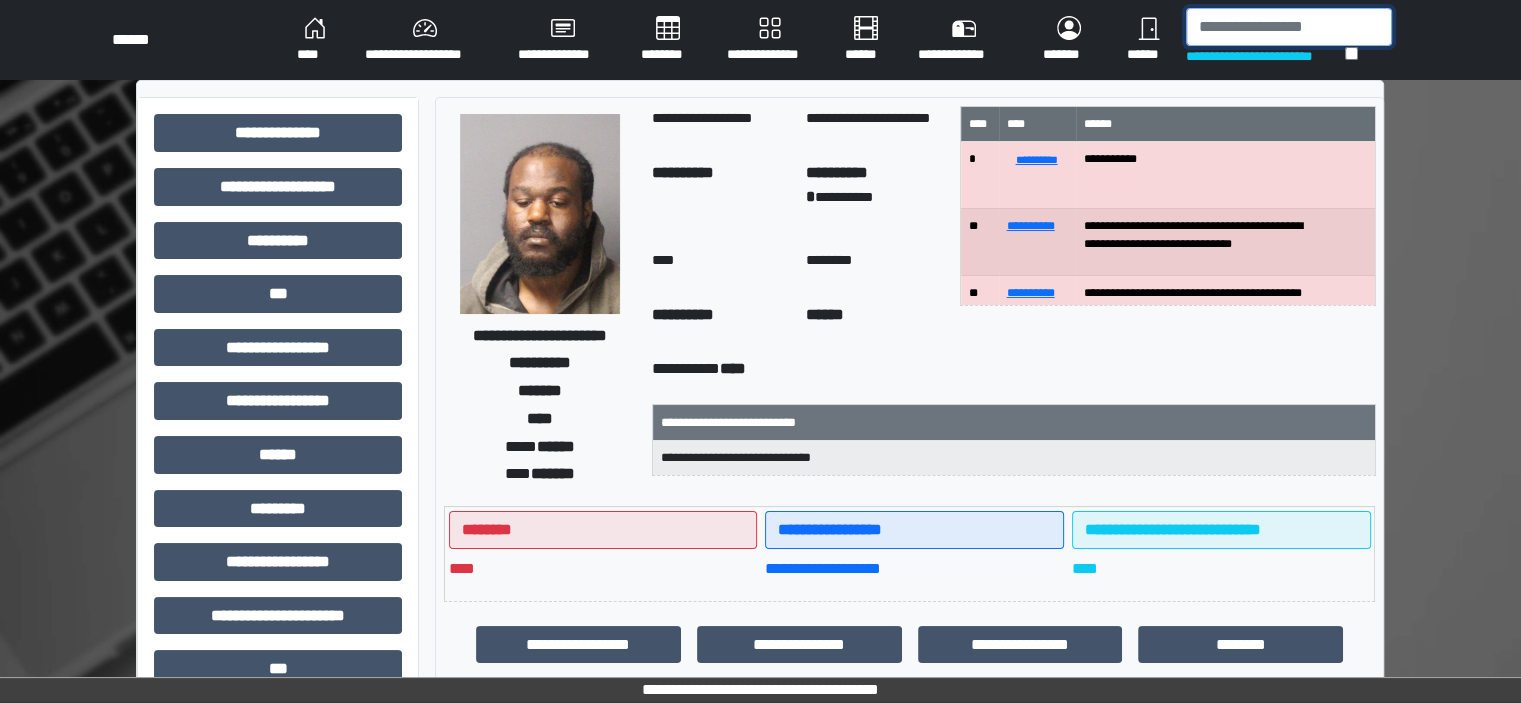 click at bounding box center (1289, 27) 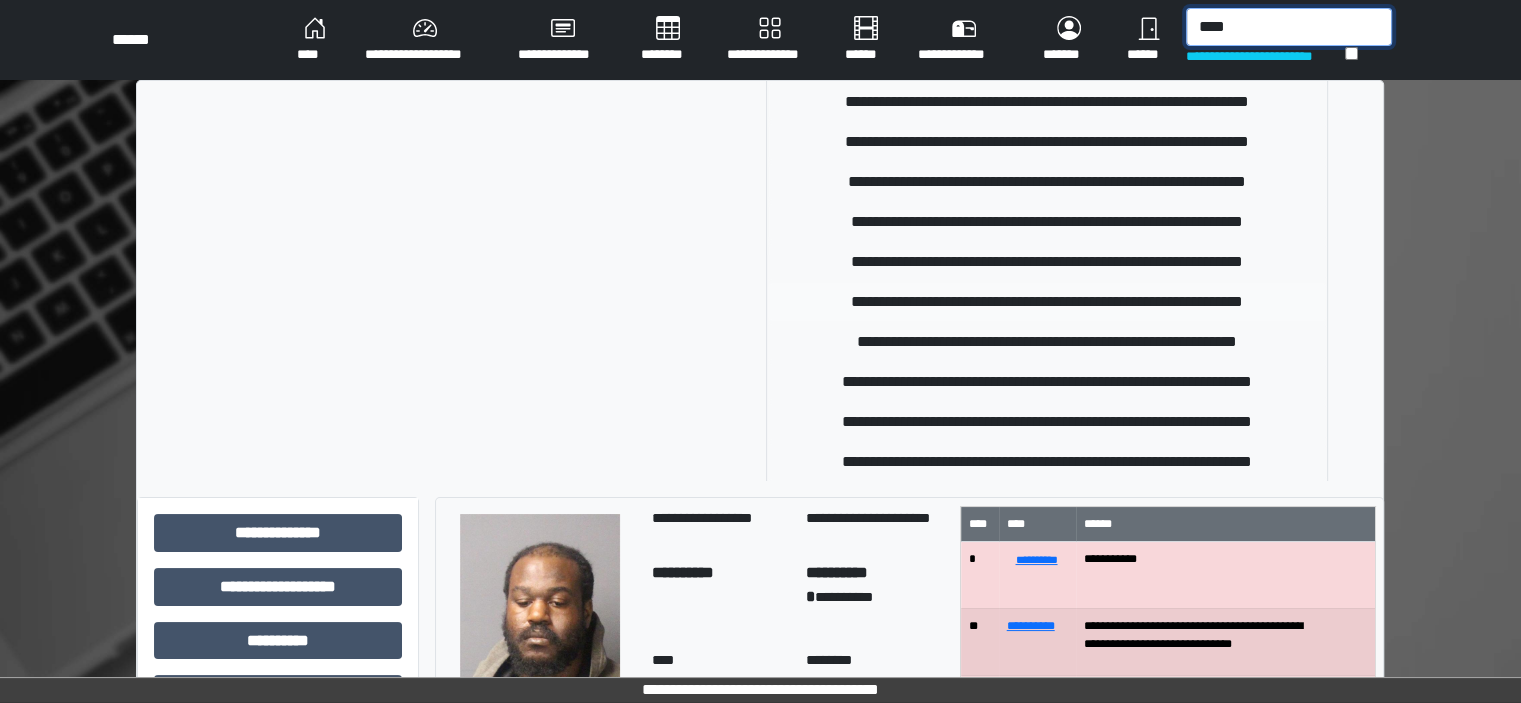 scroll, scrollTop: 291, scrollLeft: 0, axis: vertical 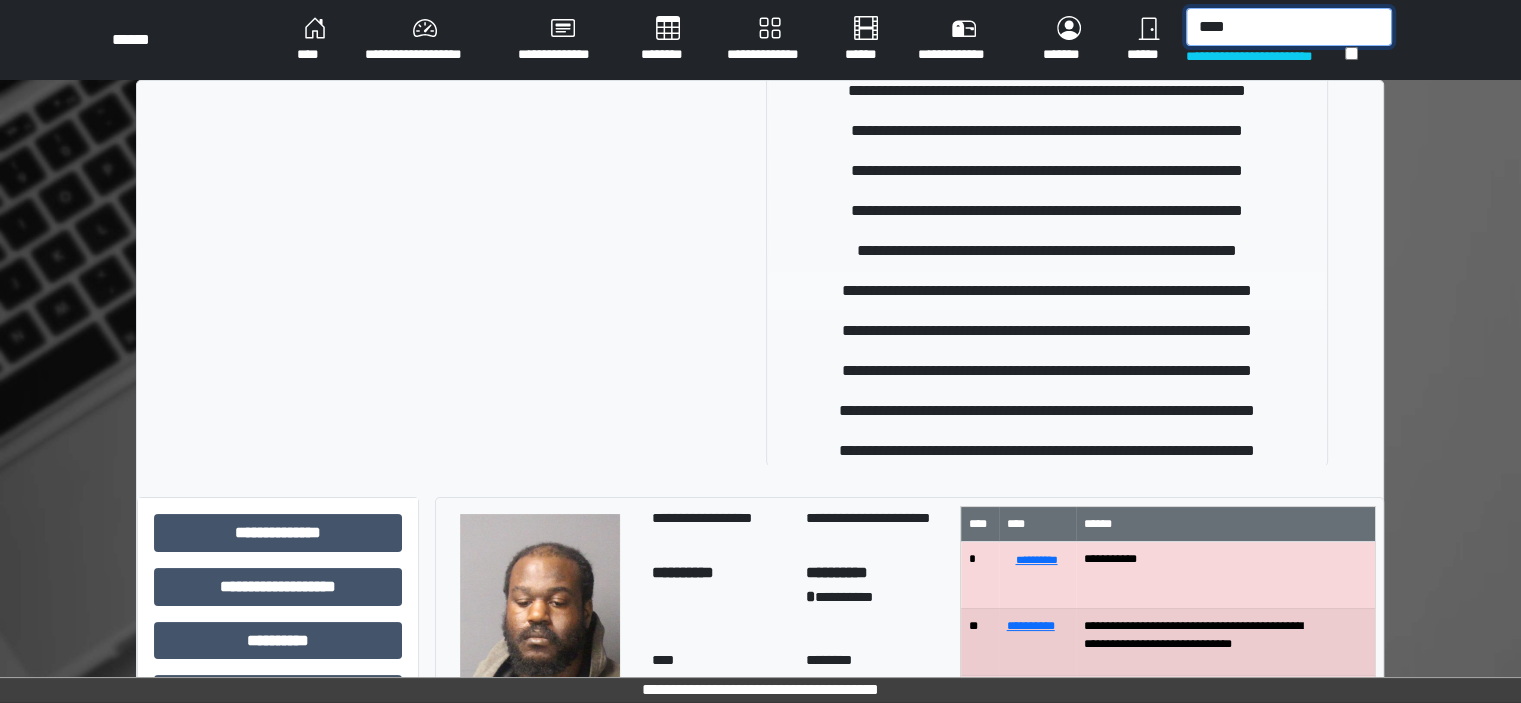type on "****" 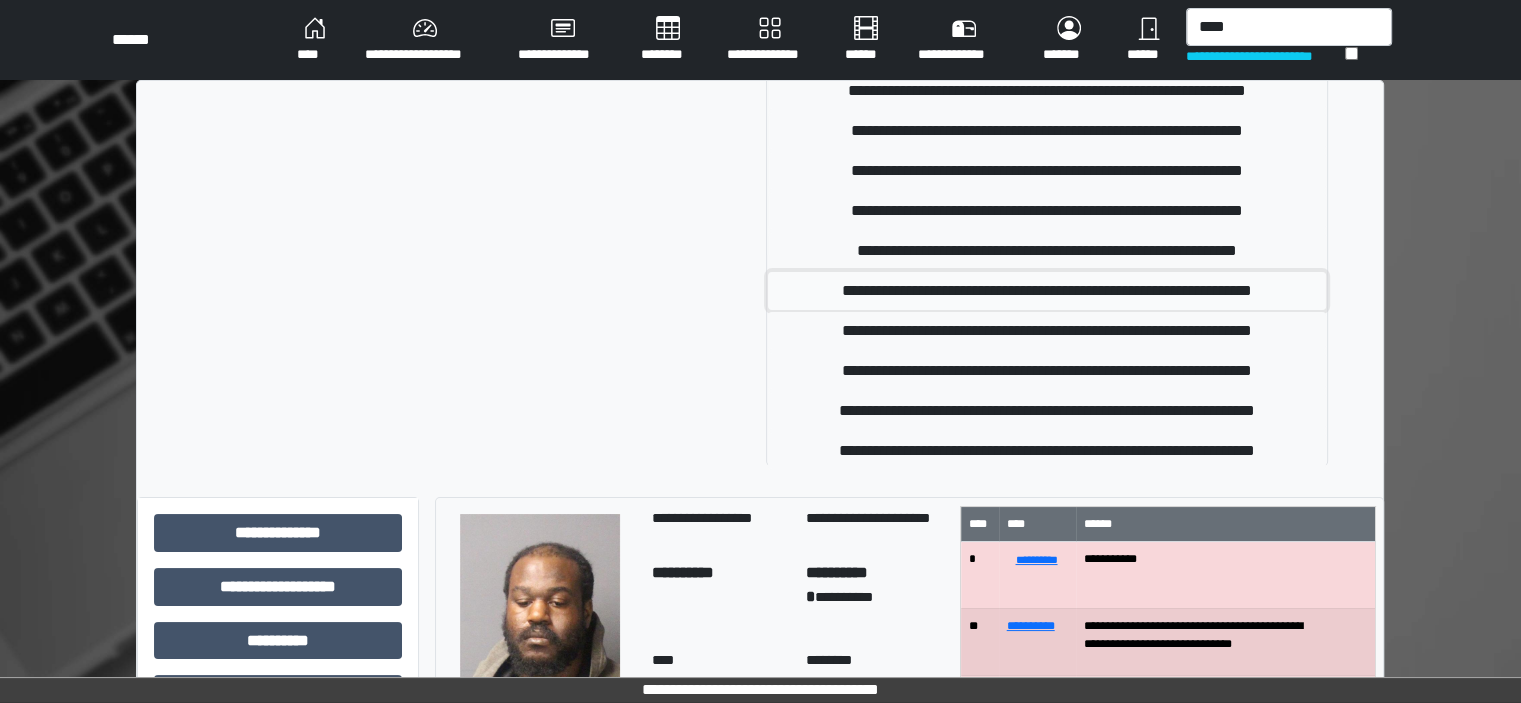 click on "**********" at bounding box center [1047, 291] 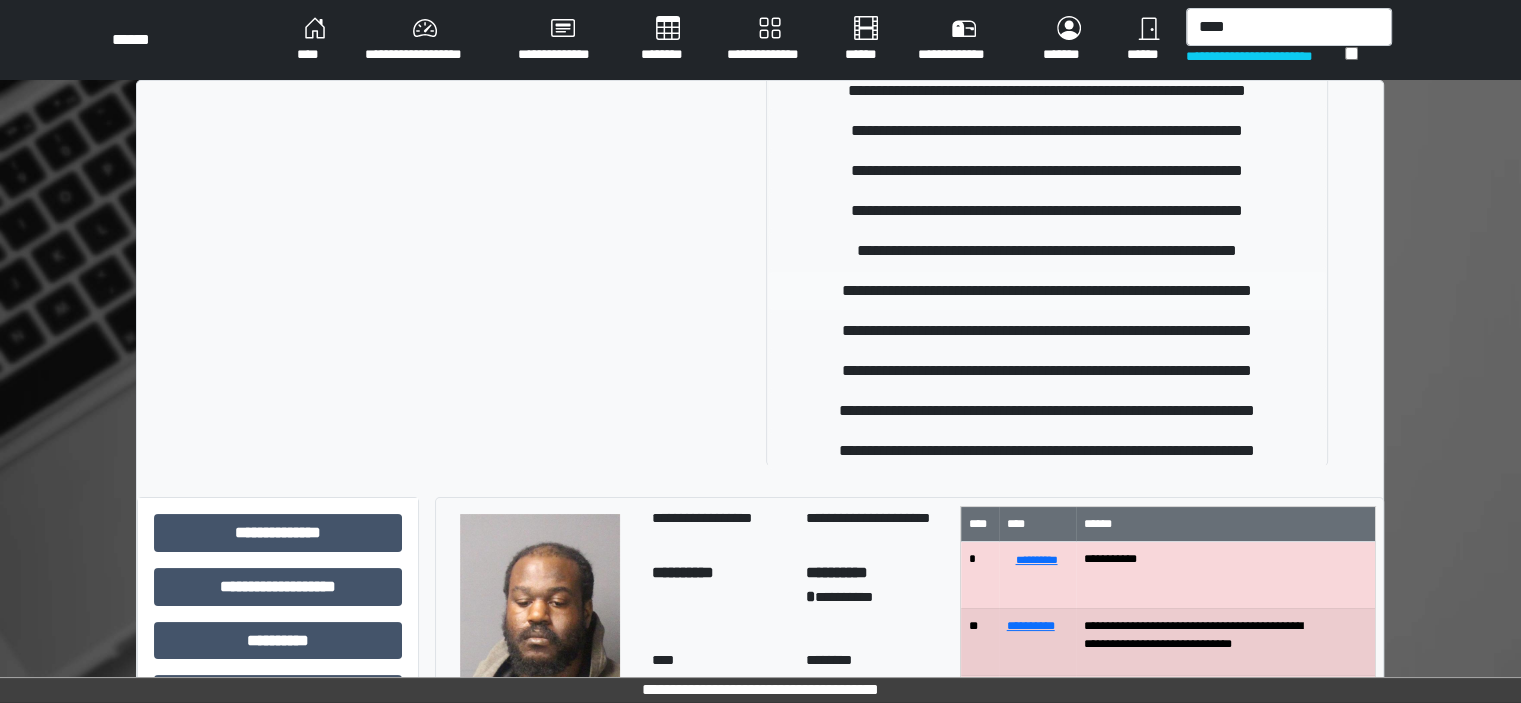 type 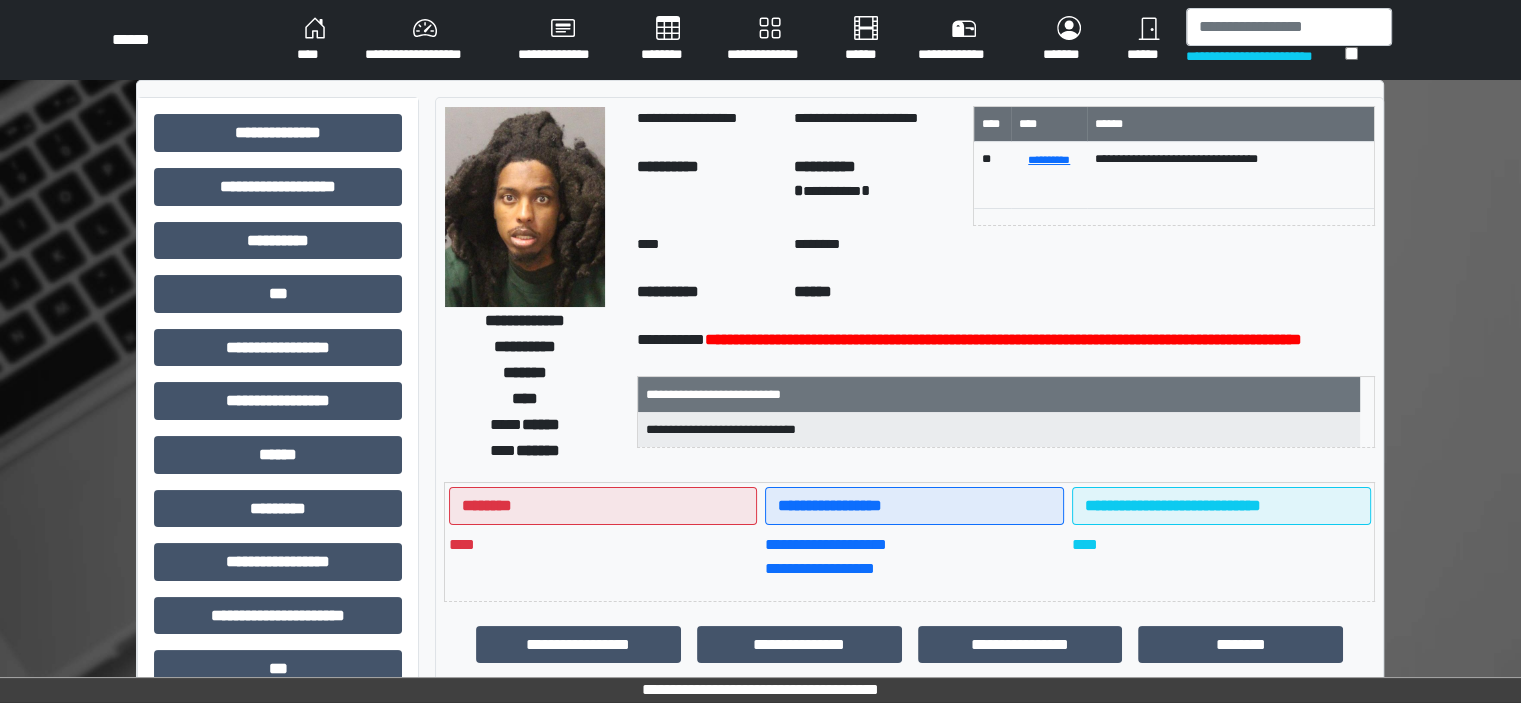 scroll, scrollTop: 463, scrollLeft: 0, axis: vertical 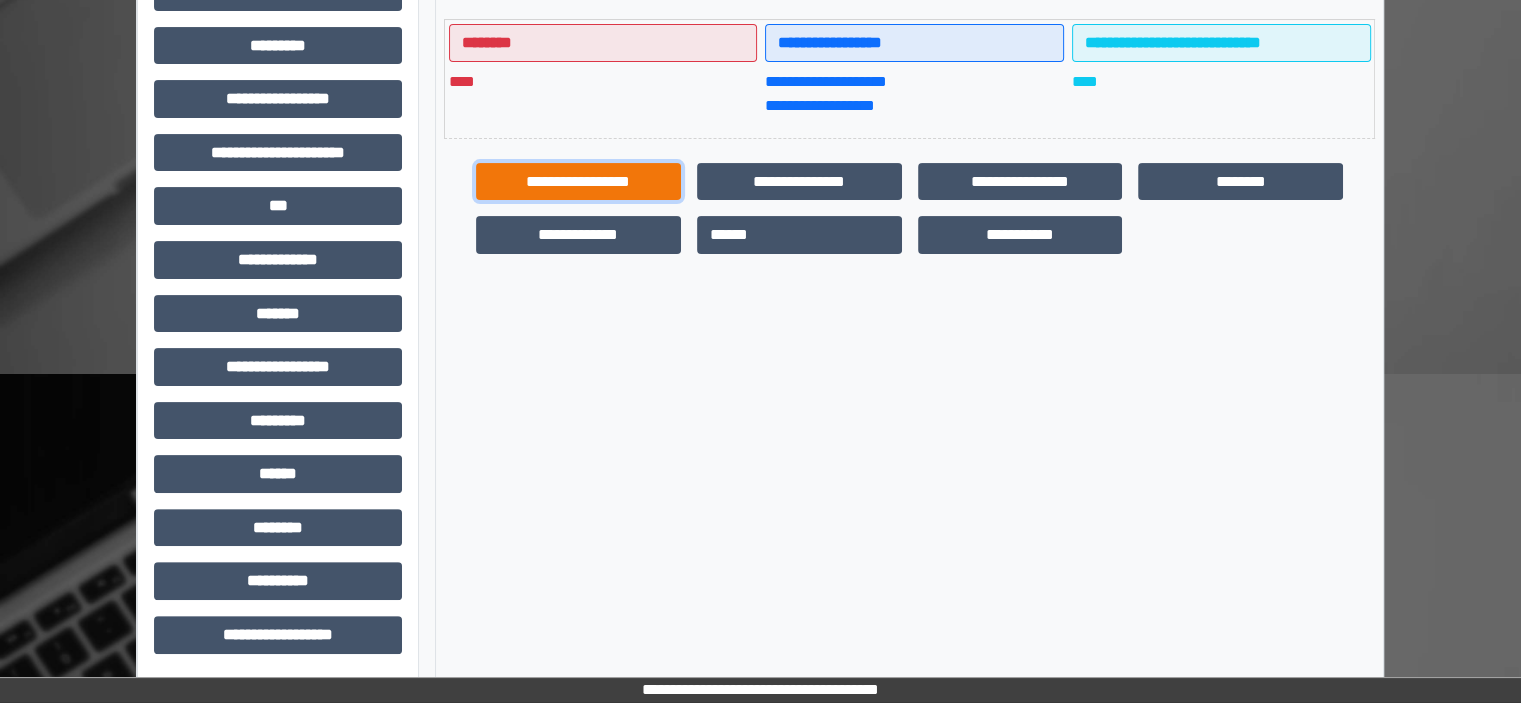 click on "**********" at bounding box center (578, 182) 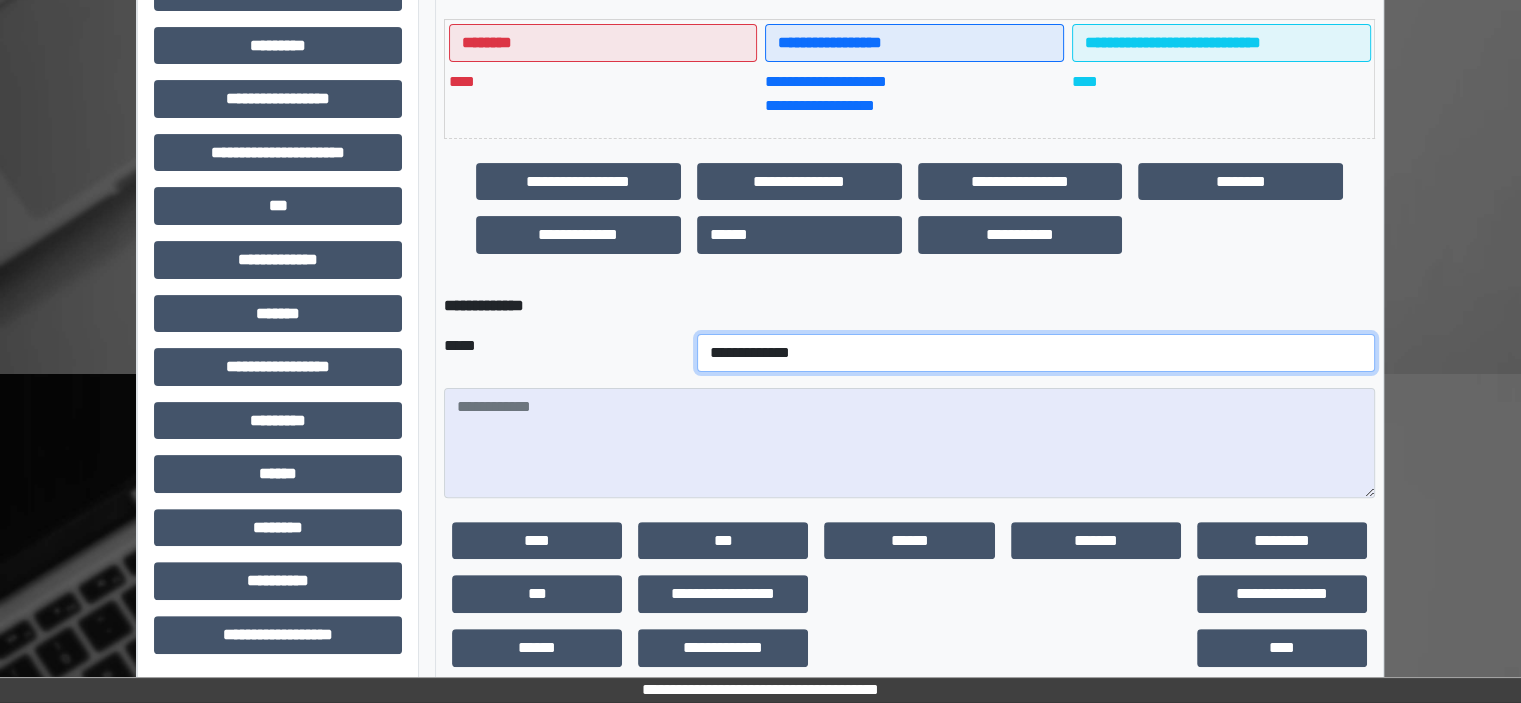 click on "**********" at bounding box center [1036, 353] 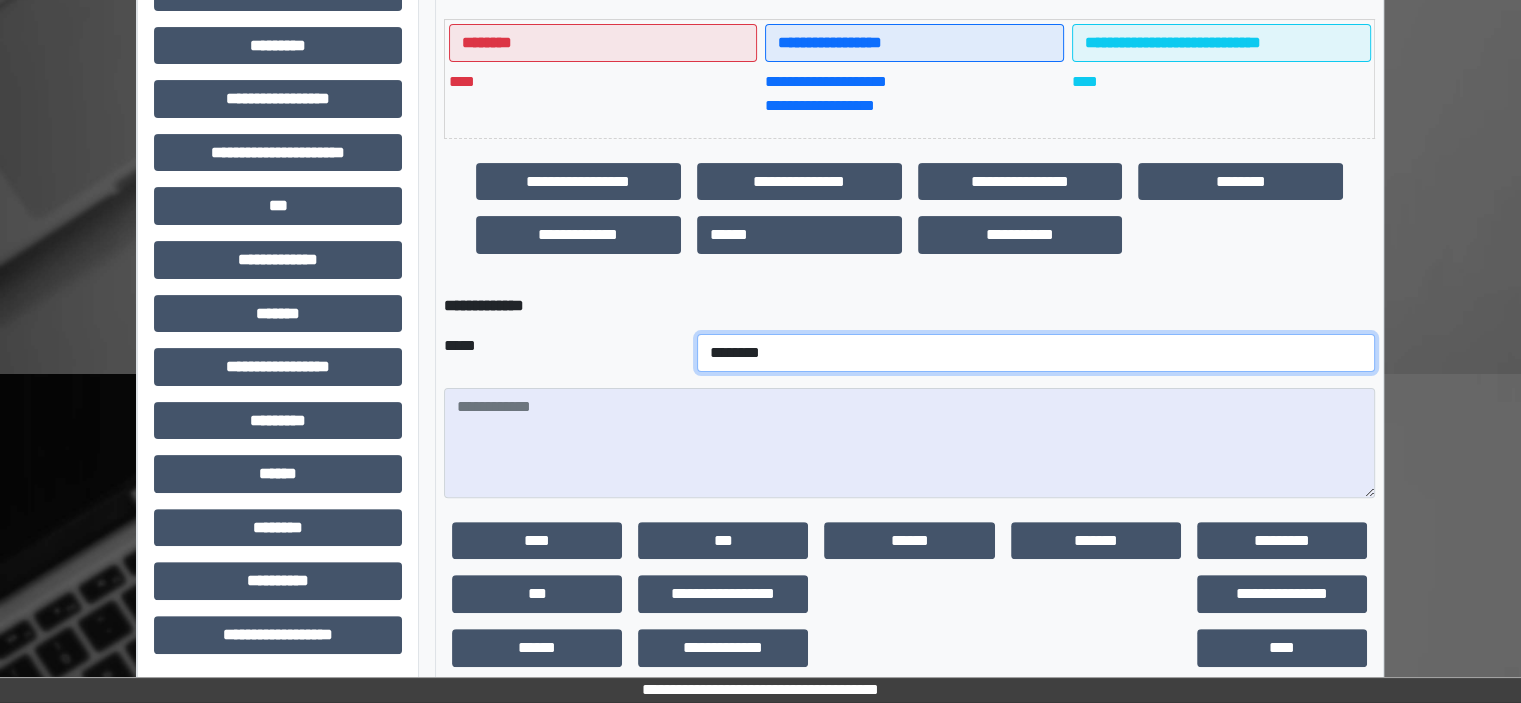click on "**********" at bounding box center [1036, 353] 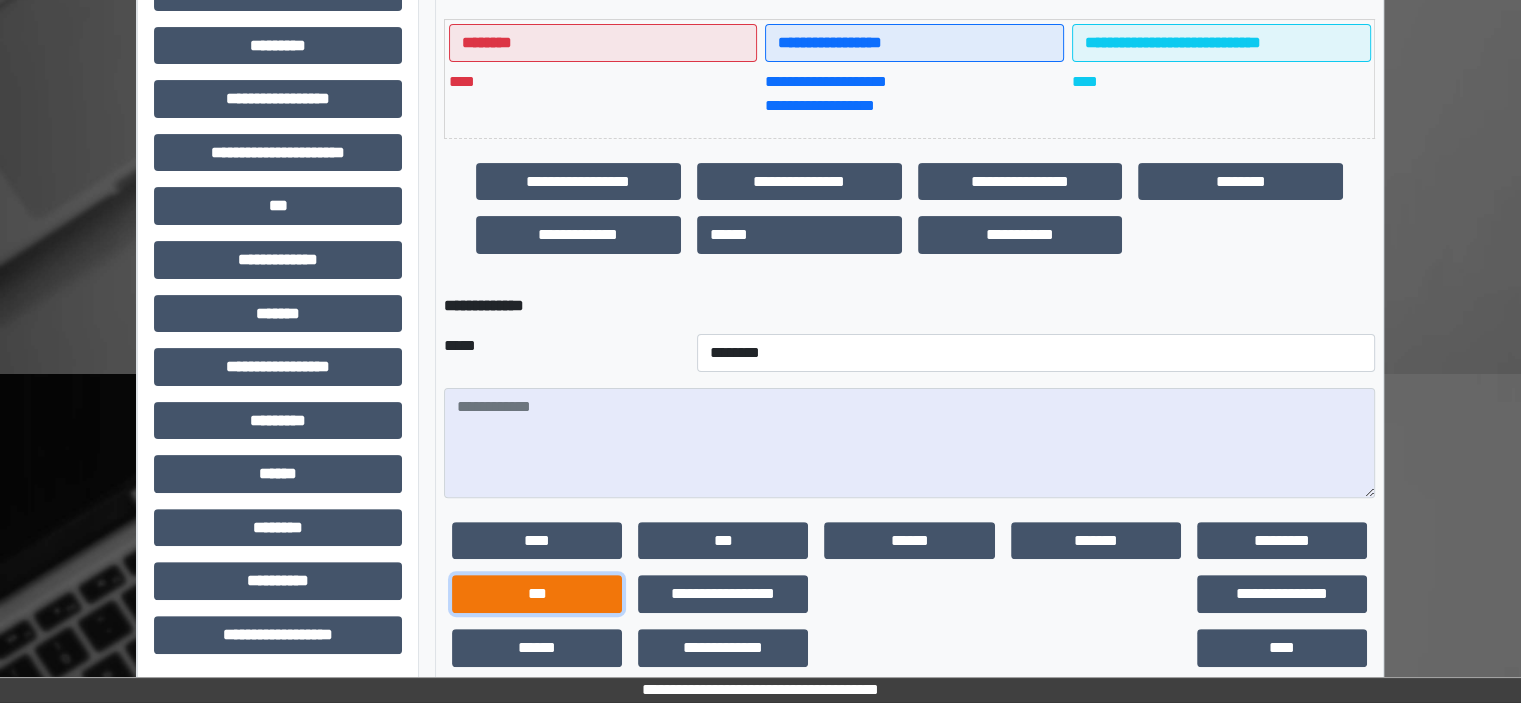 click on "***" 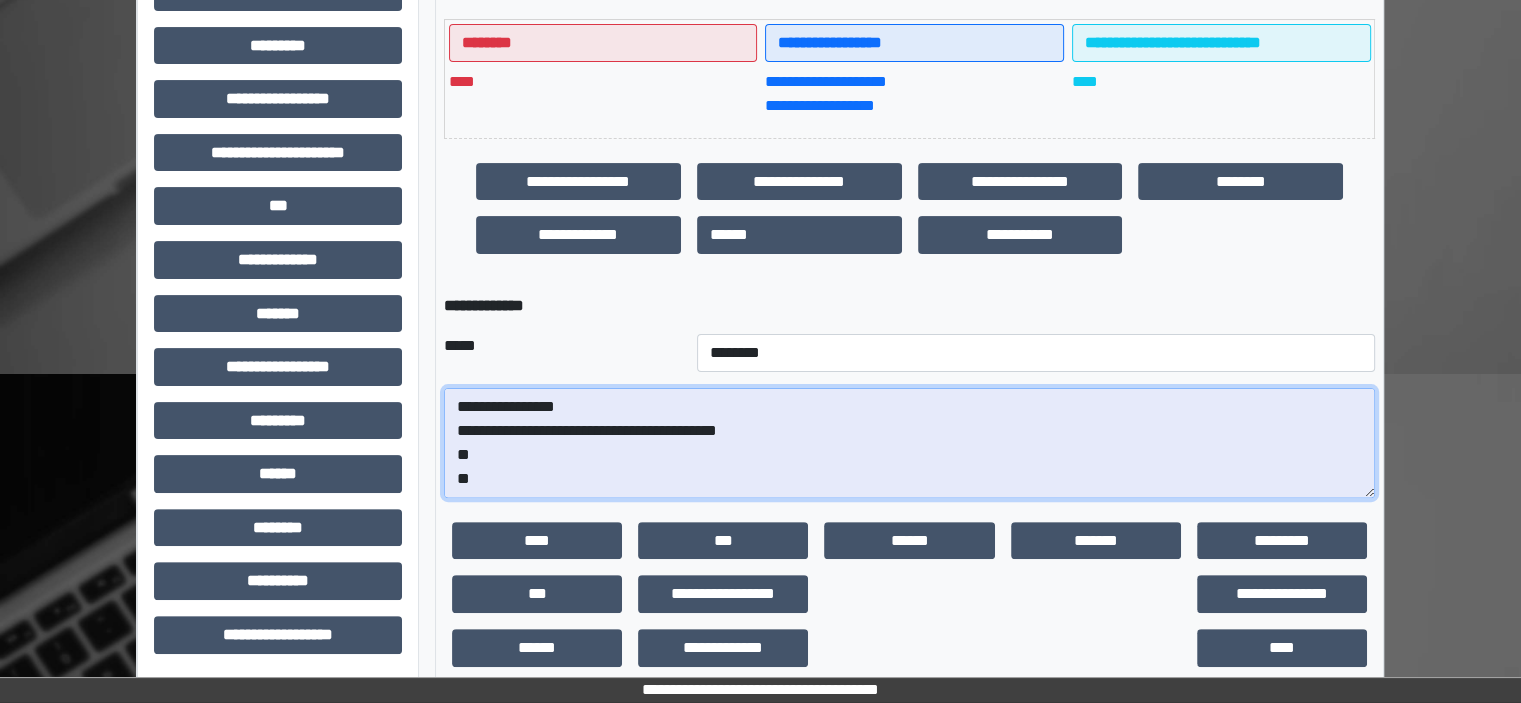 click on "**********" 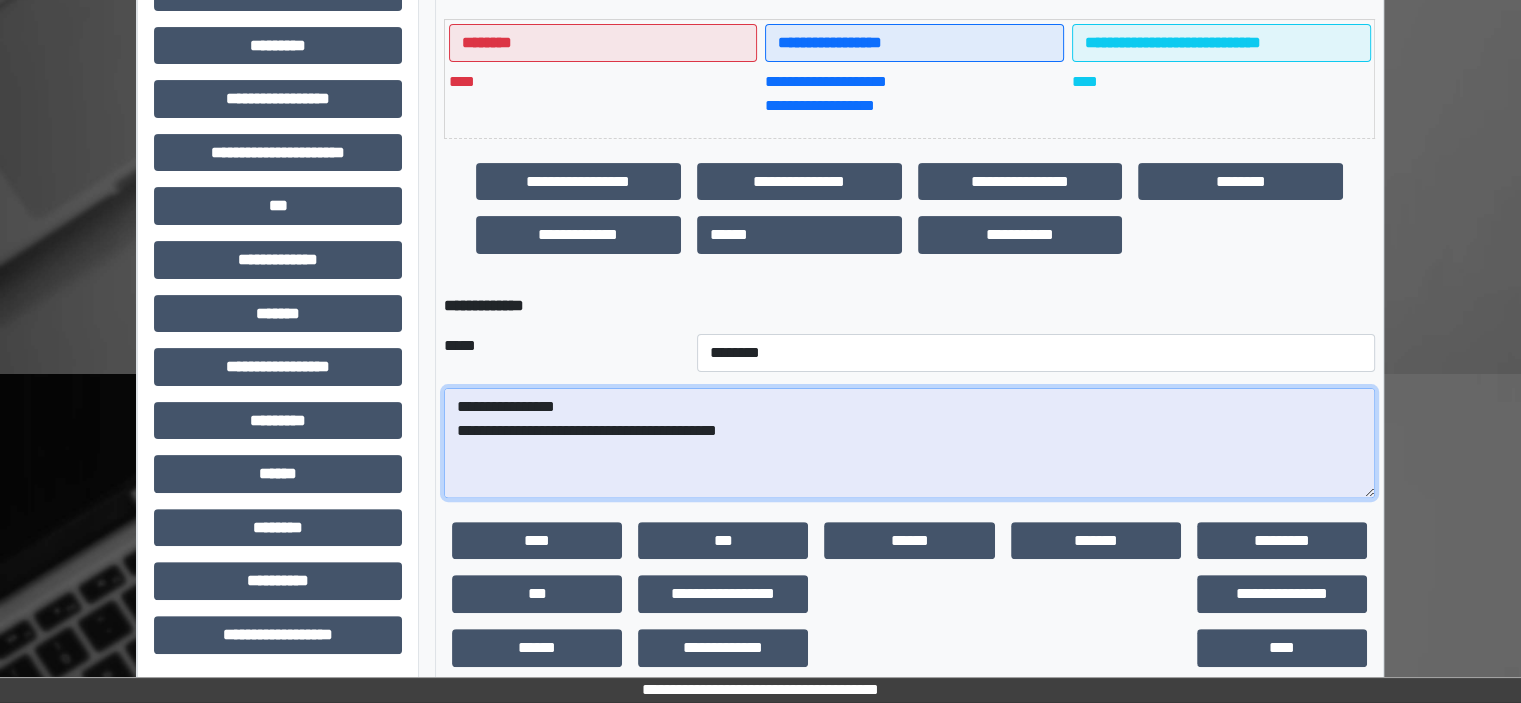 paste on "**********" 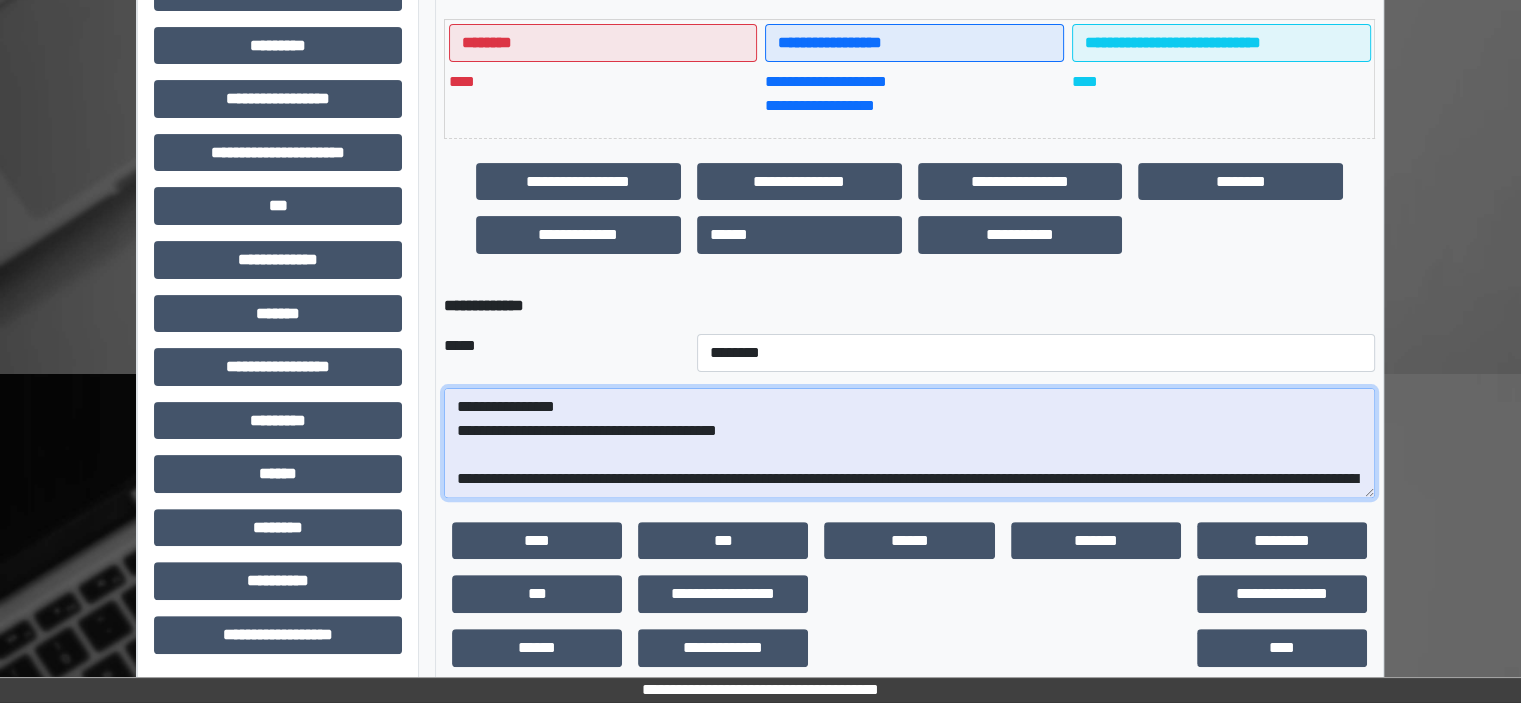scroll, scrollTop: 376, scrollLeft: 0, axis: vertical 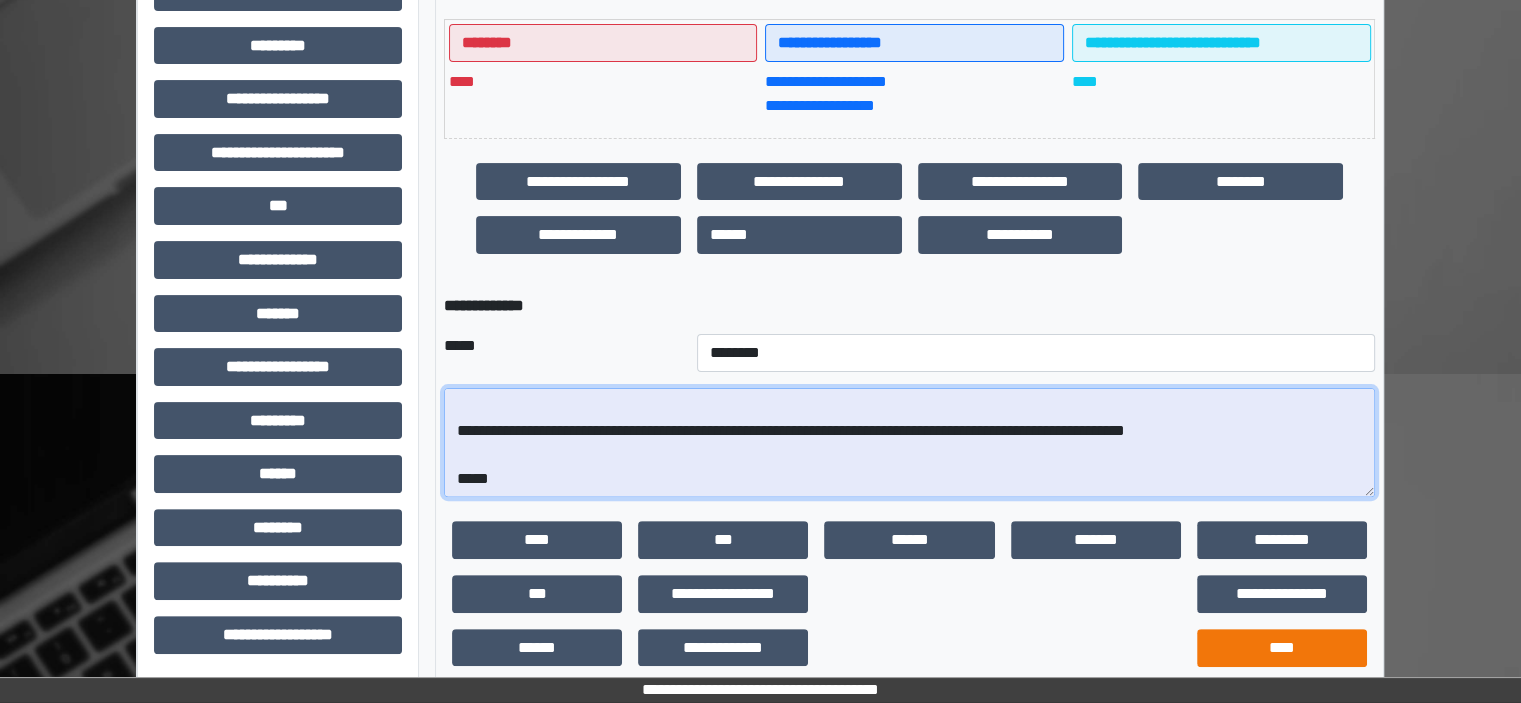type on "**********" 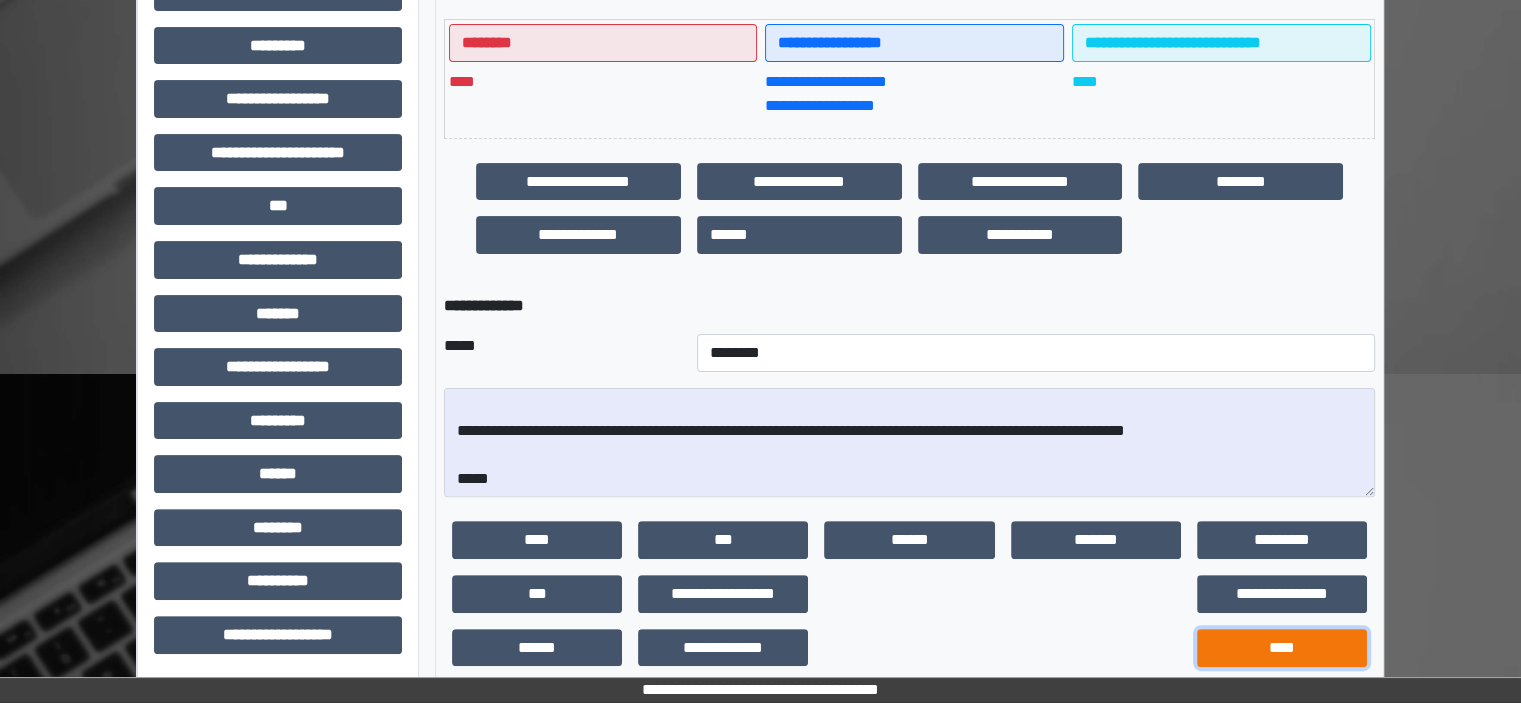 click on "****" 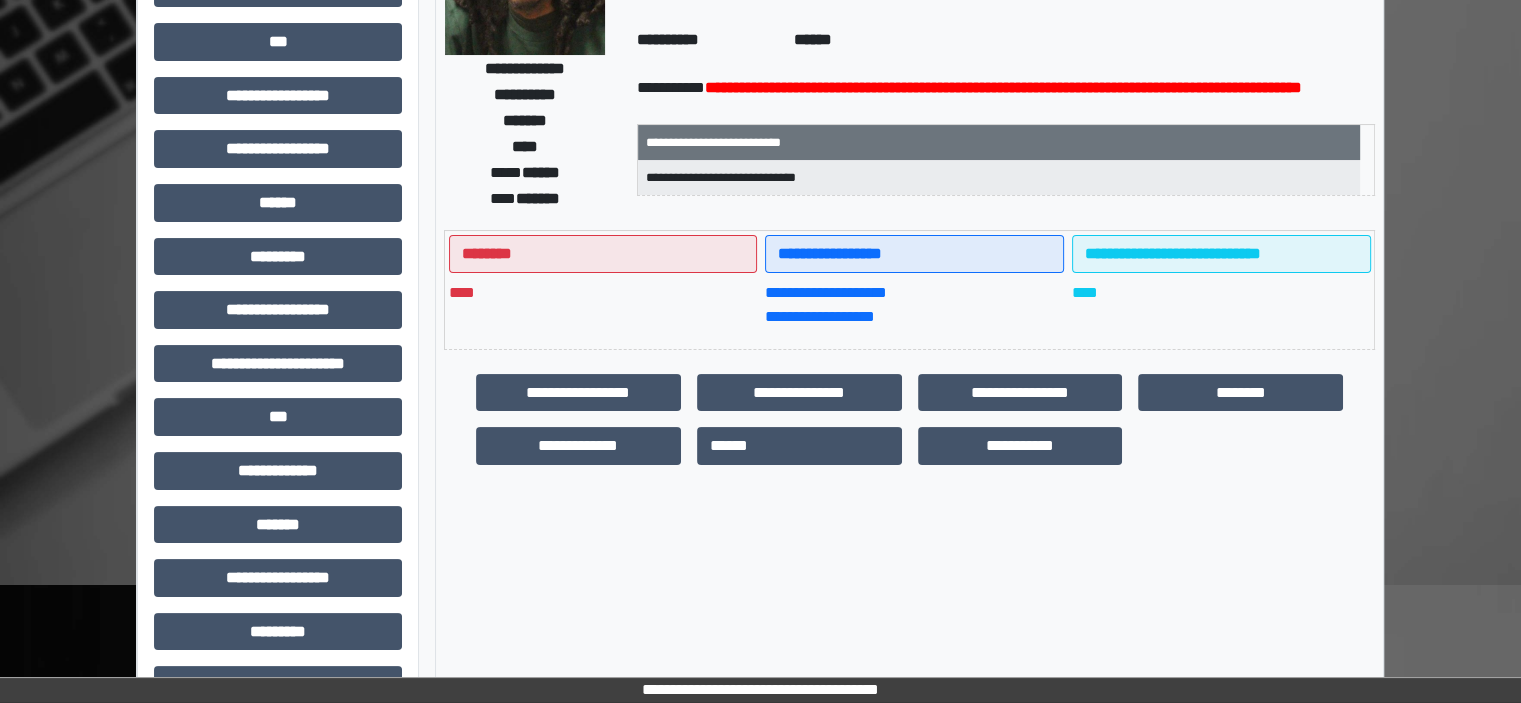 scroll, scrollTop: 463, scrollLeft: 0, axis: vertical 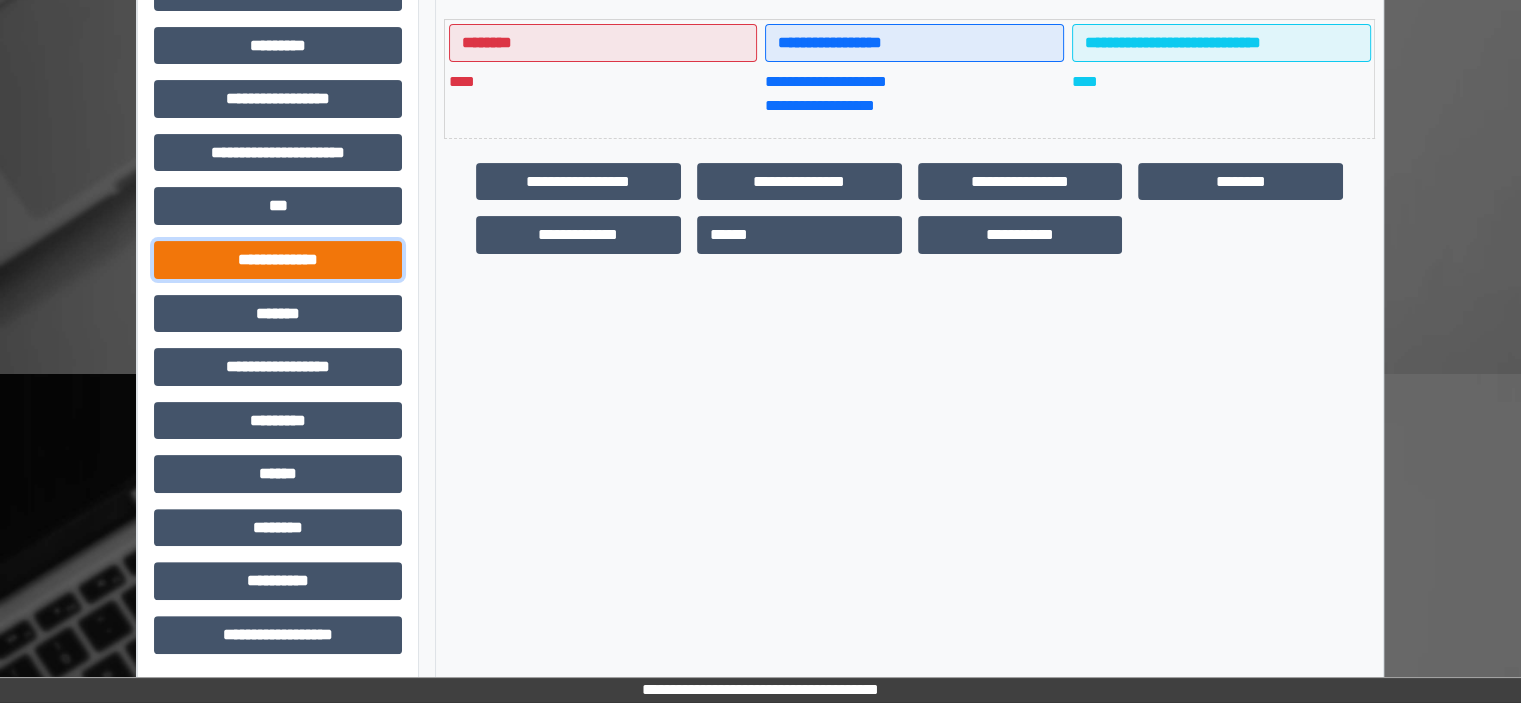 click on "**********" at bounding box center [278, 260] 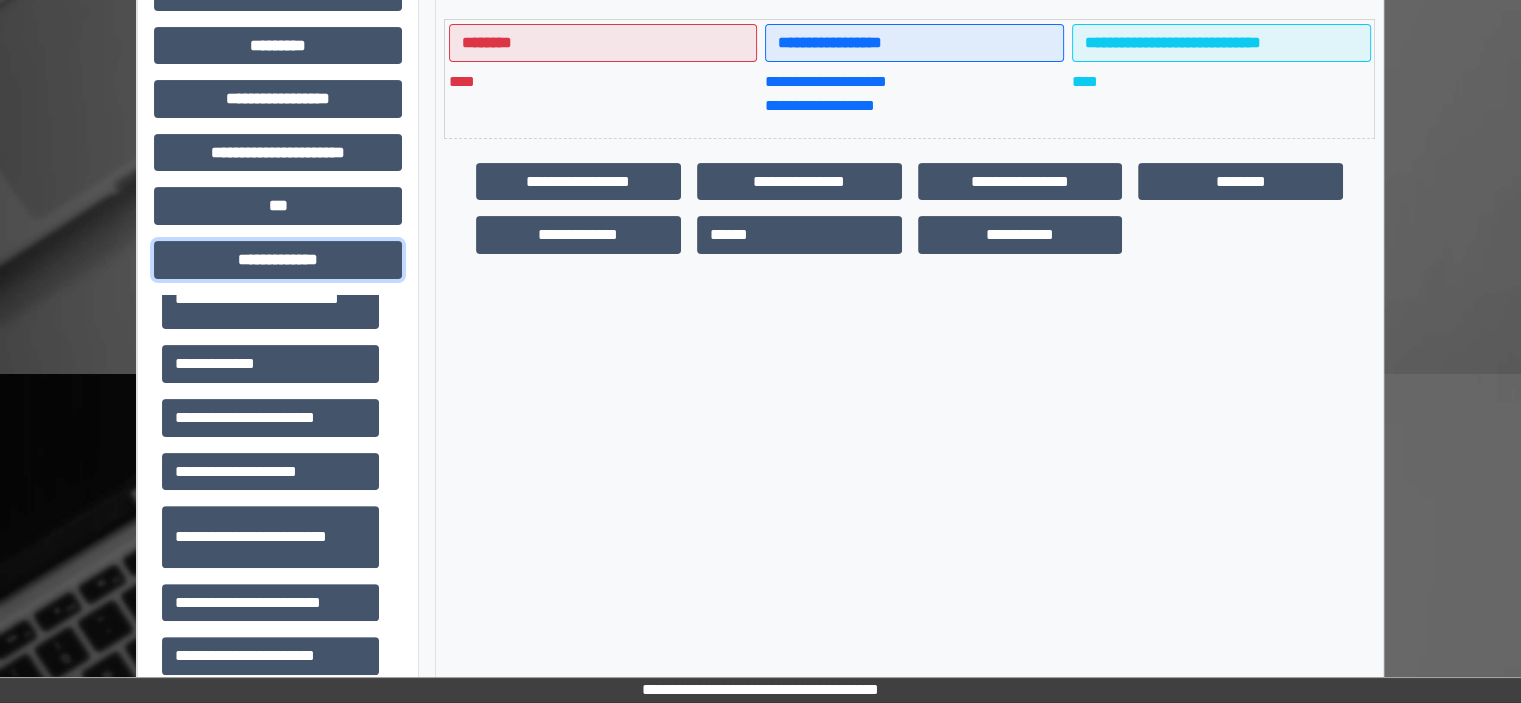 scroll, scrollTop: 600, scrollLeft: 0, axis: vertical 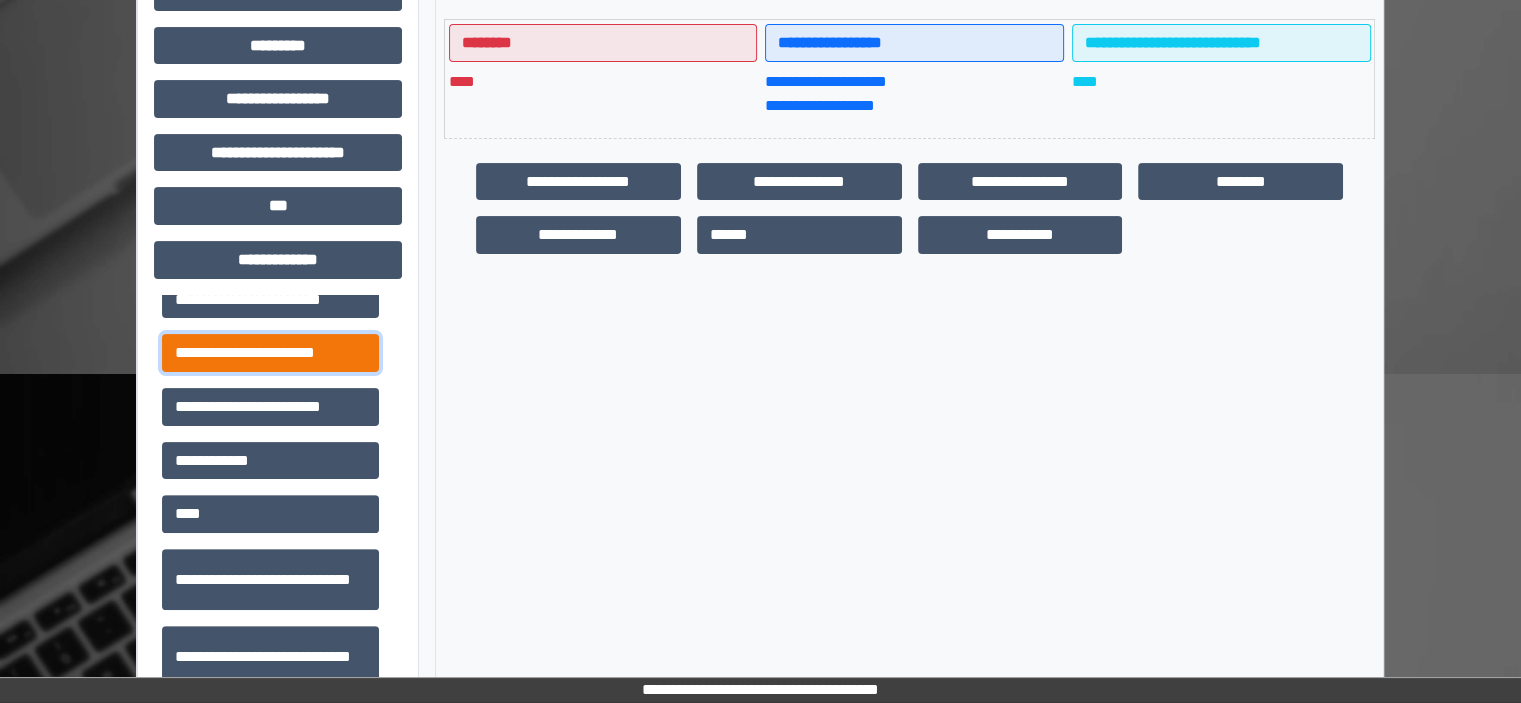 click on "**********" at bounding box center (270, 353) 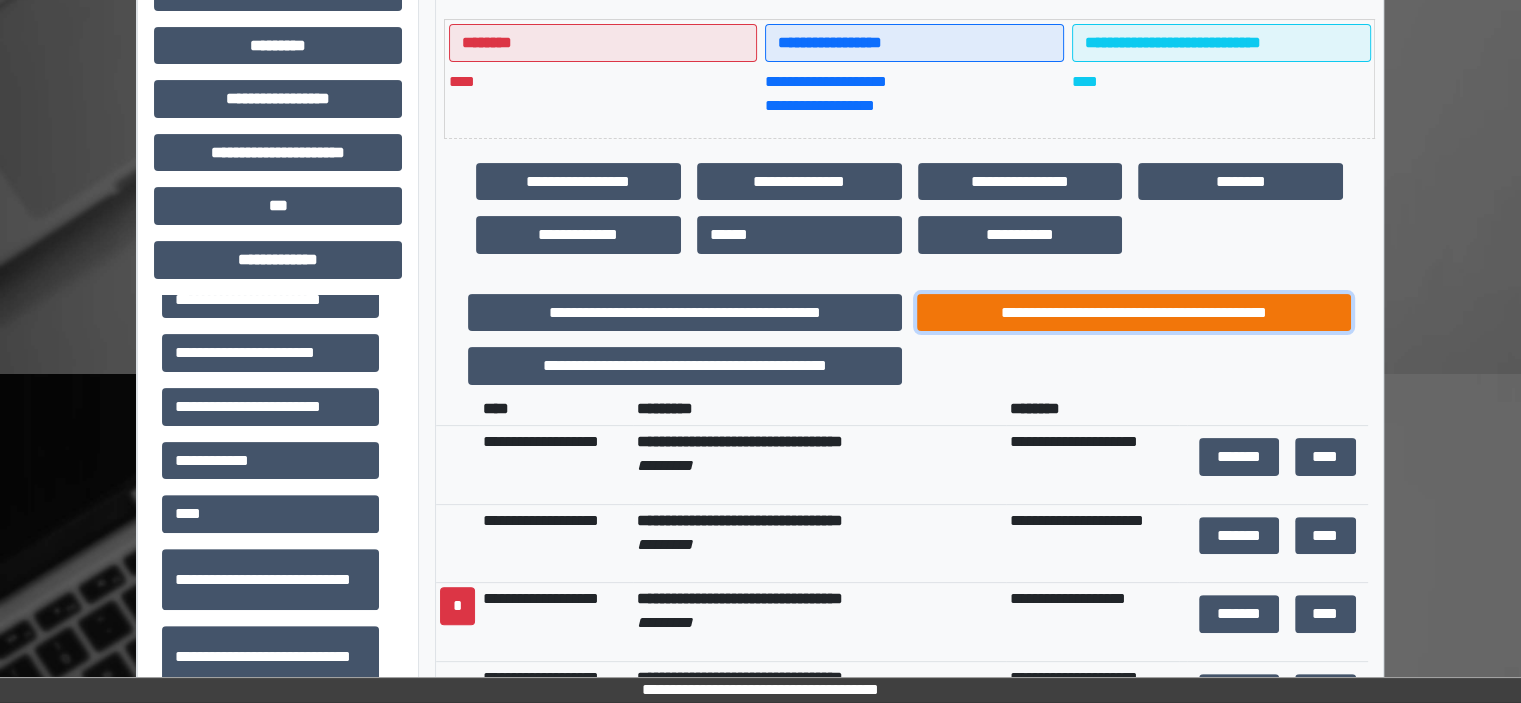 click on "**********" at bounding box center (1134, 313) 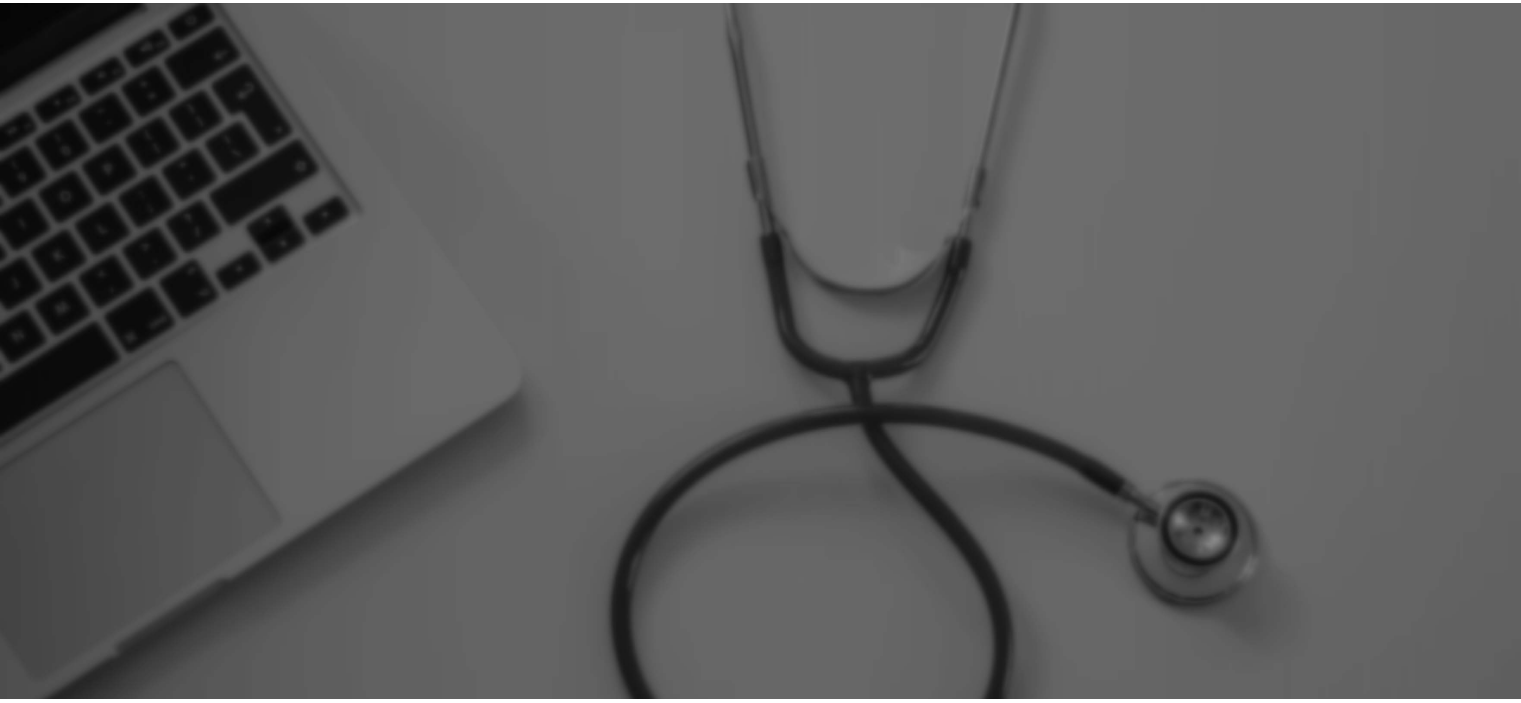 scroll, scrollTop: 0, scrollLeft: 0, axis: both 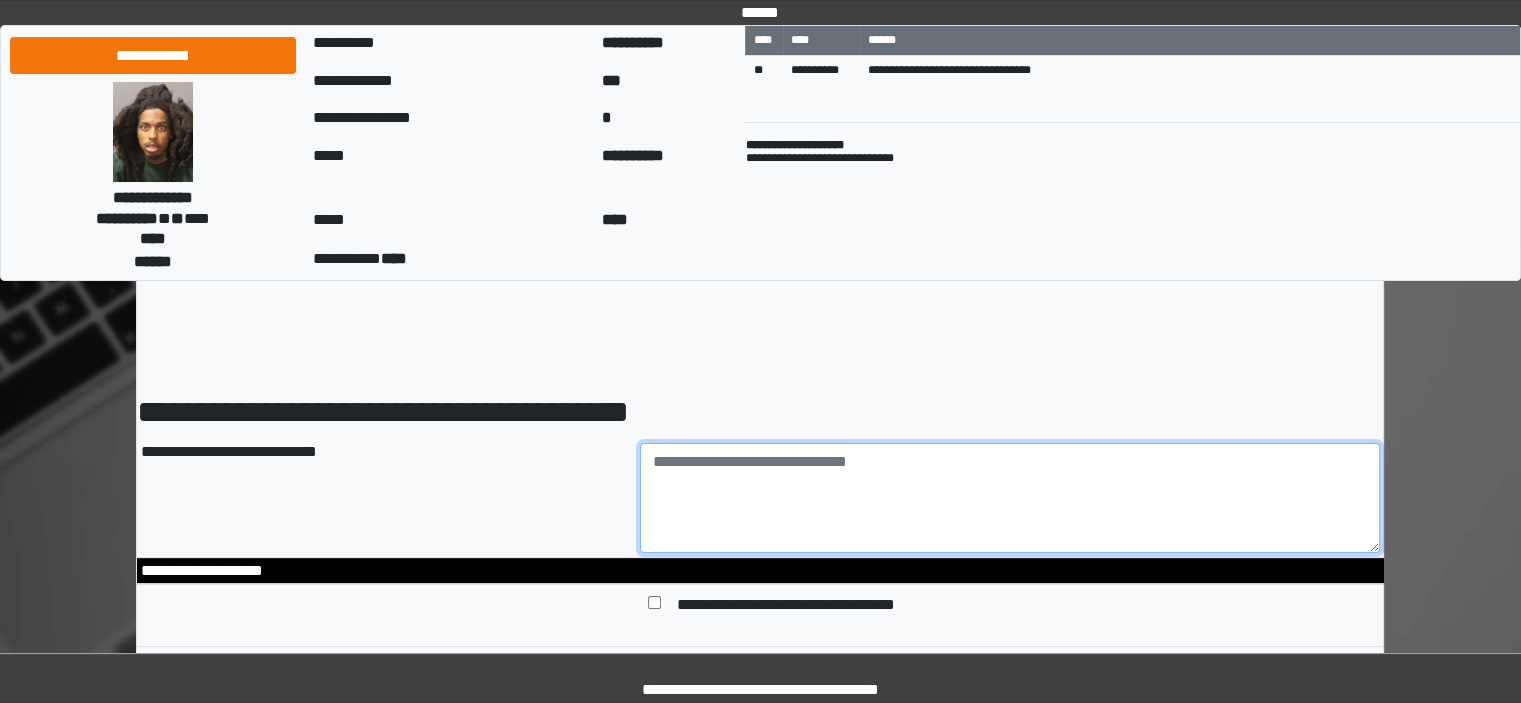 click at bounding box center (1010, 498) 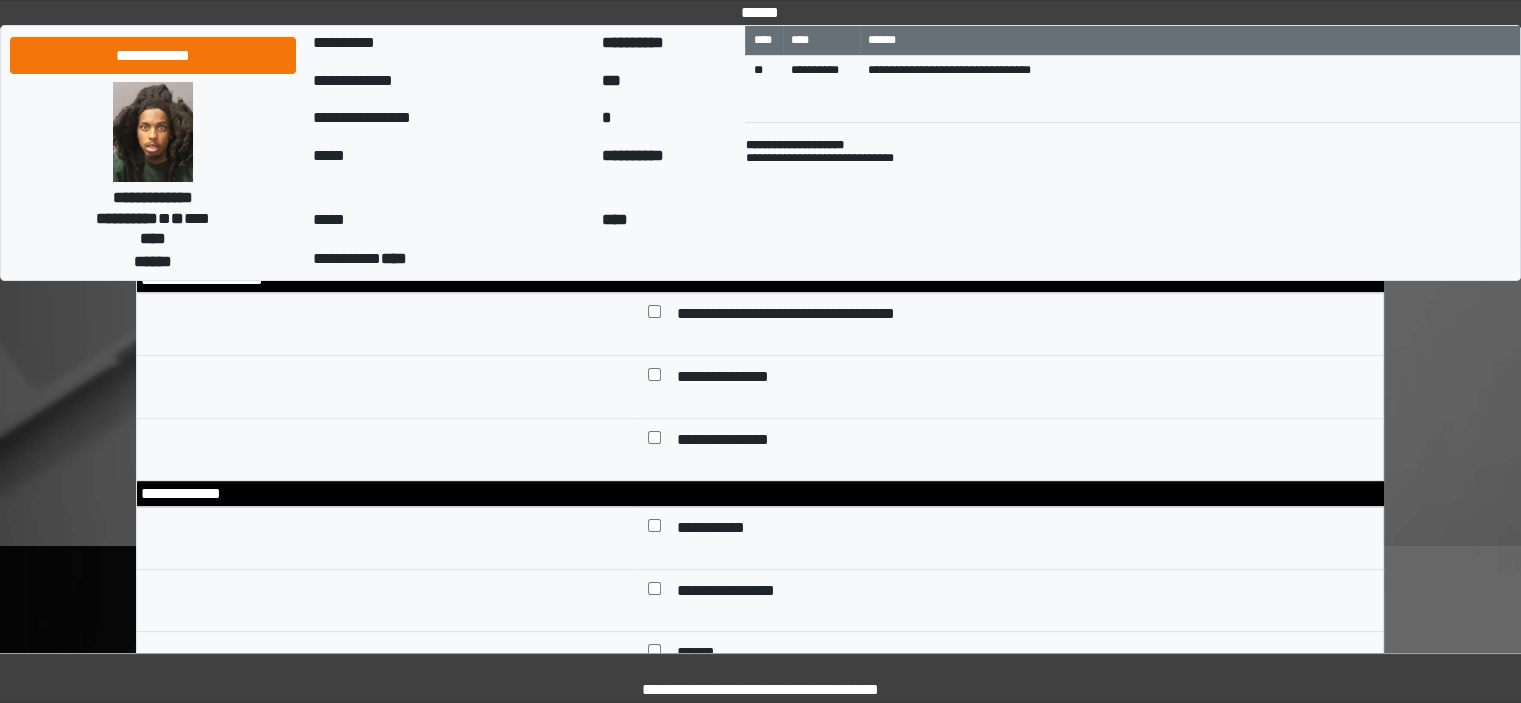 scroll, scrollTop: 300, scrollLeft: 0, axis: vertical 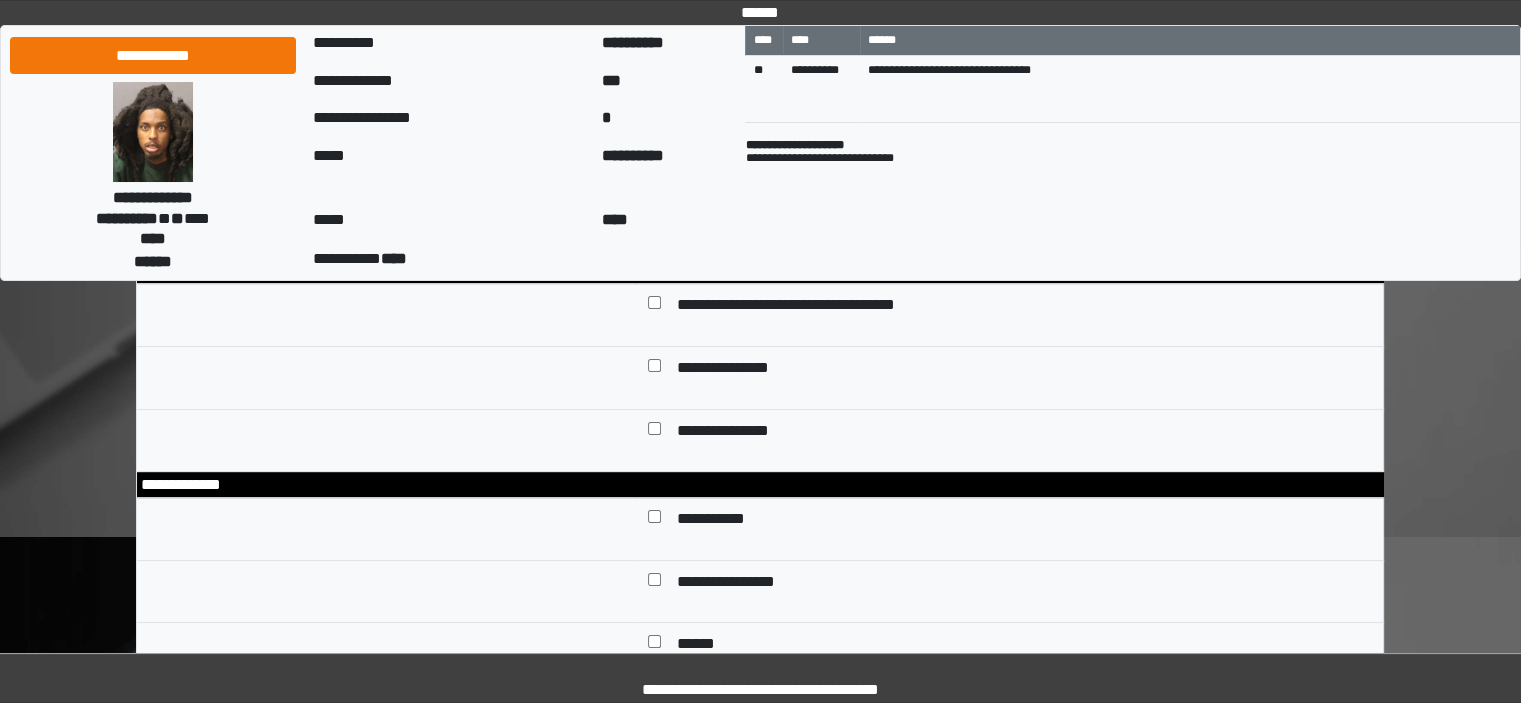 type on "**********" 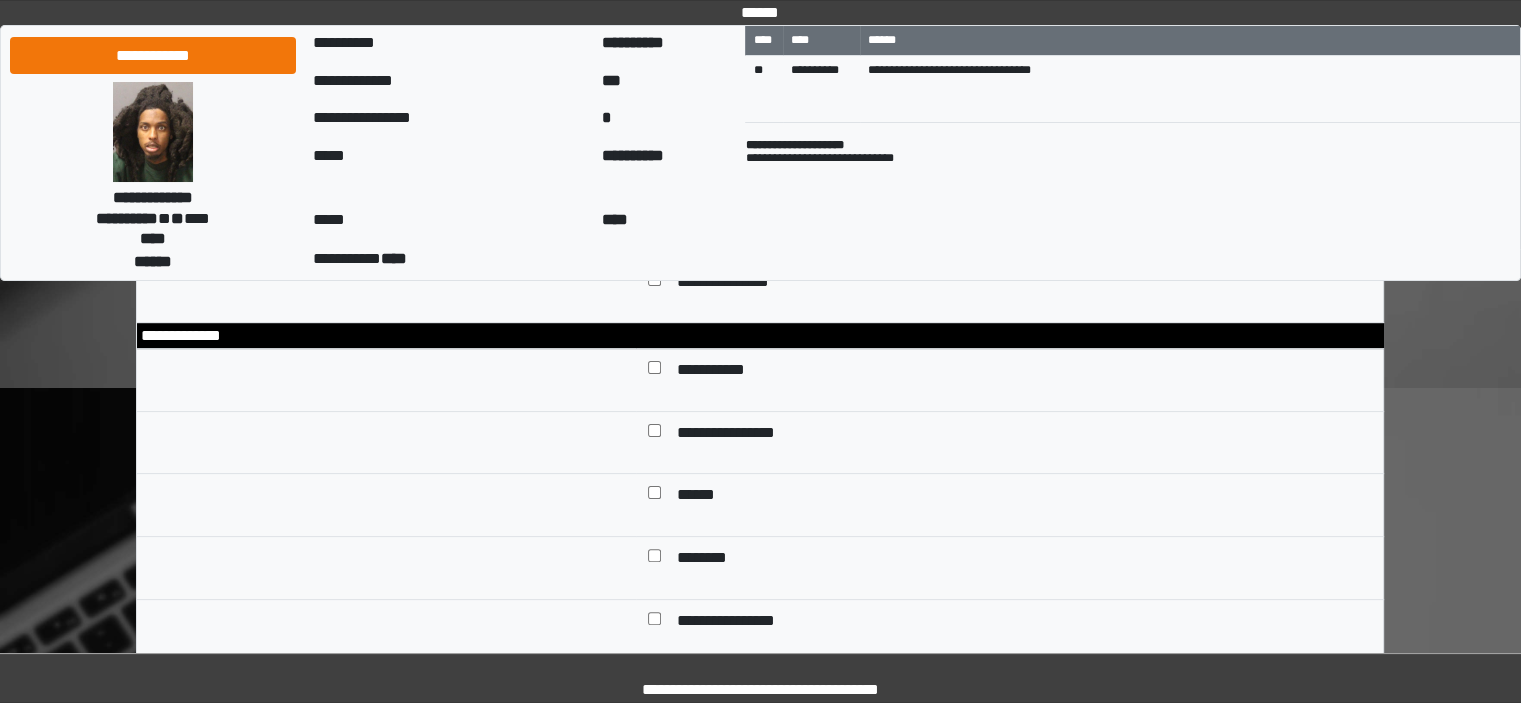 scroll, scrollTop: 500, scrollLeft: 0, axis: vertical 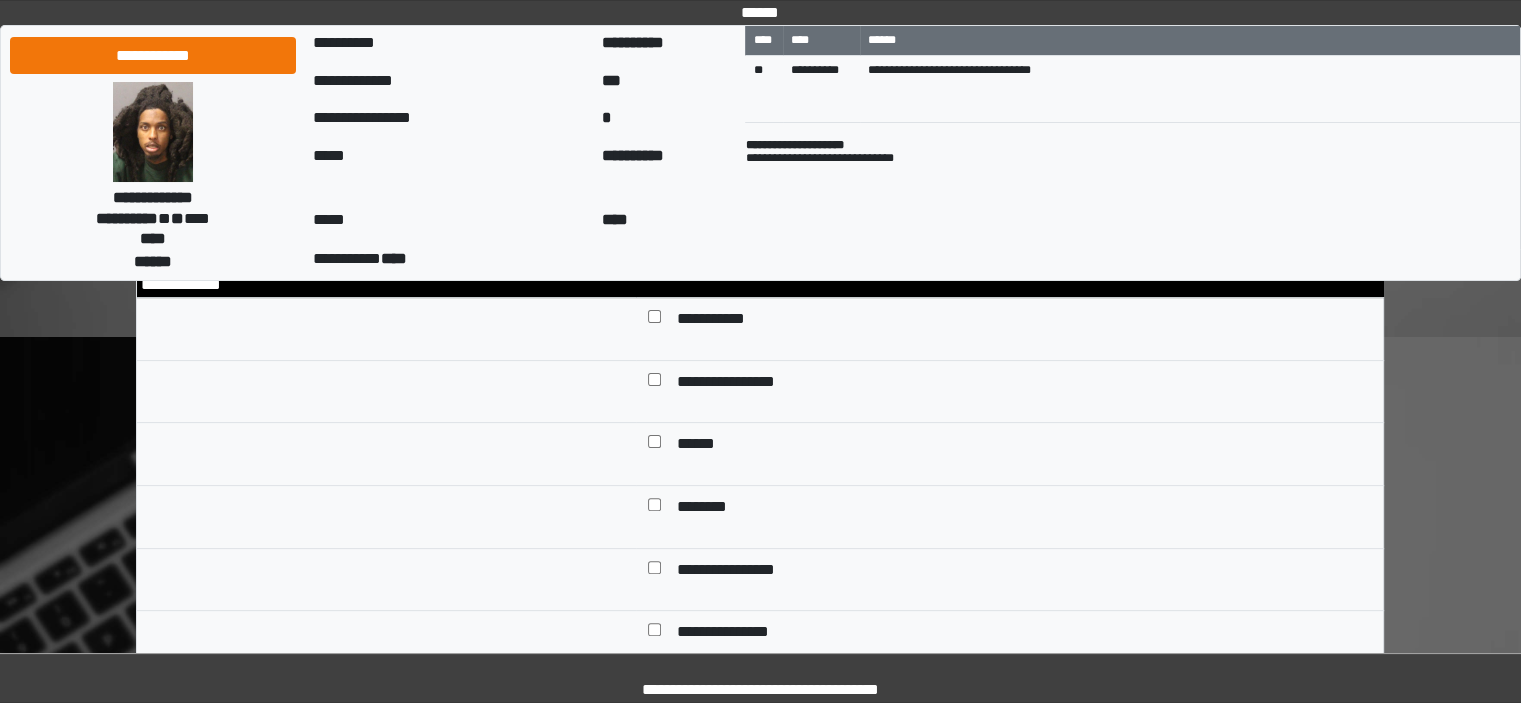click on "**********" at bounding box center [723, 321] 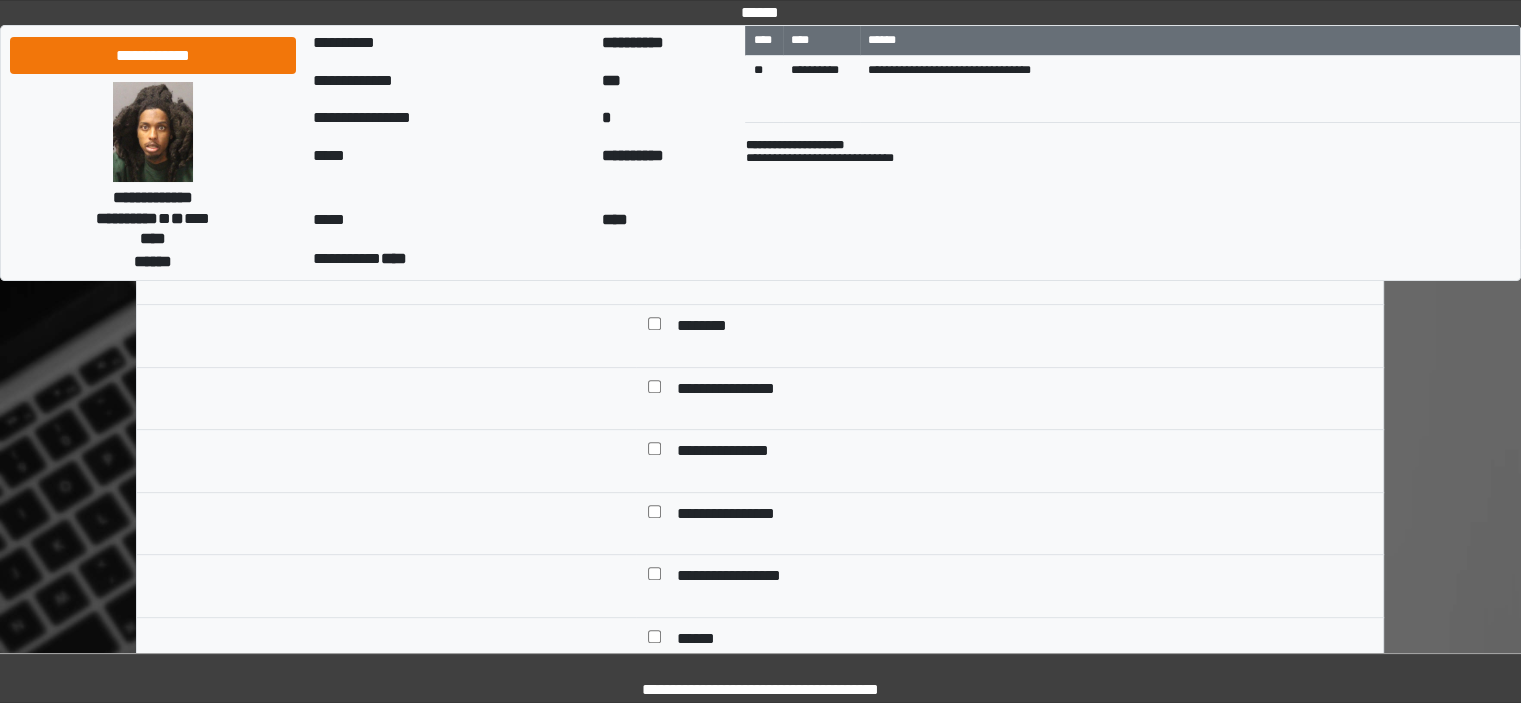 scroll, scrollTop: 700, scrollLeft: 0, axis: vertical 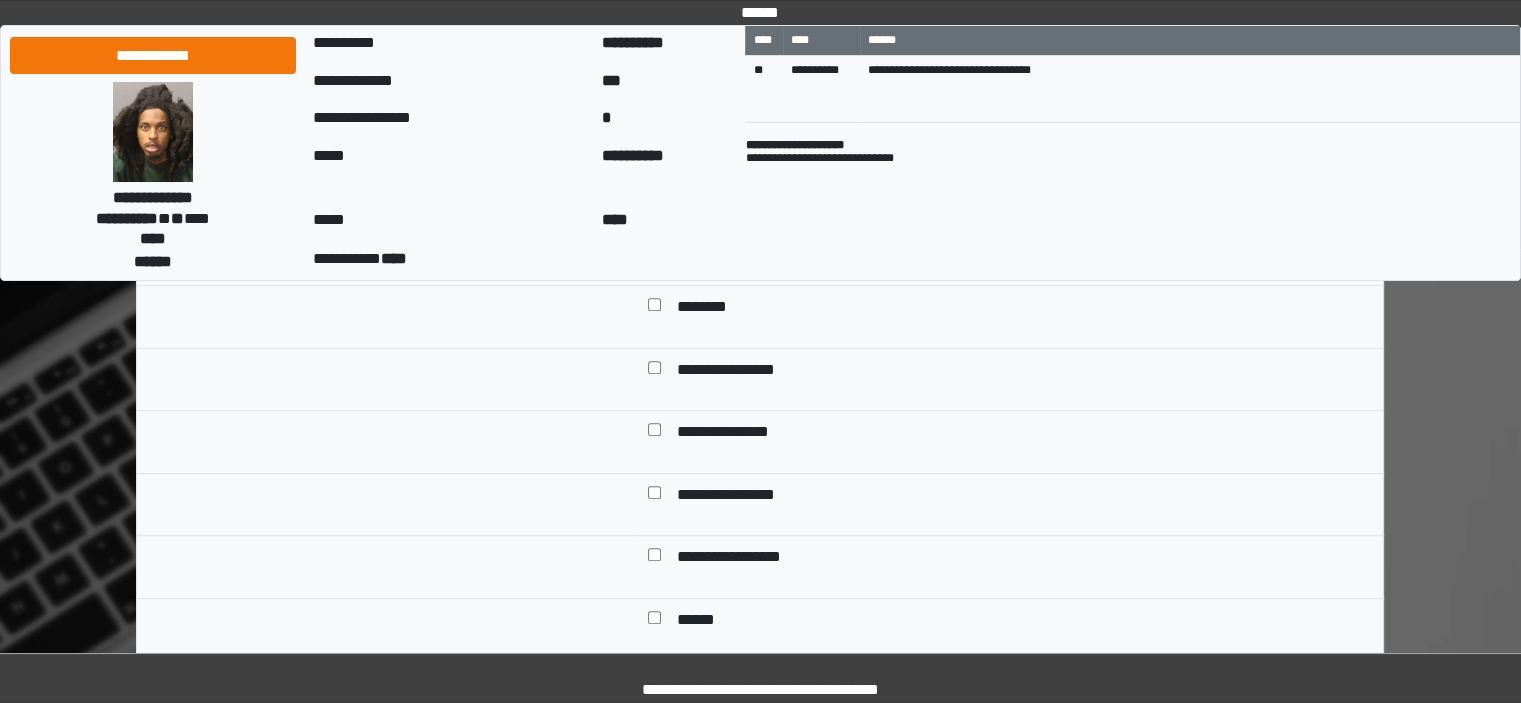 click on "**********" at bounding box center (739, 434) 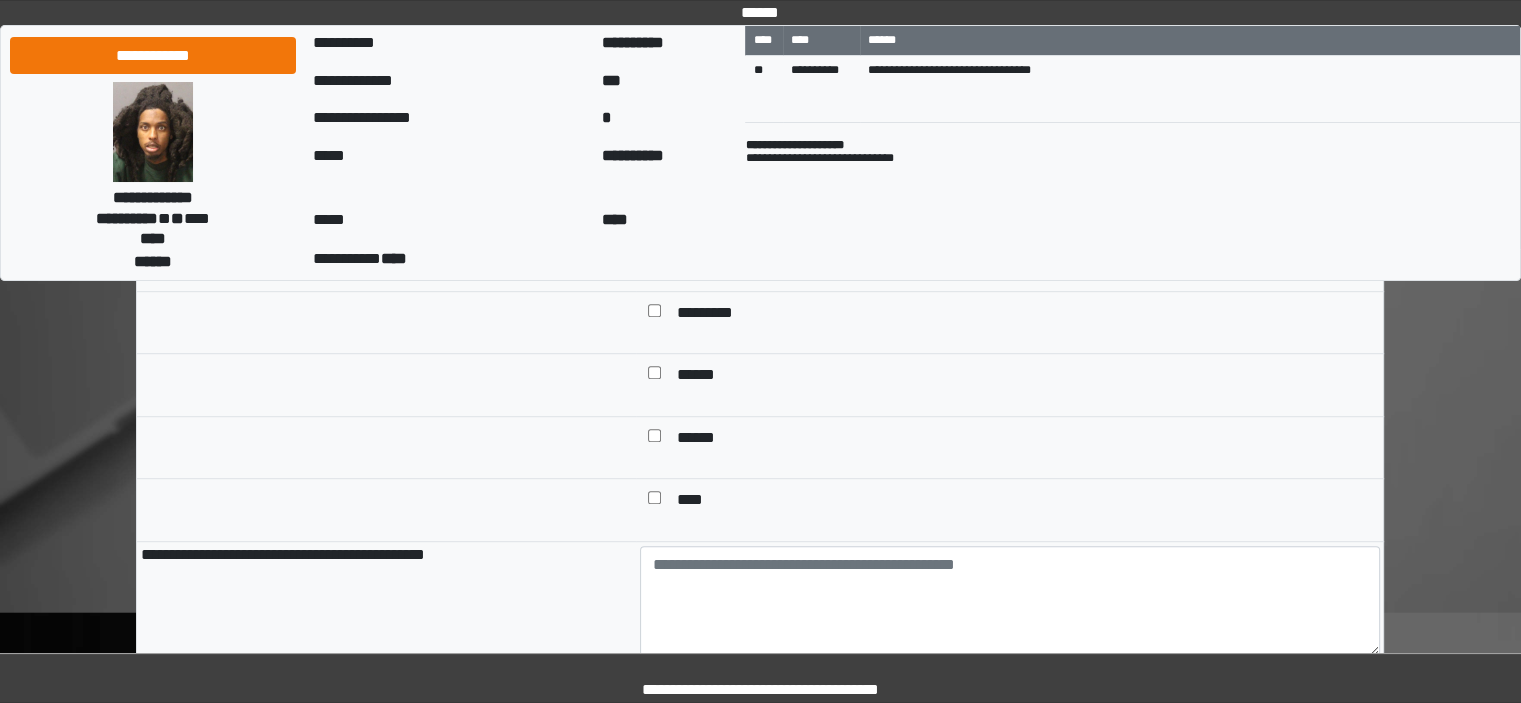 scroll, scrollTop: 1200, scrollLeft: 0, axis: vertical 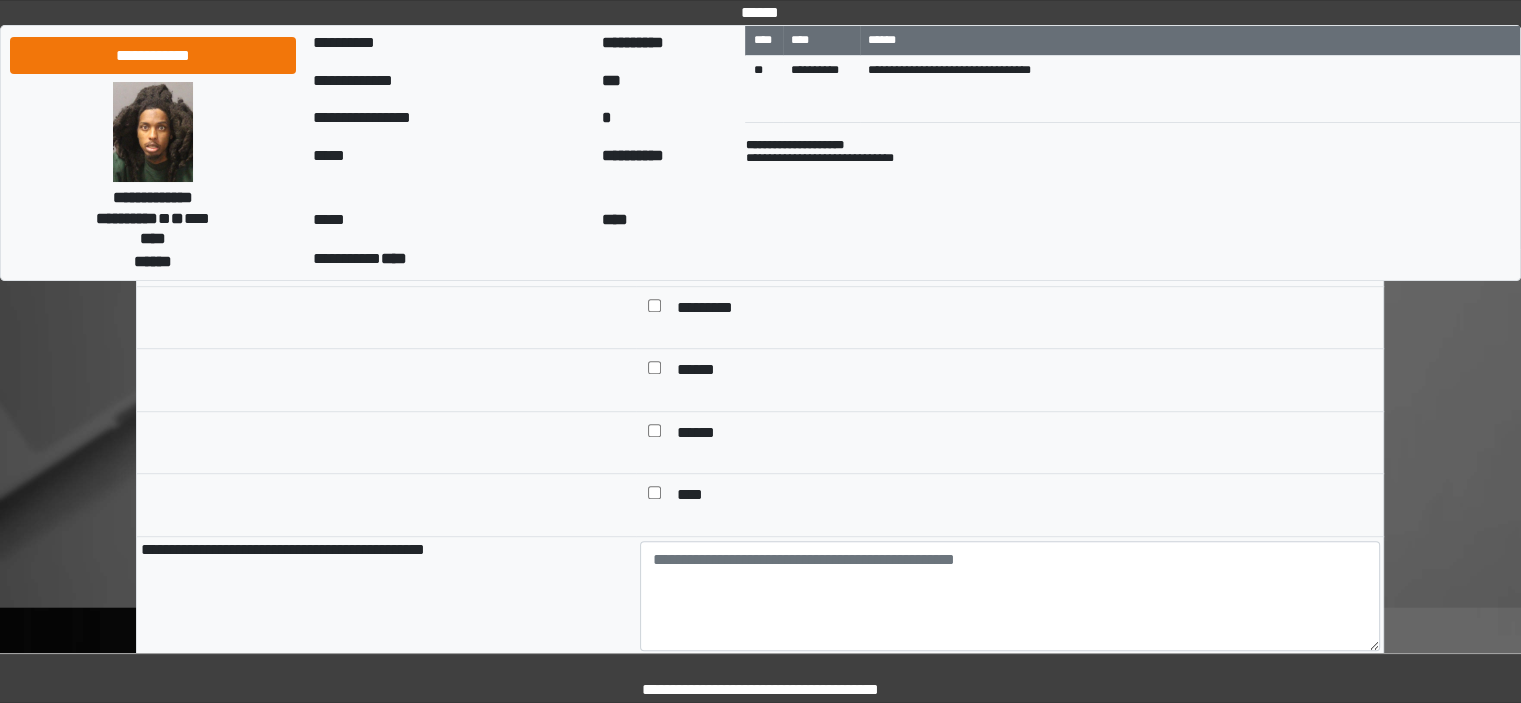 click on "*********" at bounding box center (715, 310) 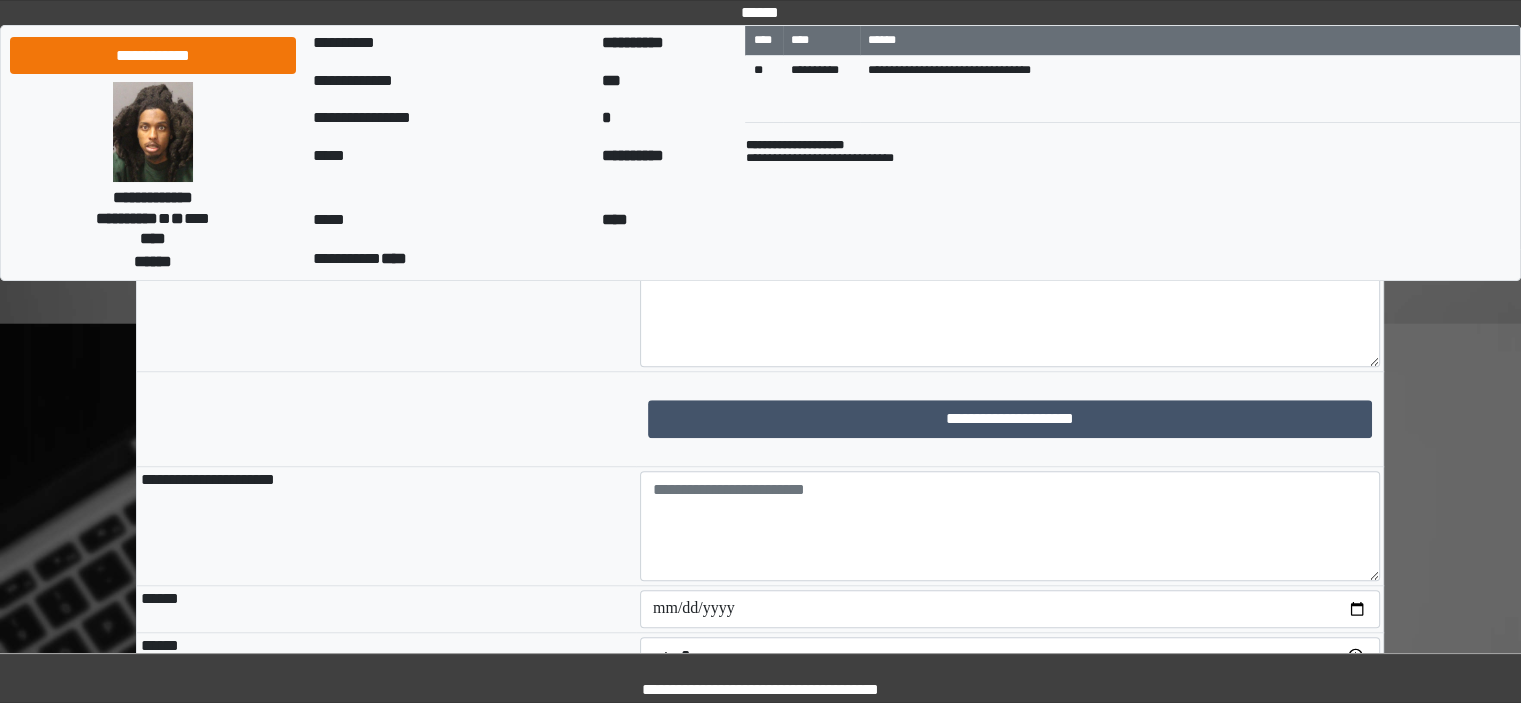 scroll, scrollTop: 1500, scrollLeft: 0, axis: vertical 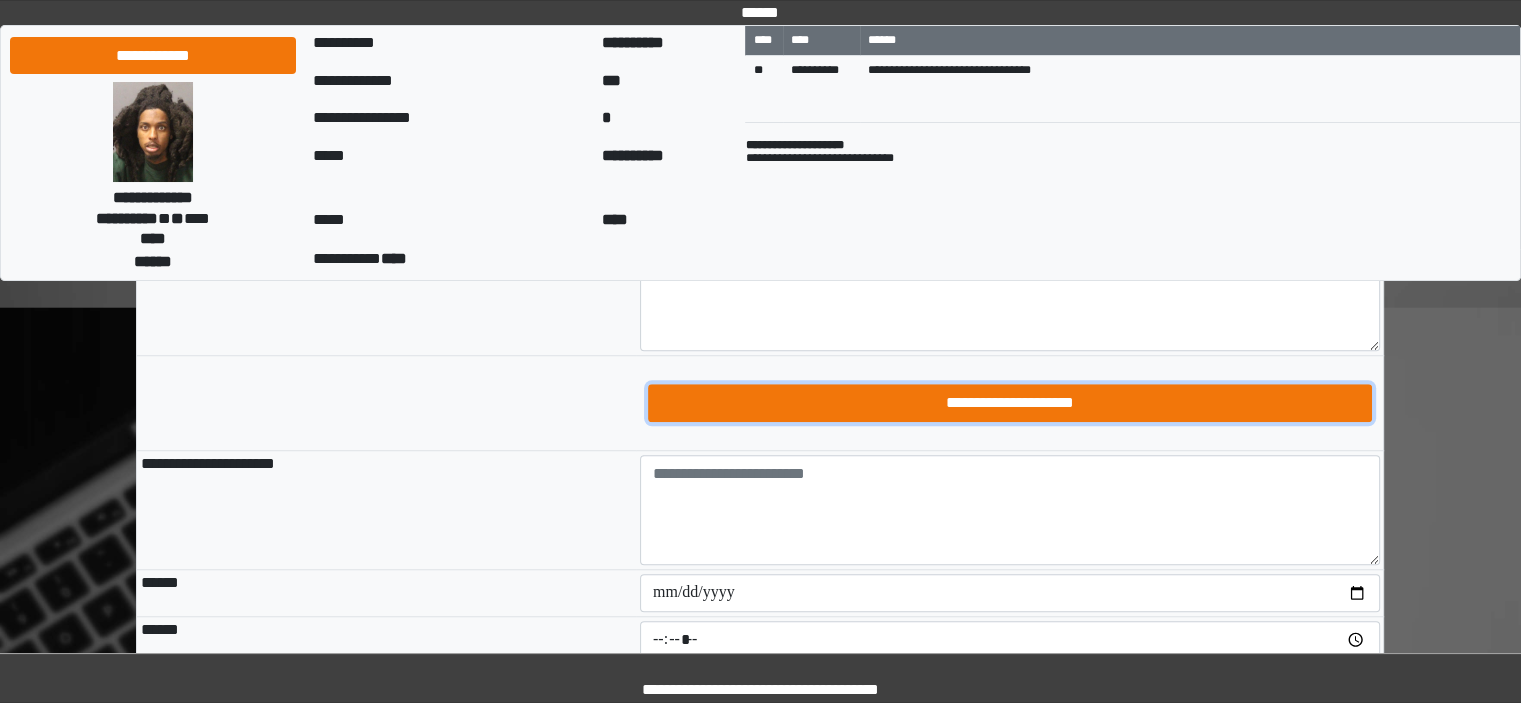 click on "**********" at bounding box center (1010, 403) 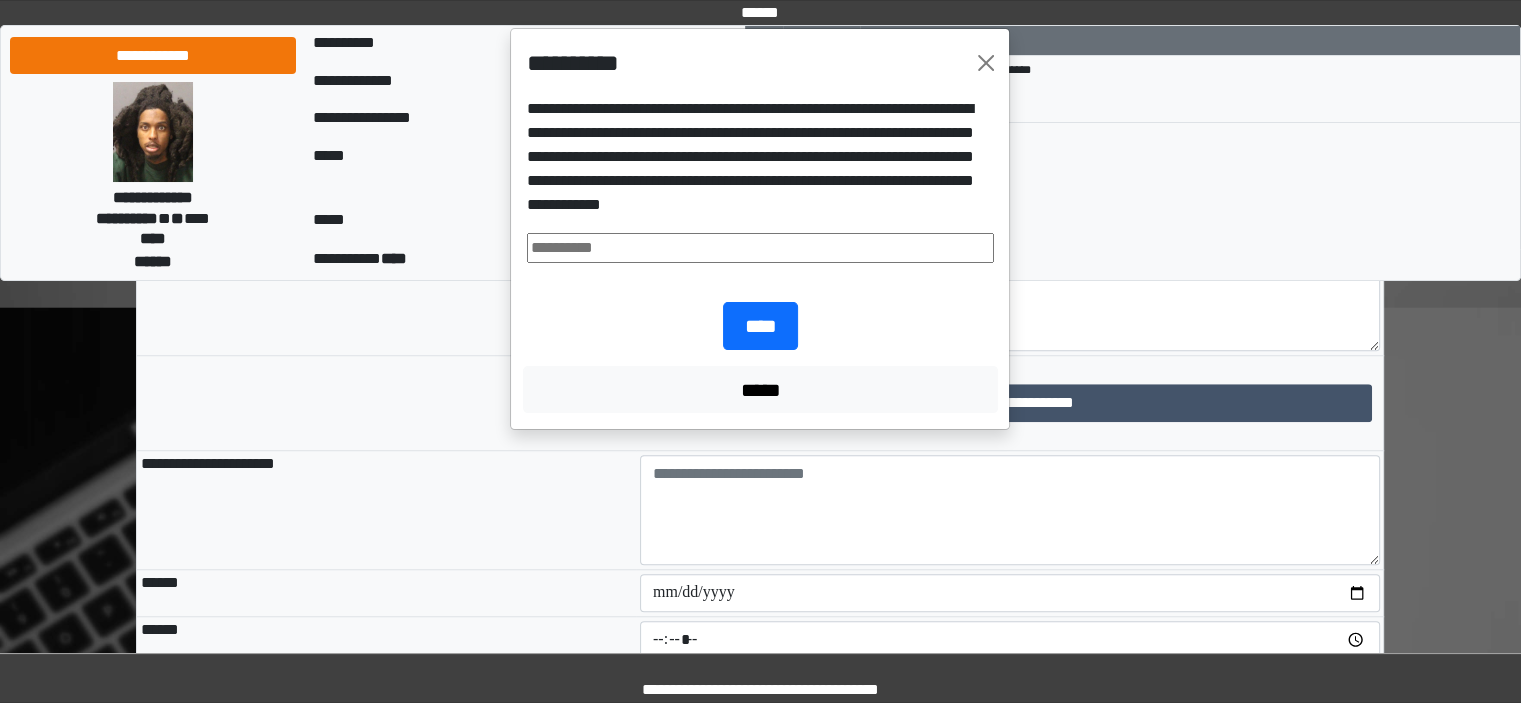 click at bounding box center [760, 248] 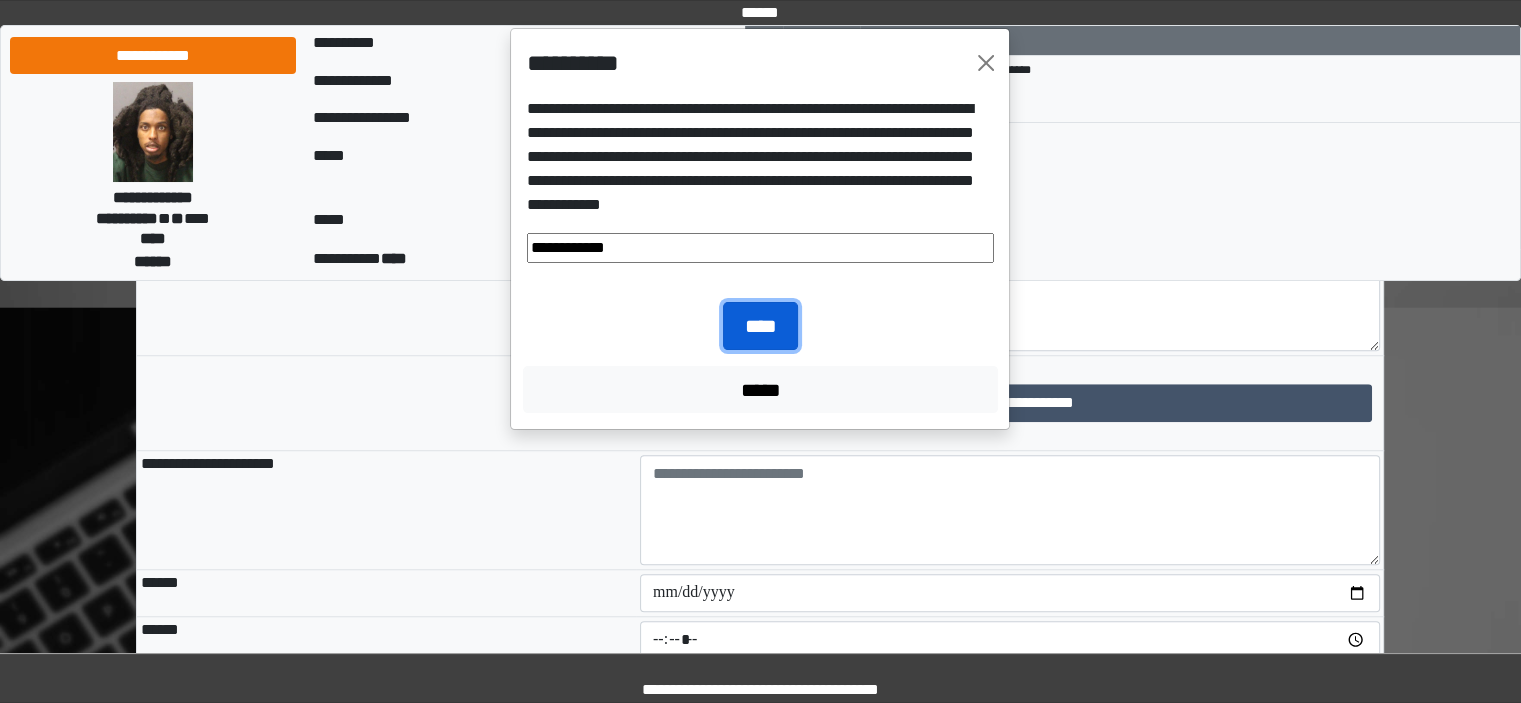 click on "****" at bounding box center [760, 326] 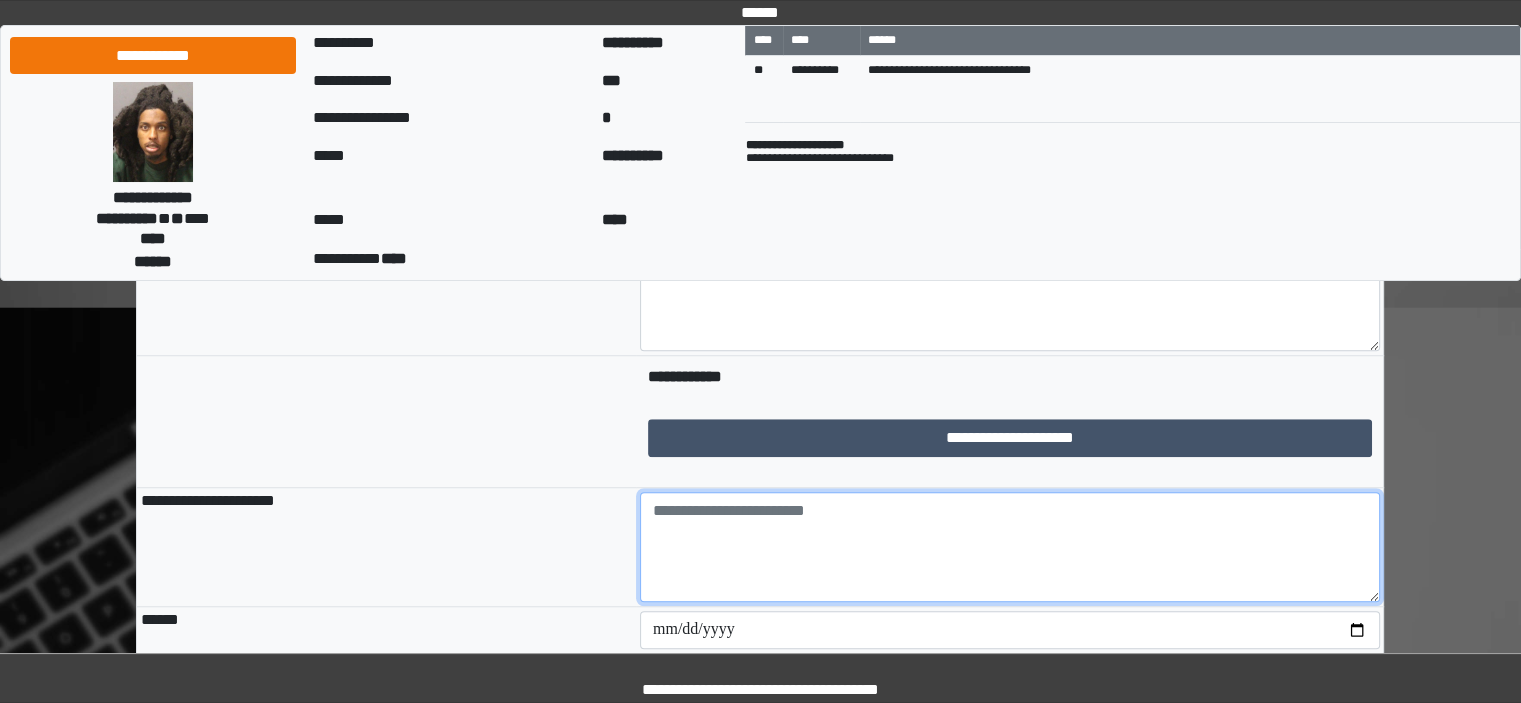 click at bounding box center (1010, 547) 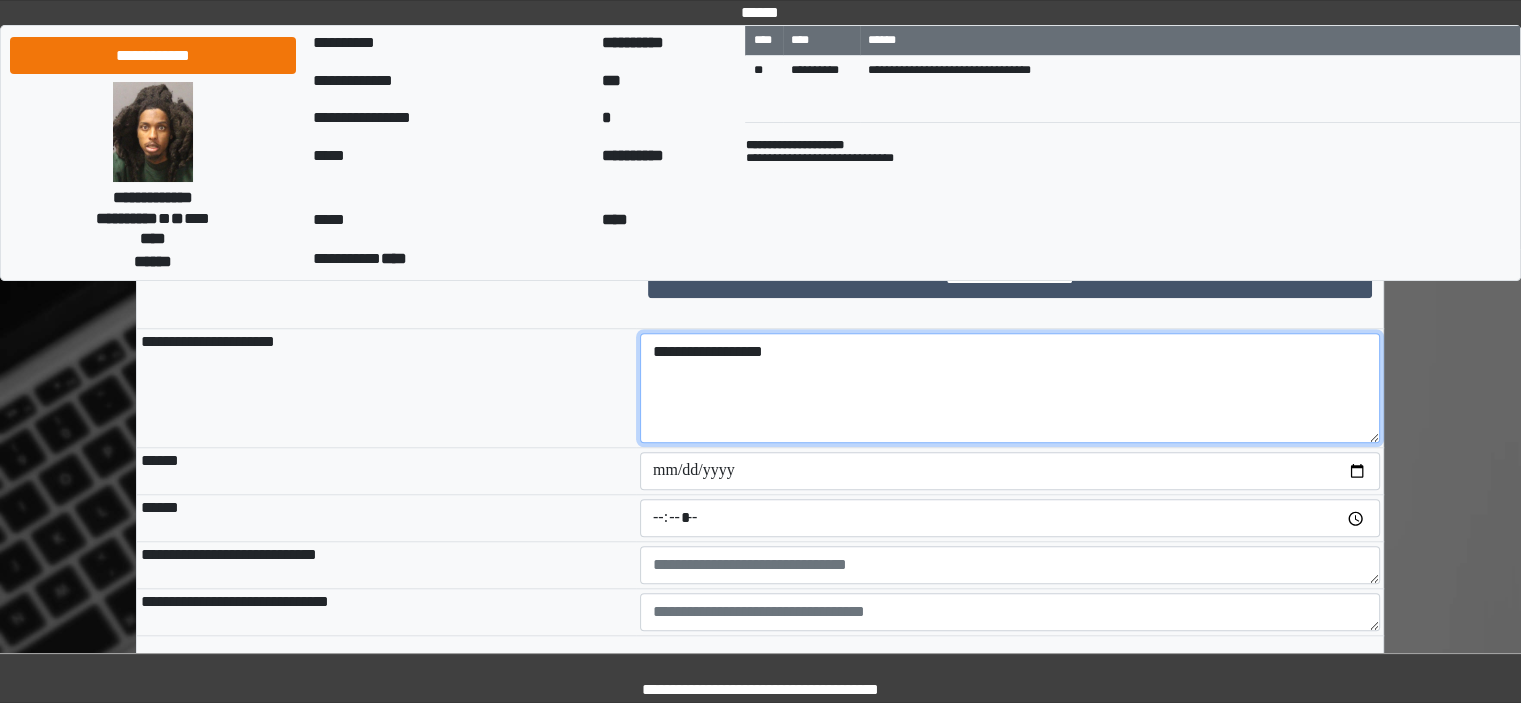 scroll, scrollTop: 1800, scrollLeft: 0, axis: vertical 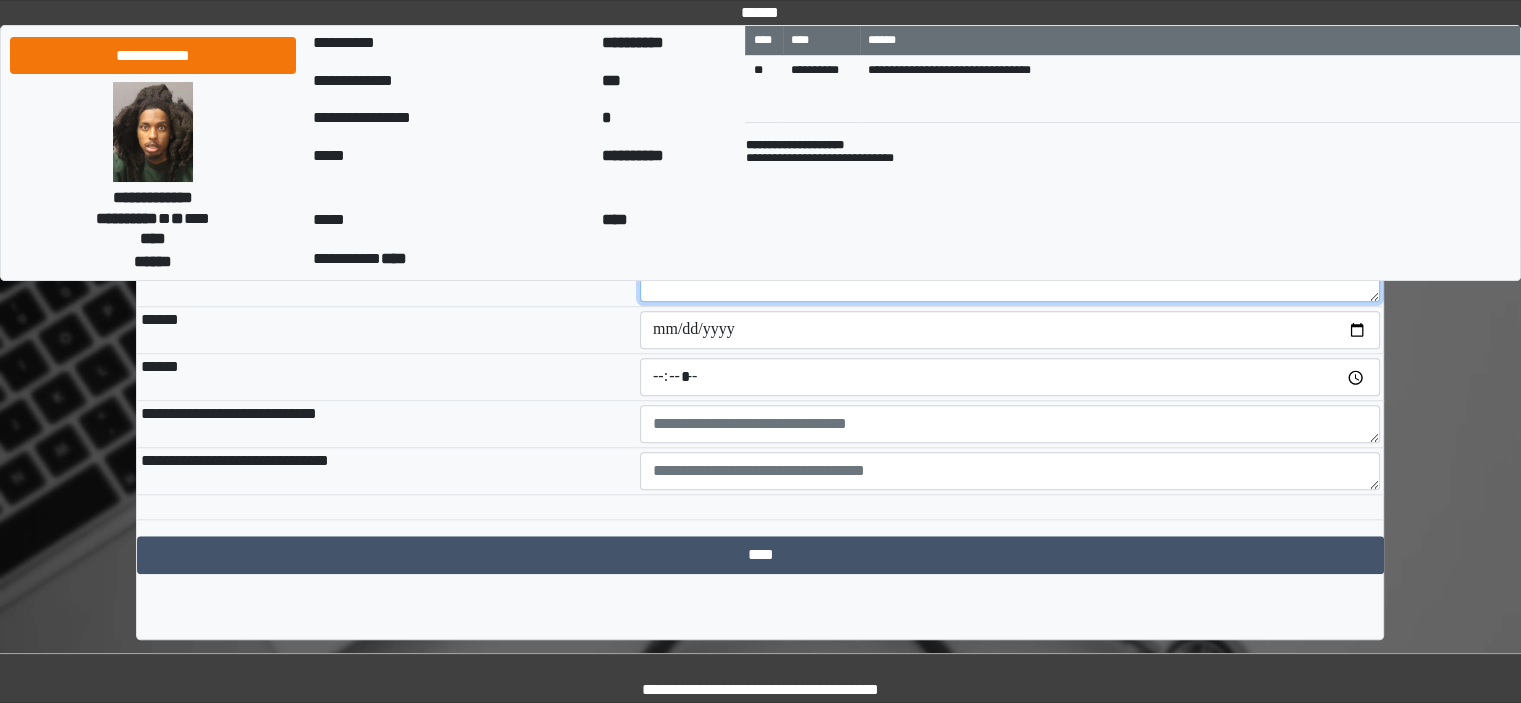 type on "**********" 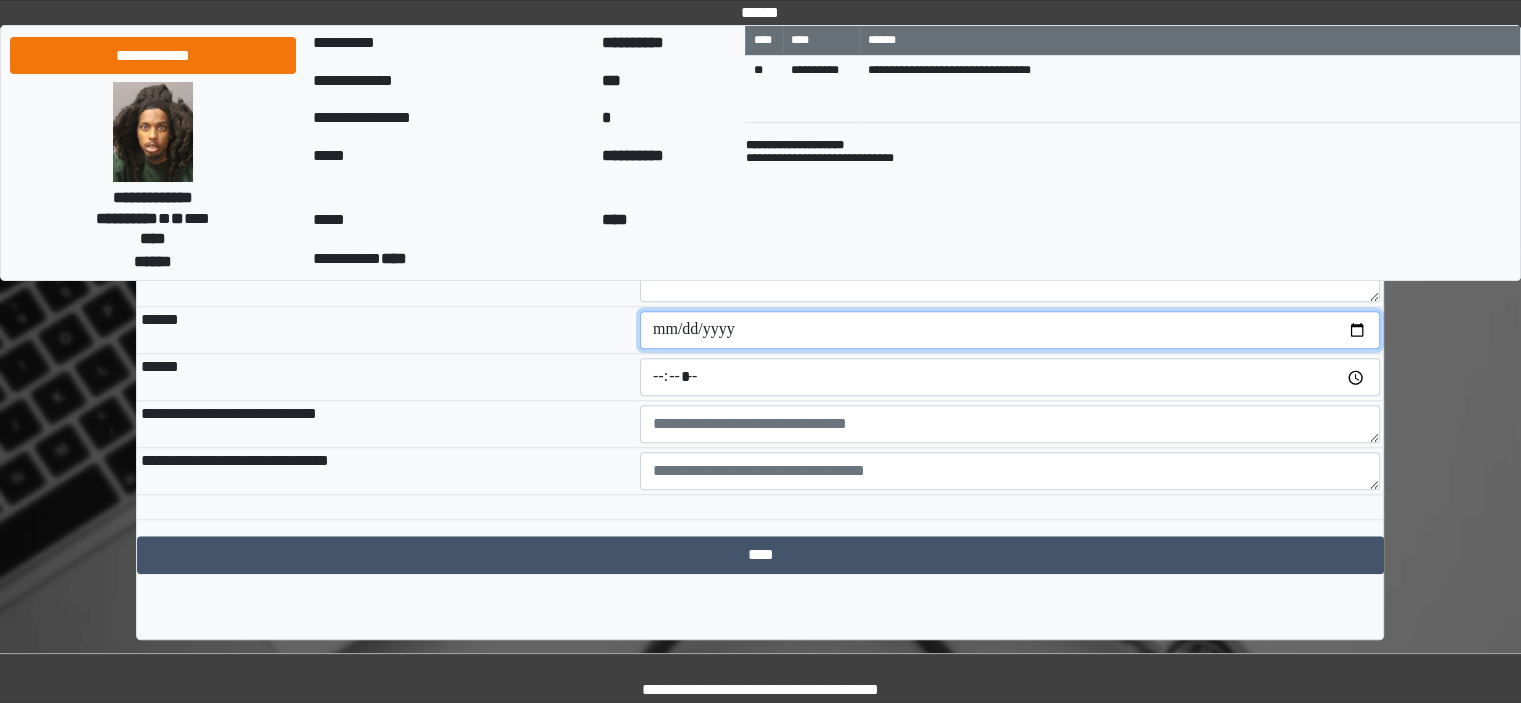 click at bounding box center [1010, 330] 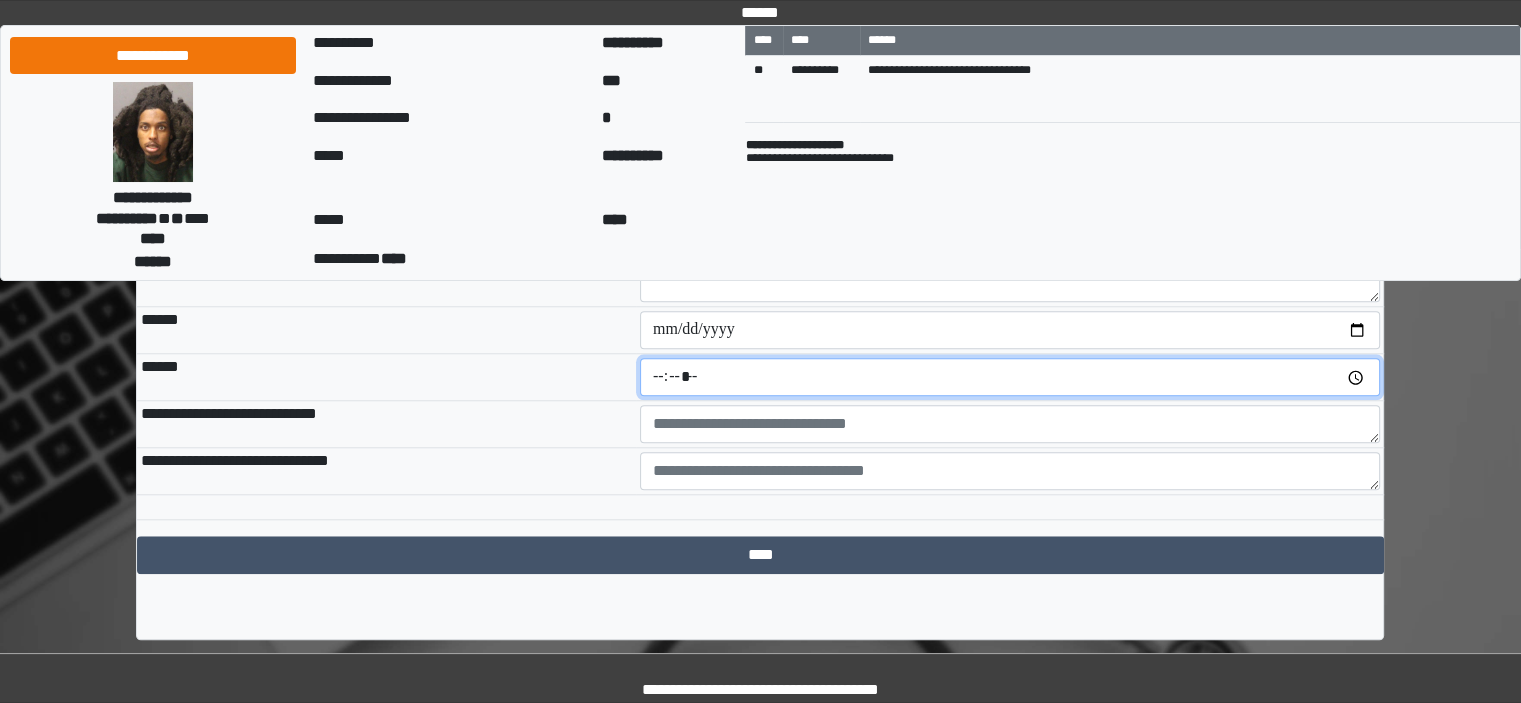 click at bounding box center (1010, 377) 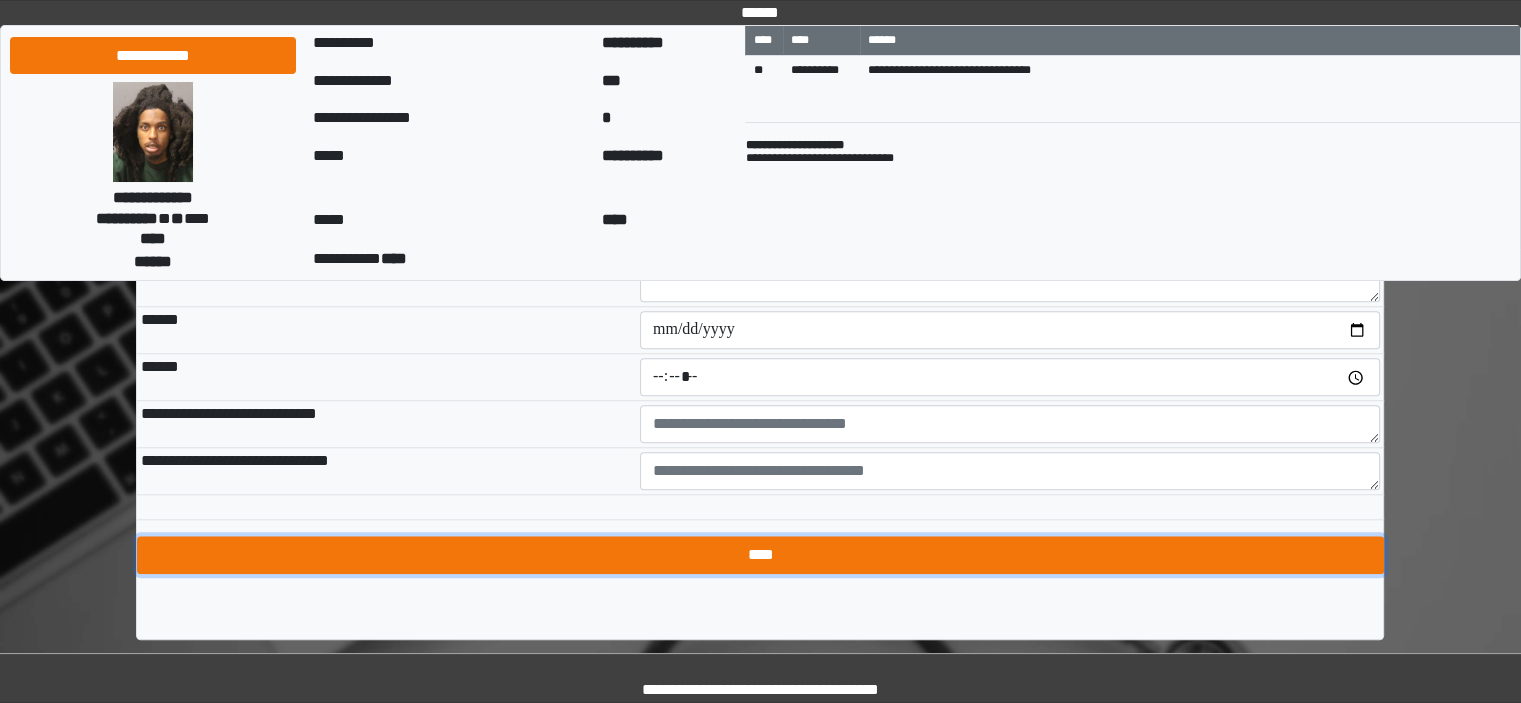 click on "****" at bounding box center (760, 555) 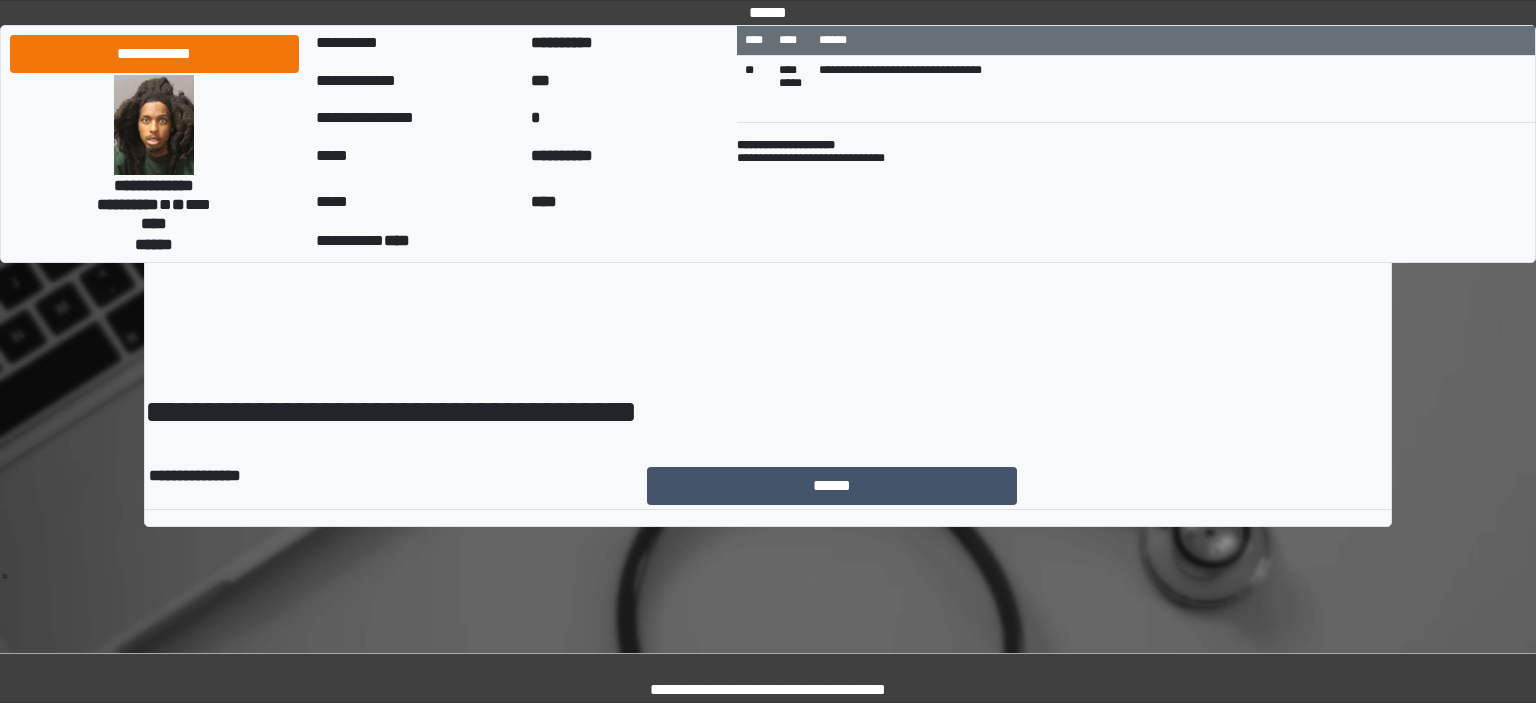 scroll, scrollTop: 0, scrollLeft: 0, axis: both 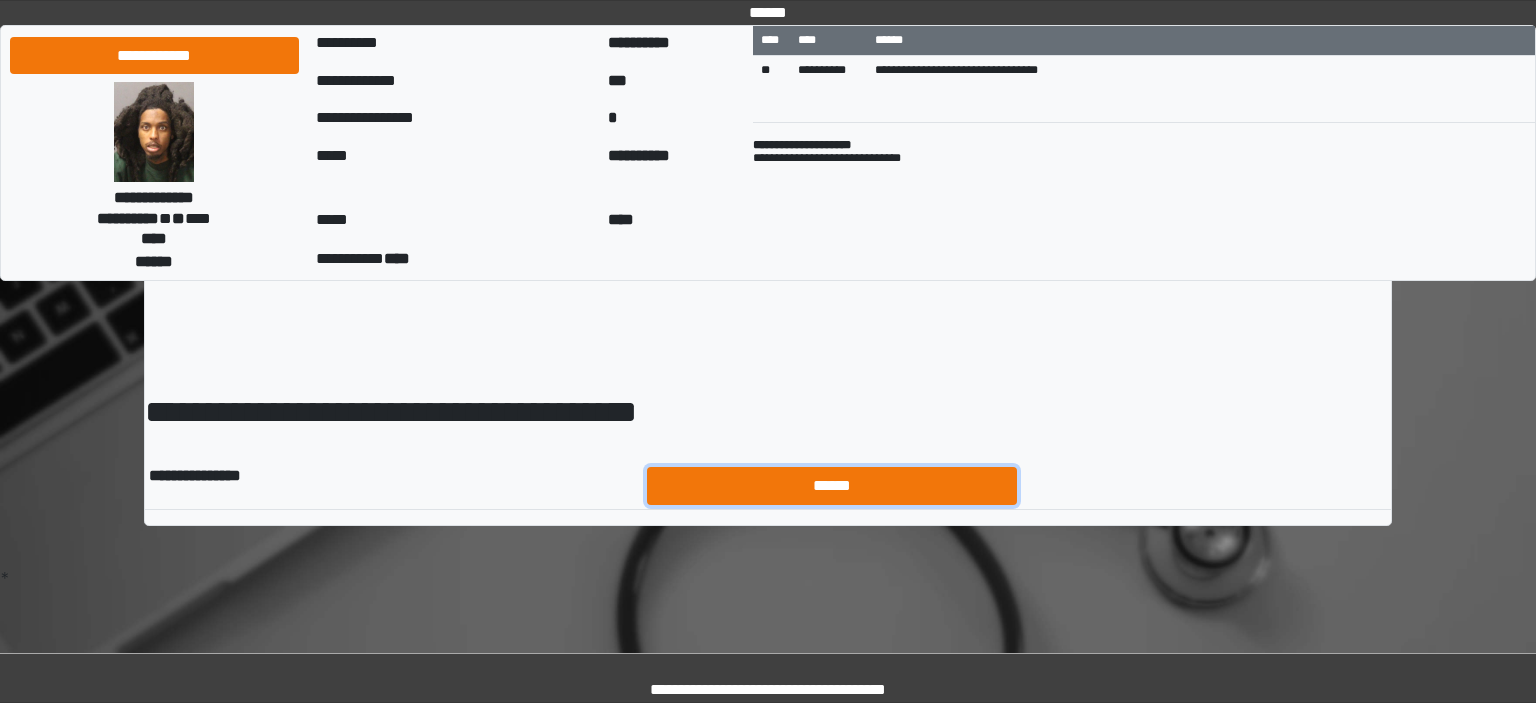 click on "******" at bounding box center [832, 486] 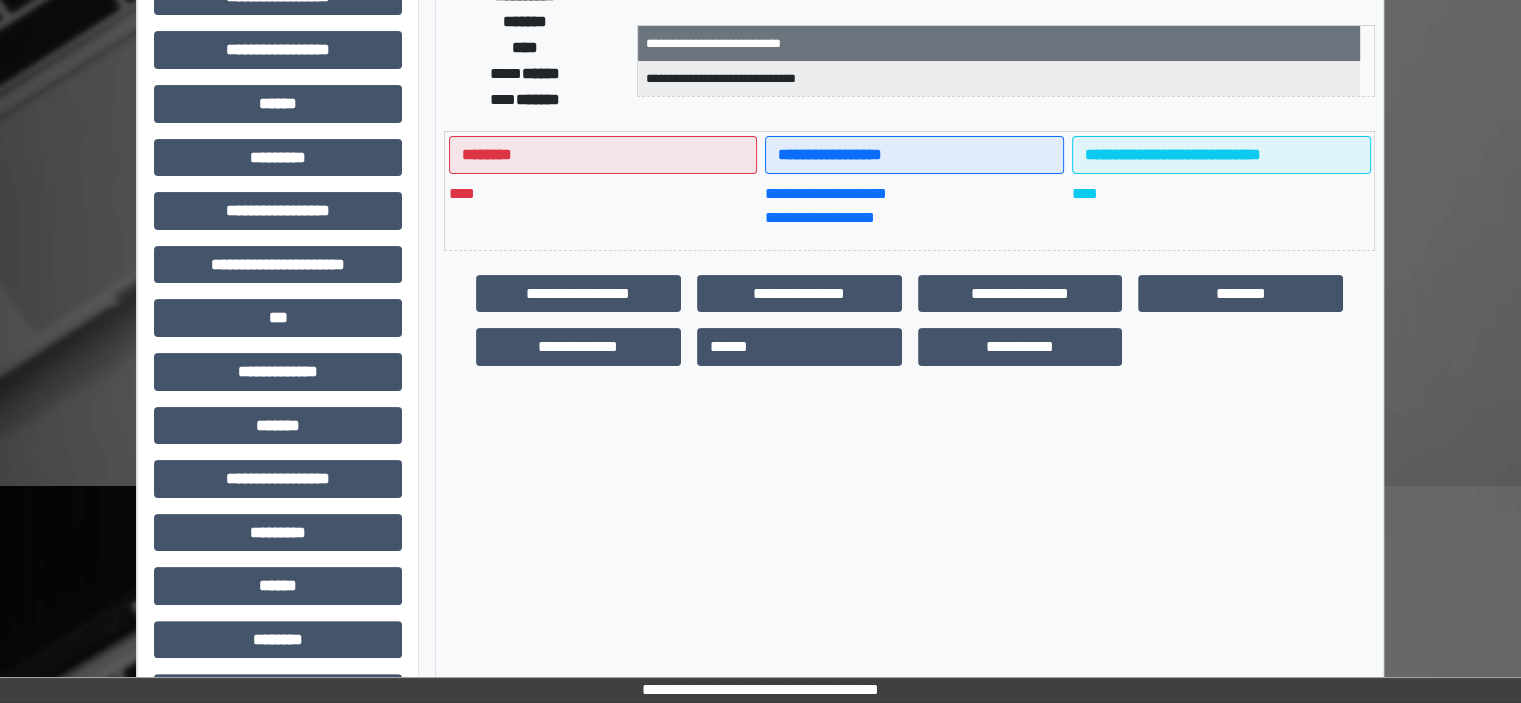 scroll, scrollTop: 463, scrollLeft: 0, axis: vertical 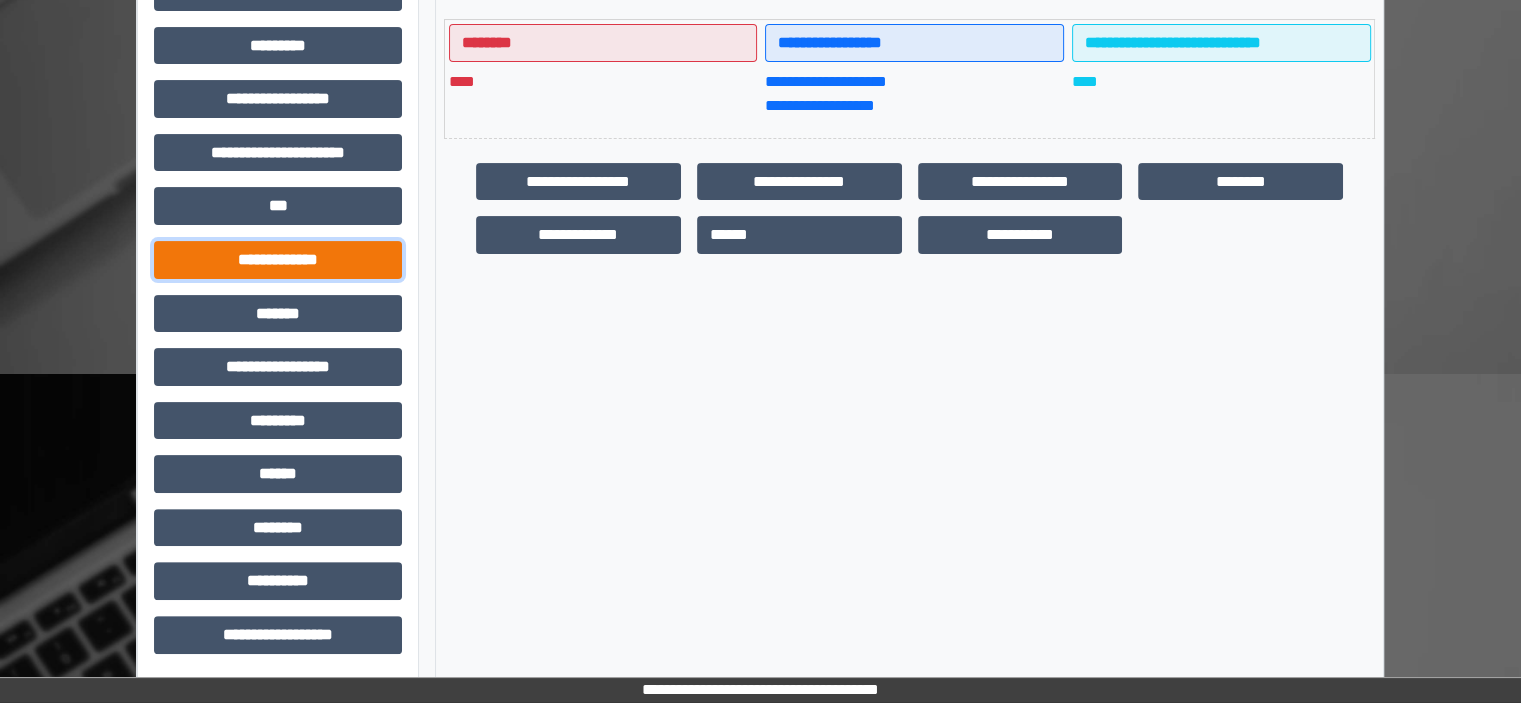 click on "**********" at bounding box center (278, 260) 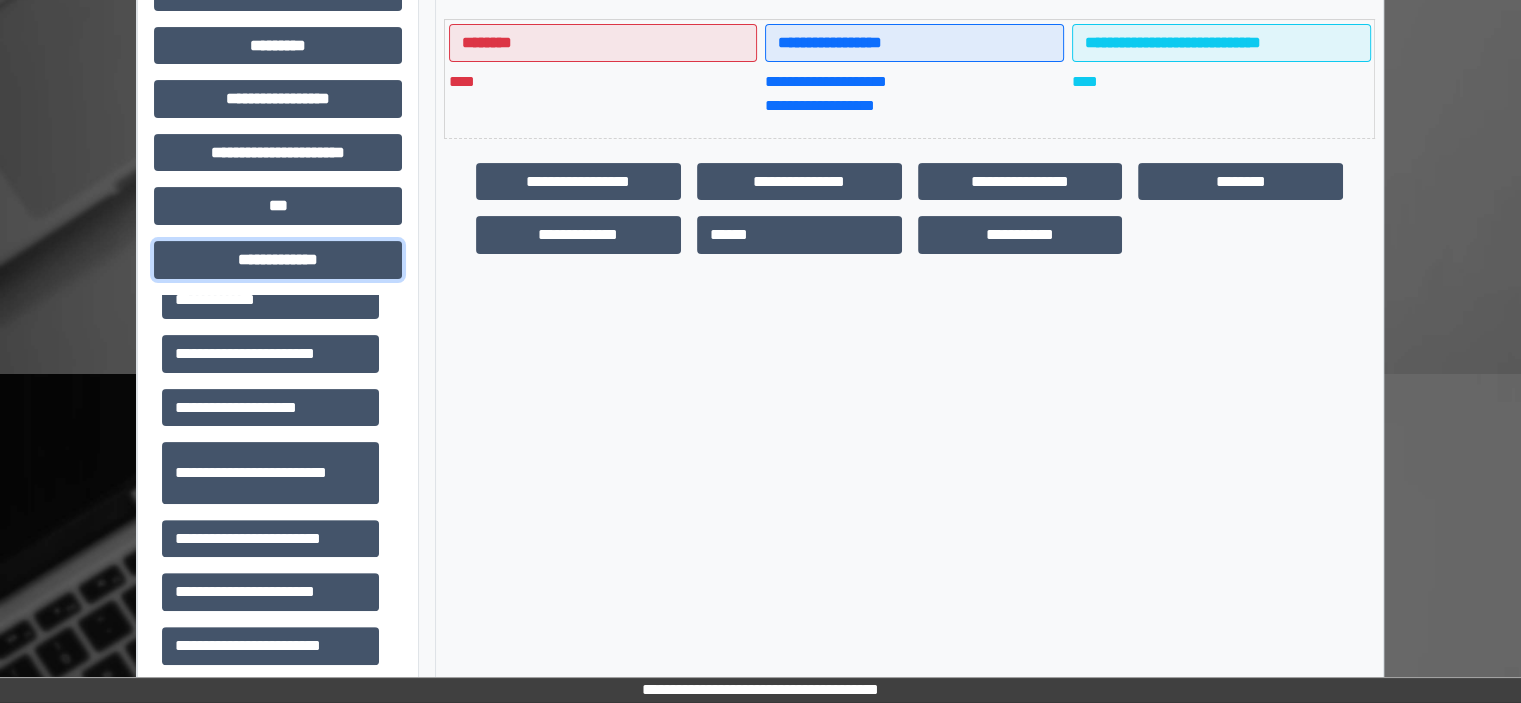 scroll, scrollTop: 500, scrollLeft: 0, axis: vertical 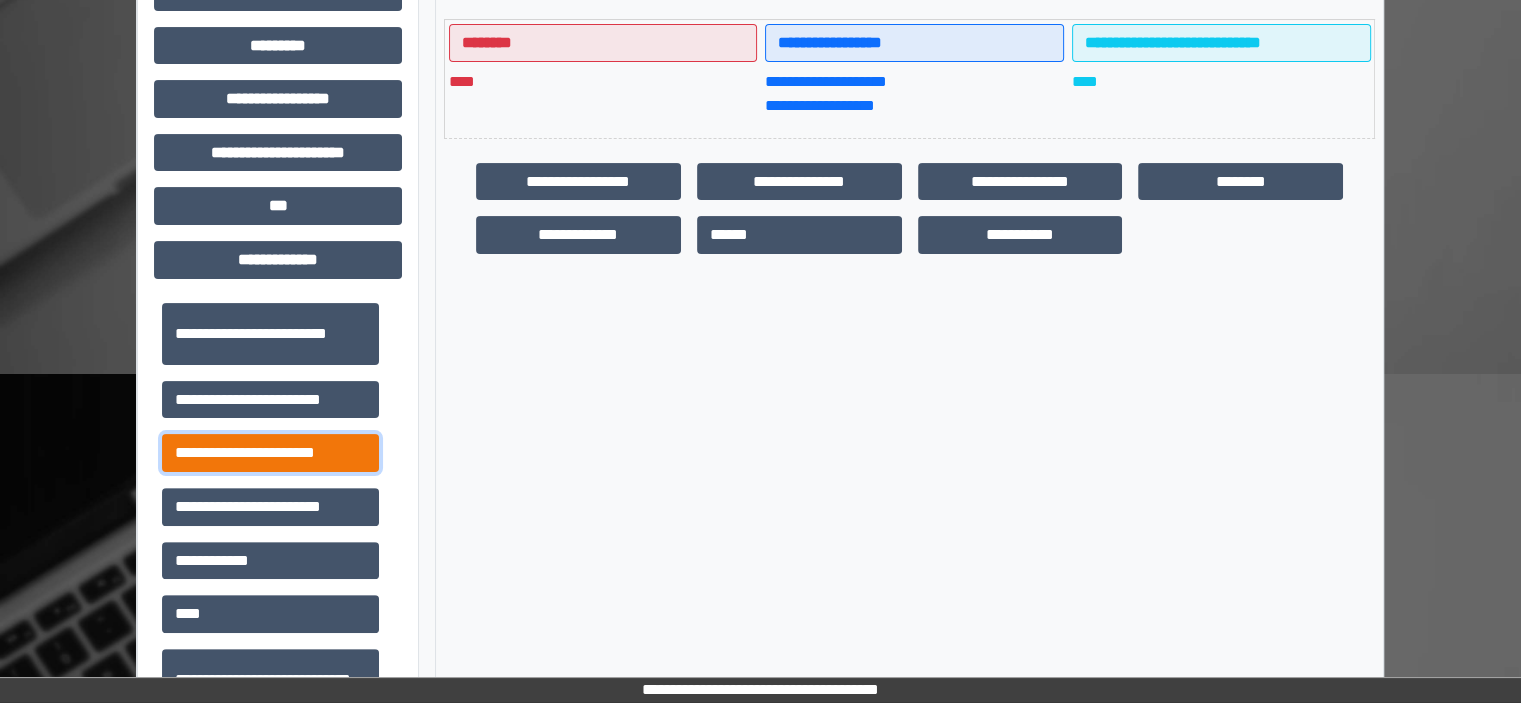 click on "**********" at bounding box center [270, 453] 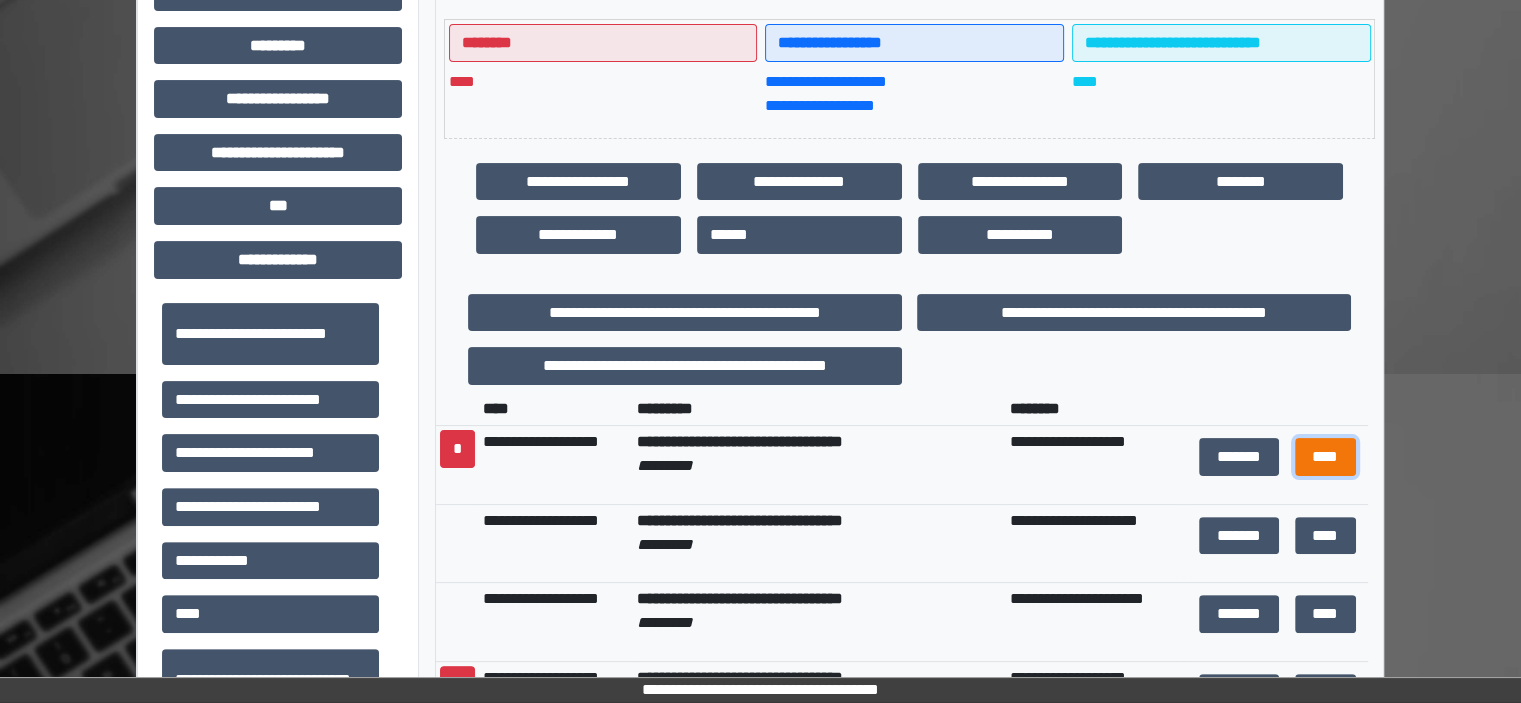 click on "****" at bounding box center [1325, 457] 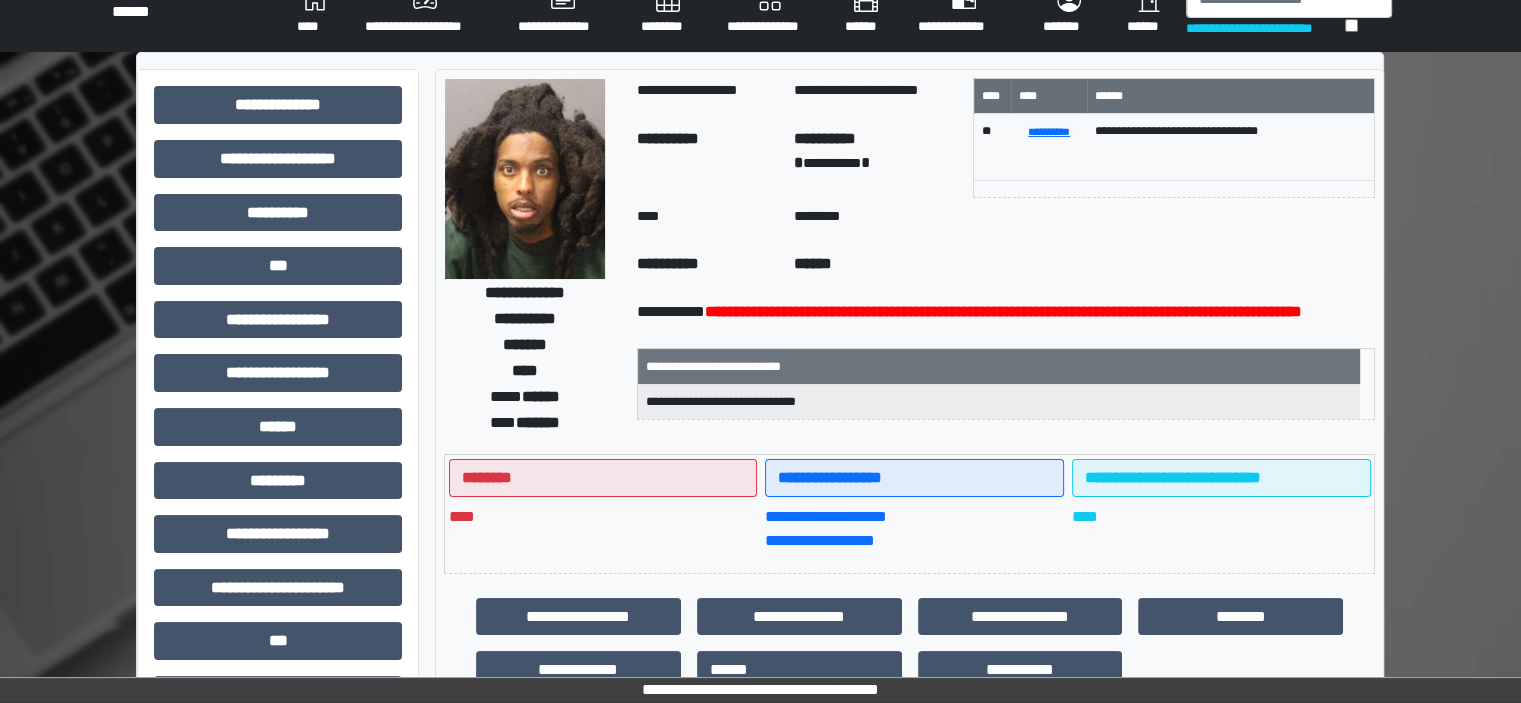 scroll, scrollTop: 0, scrollLeft: 0, axis: both 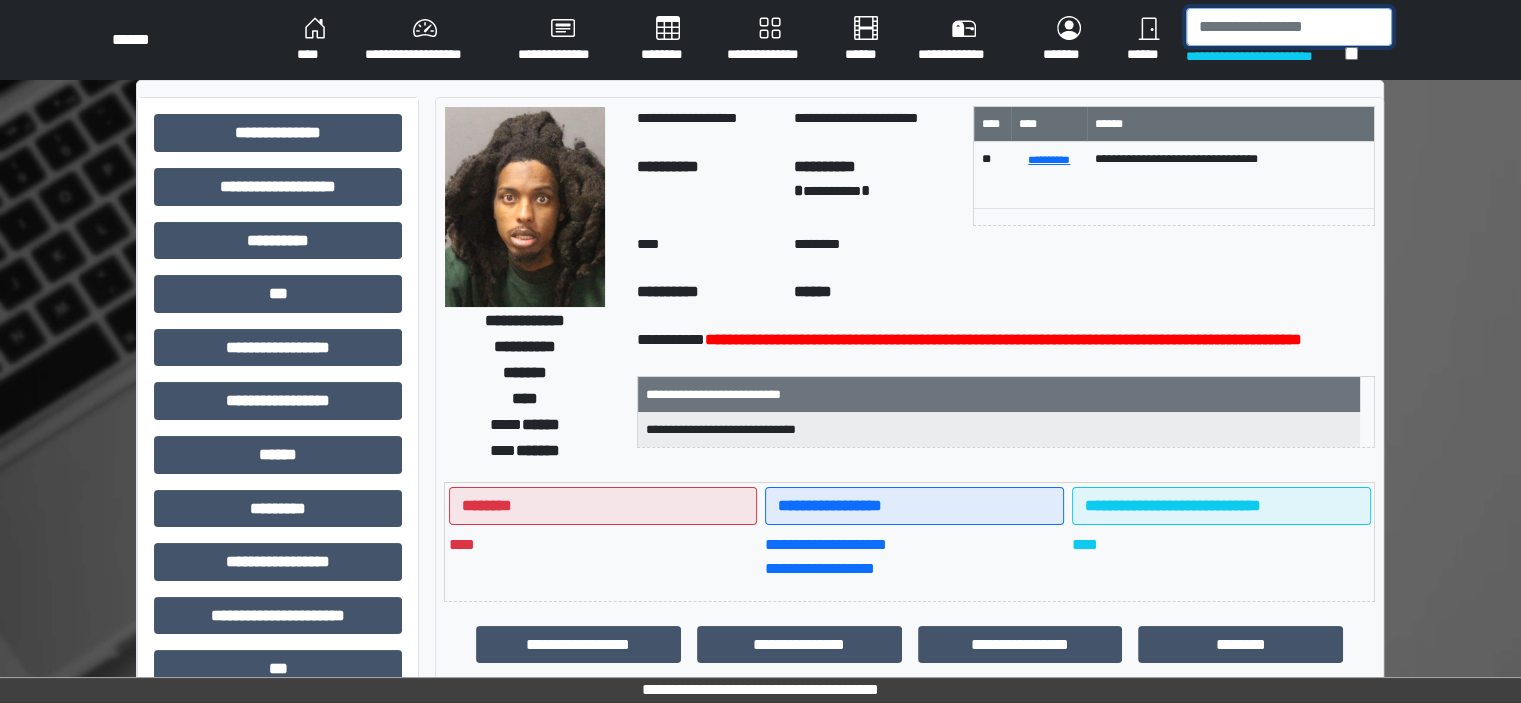 click at bounding box center (1289, 27) 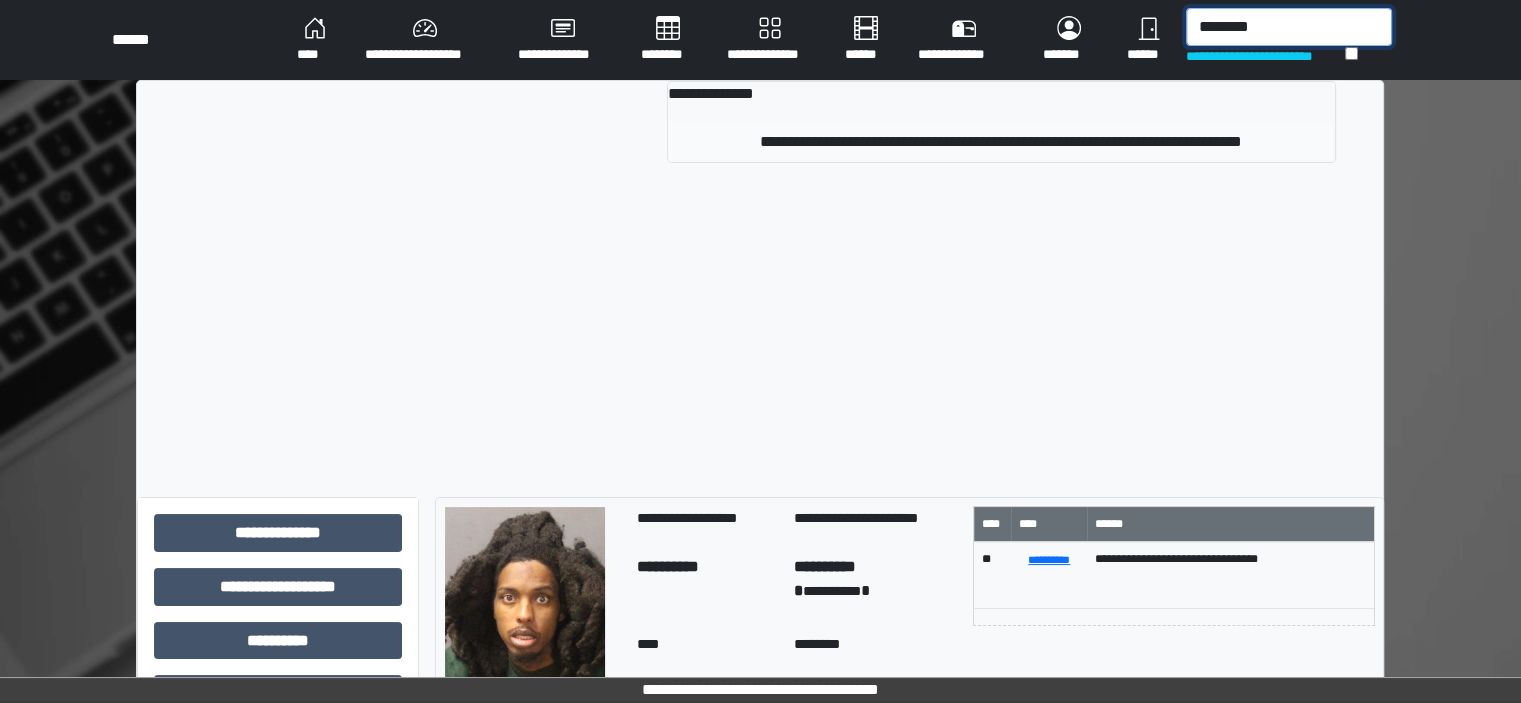 type on "********" 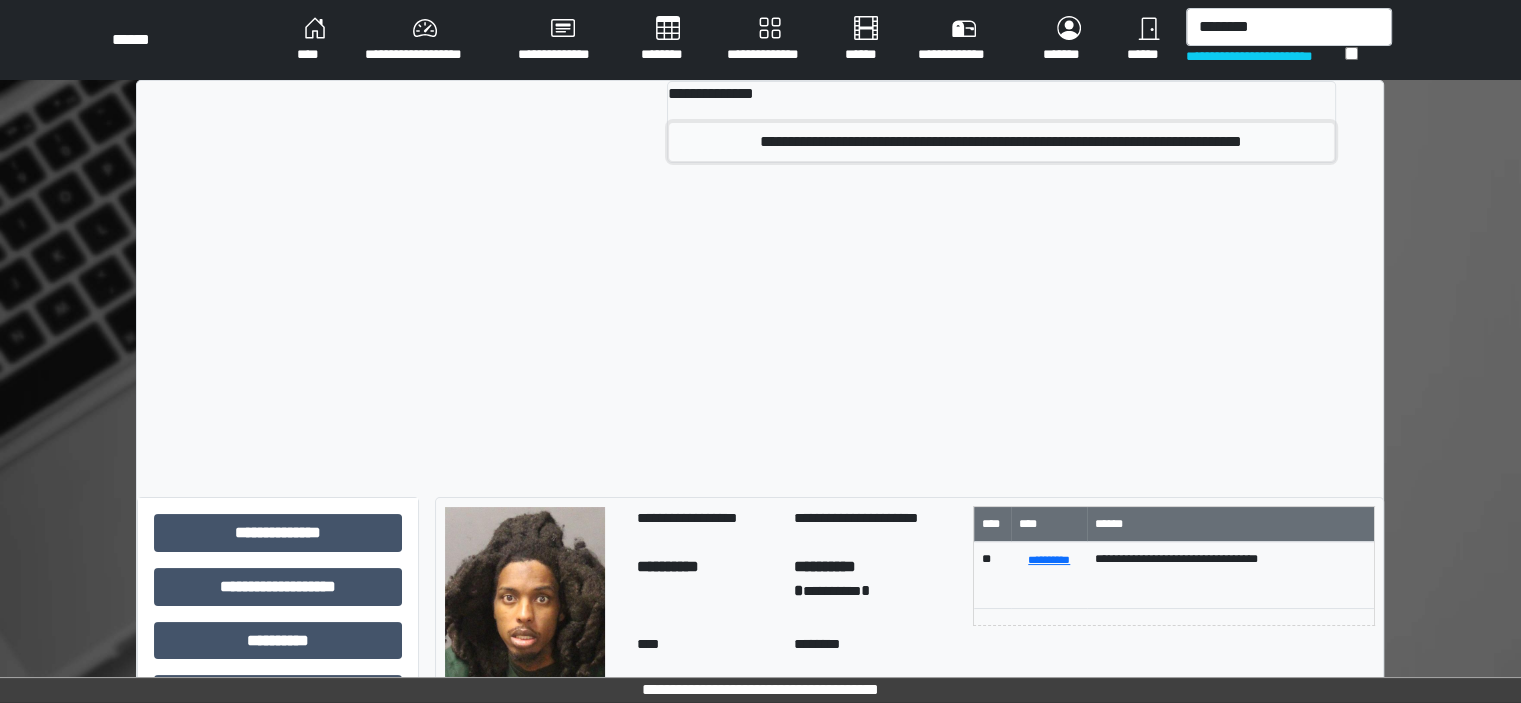click on "**********" at bounding box center [1001, 142] 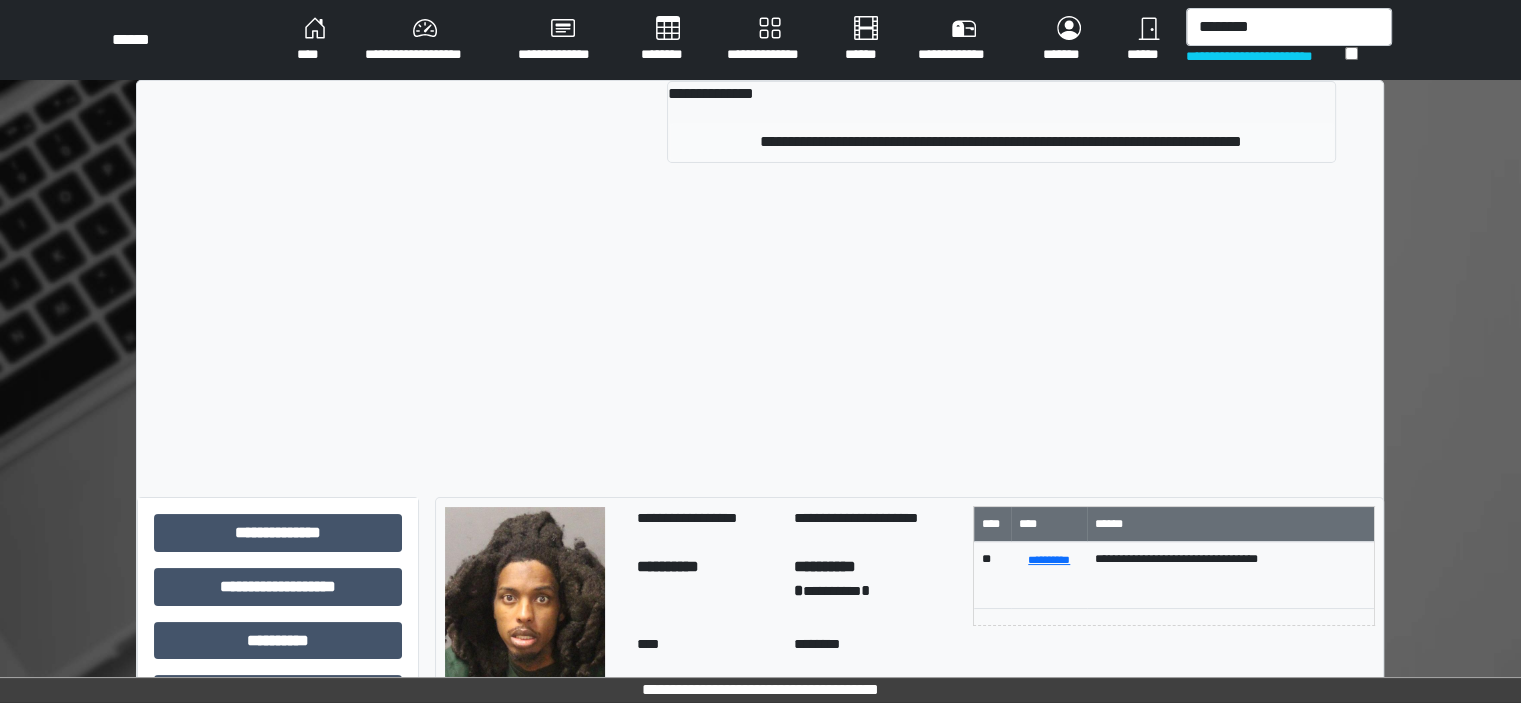 type 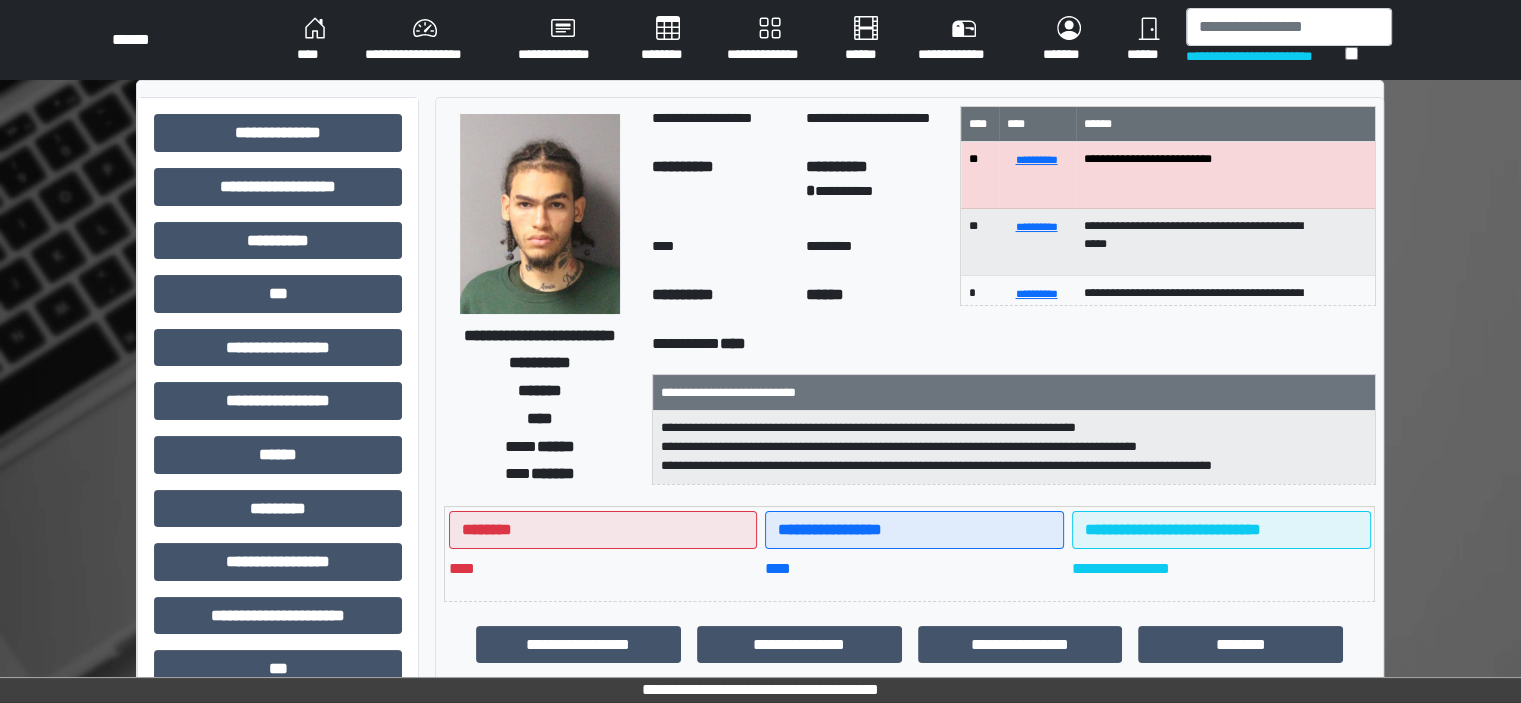scroll, scrollTop: 463, scrollLeft: 0, axis: vertical 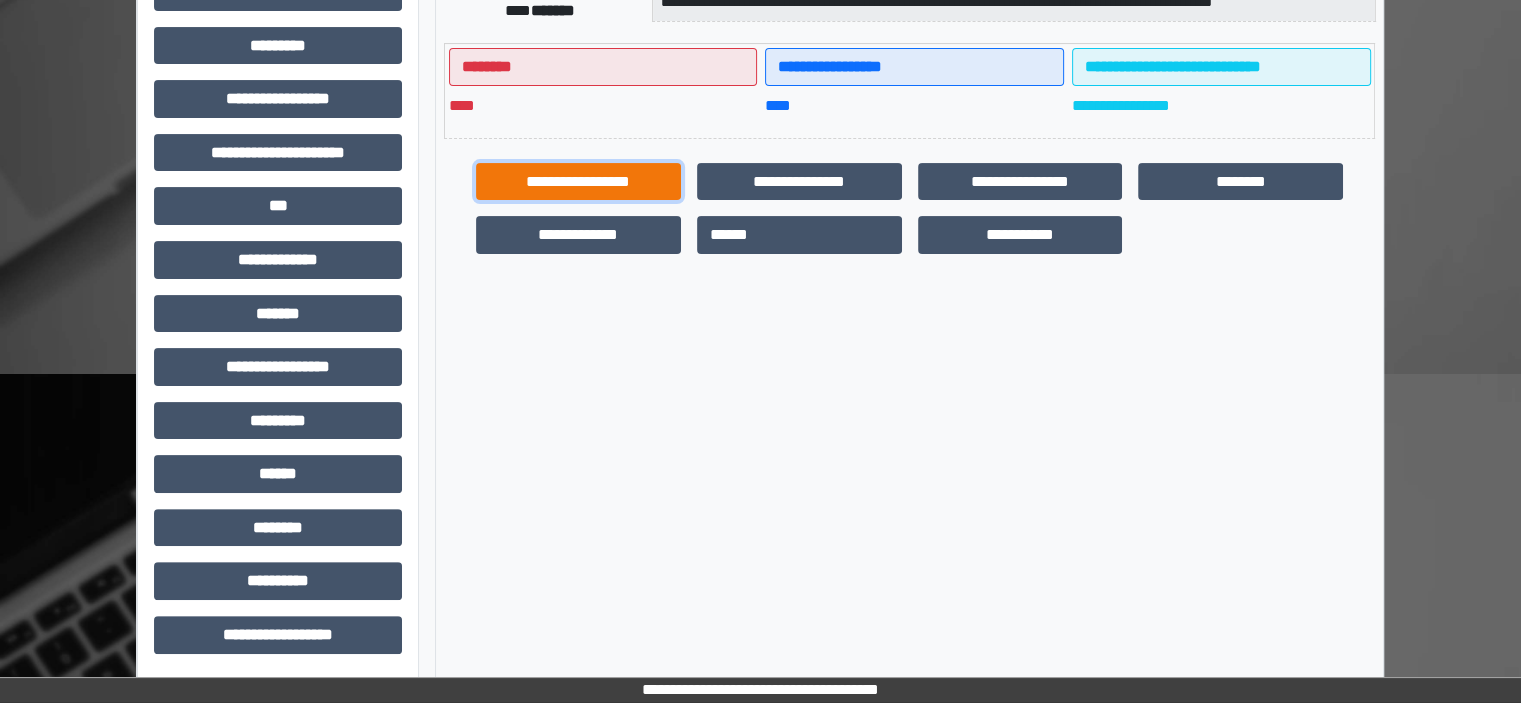 click on "**********" at bounding box center [578, 182] 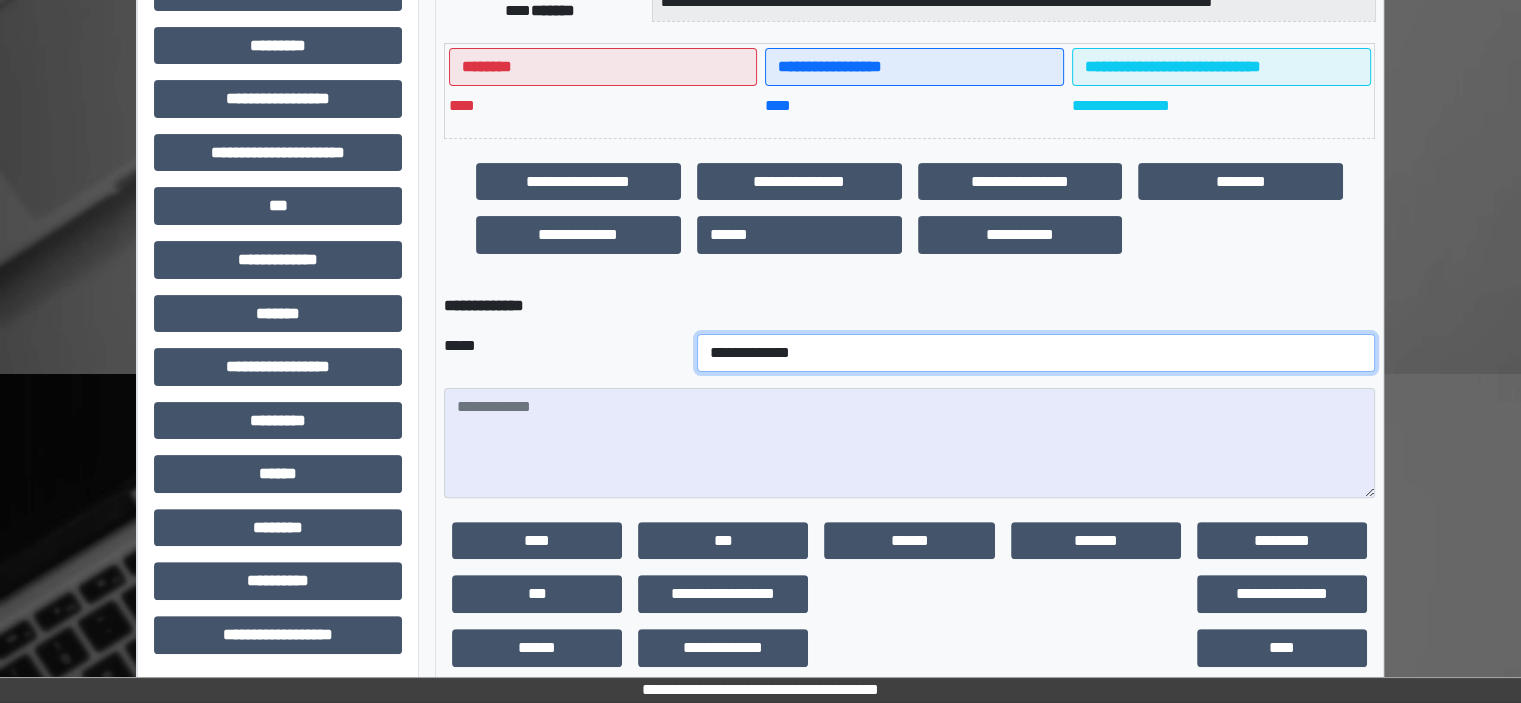 click on "**********" at bounding box center (1036, 353) 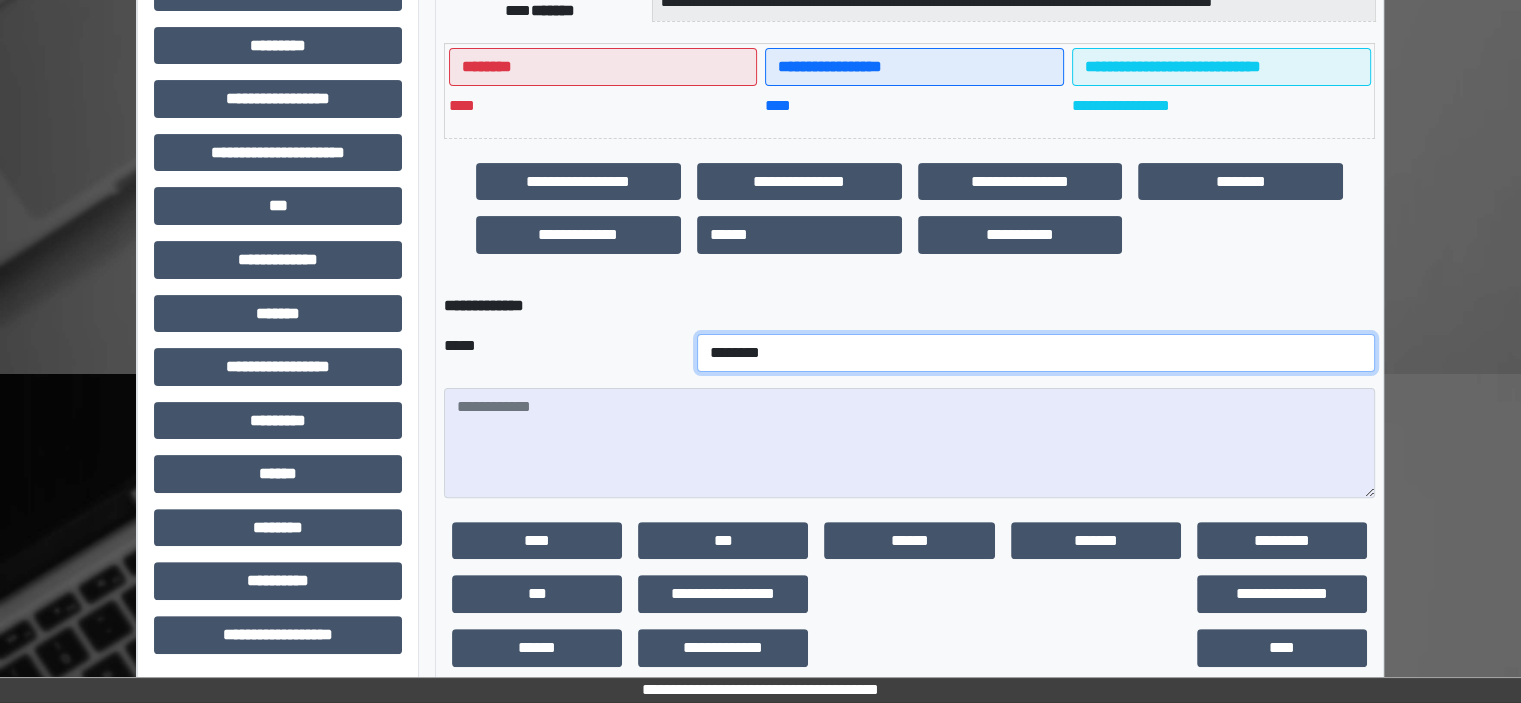 click on "**********" at bounding box center (1036, 353) 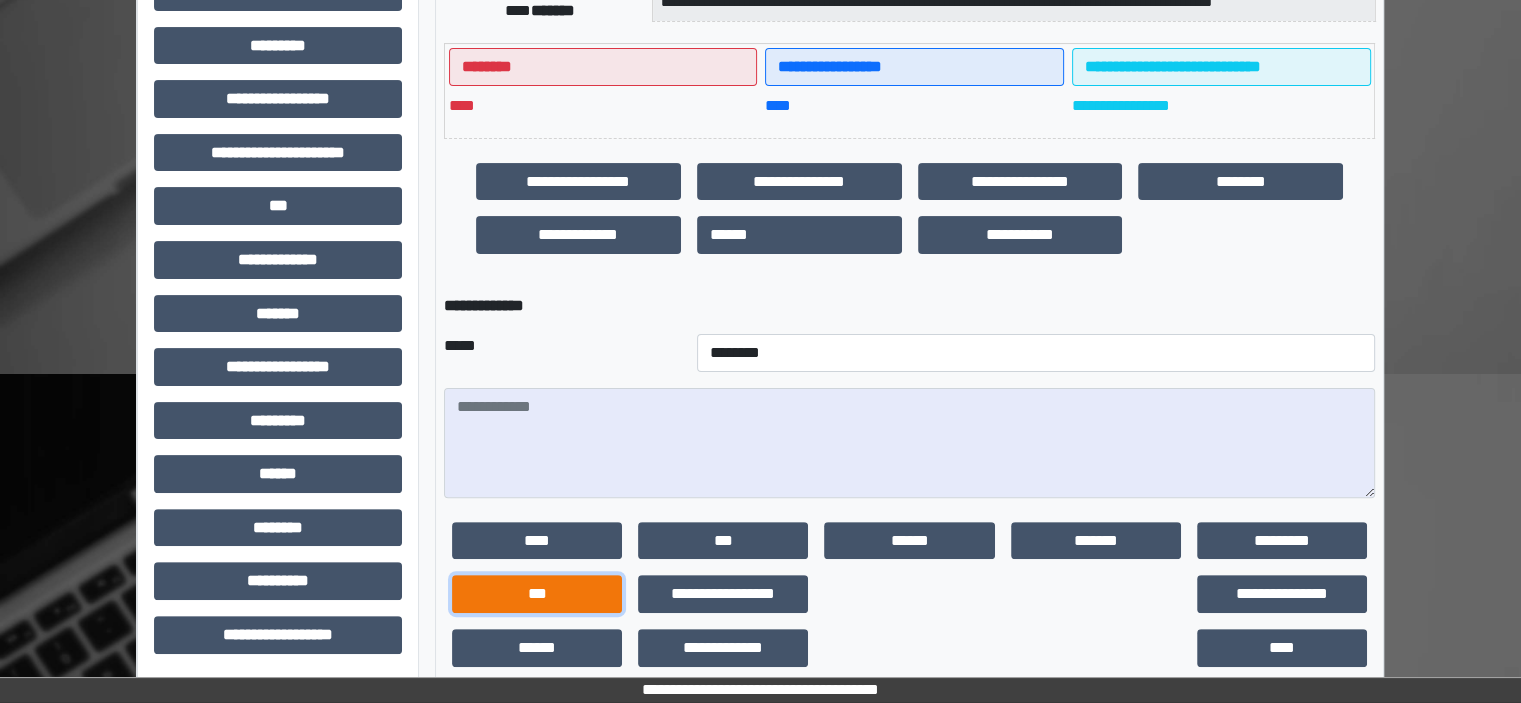 click on "***" at bounding box center [537, 594] 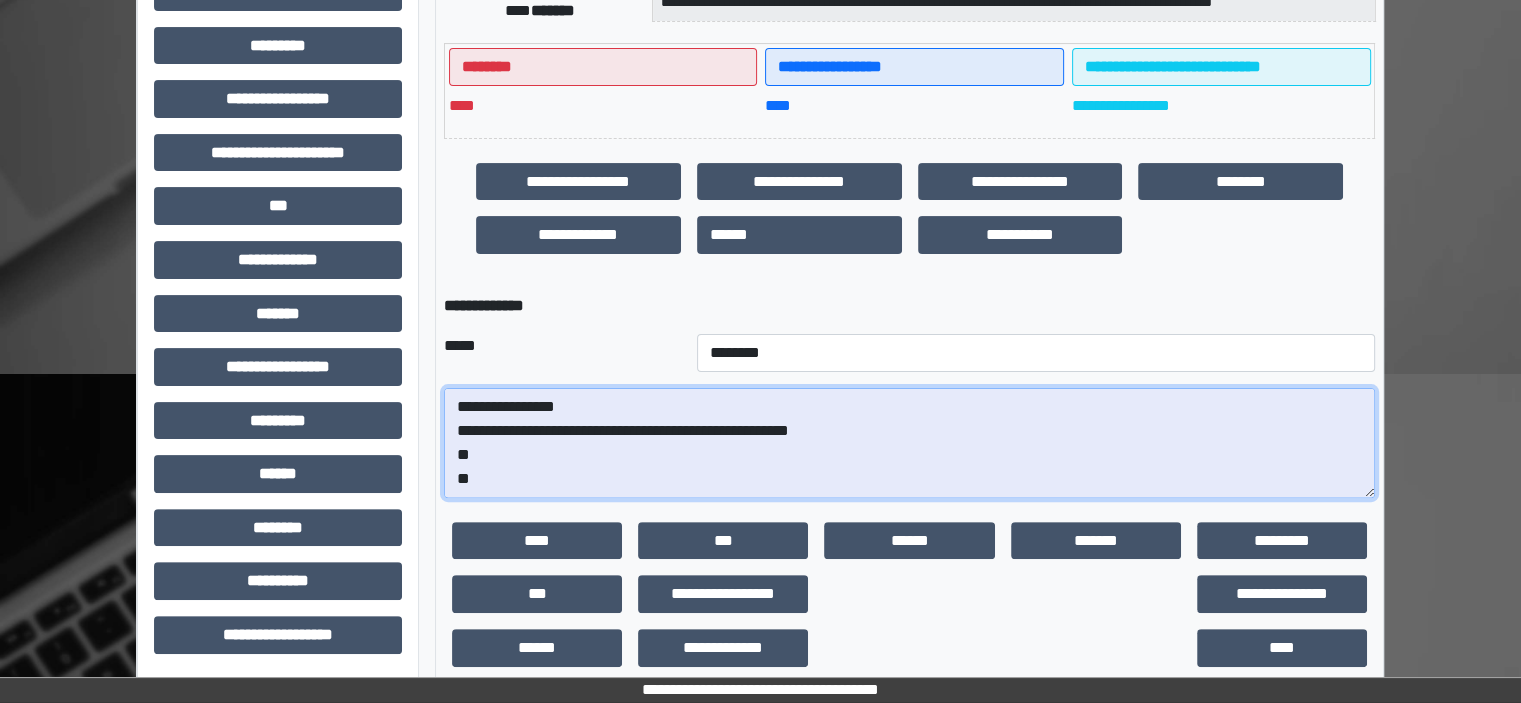 click on "**********" at bounding box center [909, 443] 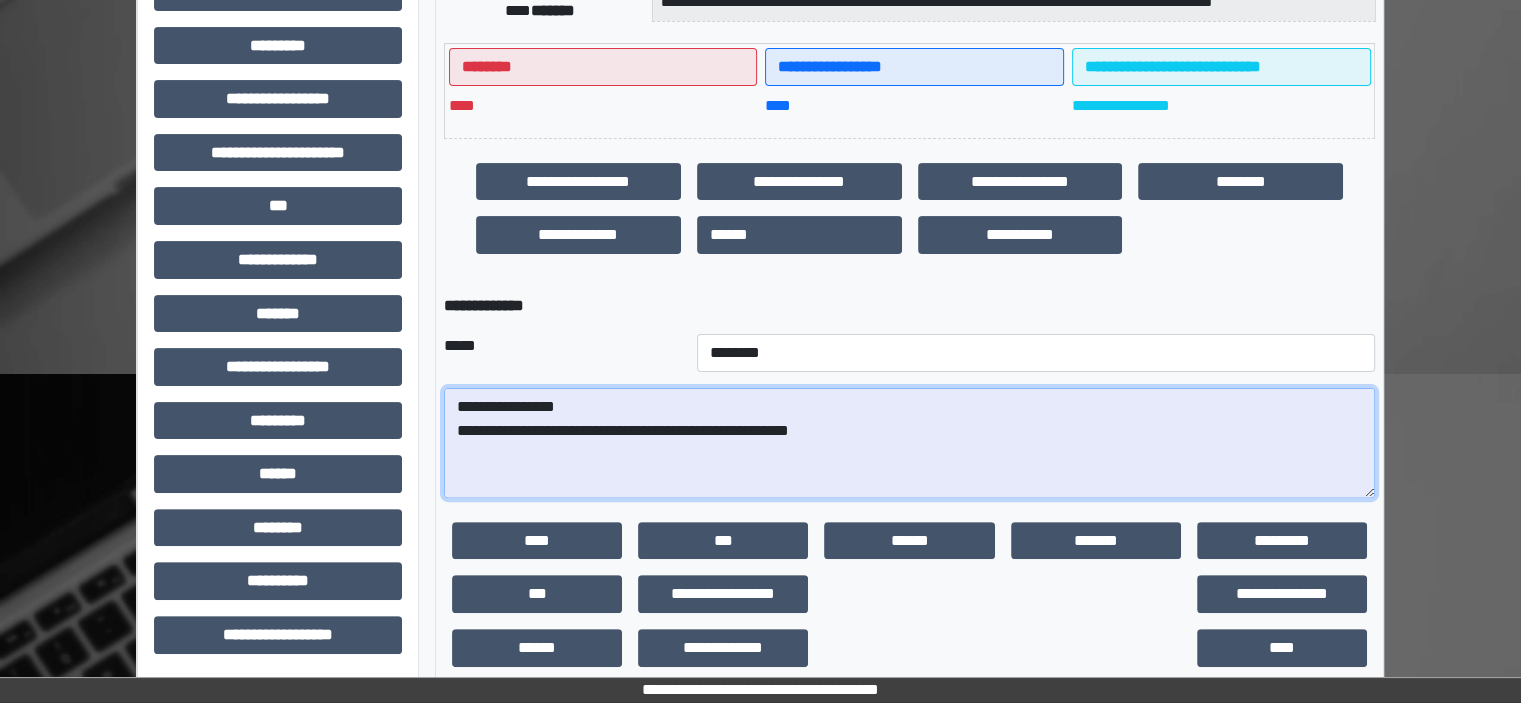 paste on "**********" 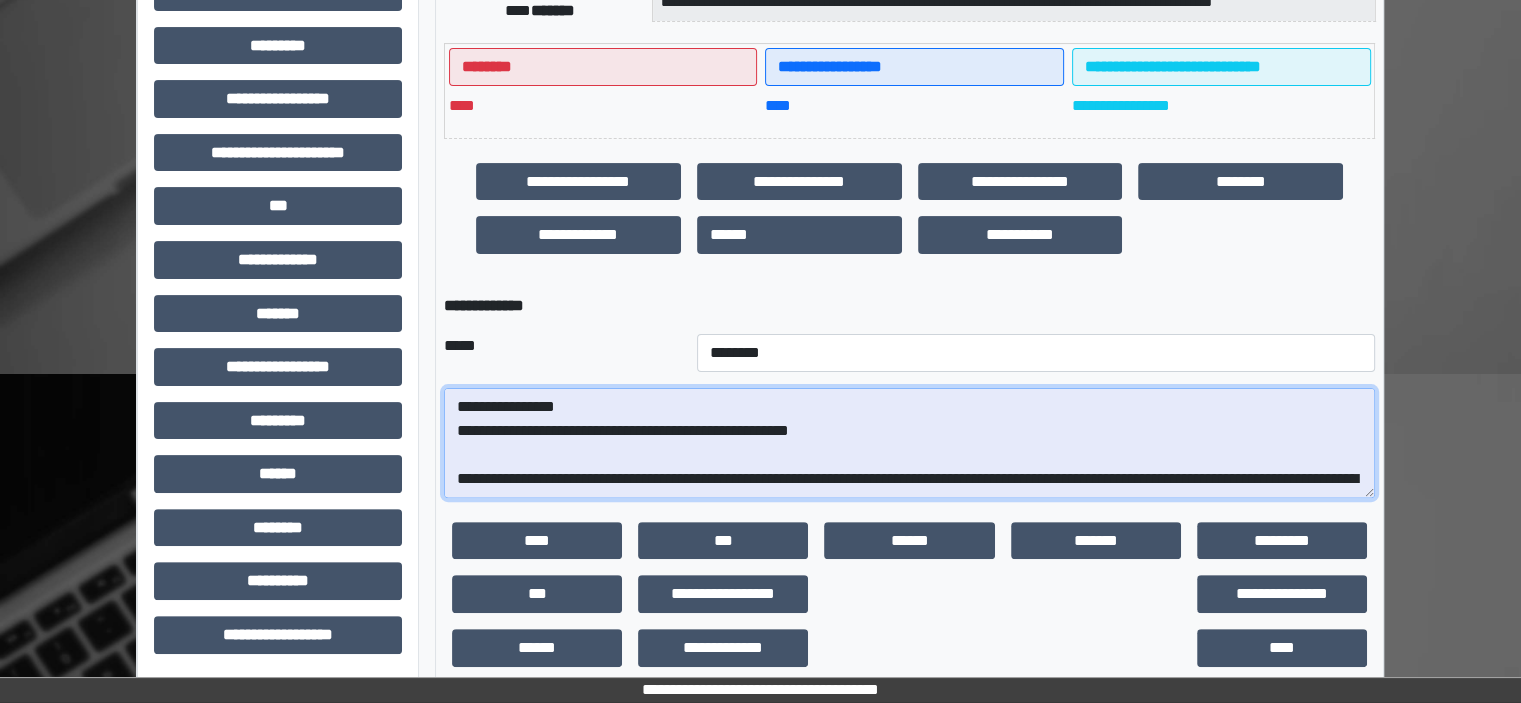scroll, scrollTop: 352, scrollLeft: 0, axis: vertical 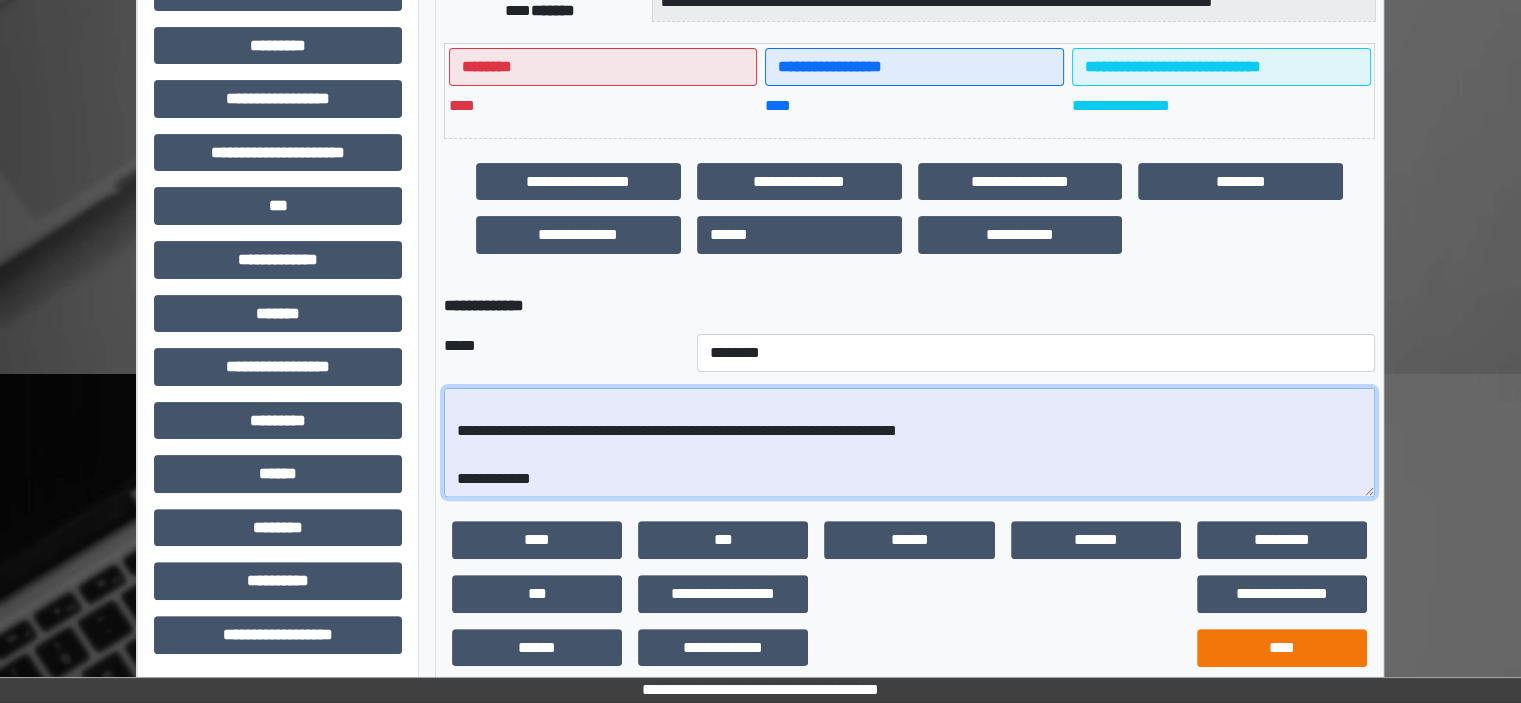 type on "**********" 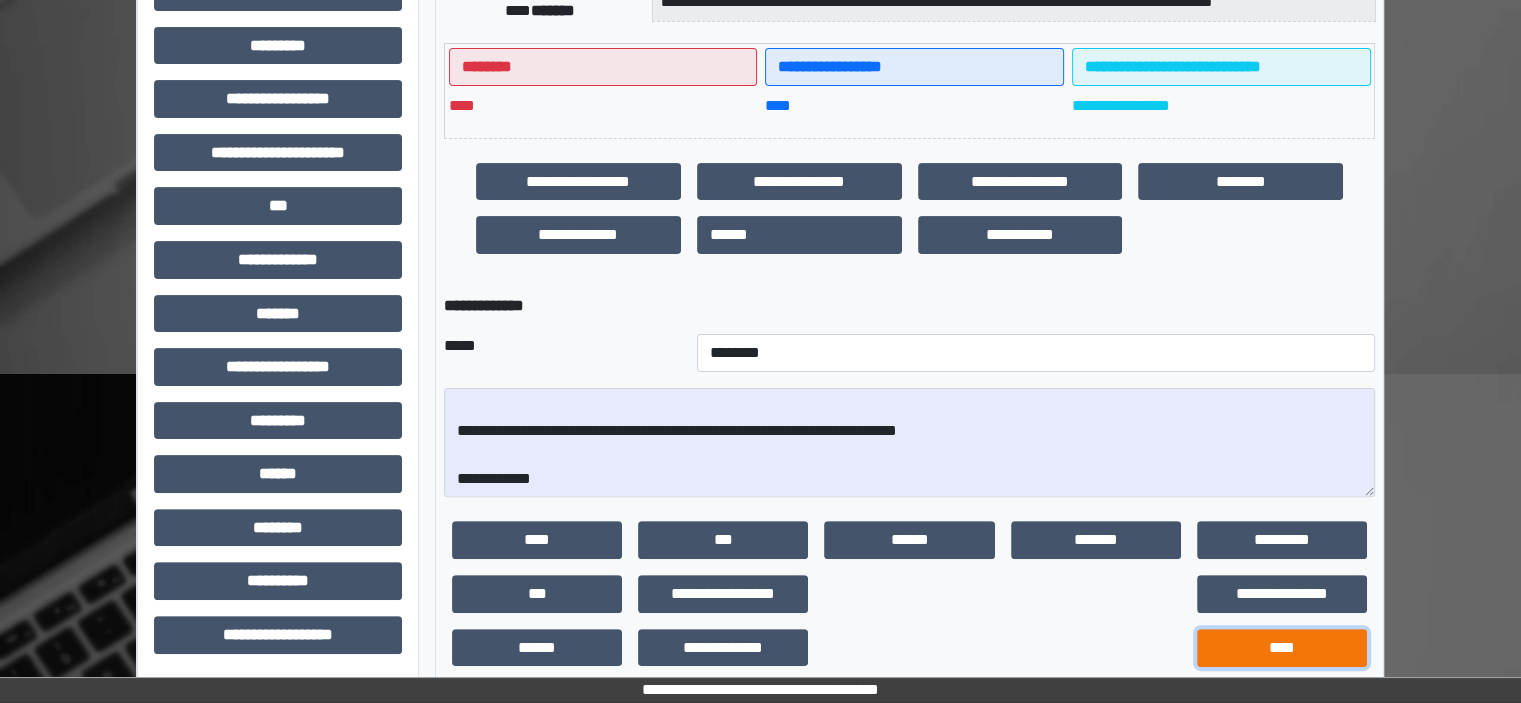click on "****" at bounding box center [1282, 648] 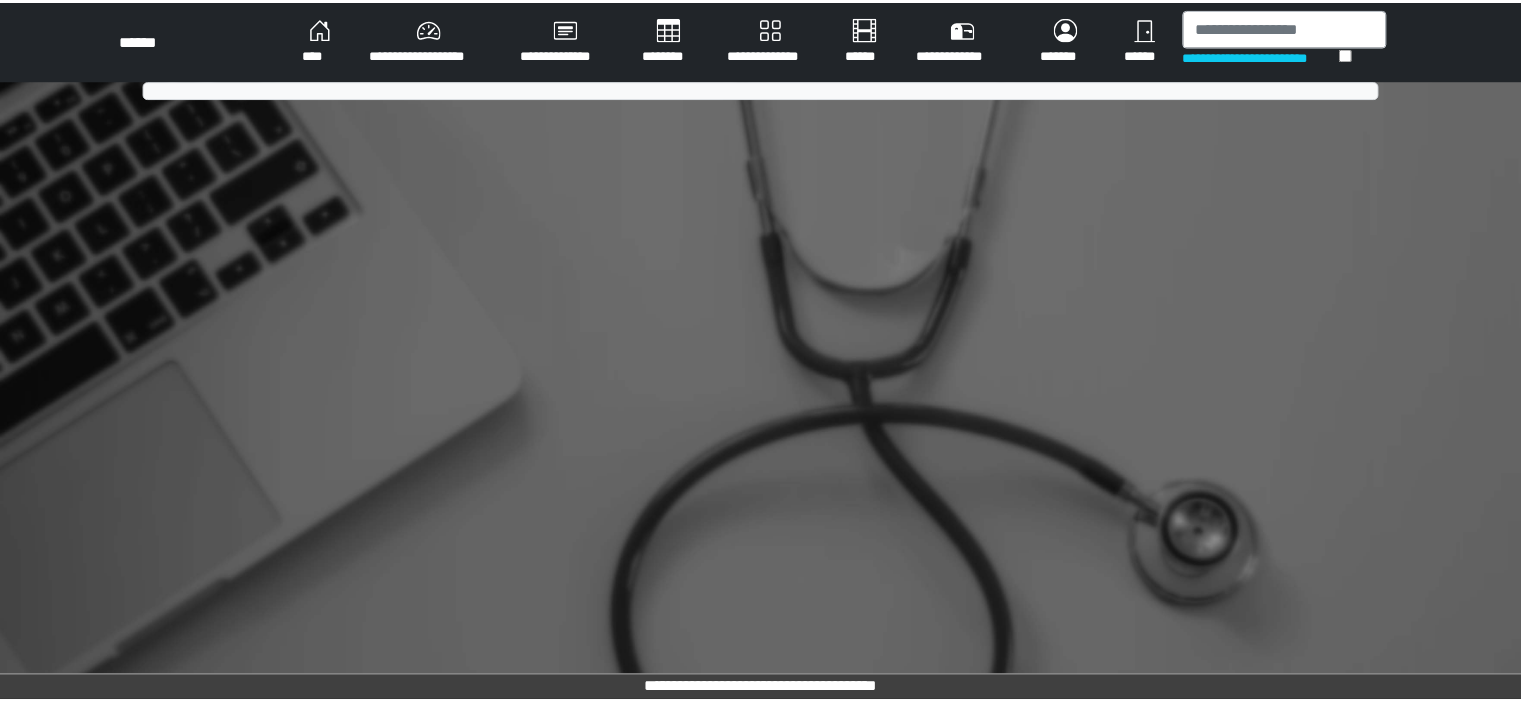 scroll, scrollTop: 0, scrollLeft: 0, axis: both 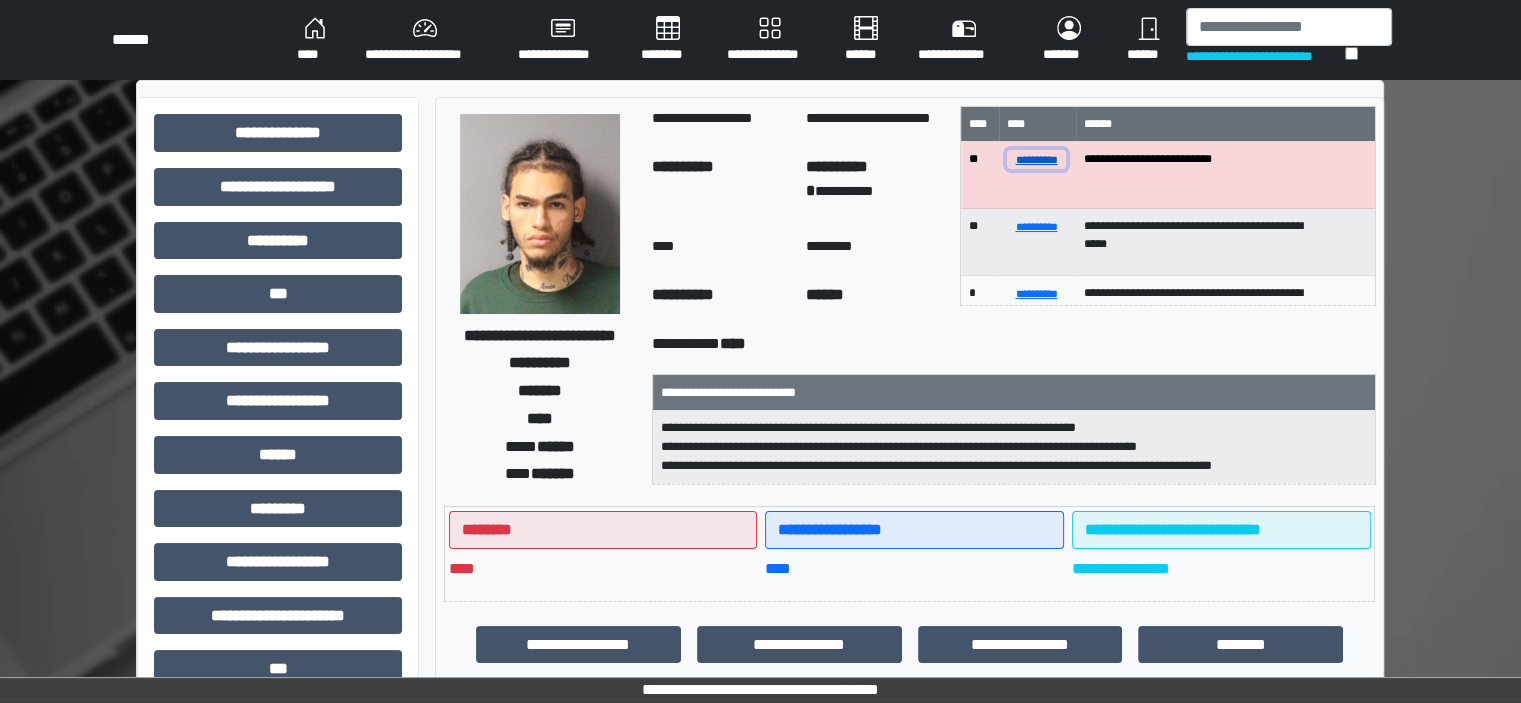 click on "**********" at bounding box center (1037, 159) 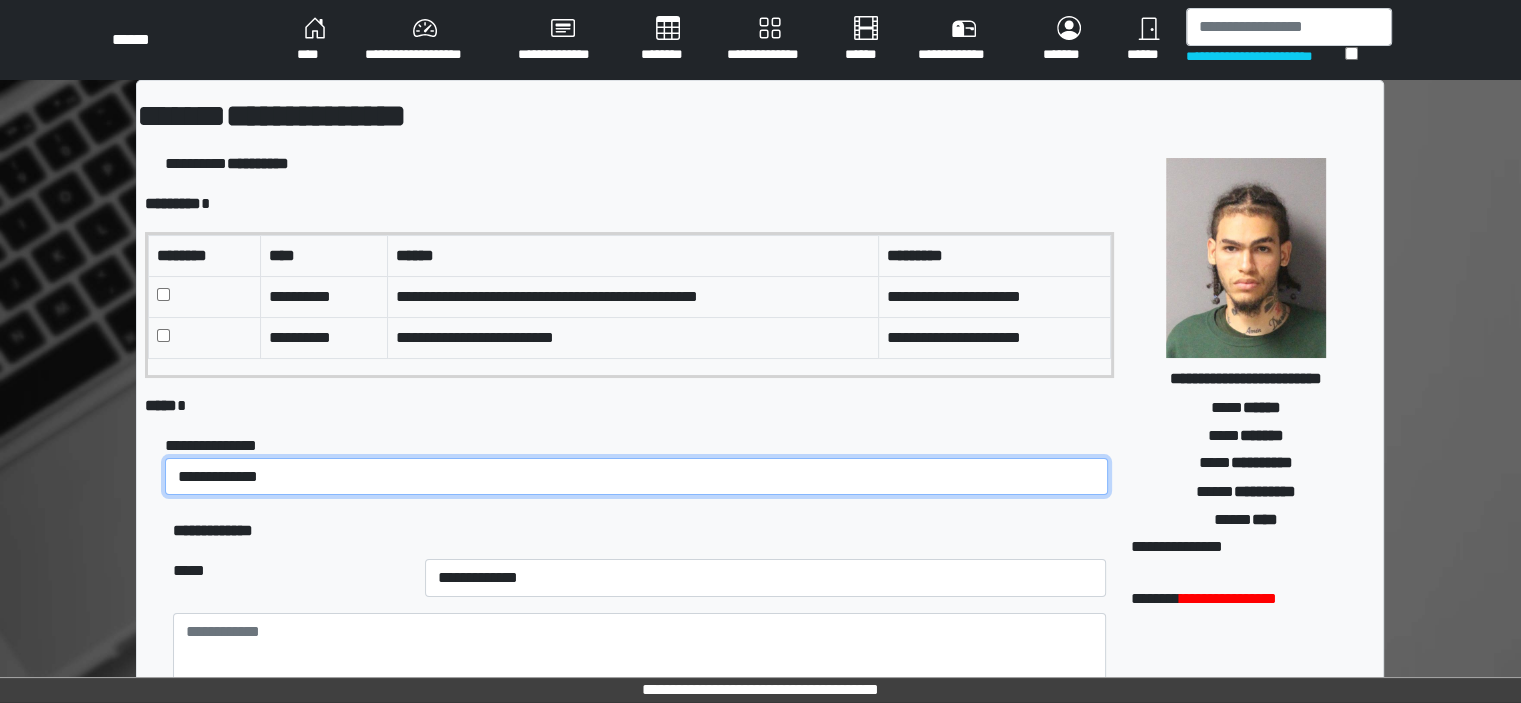 click on "**********" at bounding box center (636, 477) 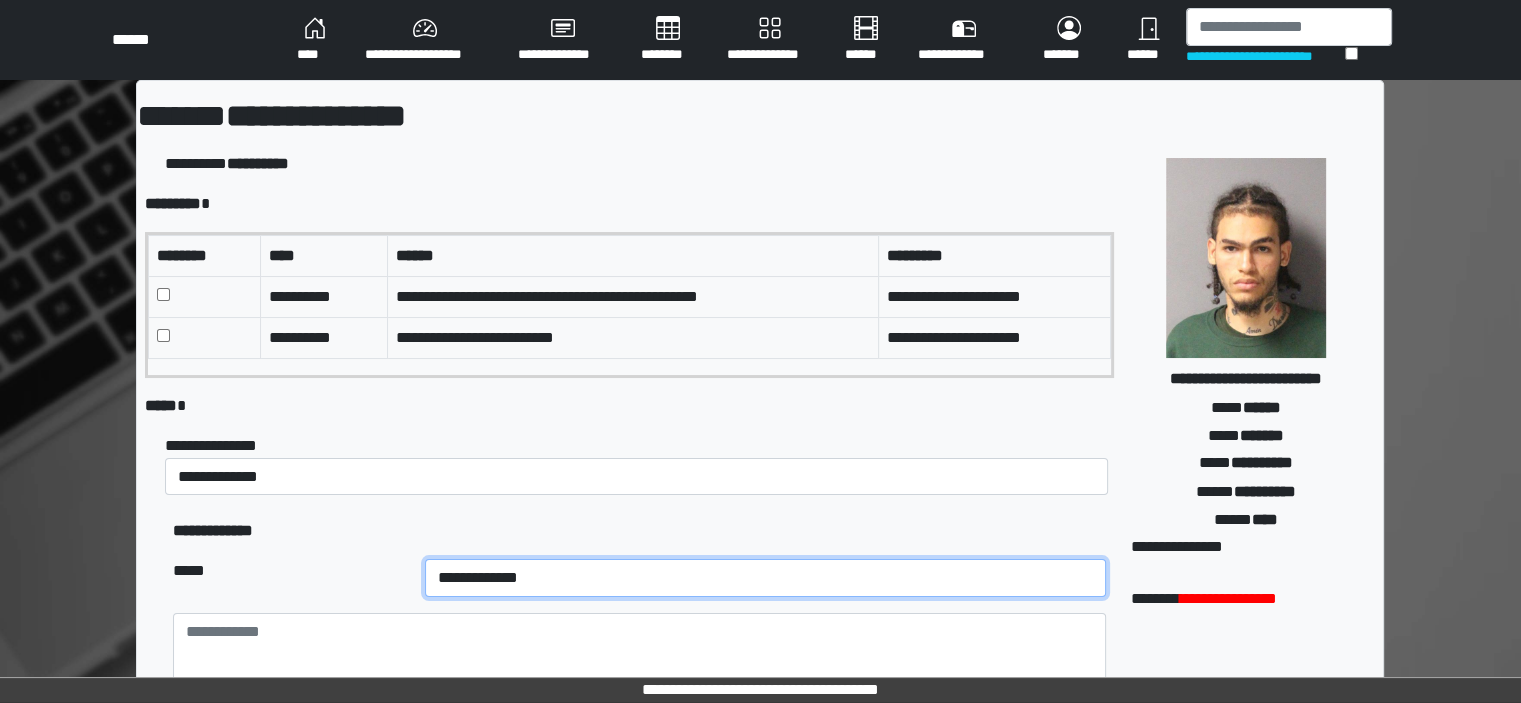 click on "**********" at bounding box center [765, 578] 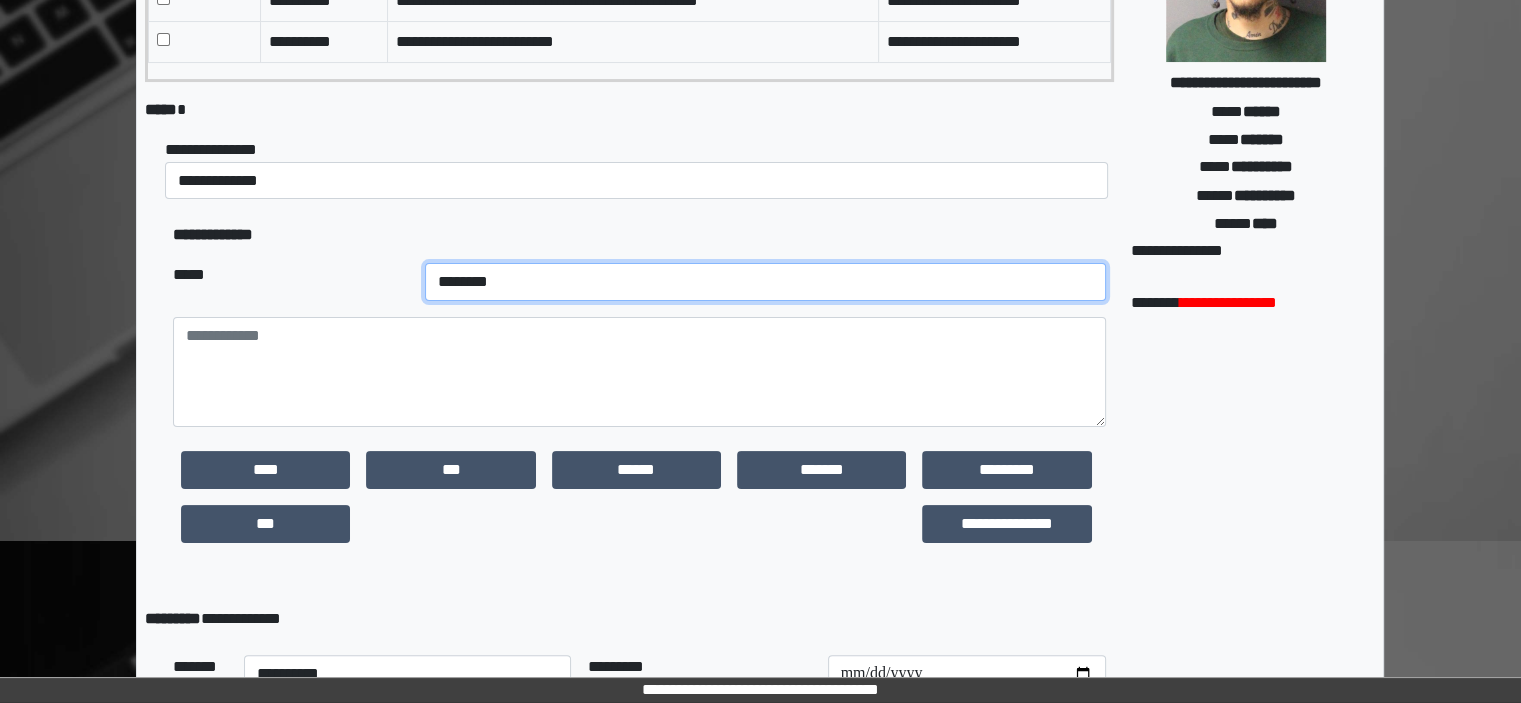 scroll, scrollTop: 300, scrollLeft: 0, axis: vertical 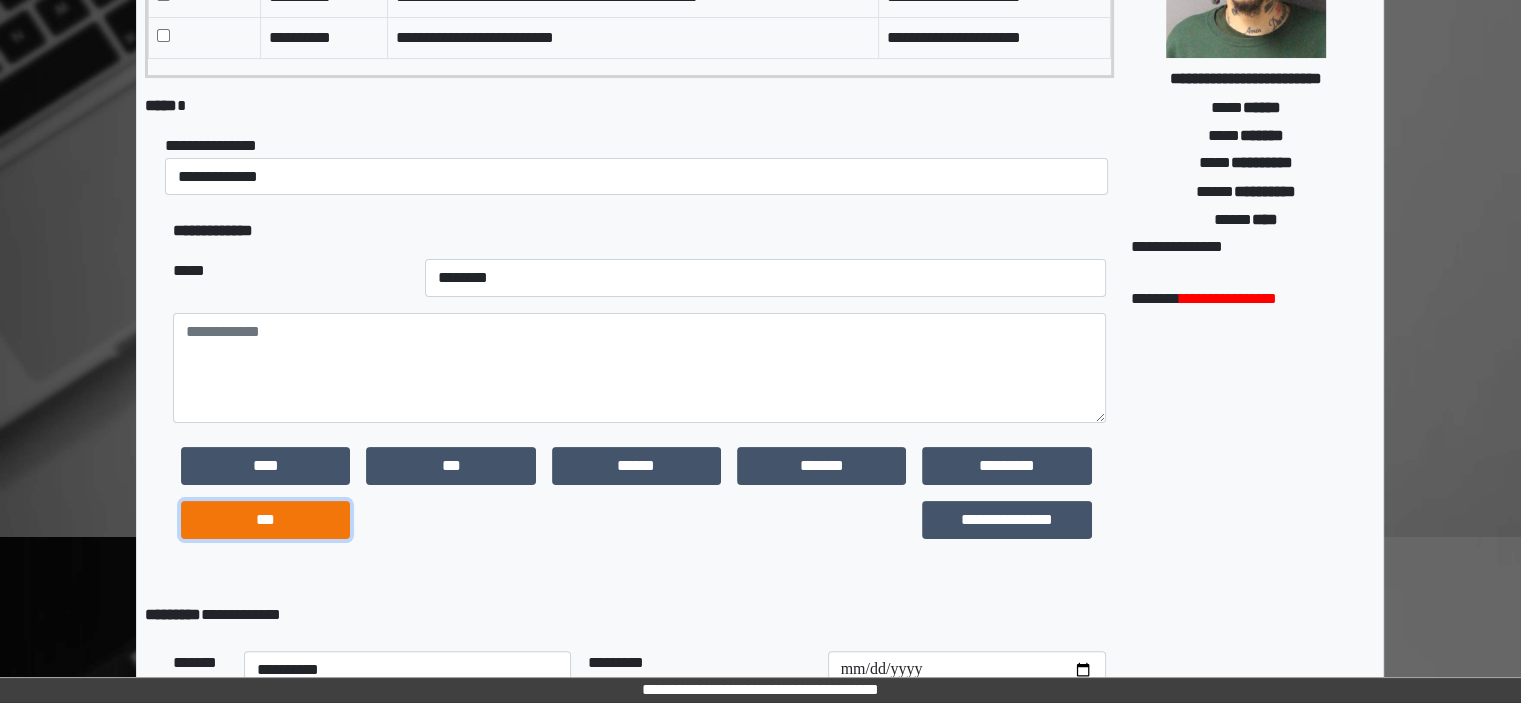 click on "***" at bounding box center [265, 520] 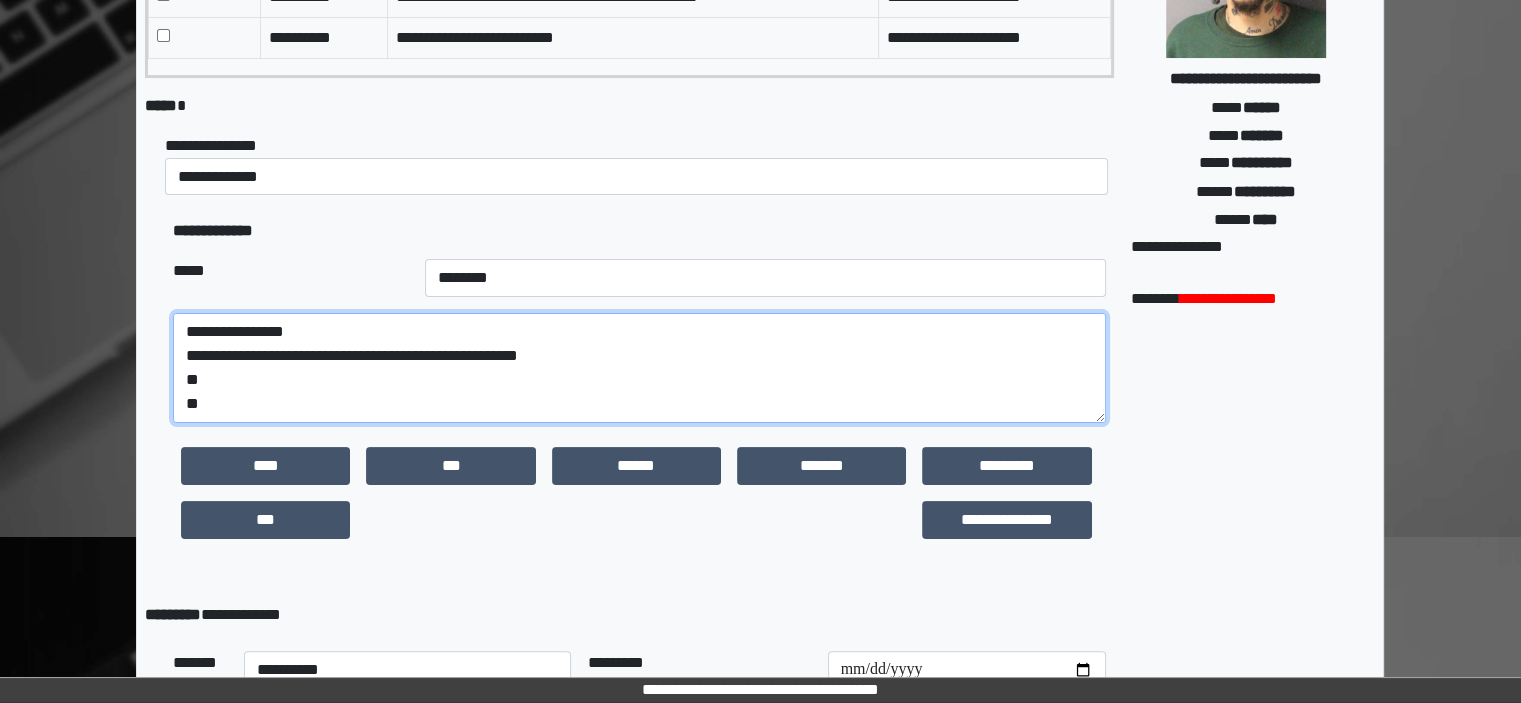 click on "**********" at bounding box center (639, 368) 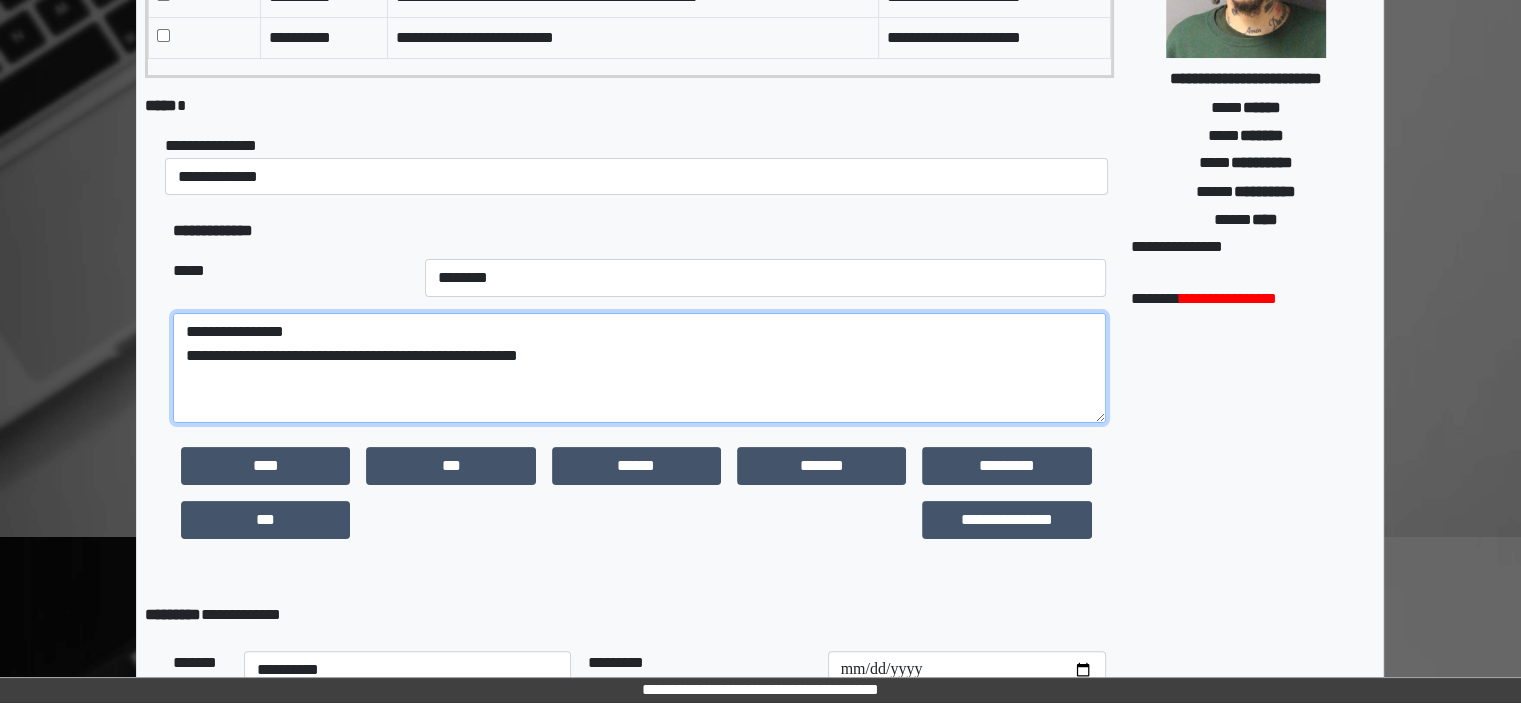 paste on "**********" 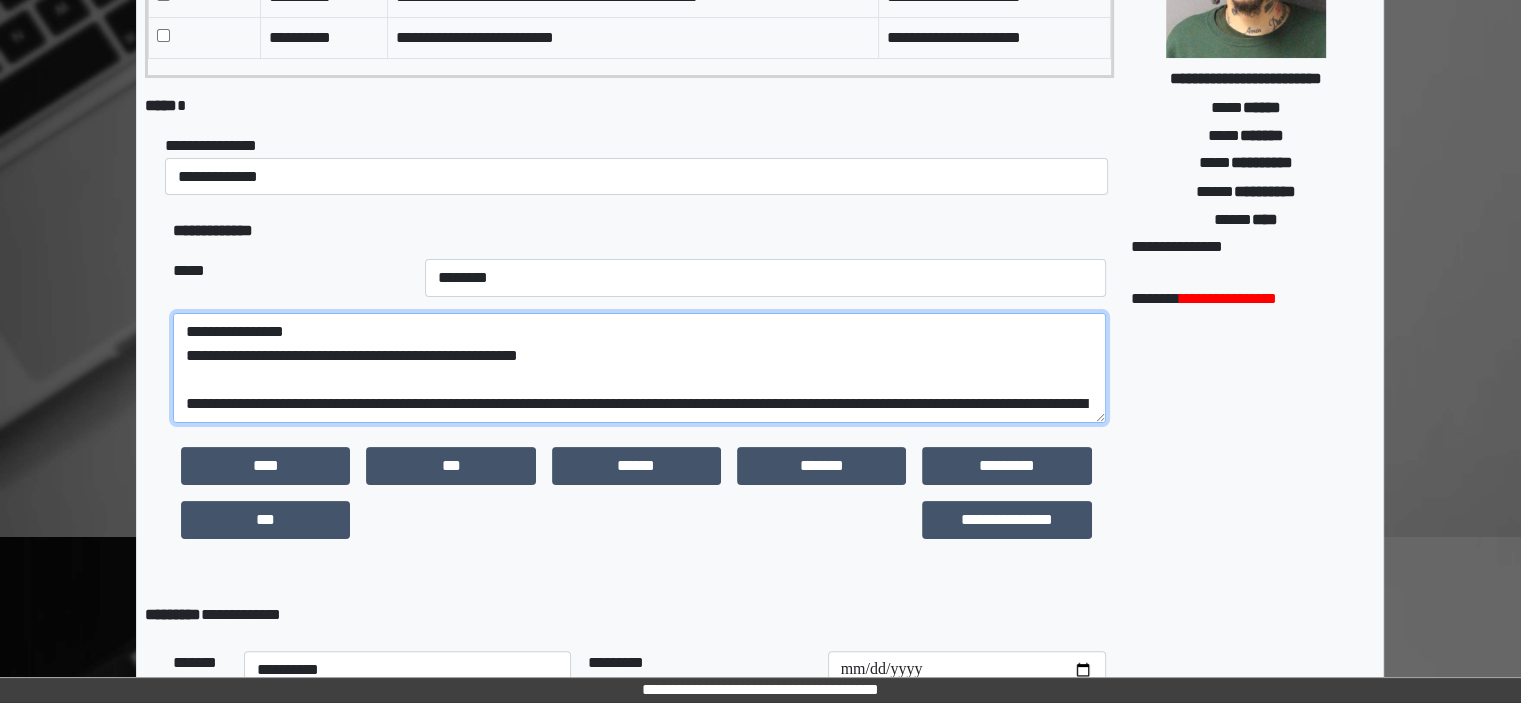 scroll, scrollTop: 352, scrollLeft: 0, axis: vertical 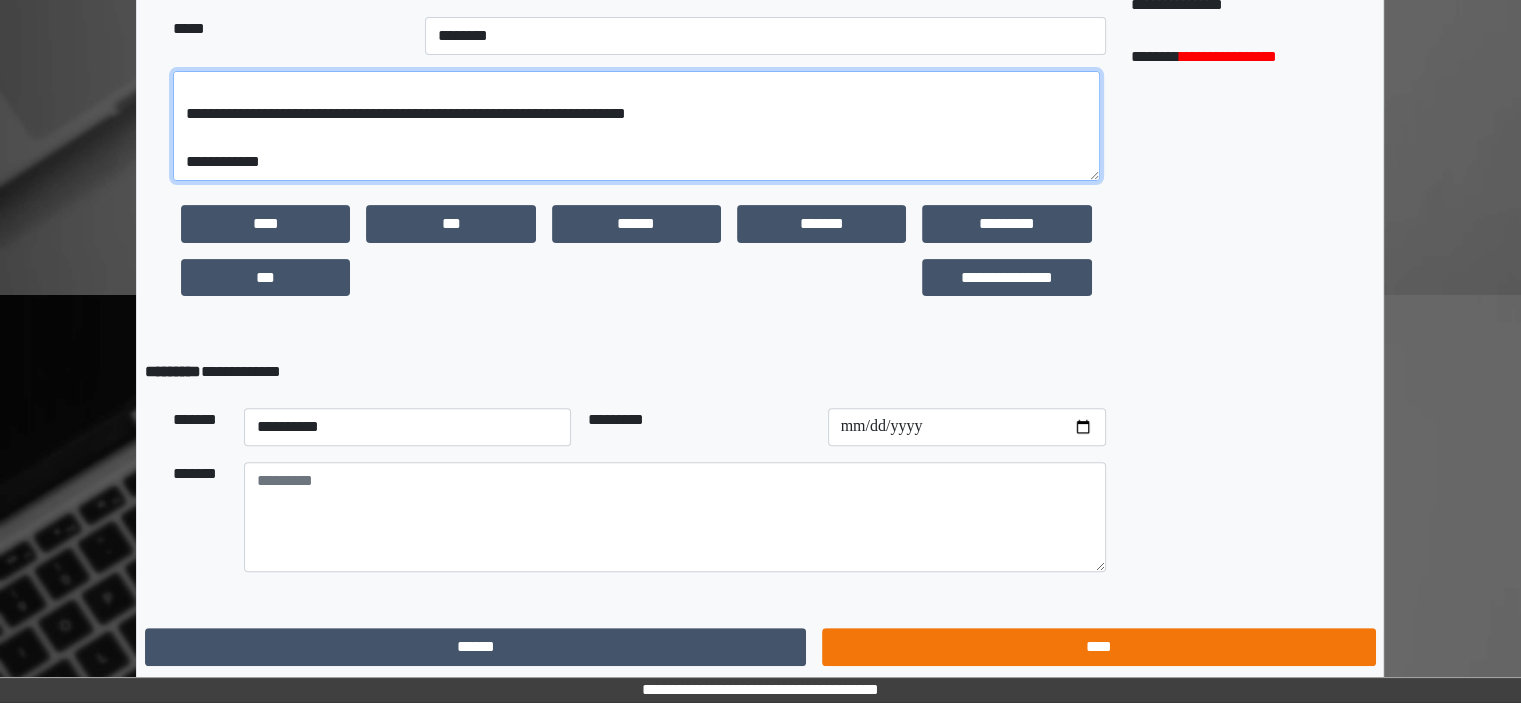 type on "**********" 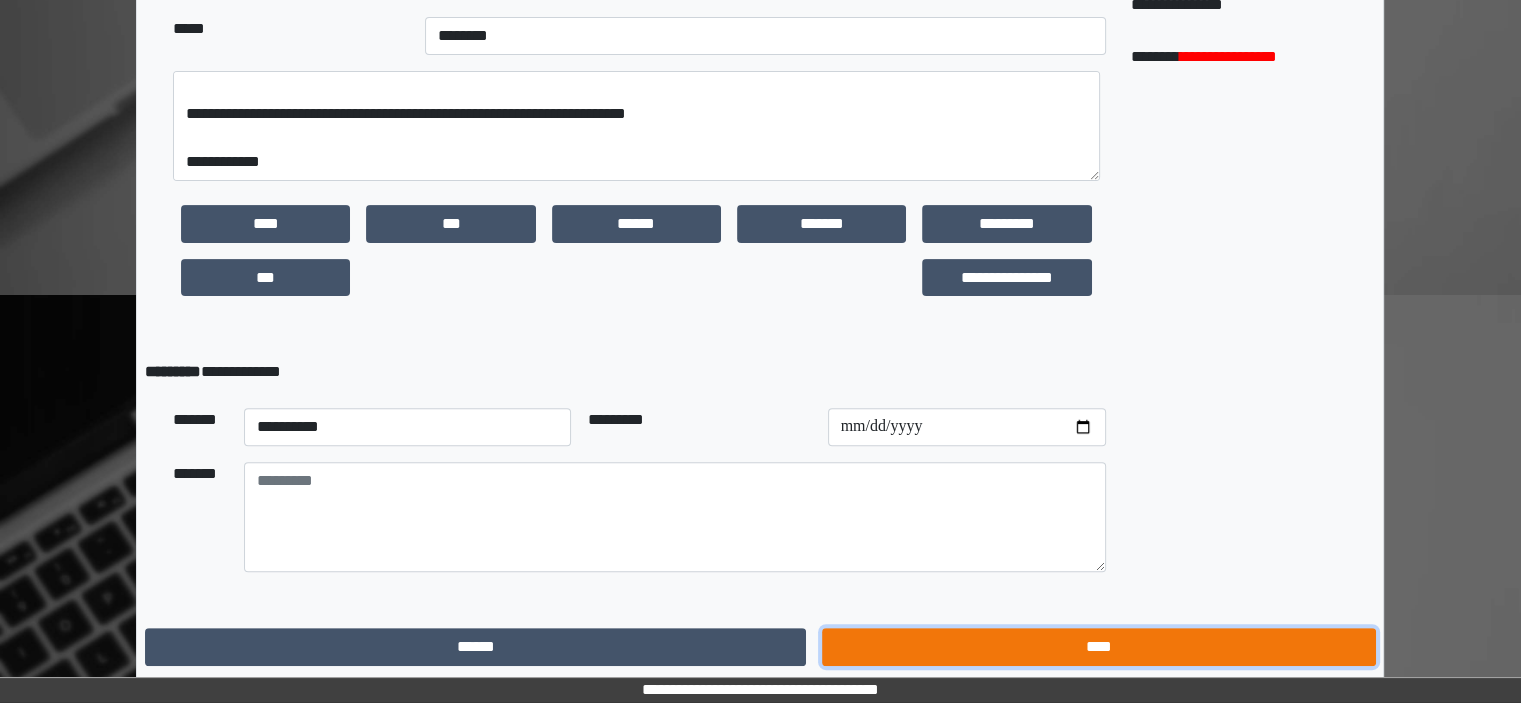 click on "****" at bounding box center (1098, 647) 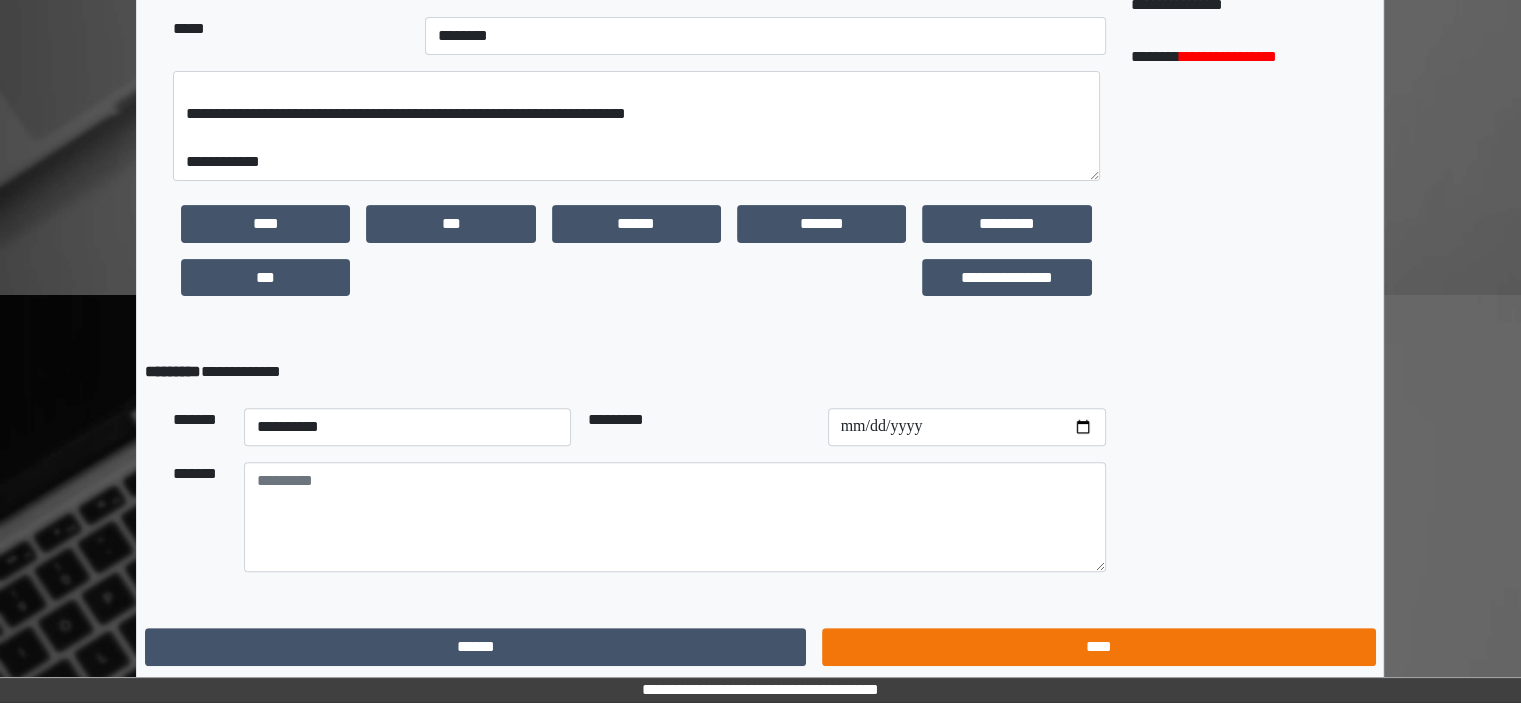 scroll, scrollTop: 0, scrollLeft: 0, axis: both 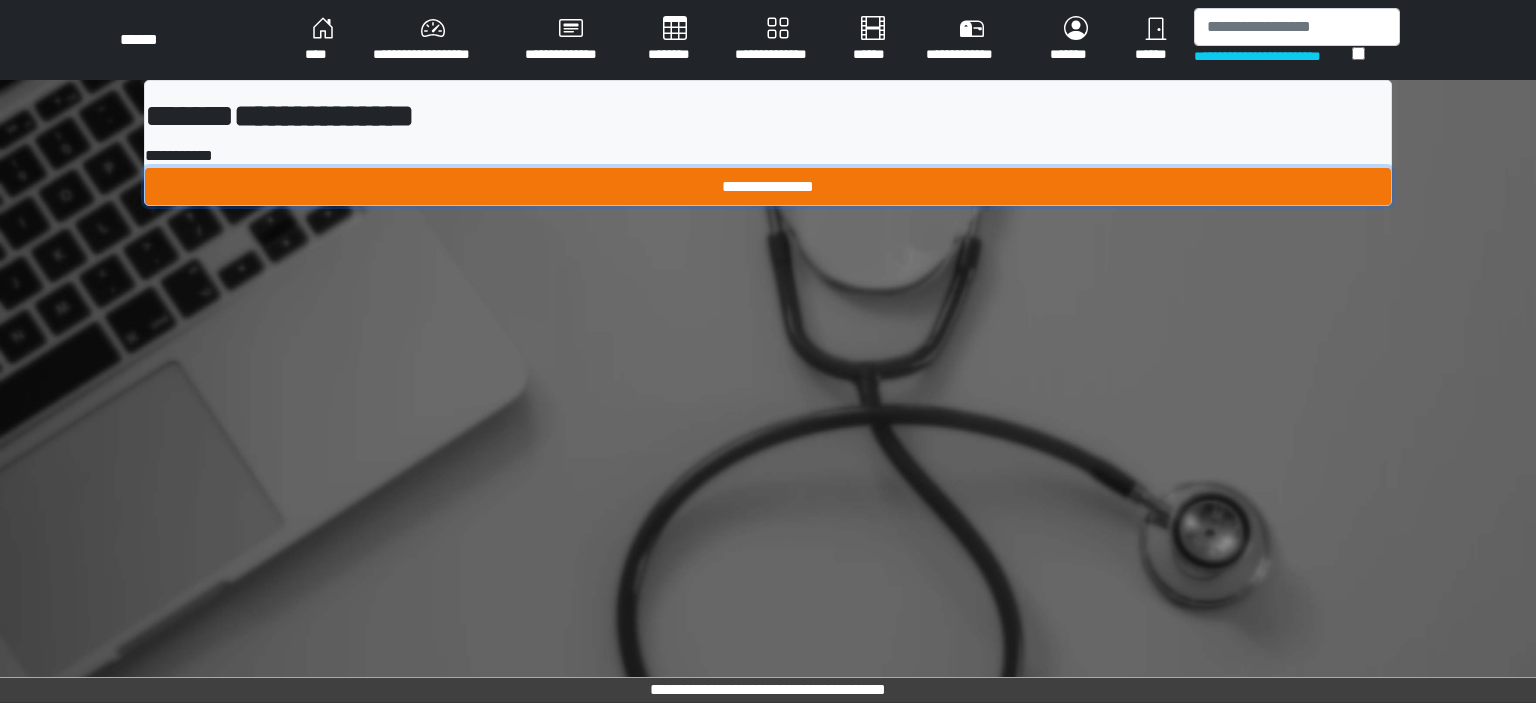 click on "**********" at bounding box center (768, 187) 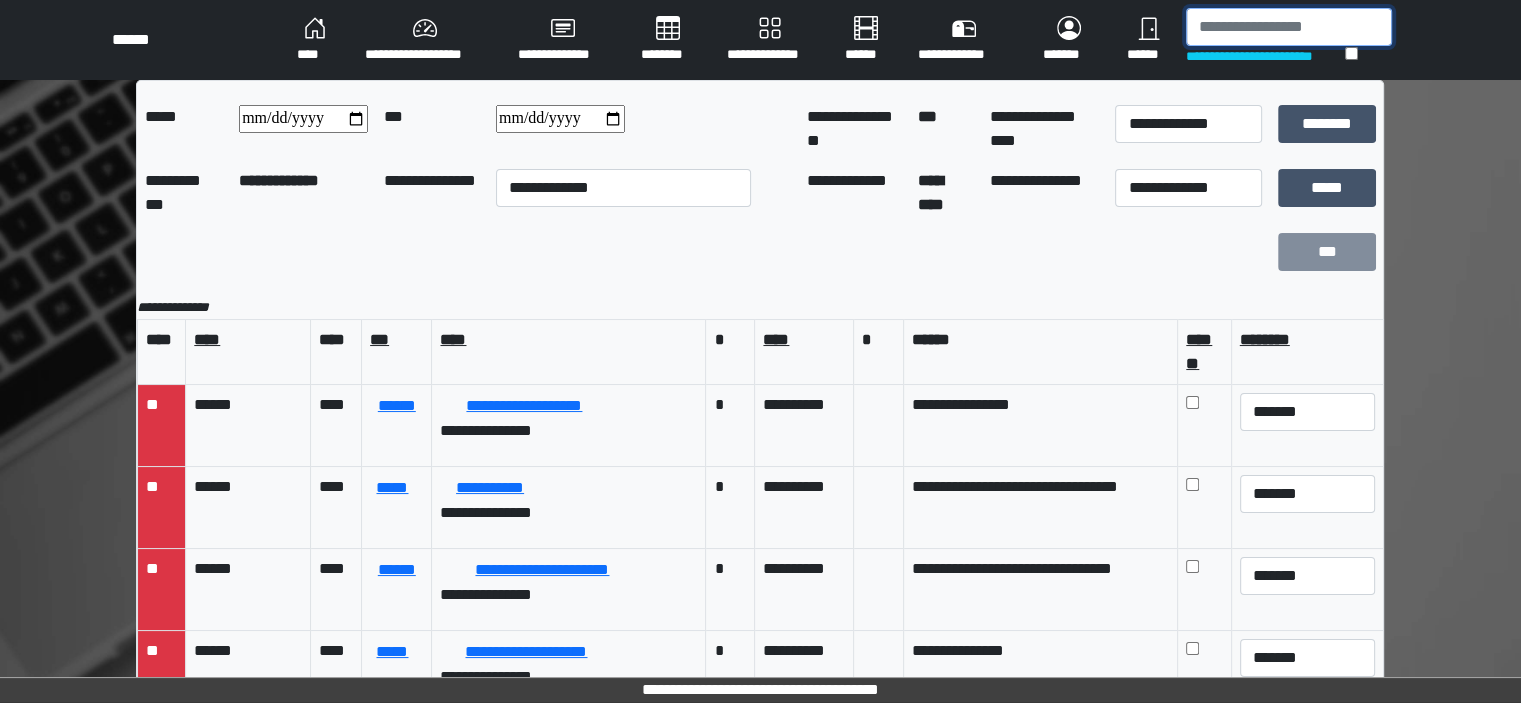 click at bounding box center [1289, 27] 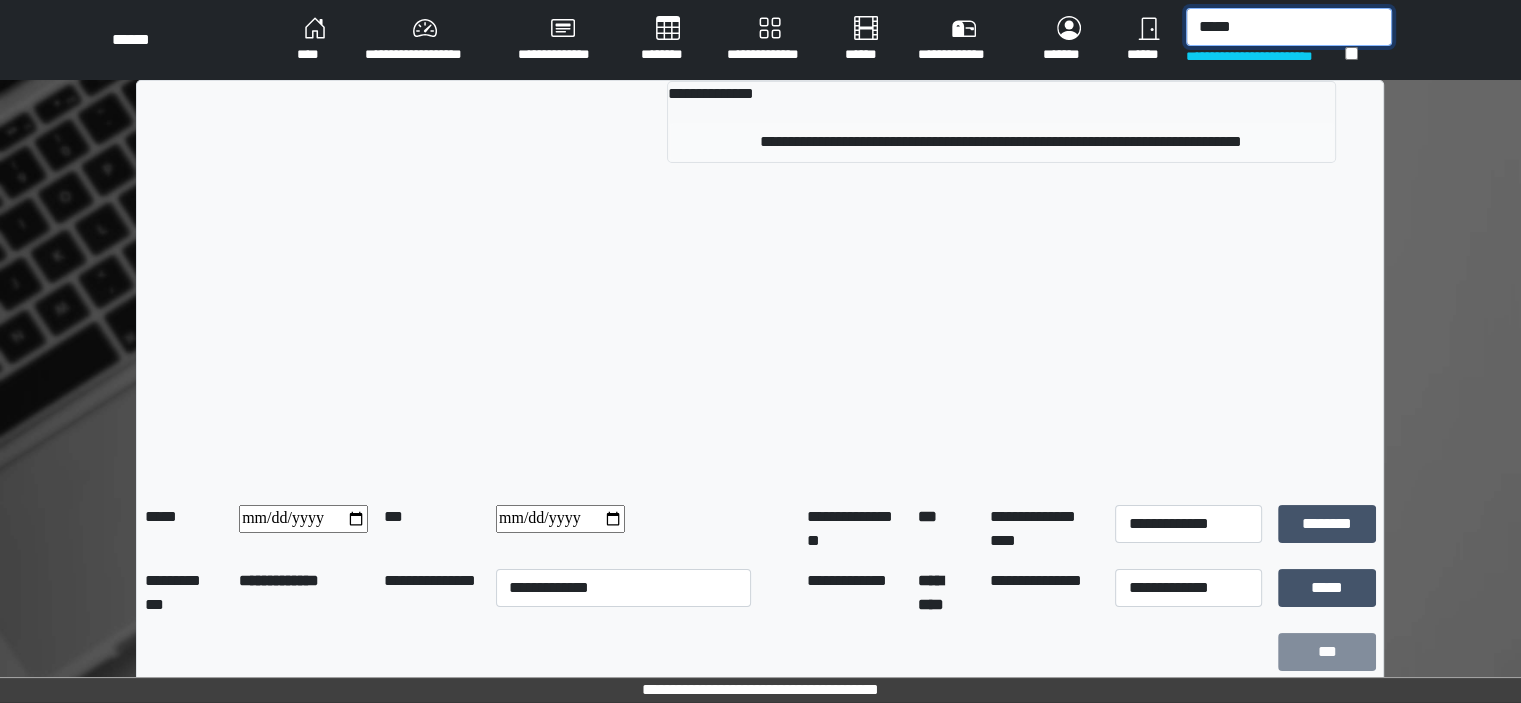 type on "*****" 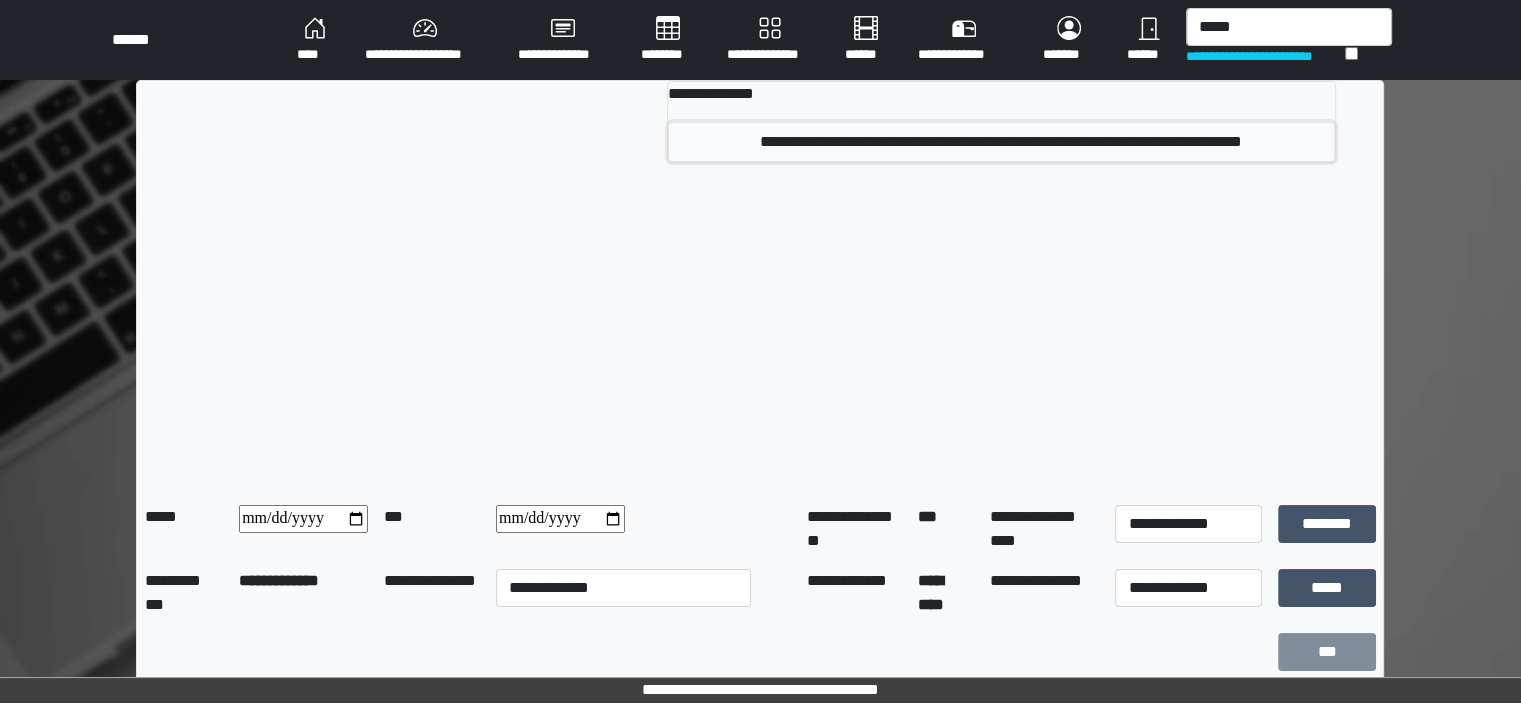 click on "**********" at bounding box center [1001, 142] 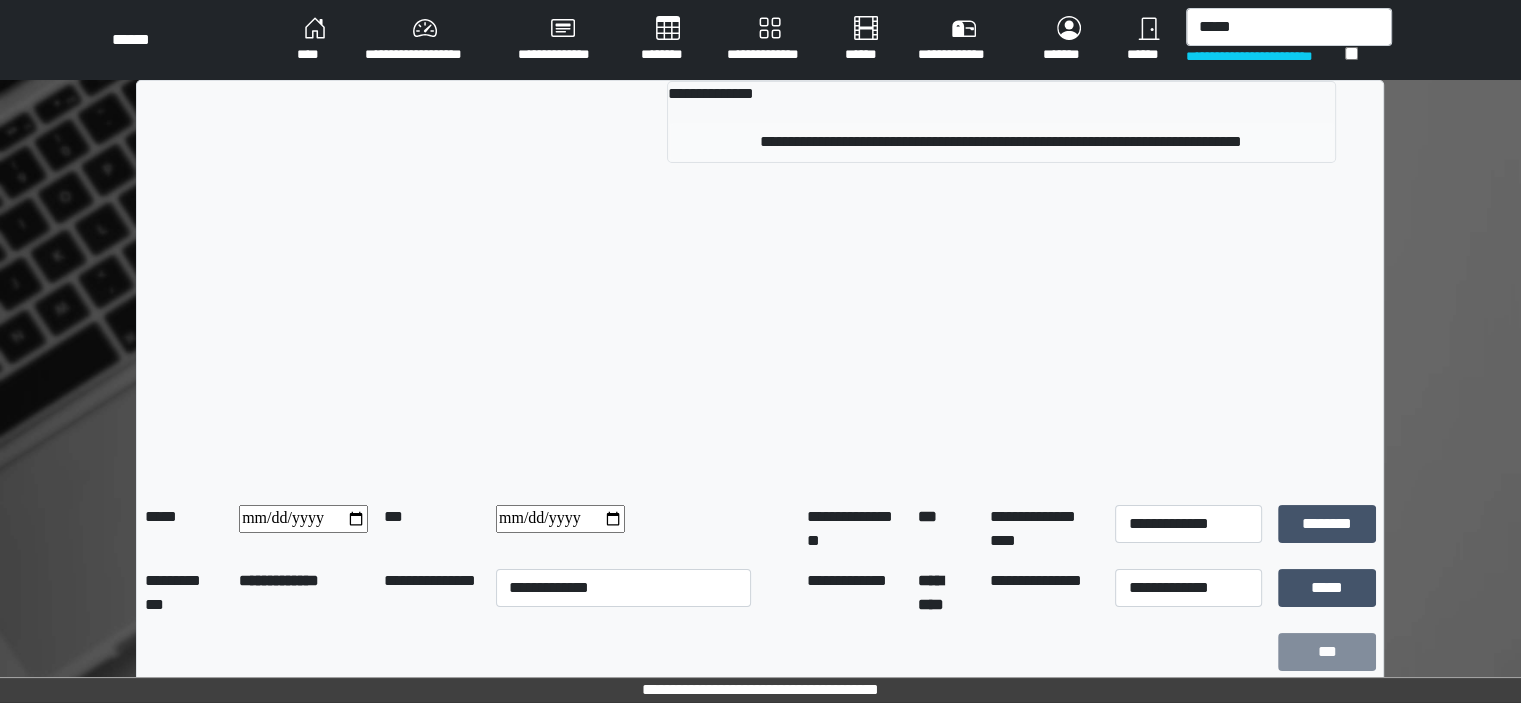 type 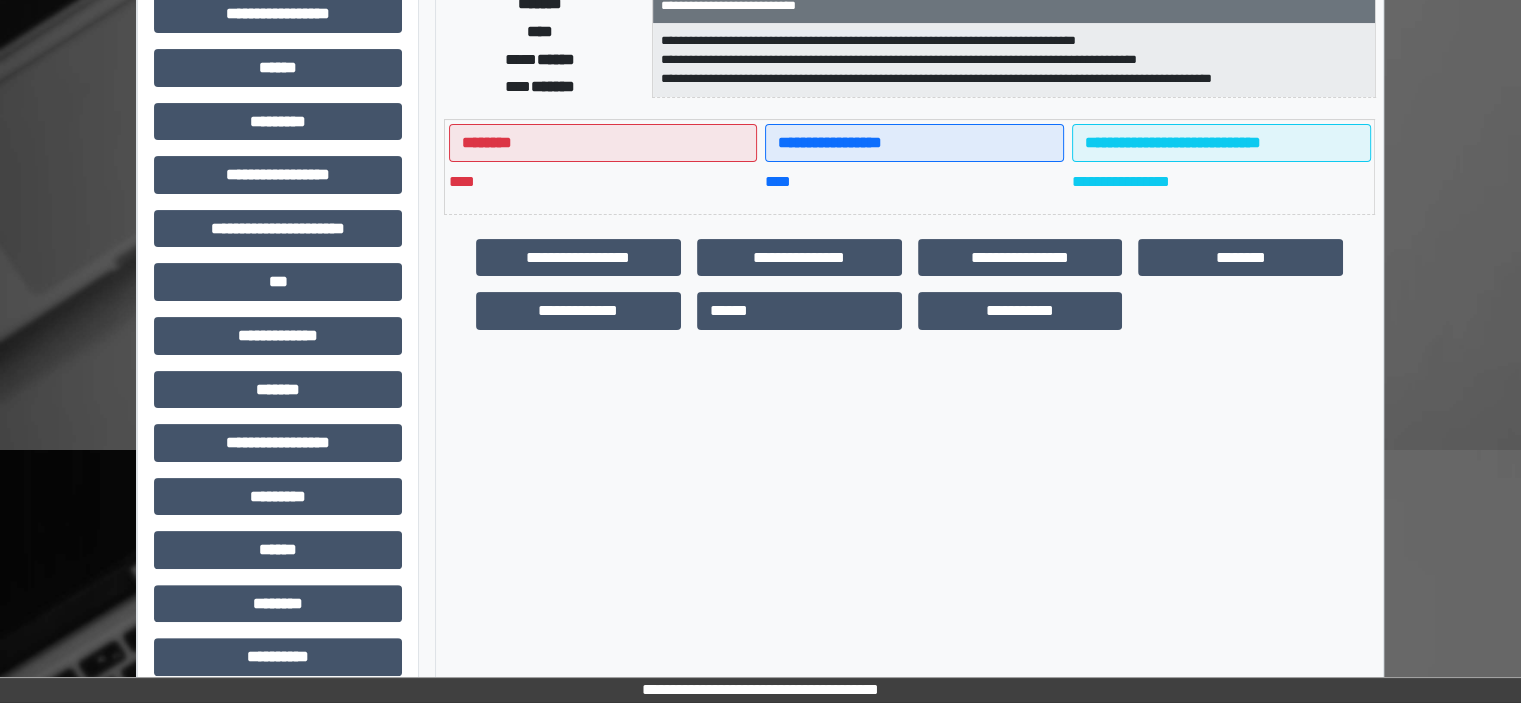scroll, scrollTop: 463, scrollLeft: 0, axis: vertical 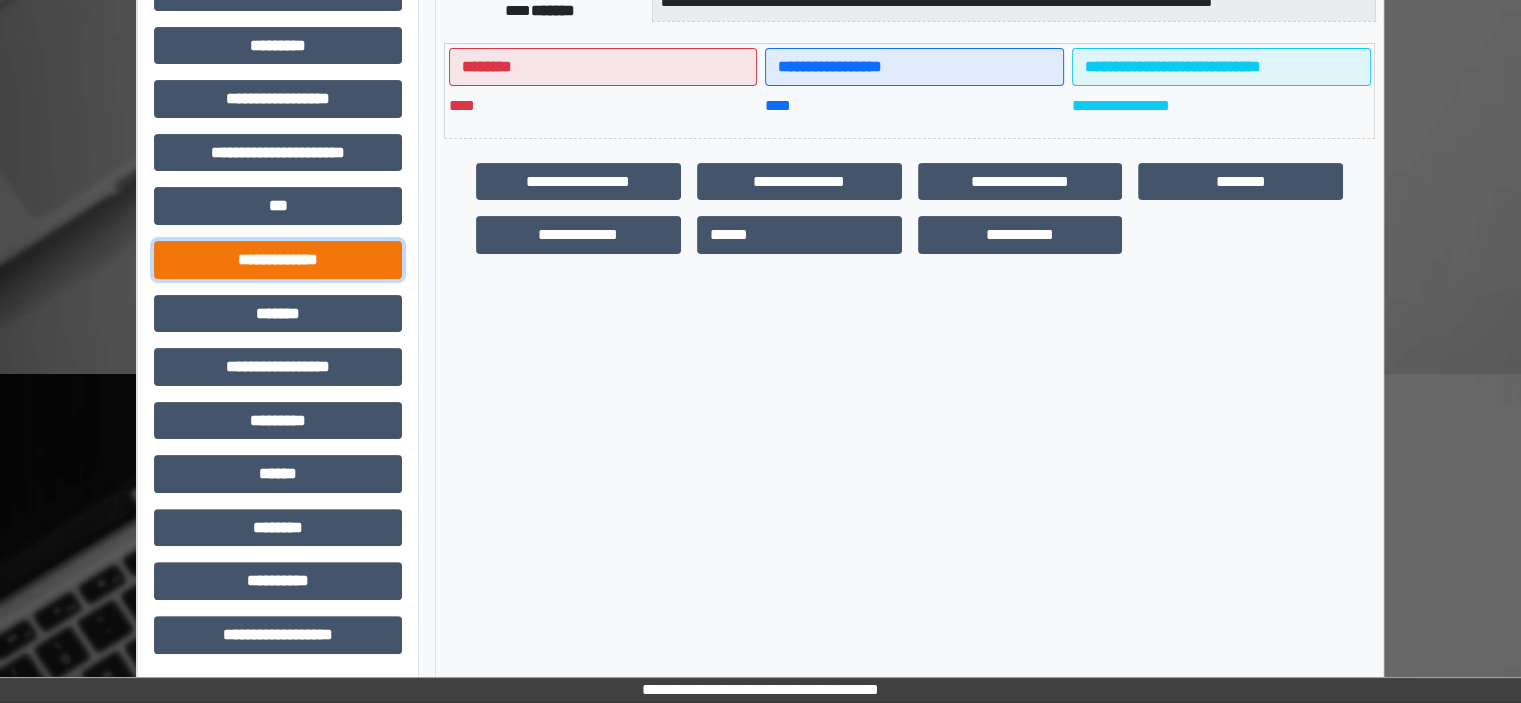 click on "**********" at bounding box center [278, 260] 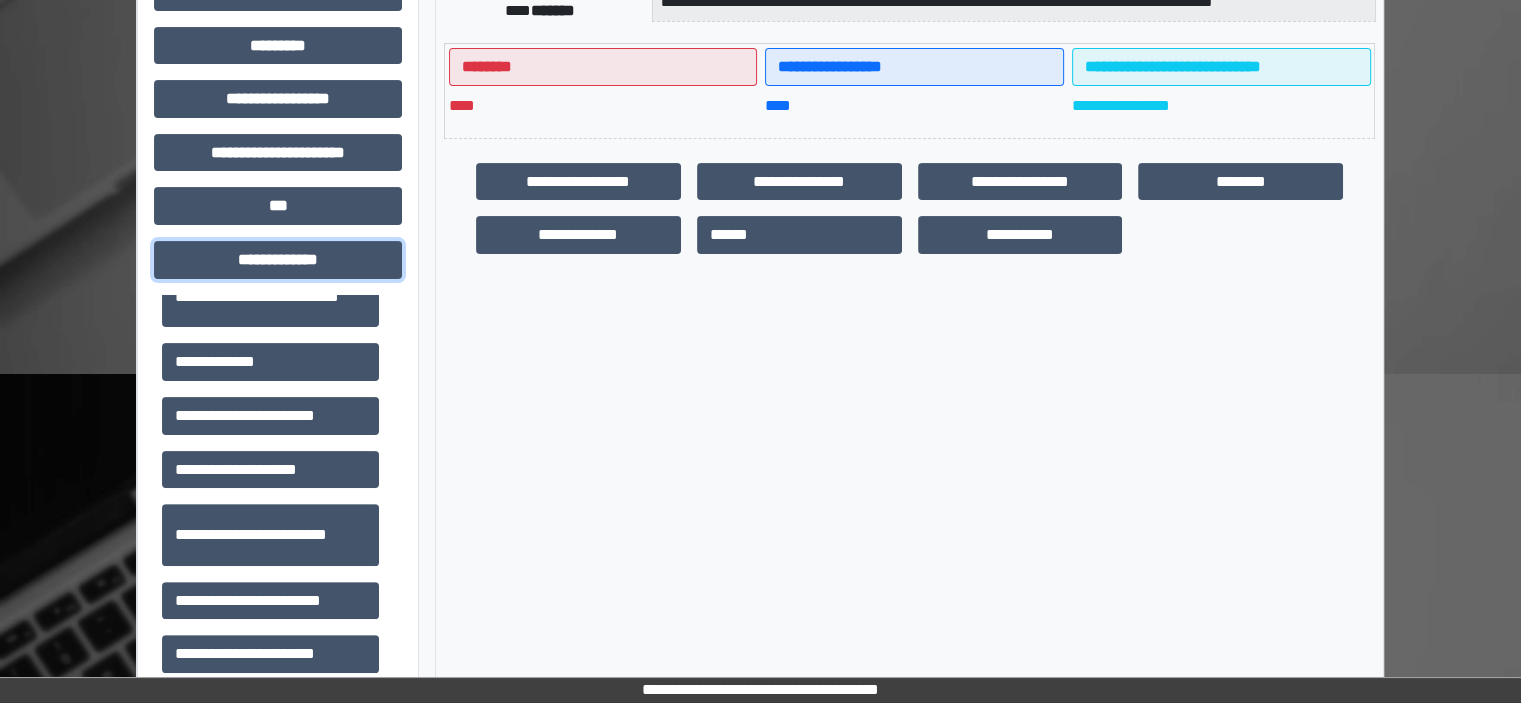 scroll, scrollTop: 300, scrollLeft: 0, axis: vertical 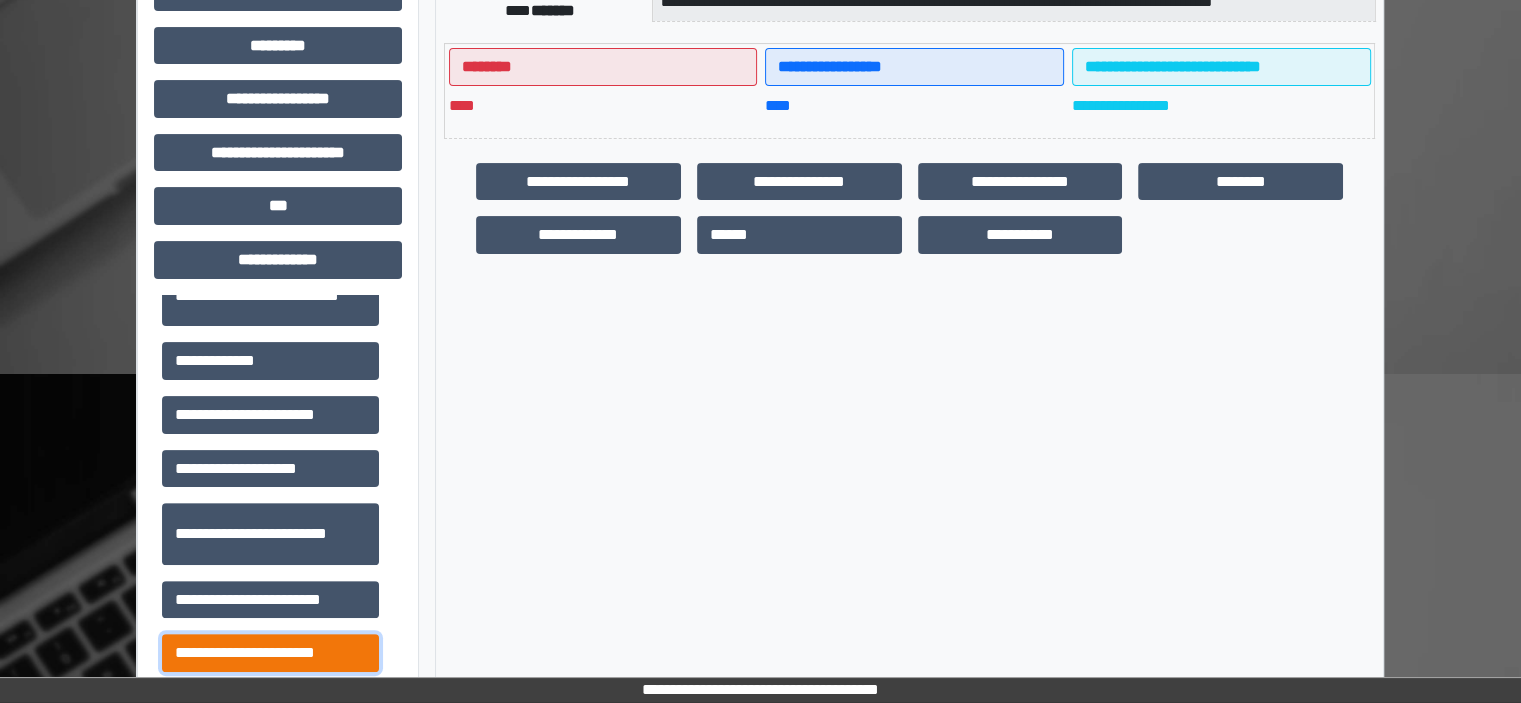 click on "**********" at bounding box center [270, 653] 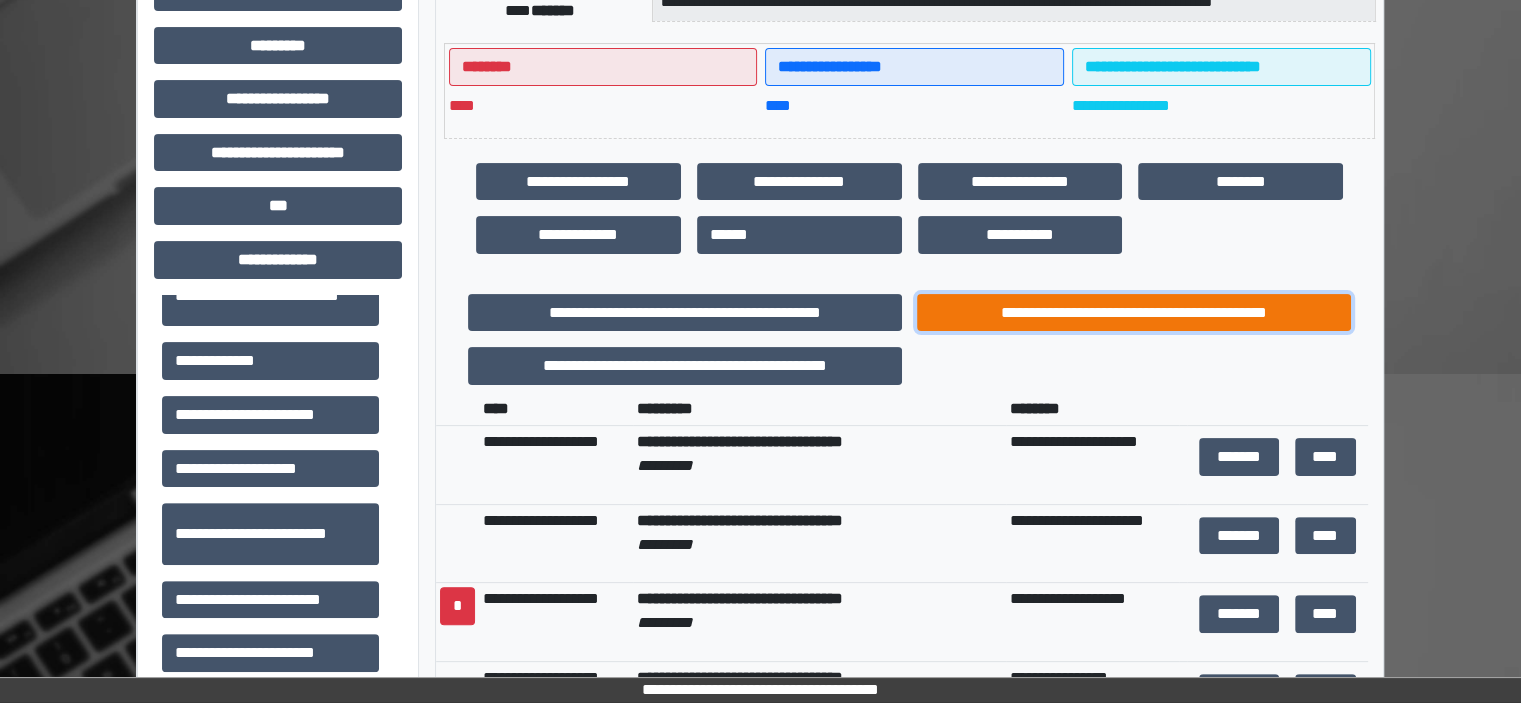 click on "**********" at bounding box center (1134, 313) 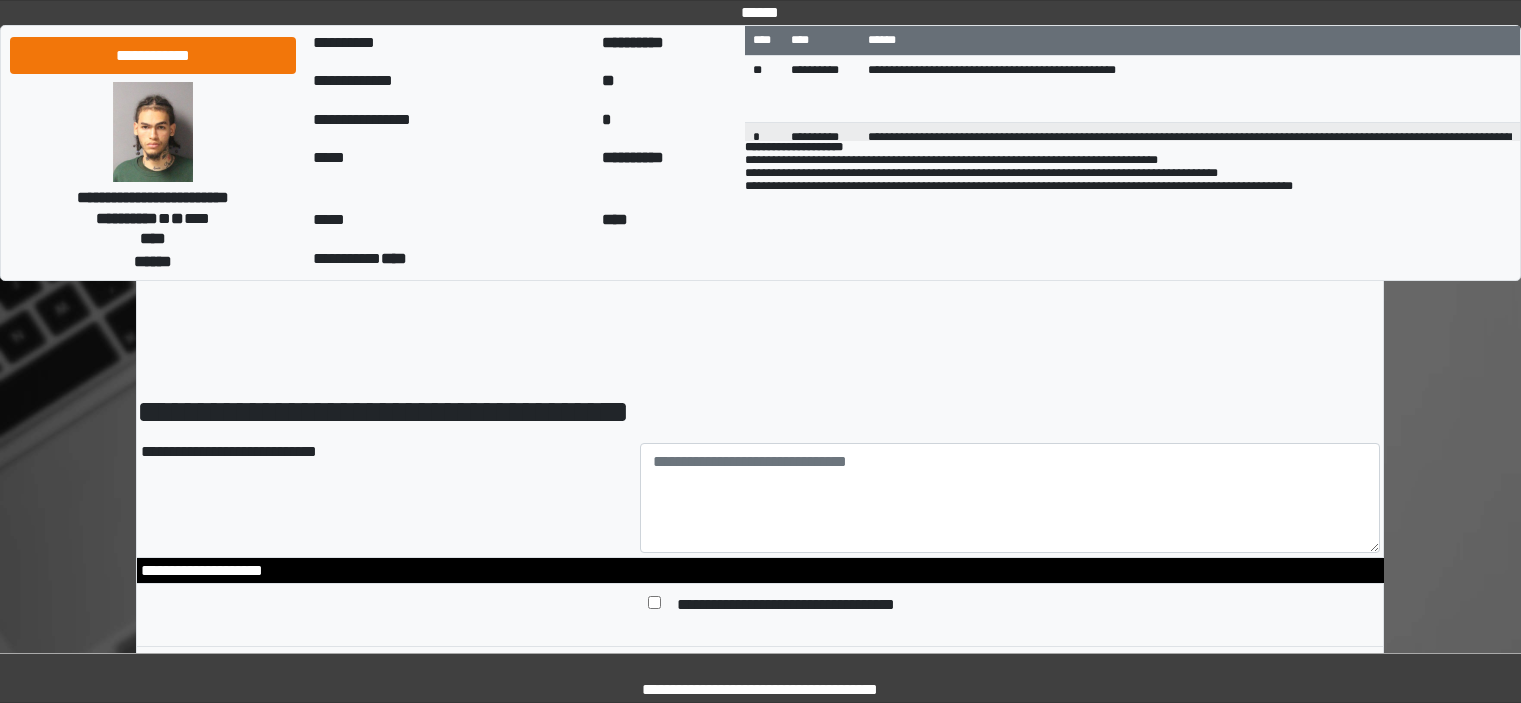 scroll, scrollTop: 0, scrollLeft: 0, axis: both 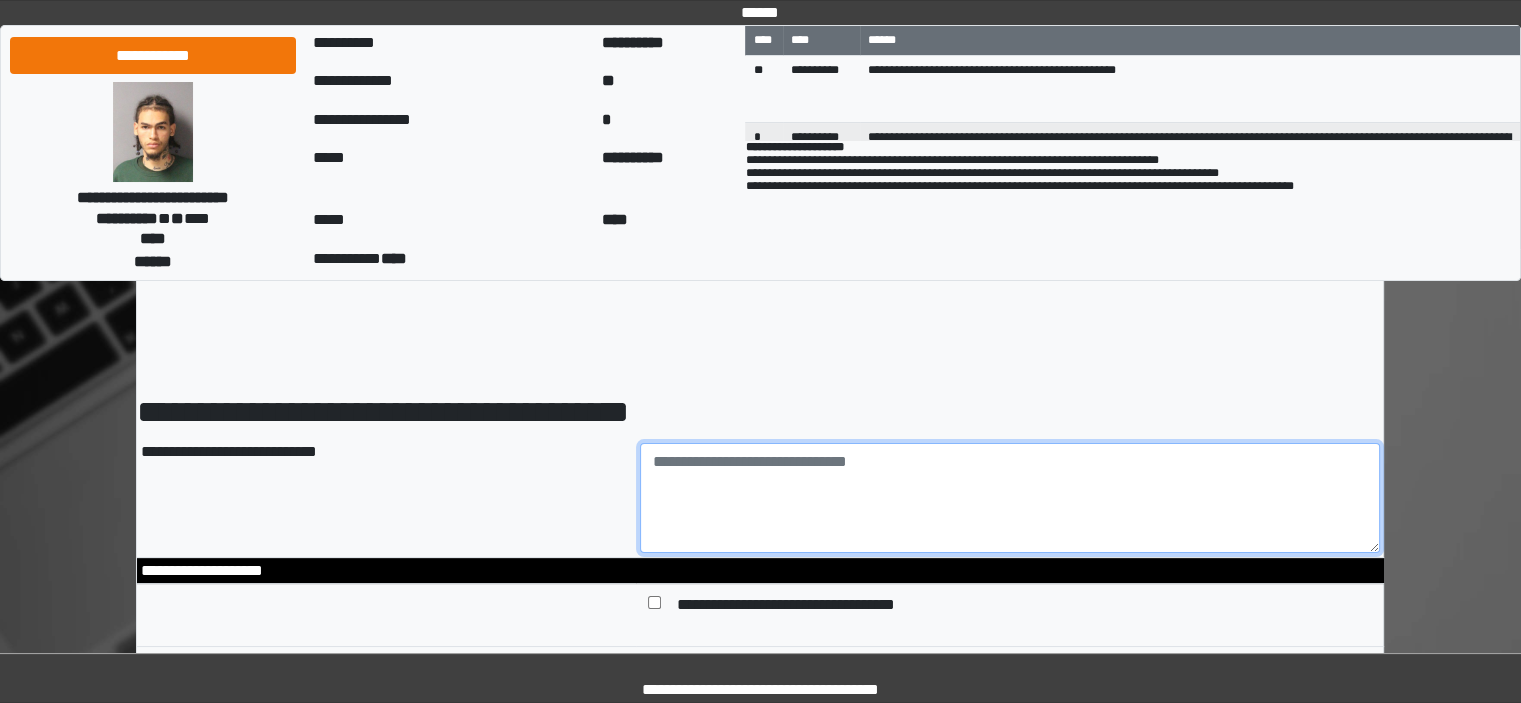 click at bounding box center (1010, 498) 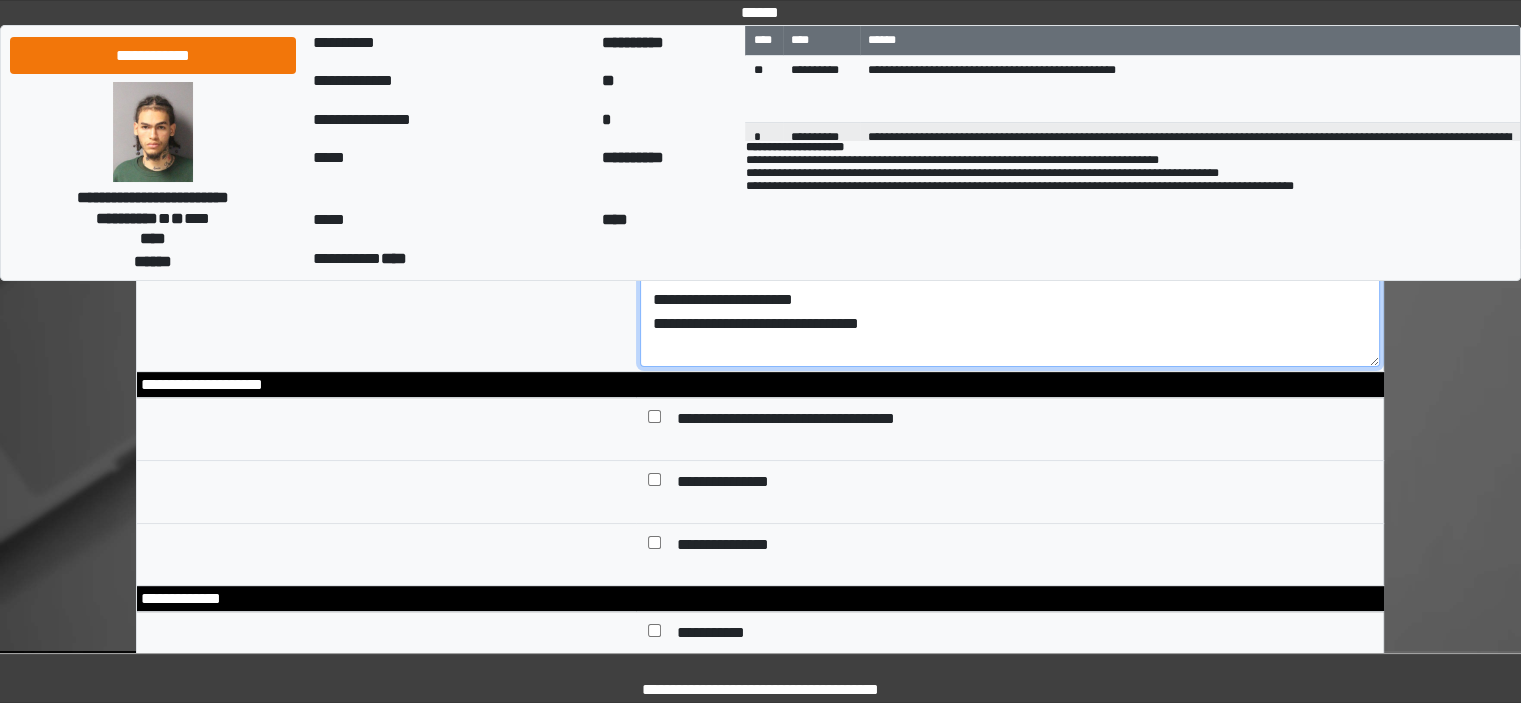 scroll, scrollTop: 300, scrollLeft: 0, axis: vertical 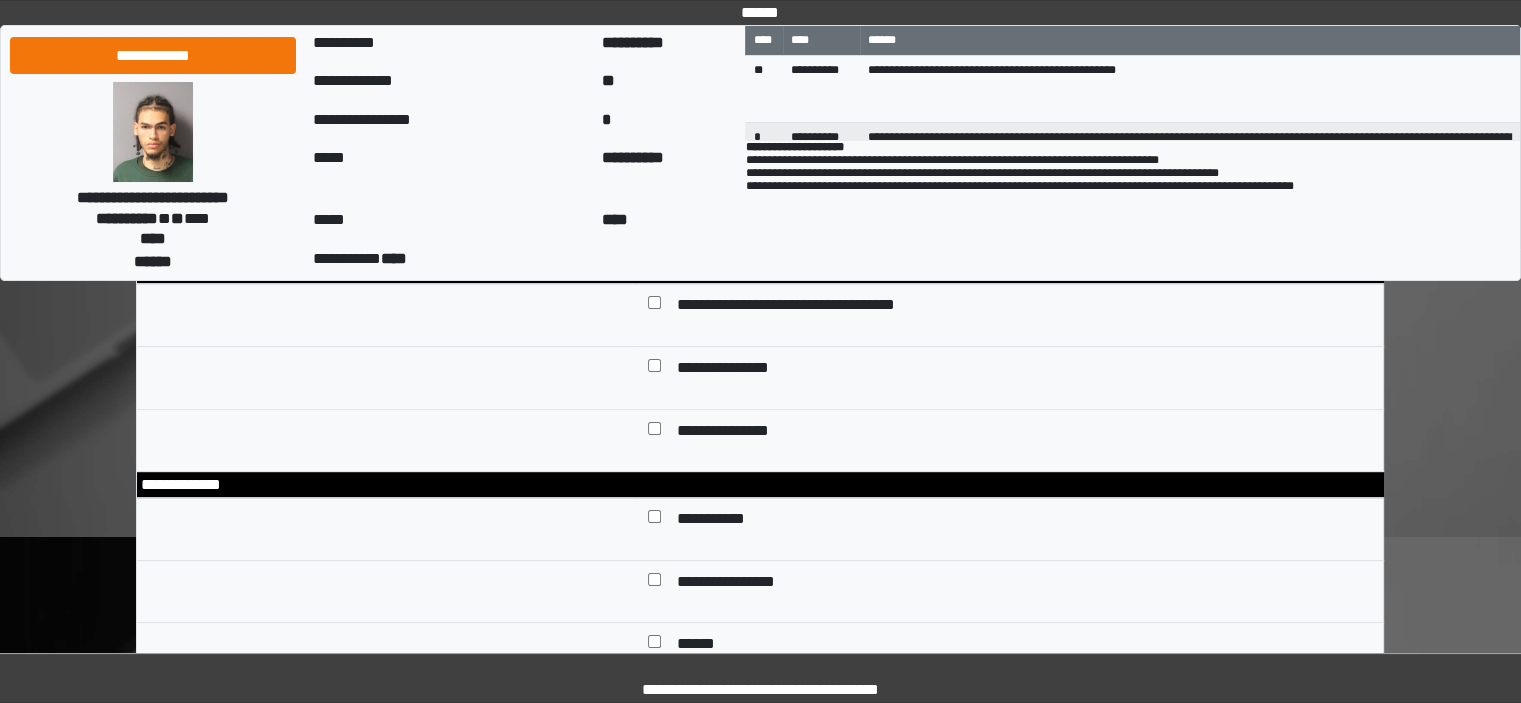 type on "**********" 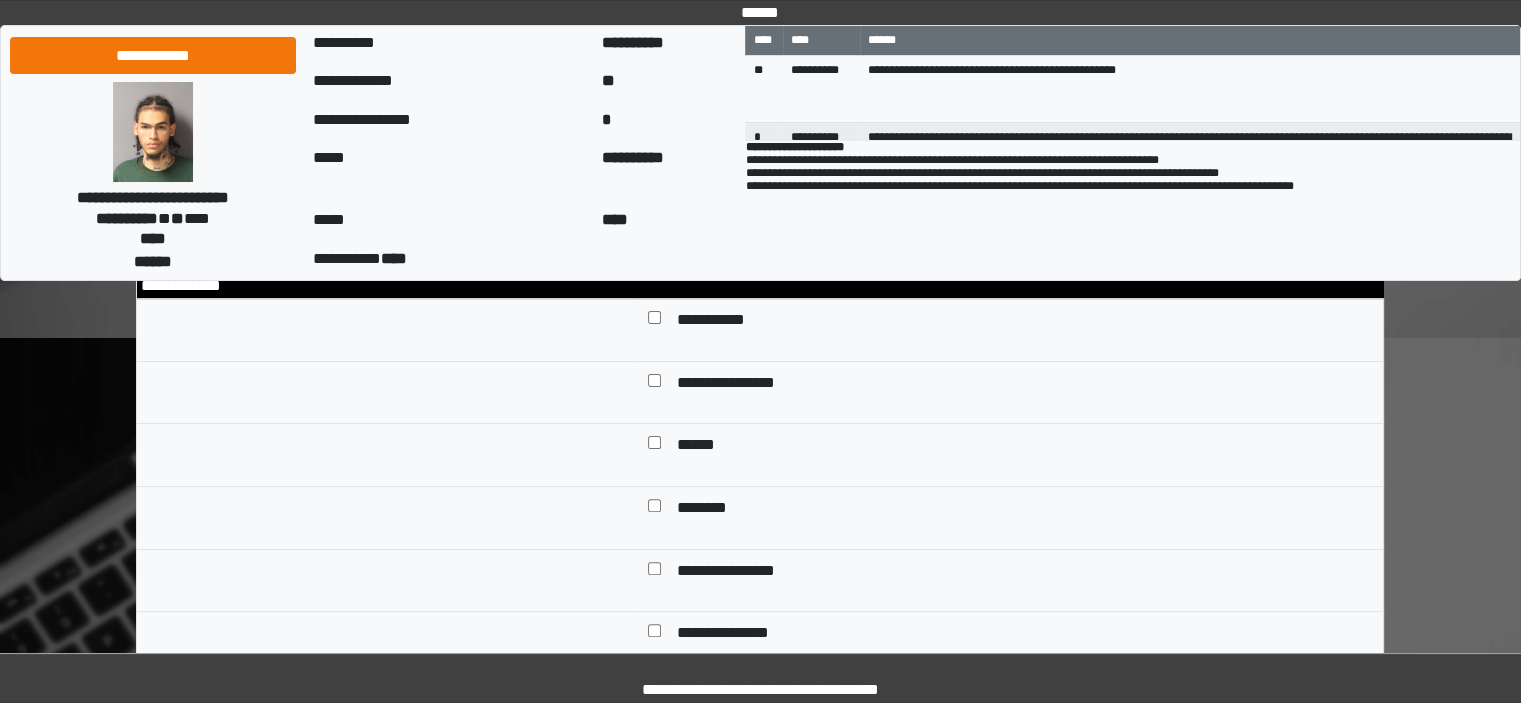 scroll, scrollTop: 500, scrollLeft: 0, axis: vertical 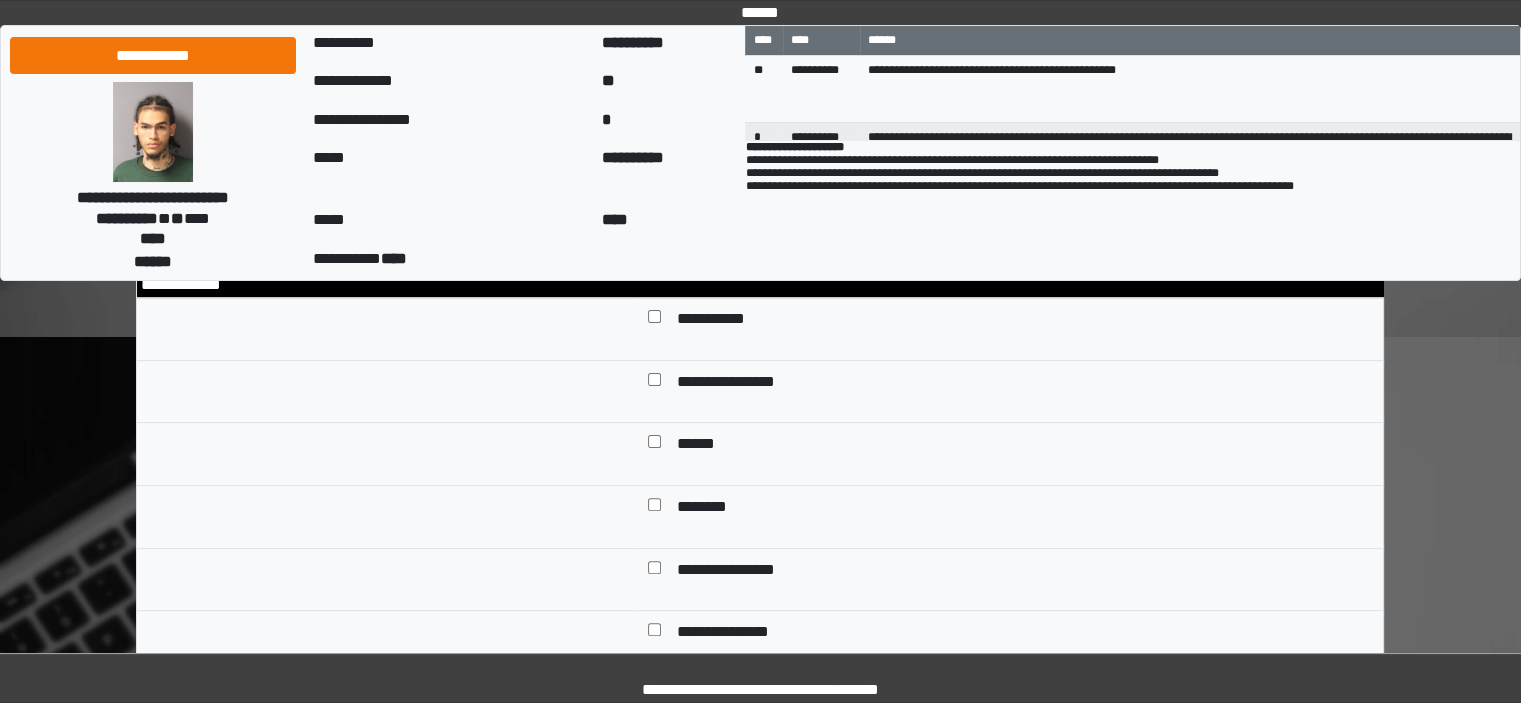 click on "******" at bounding box center [697, 446] 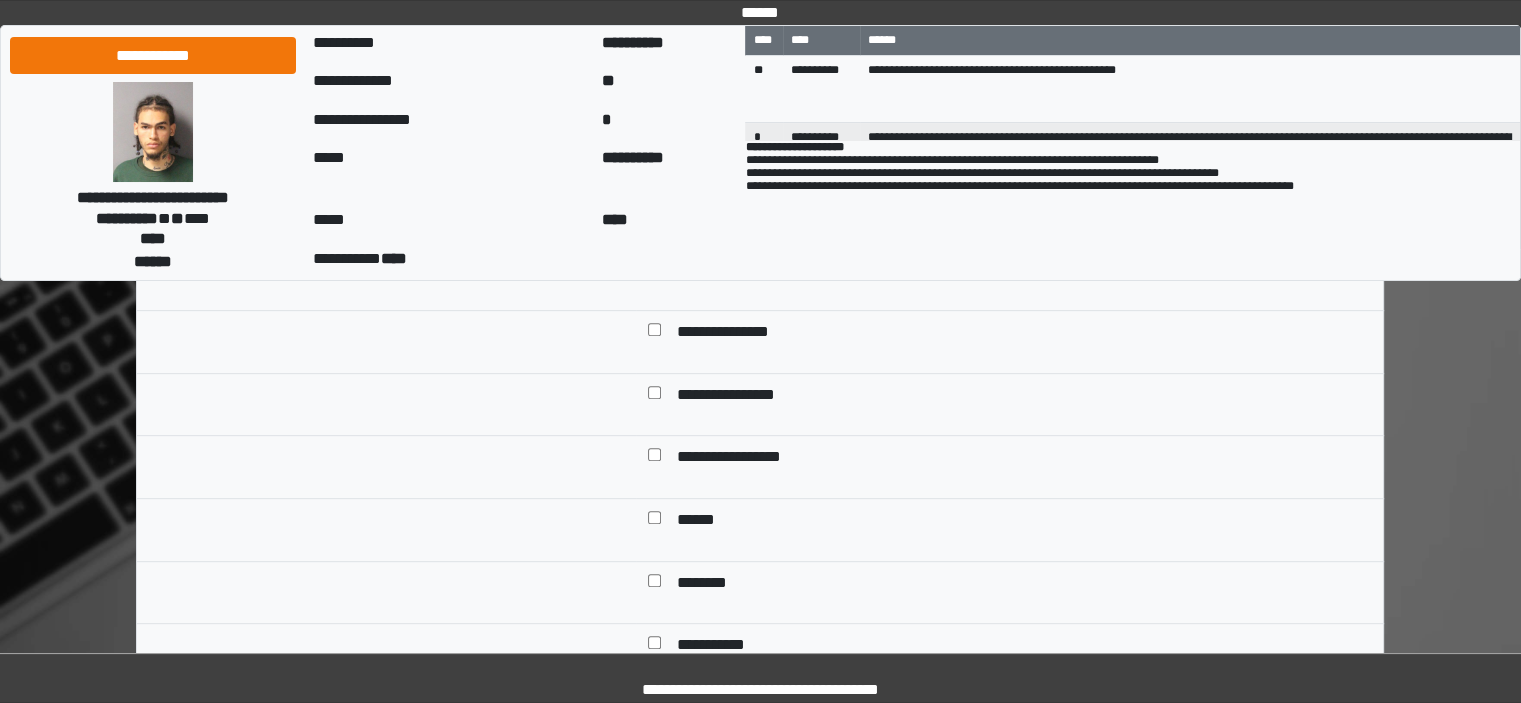 scroll, scrollTop: 900, scrollLeft: 0, axis: vertical 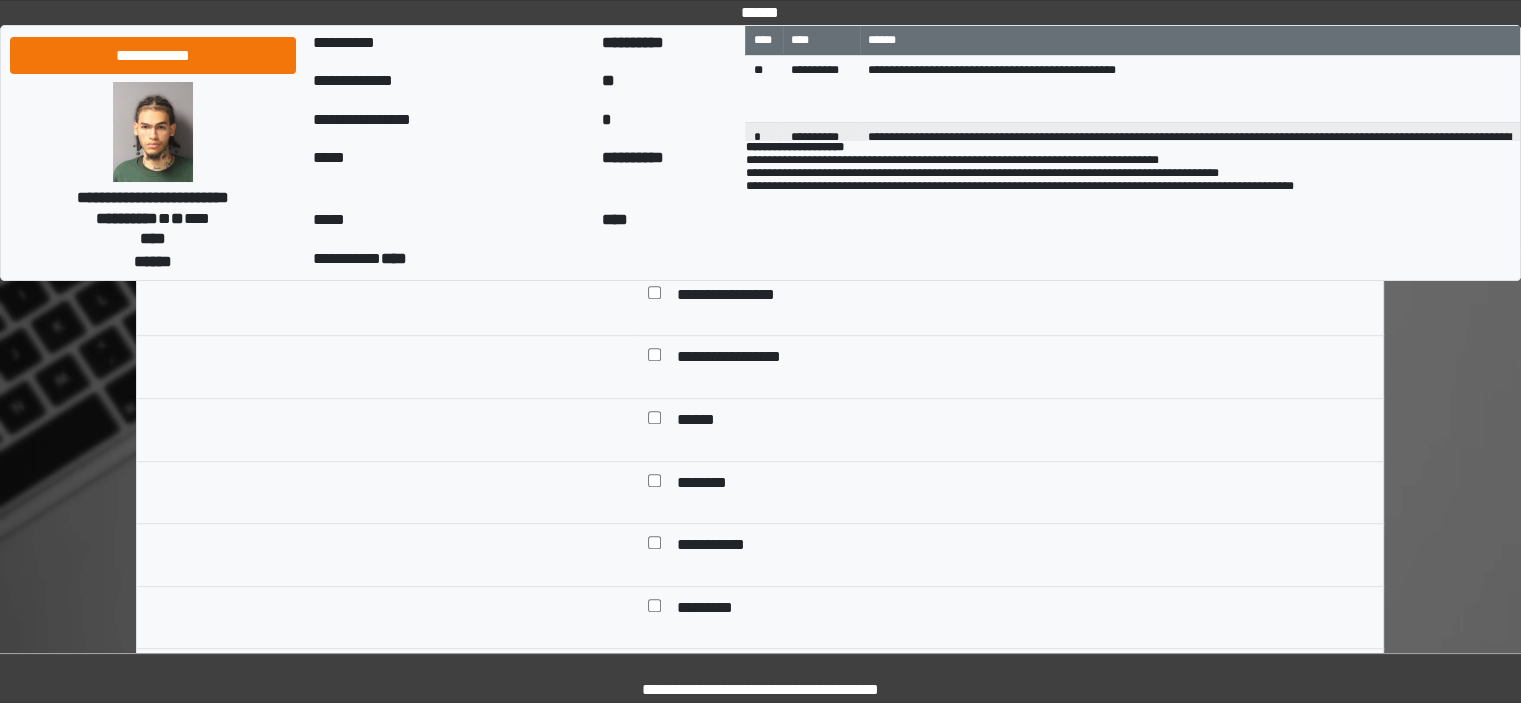 click on "**********" at bounding box center (740, 359) 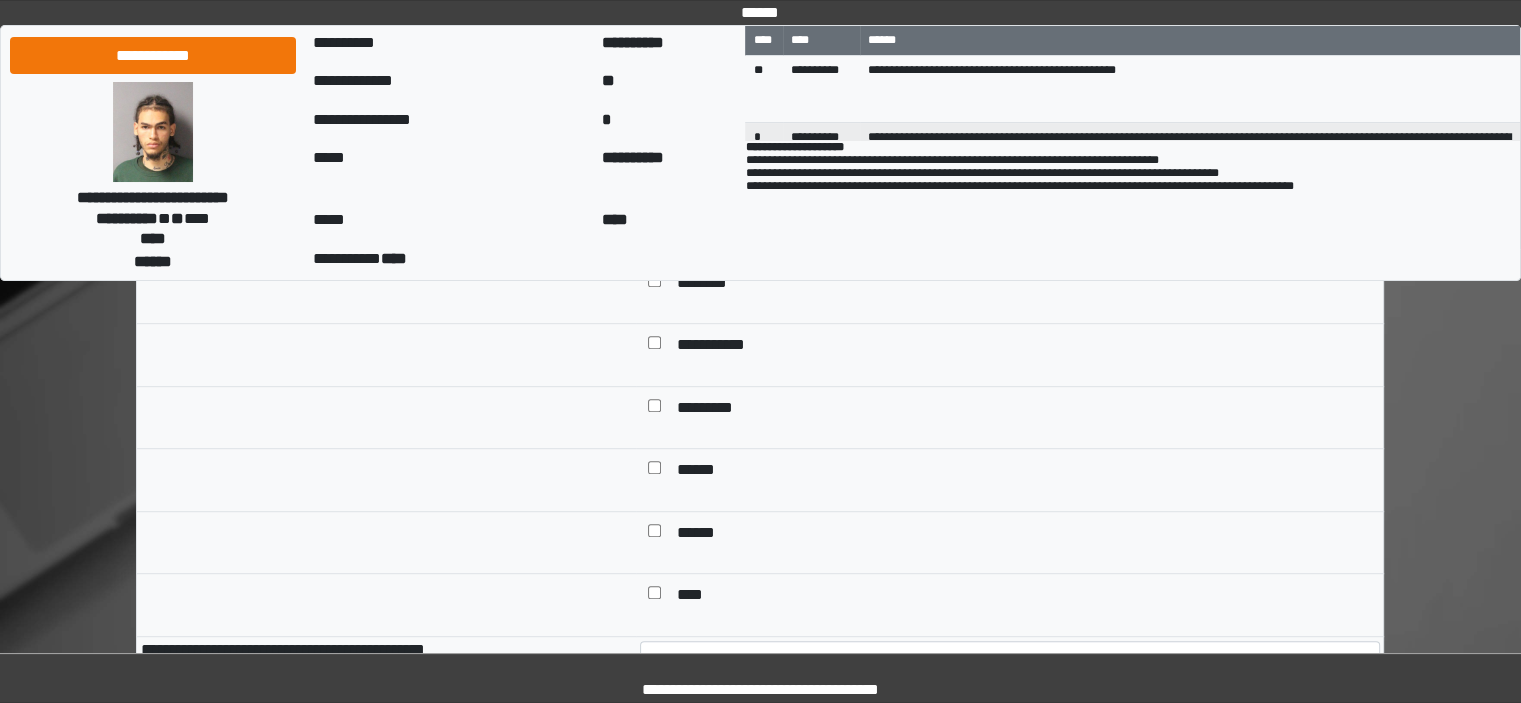 scroll, scrollTop: 1200, scrollLeft: 0, axis: vertical 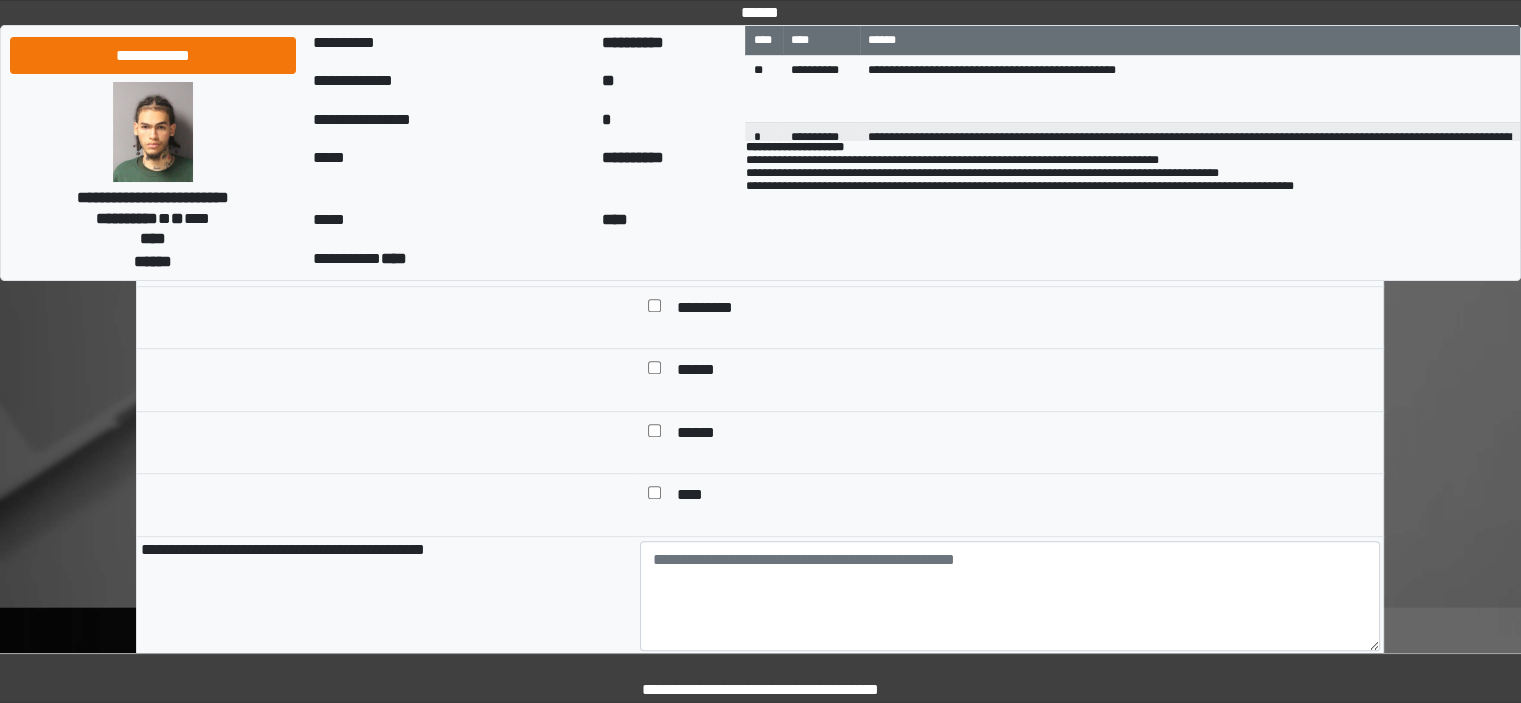 click on "******" at bounding box center (705, 372) 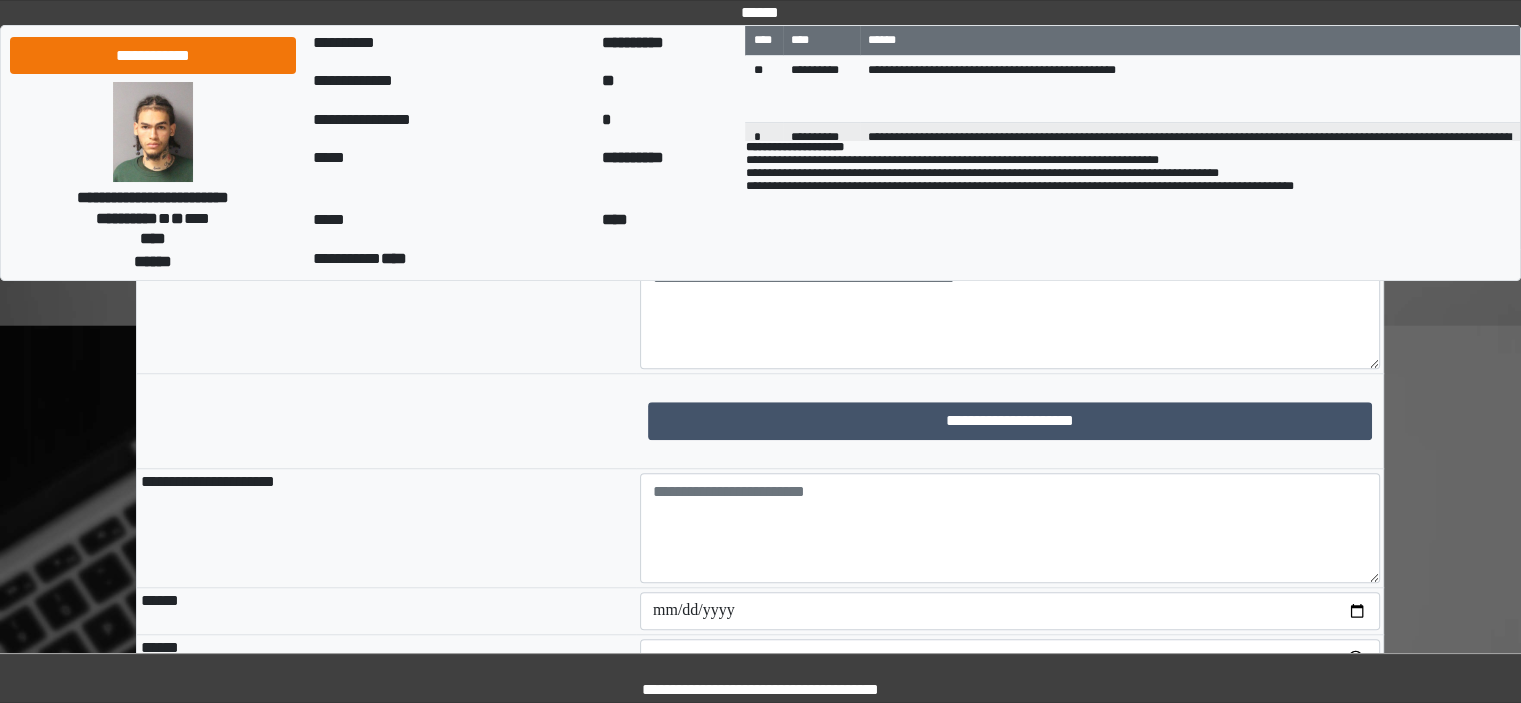 scroll, scrollTop: 1500, scrollLeft: 0, axis: vertical 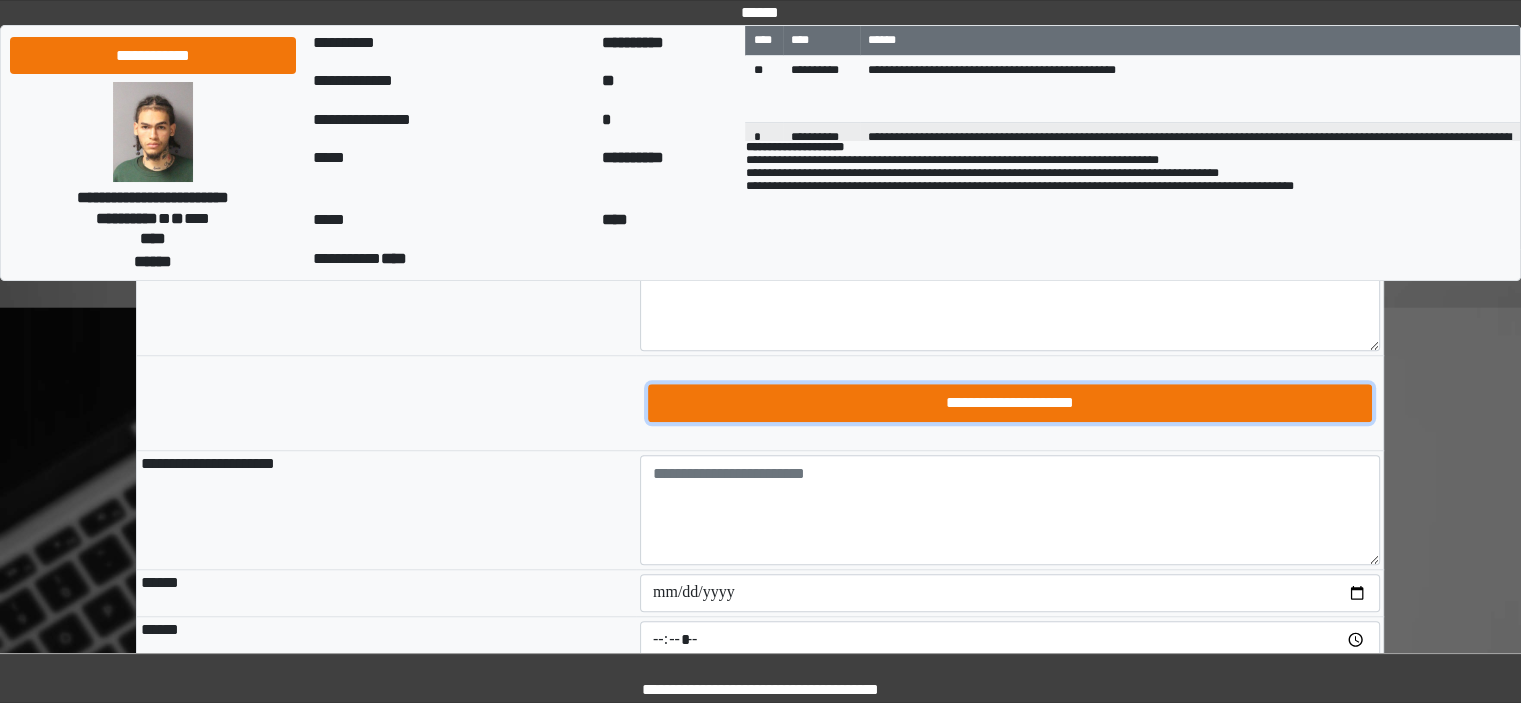 click on "**********" at bounding box center (1010, 403) 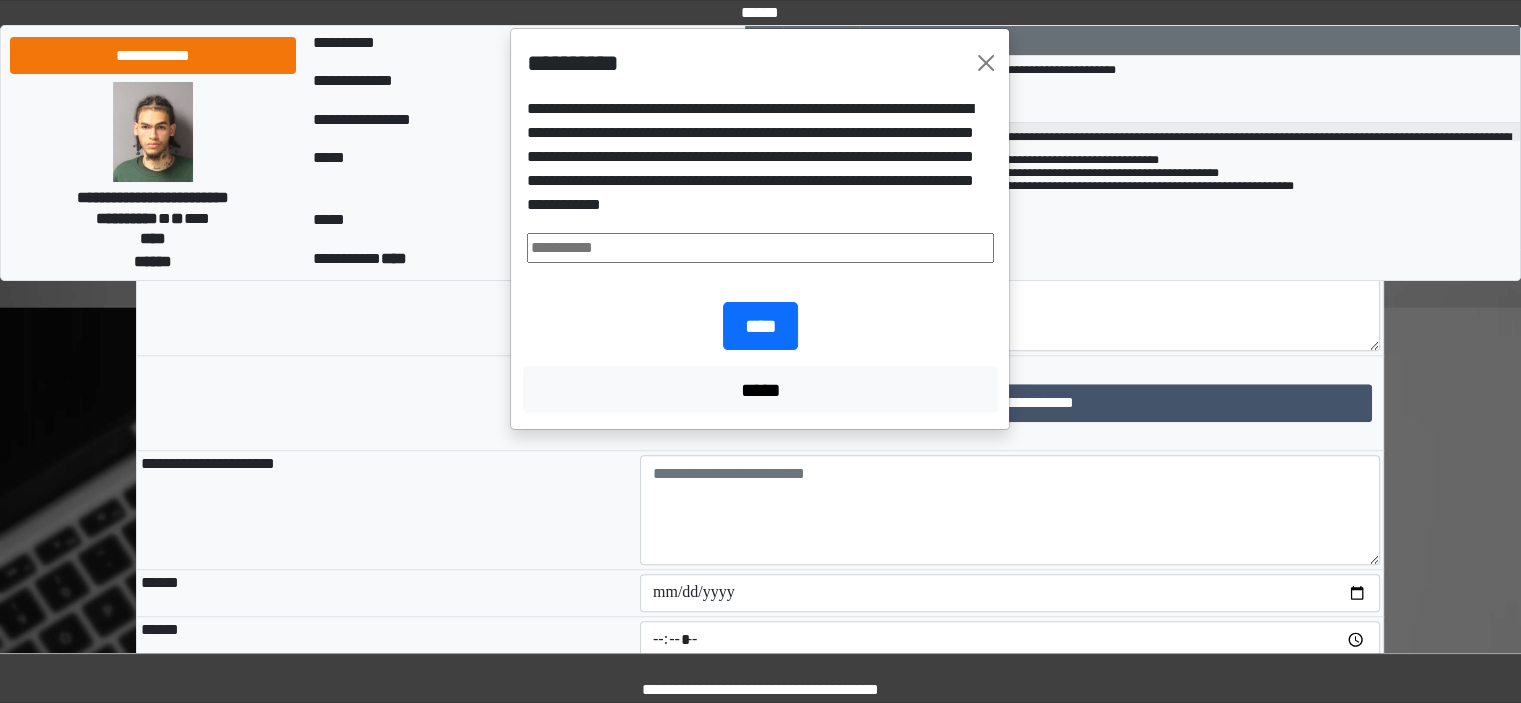 click at bounding box center (760, 248) 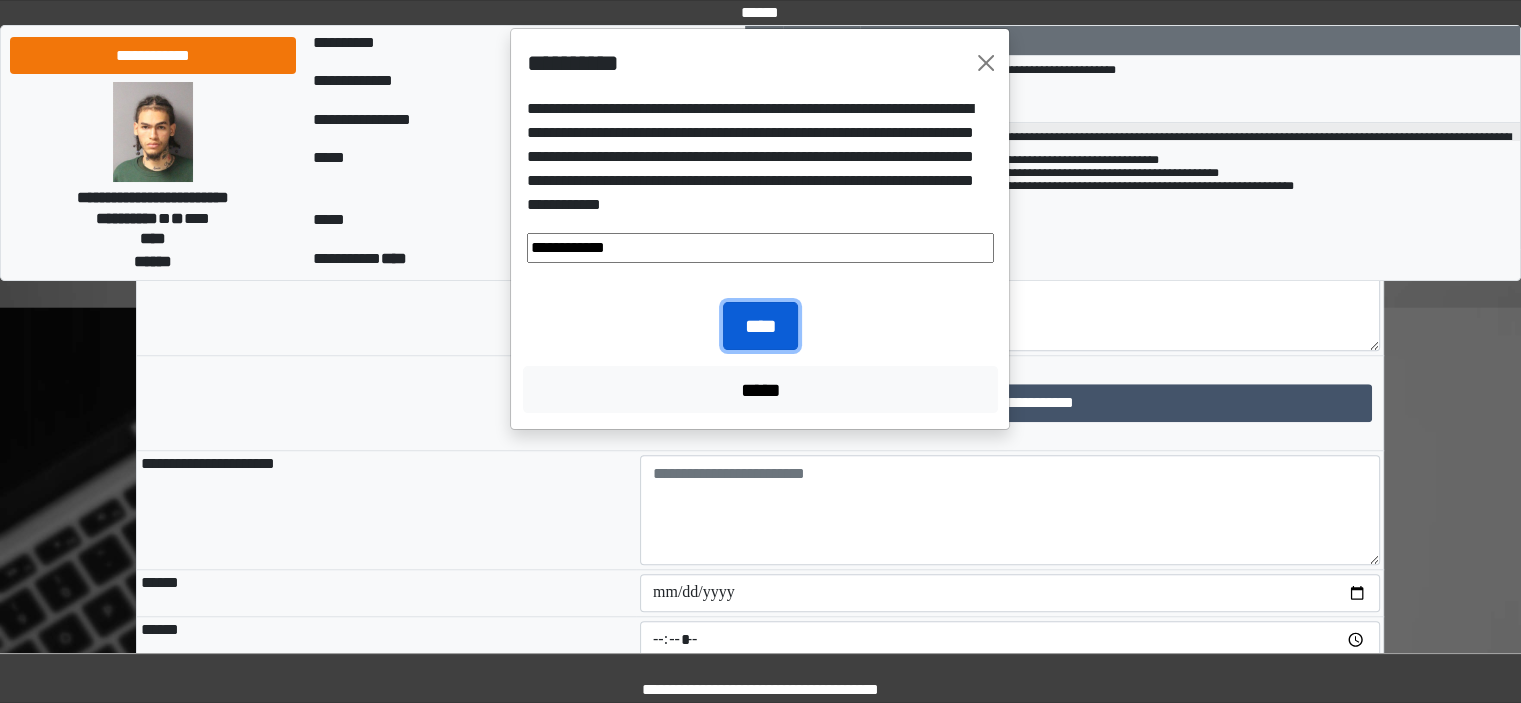 click on "****" at bounding box center [760, 326] 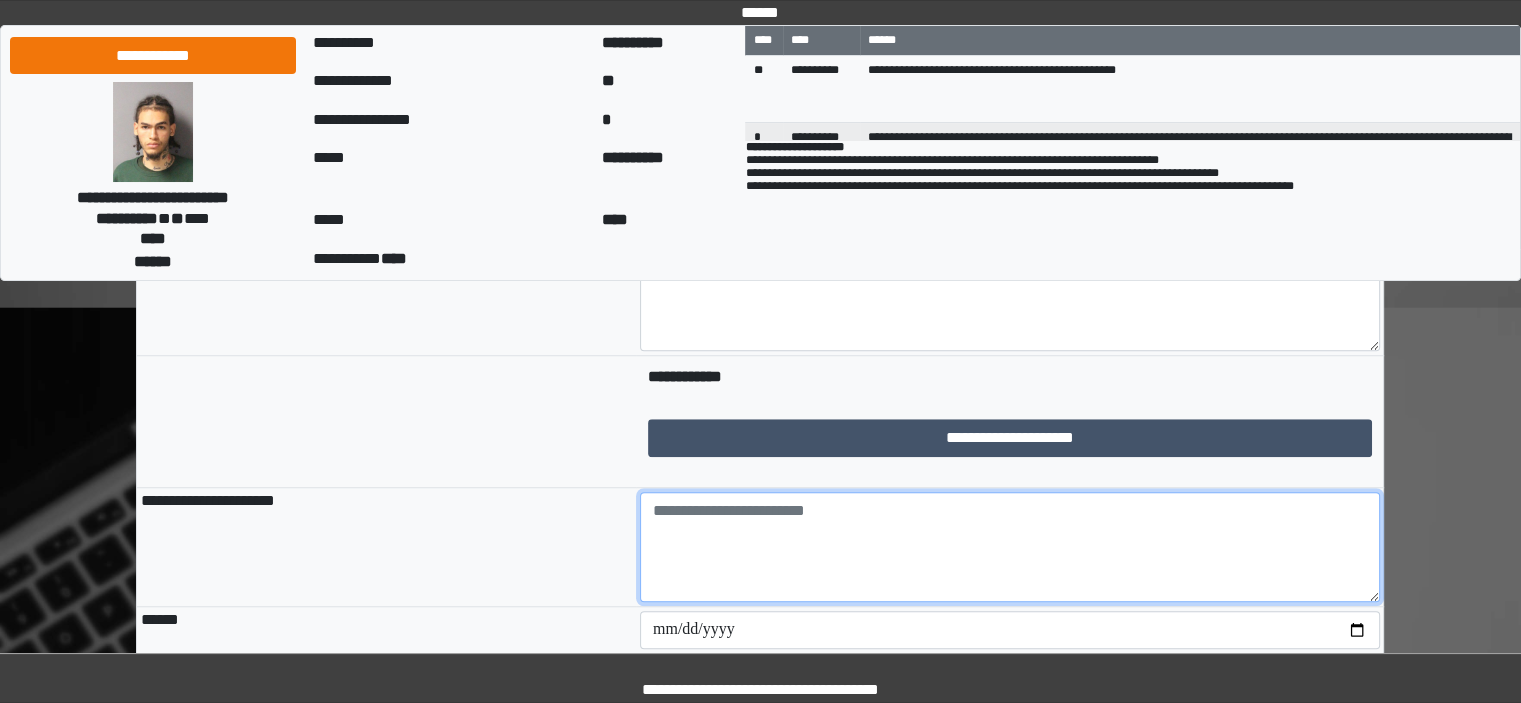 click at bounding box center [1010, 547] 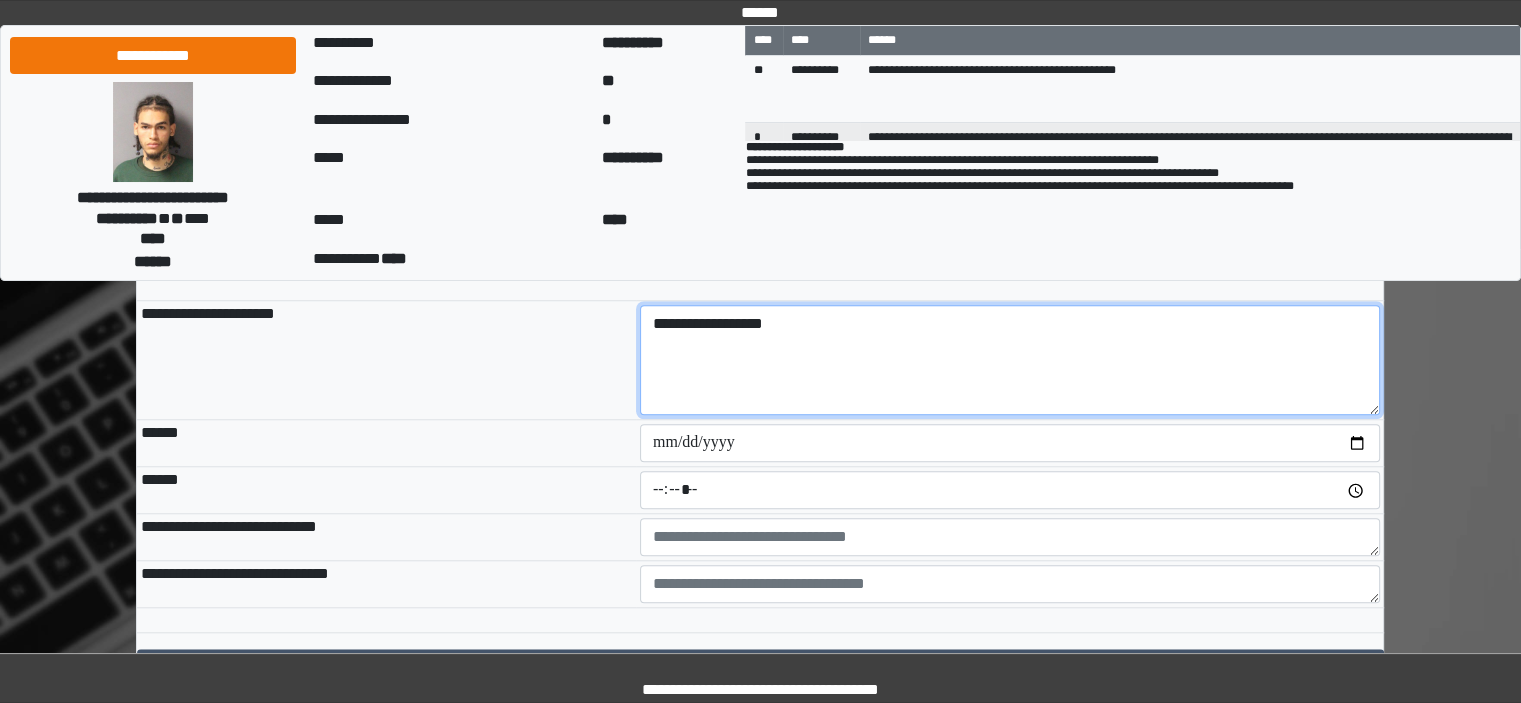 scroll, scrollTop: 1800, scrollLeft: 0, axis: vertical 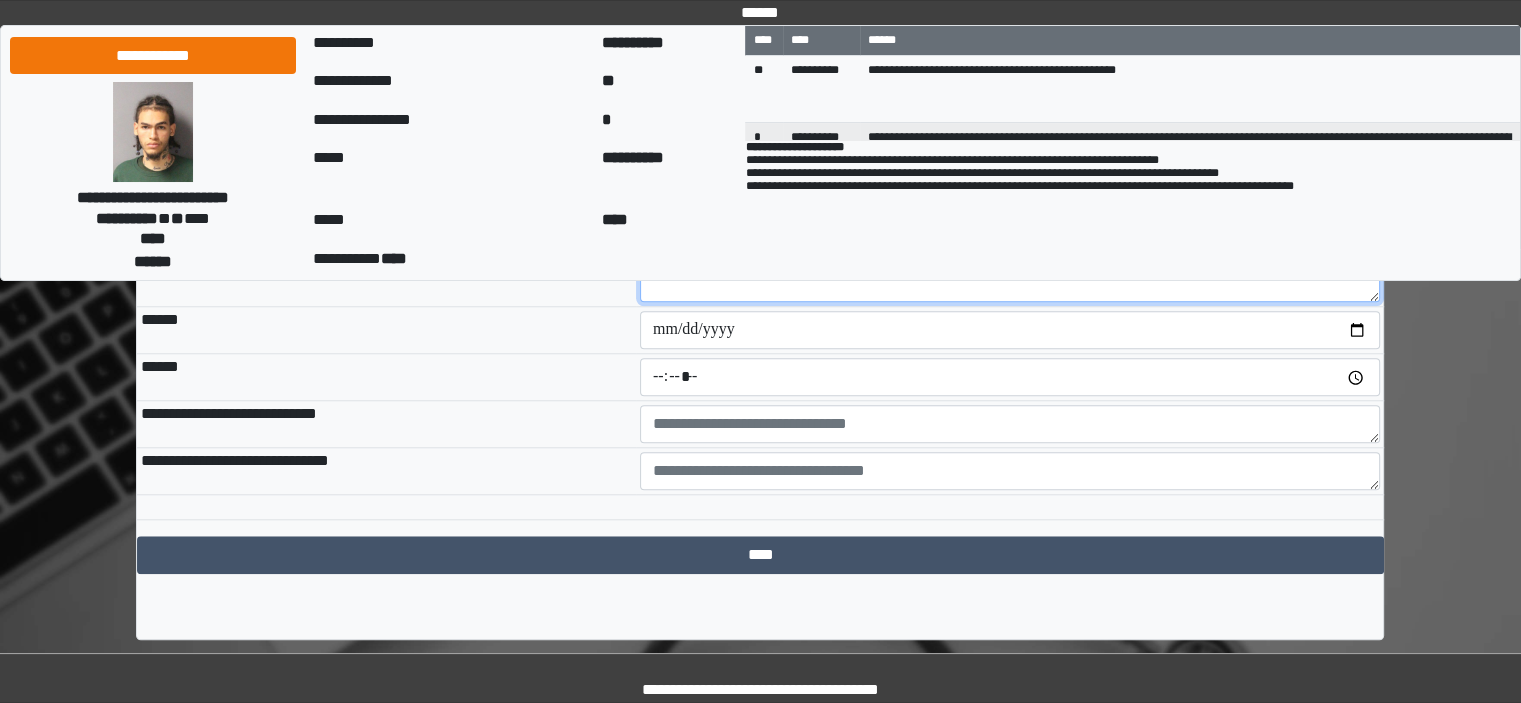 type on "**********" 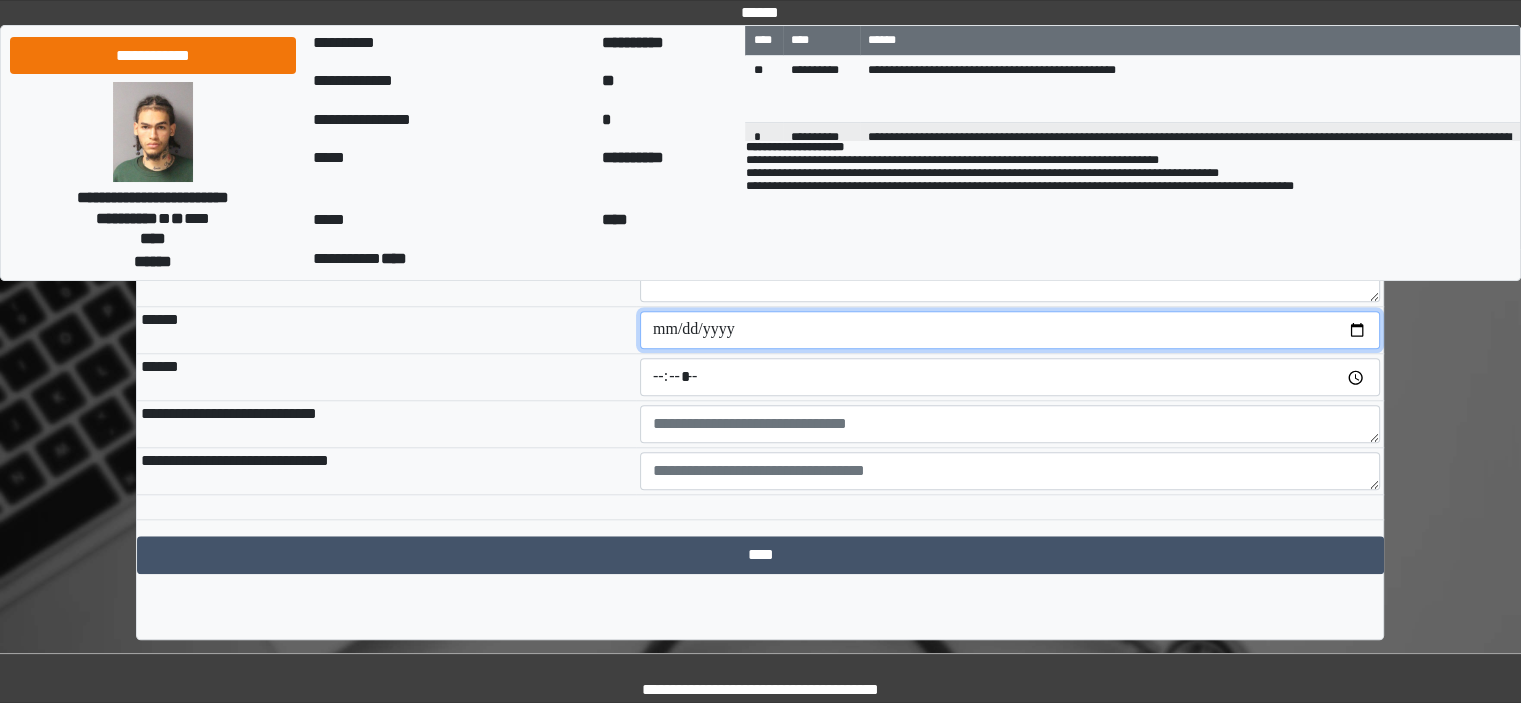click at bounding box center [1010, 330] 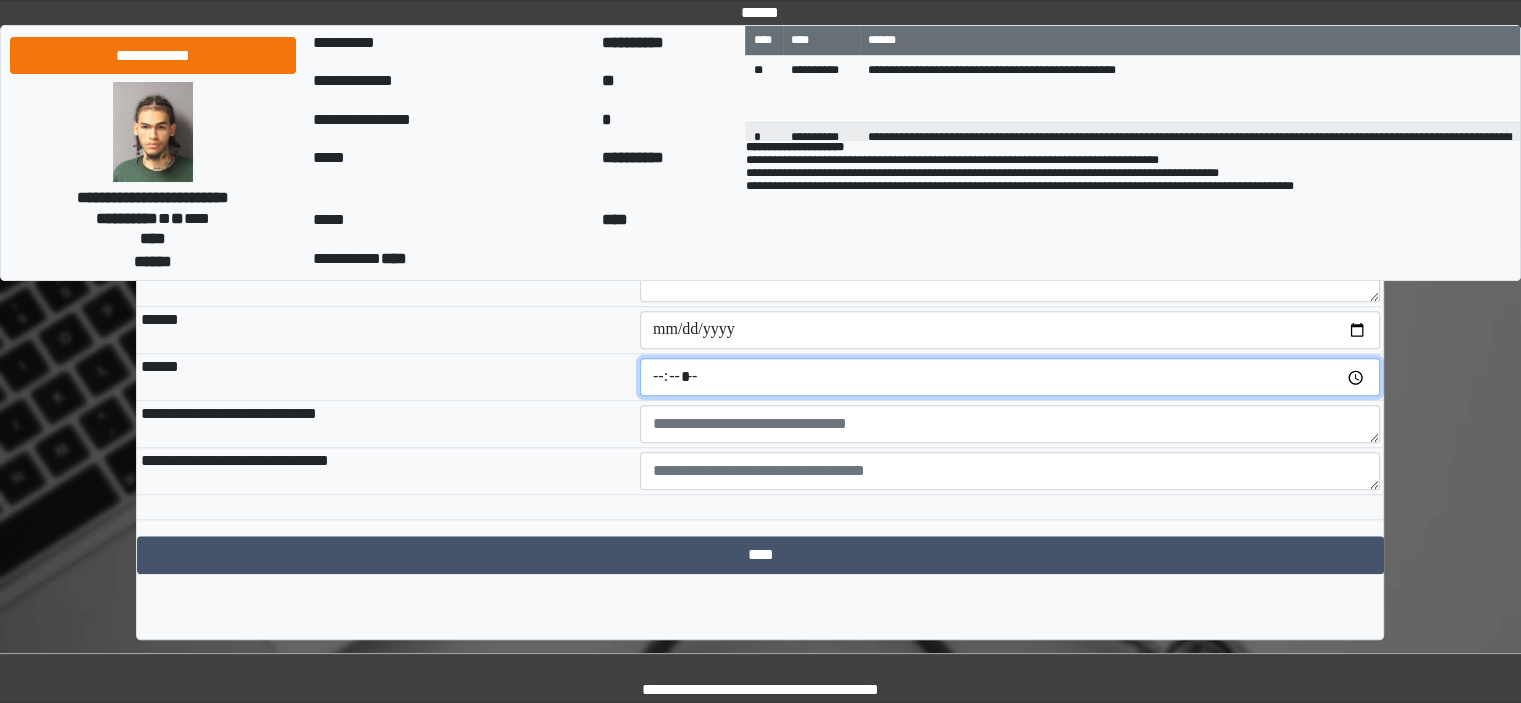 click at bounding box center [1010, 377] 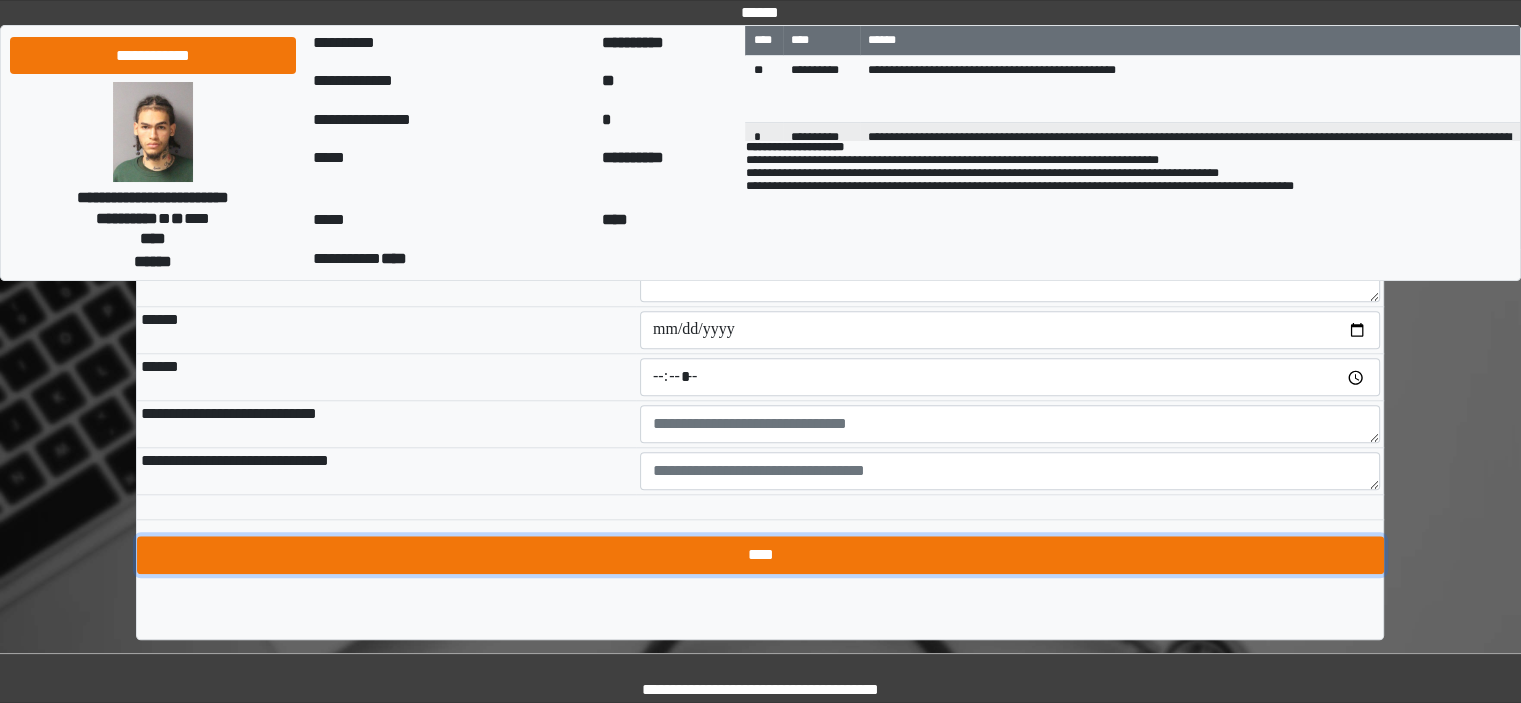 click on "****" at bounding box center [760, 555] 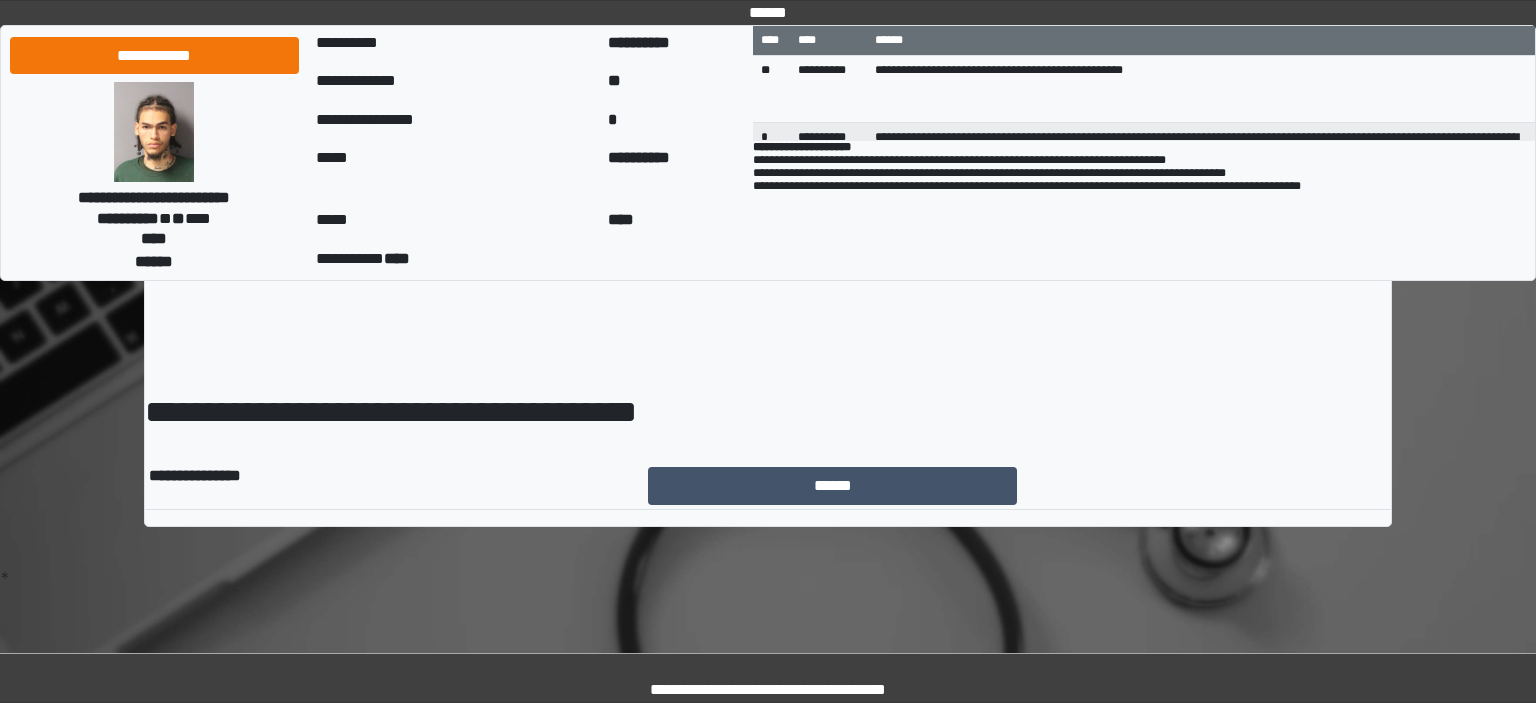 scroll, scrollTop: 0, scrollLeft: 0, axis: both 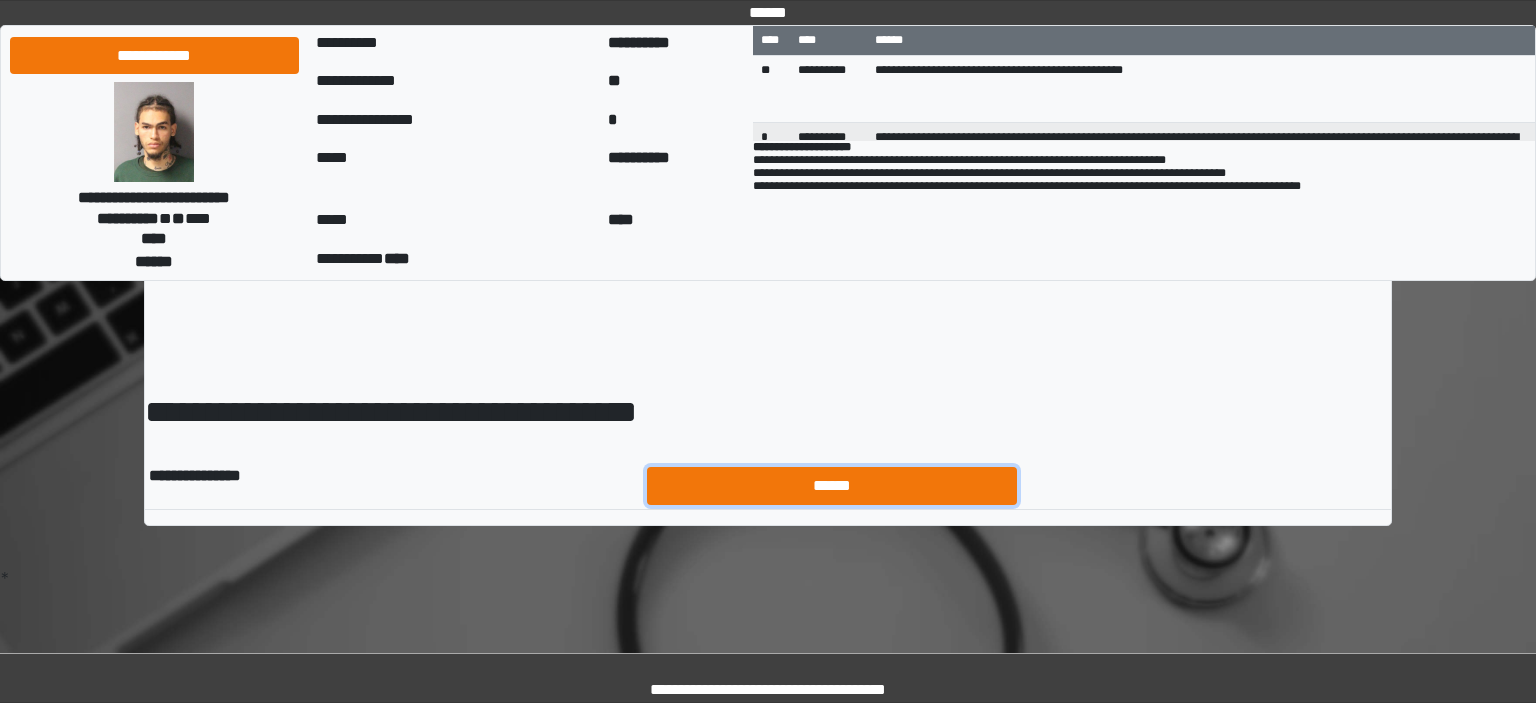 click on "******" at bounding box center (832, 486) 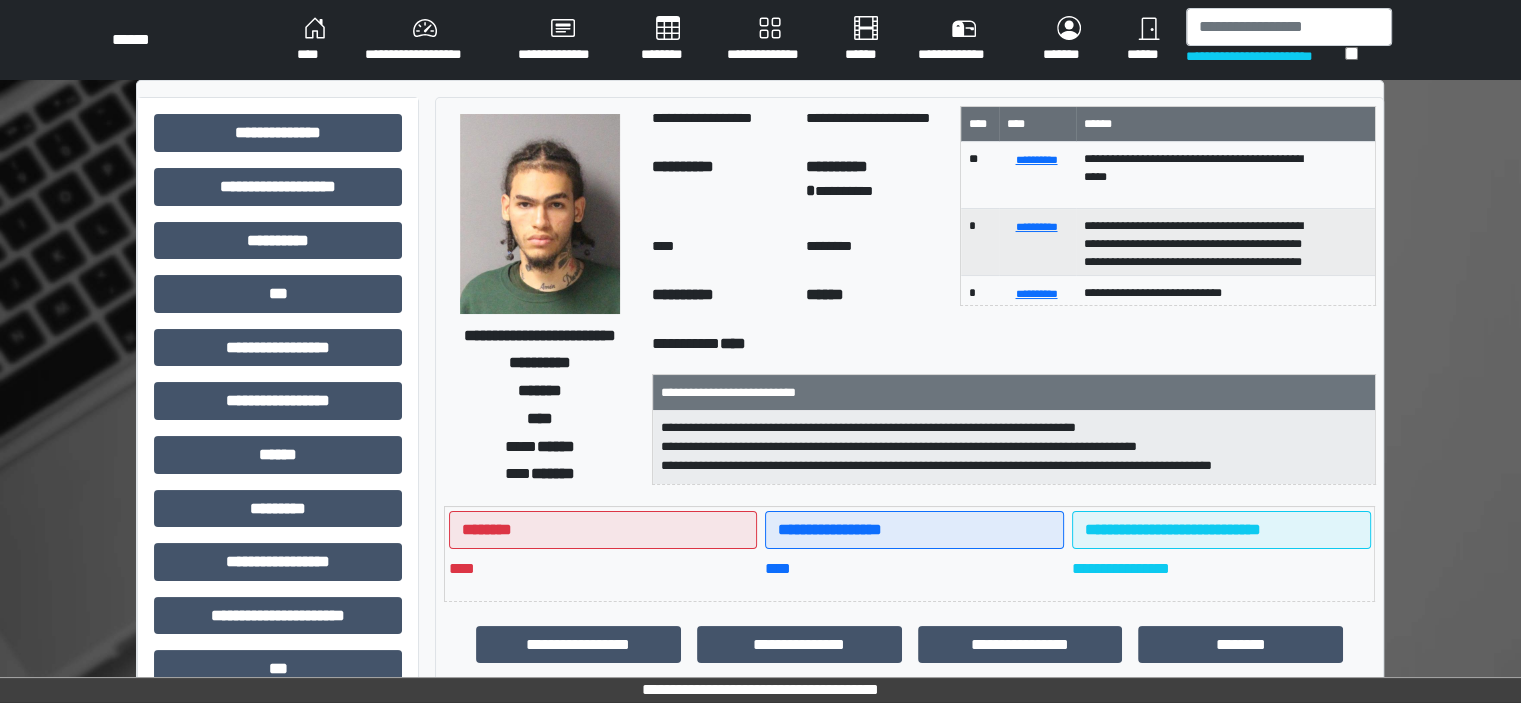 scroll, scrollTop: 463, scrollLeft: 0, axis: vertical 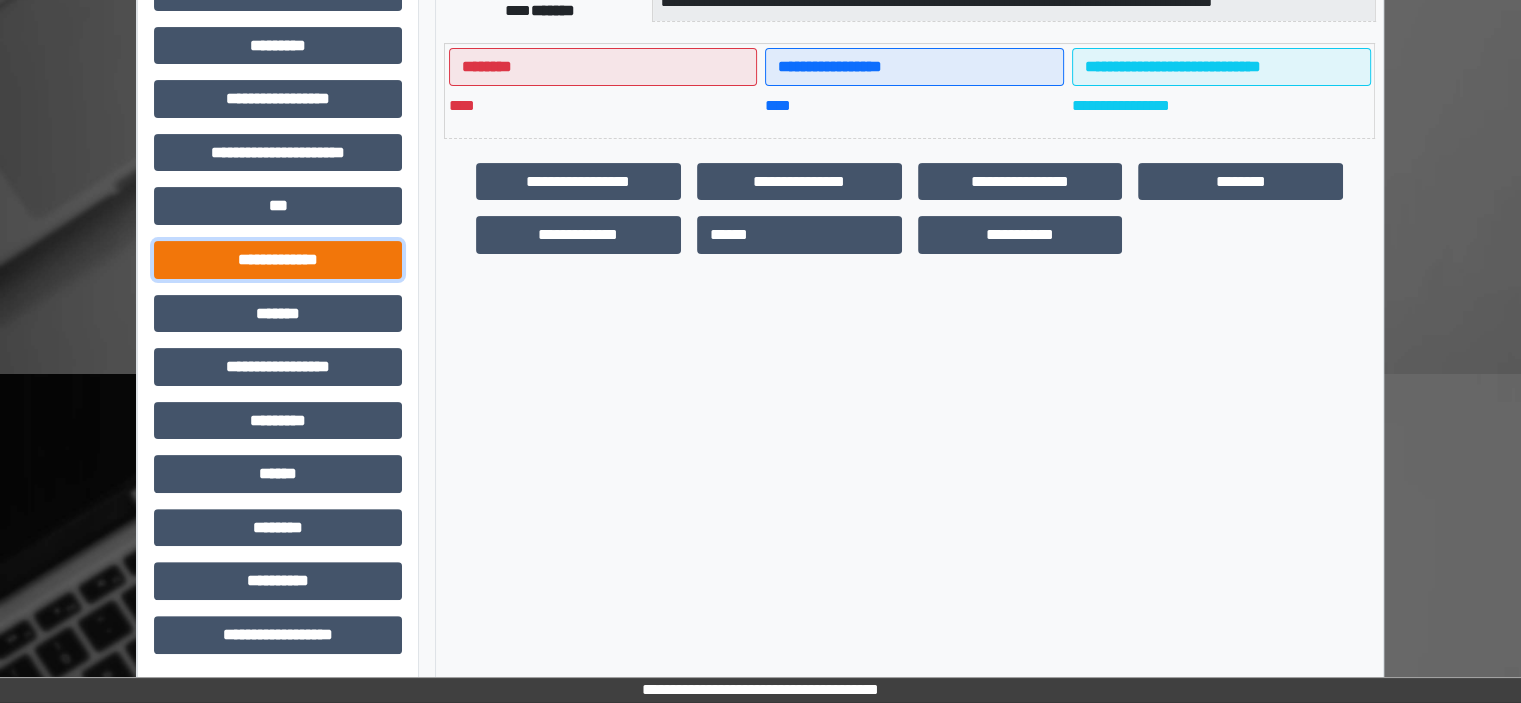 click on "**********" at bounding box center (278, 260) 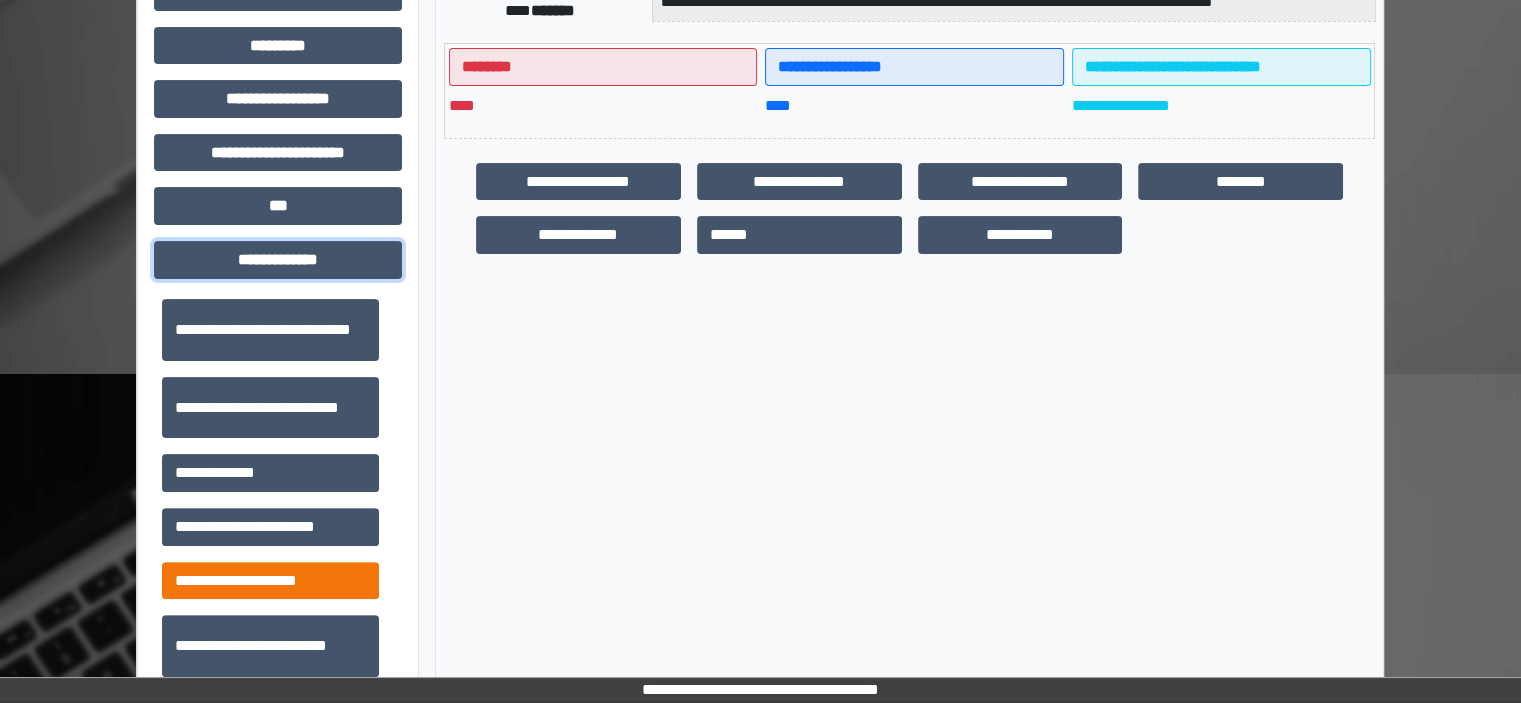 scroll, scrollTop: 500, scrollLeft: 0, axis: vertical 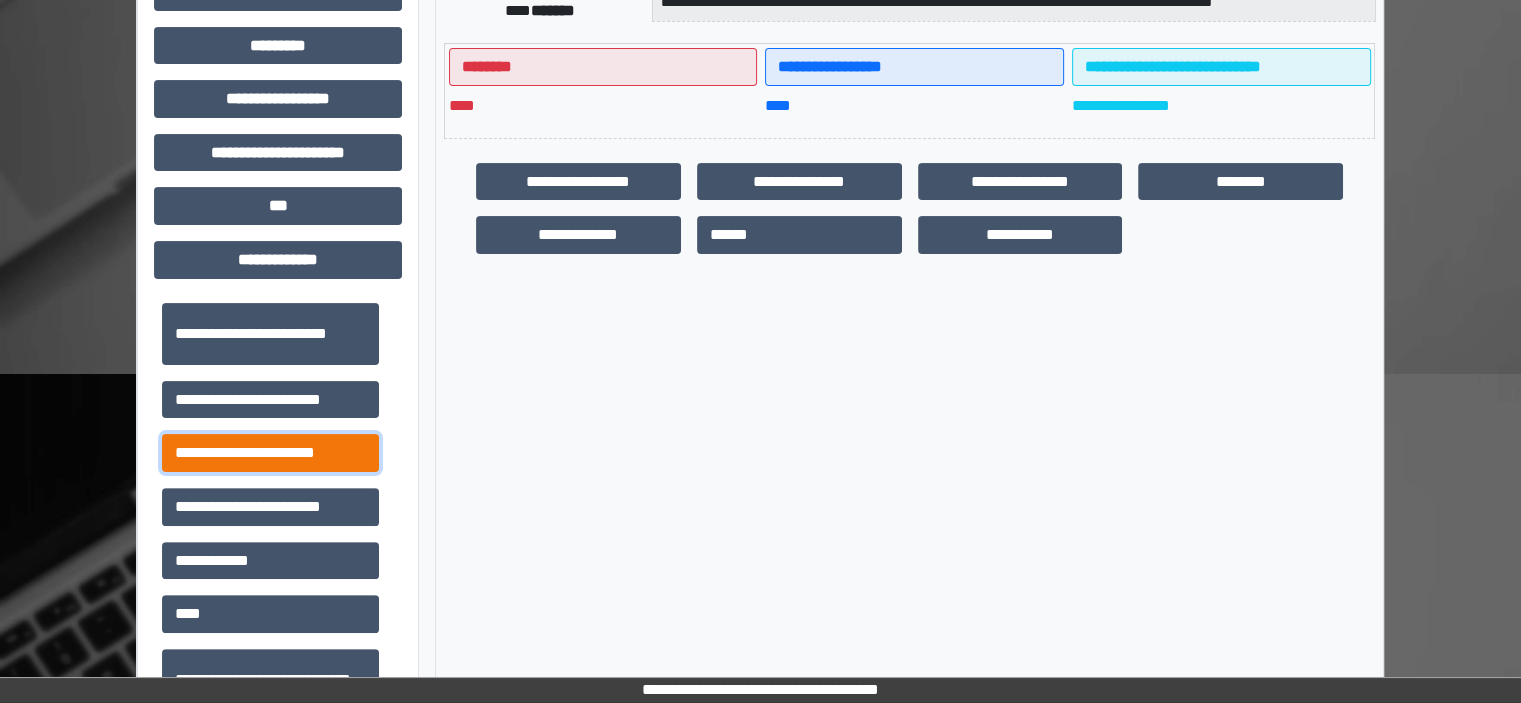 click on "**********" at bounding box center (270, 453) 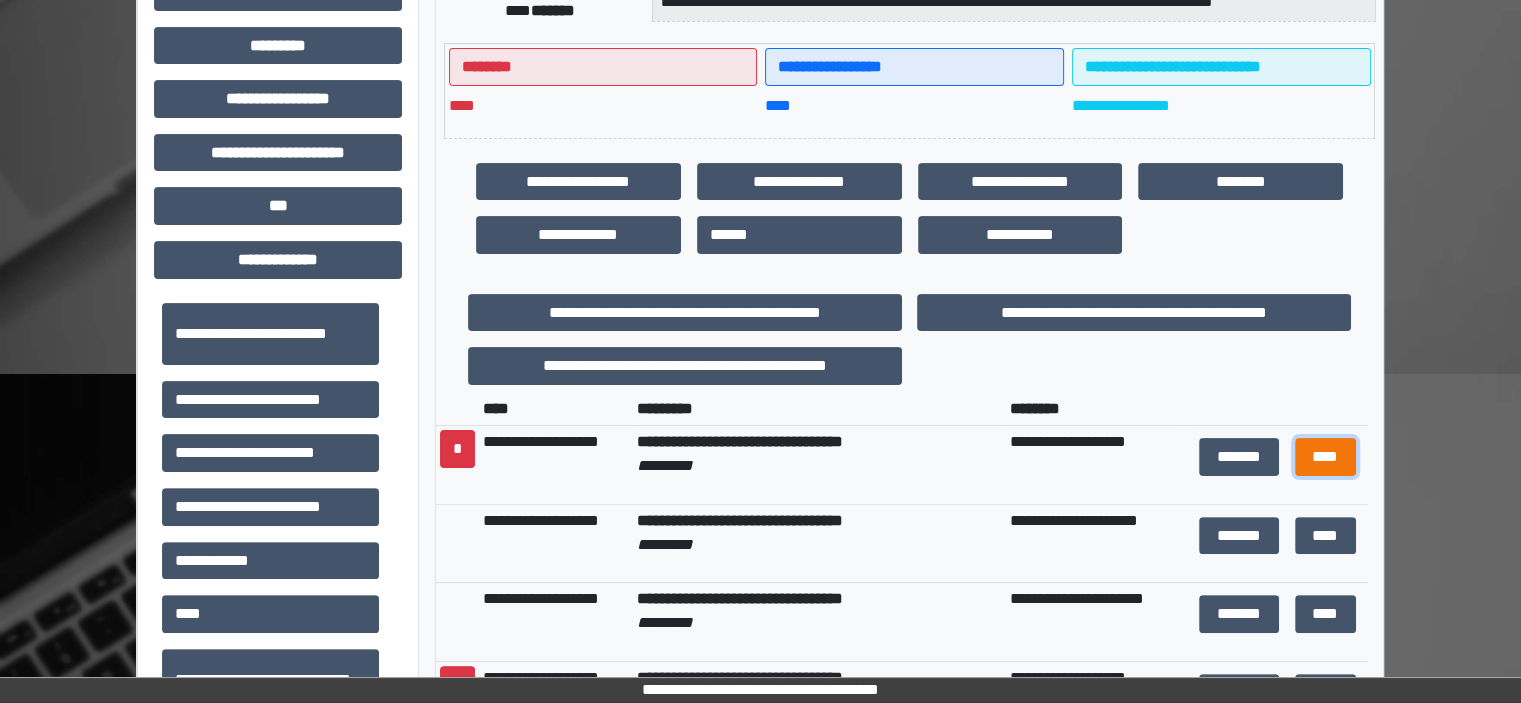 click on "****" at bounding box center [1325, 457] 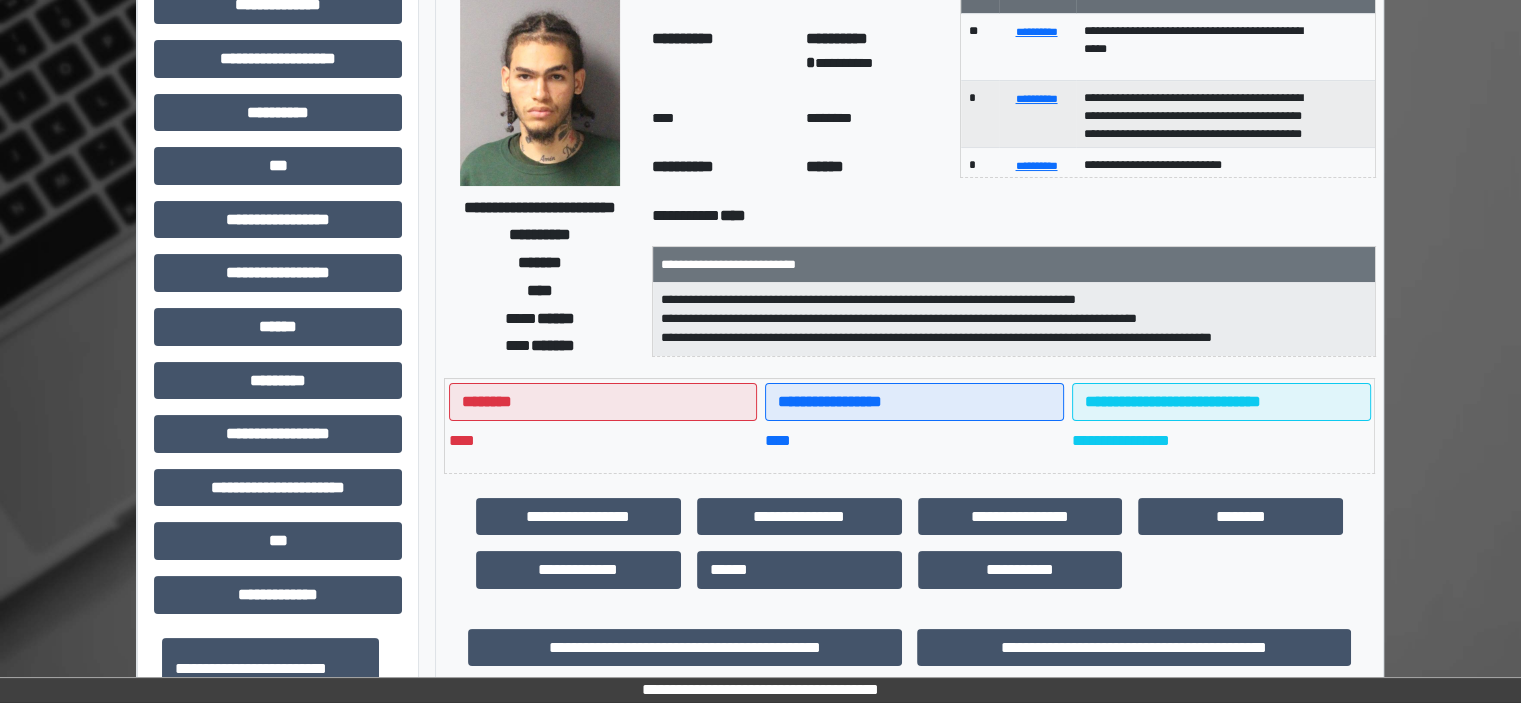 scroll, scrollTop: 0, scrollLeft: 0, axis: both 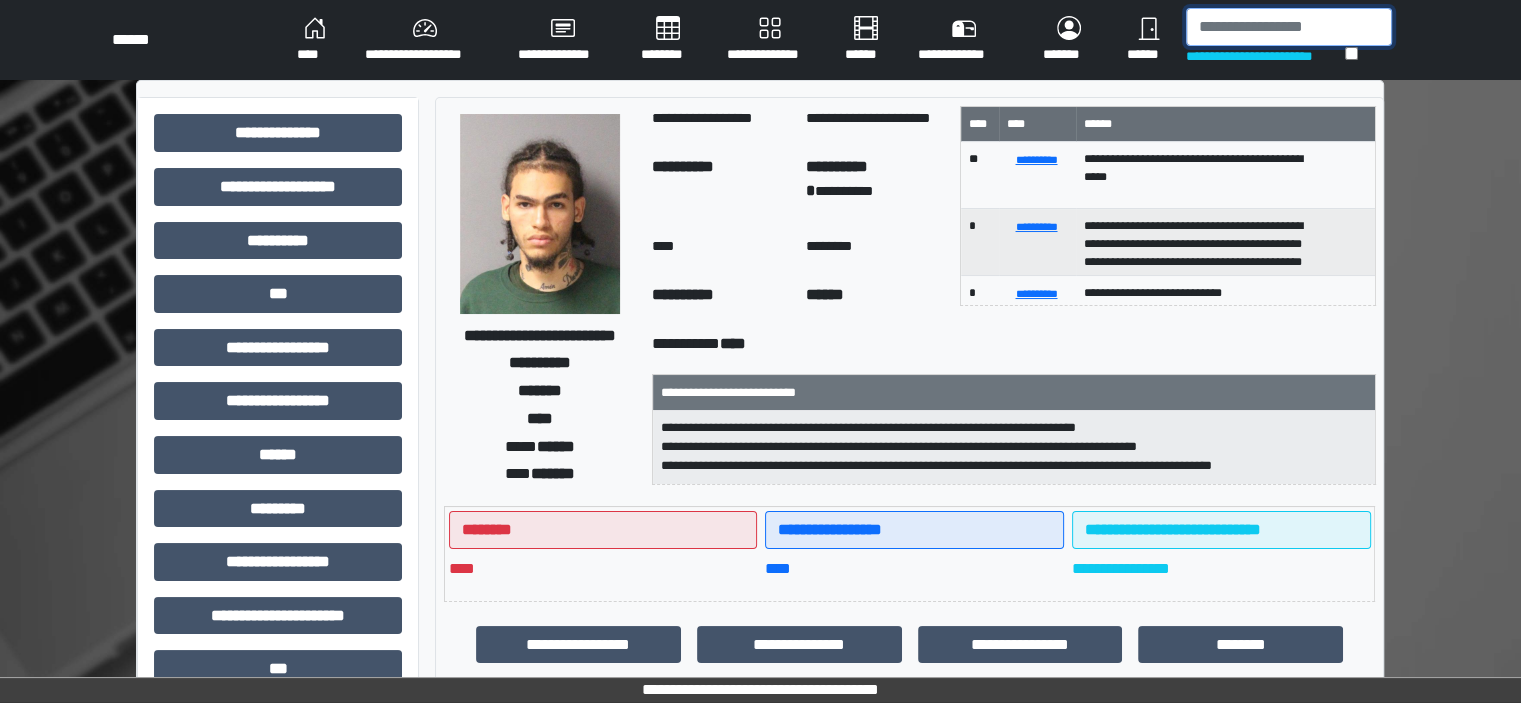 click at bounding box center [1289, 27] 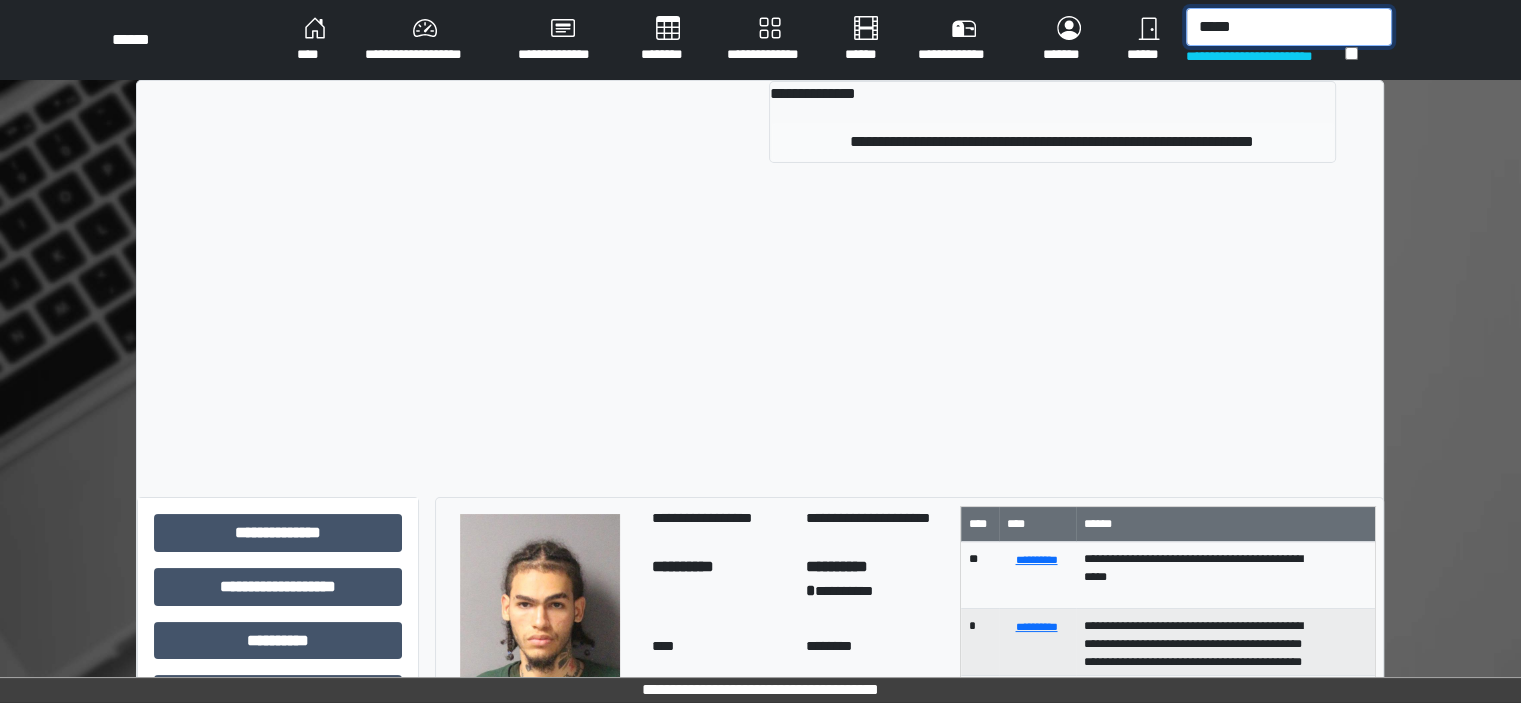 type on "*****" 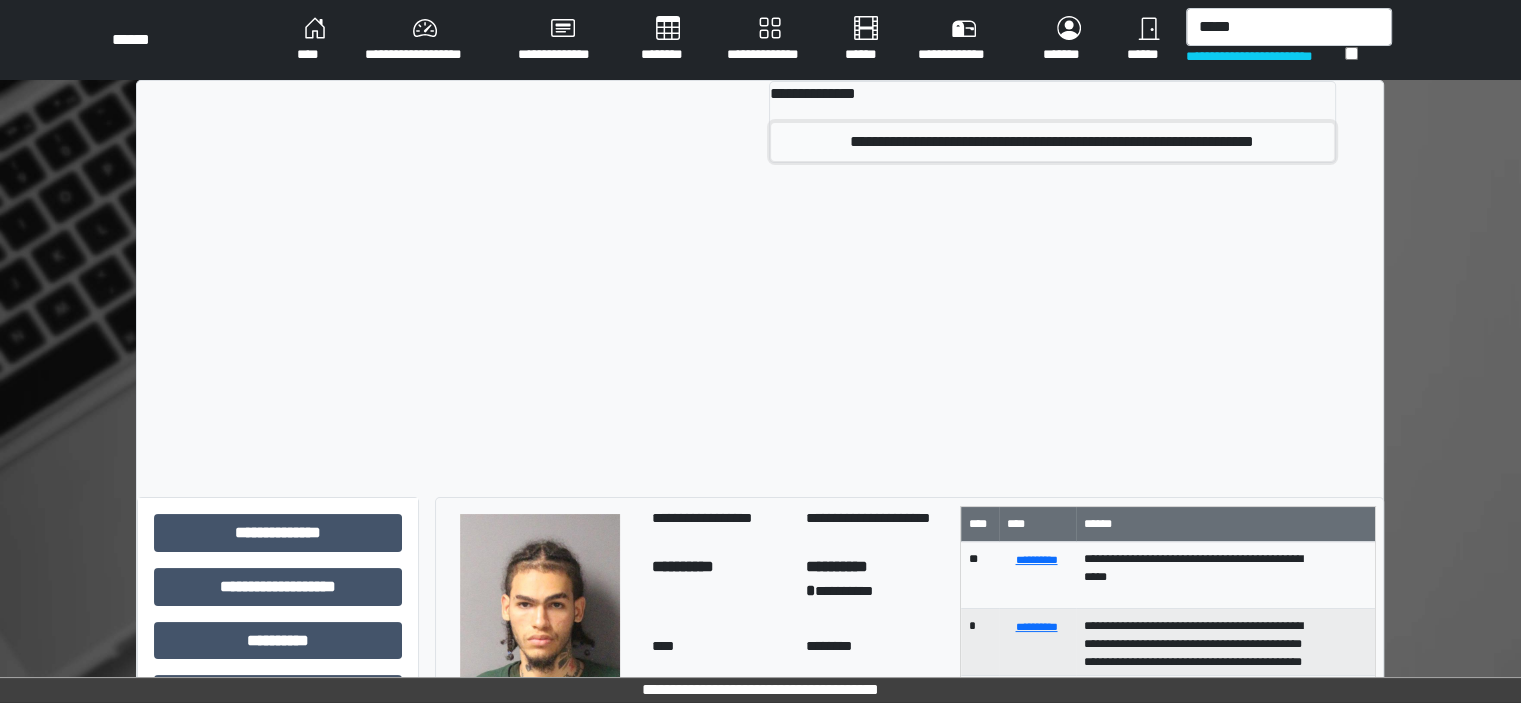 click on "**********" at bounding box center [1052, 142] 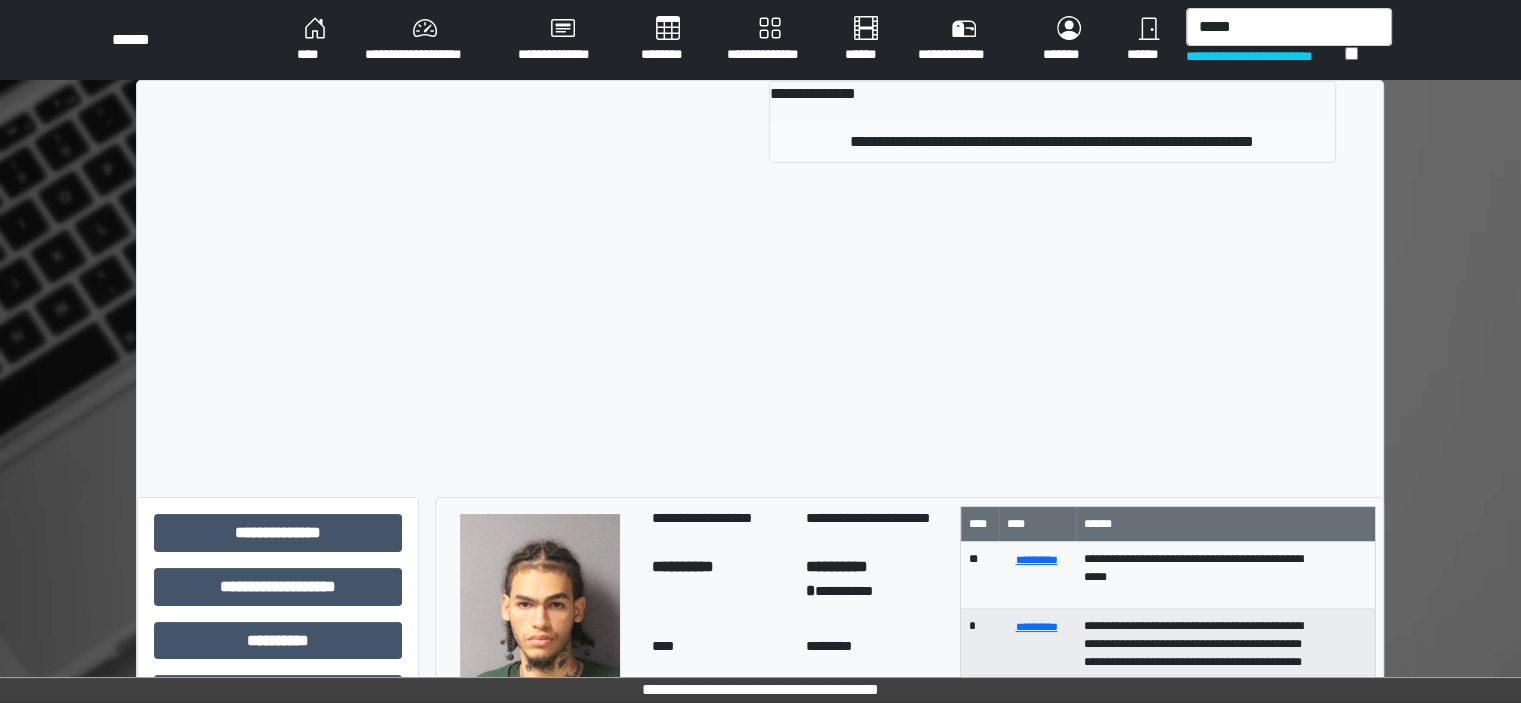type 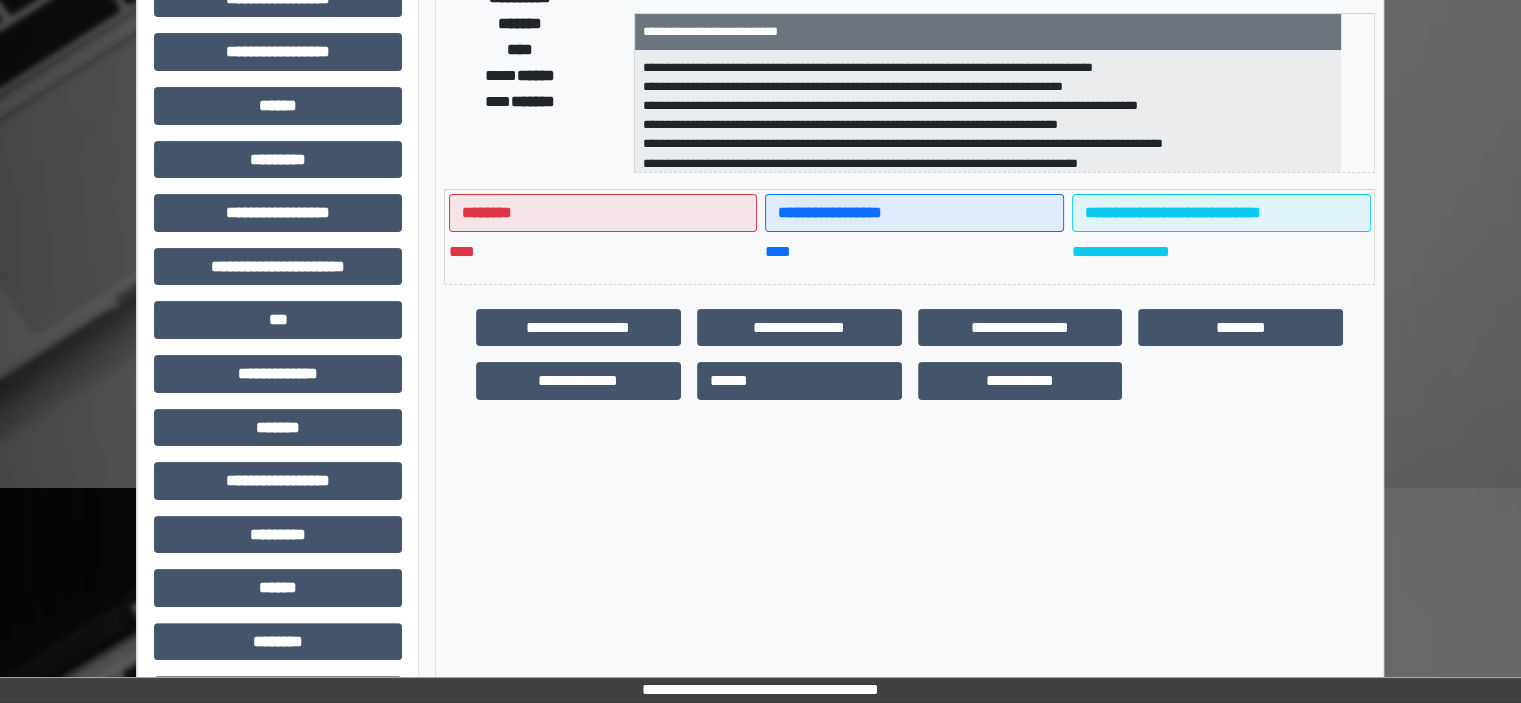 scroll, scrollTop: 463, scrollLeft: 0, axis: vertical 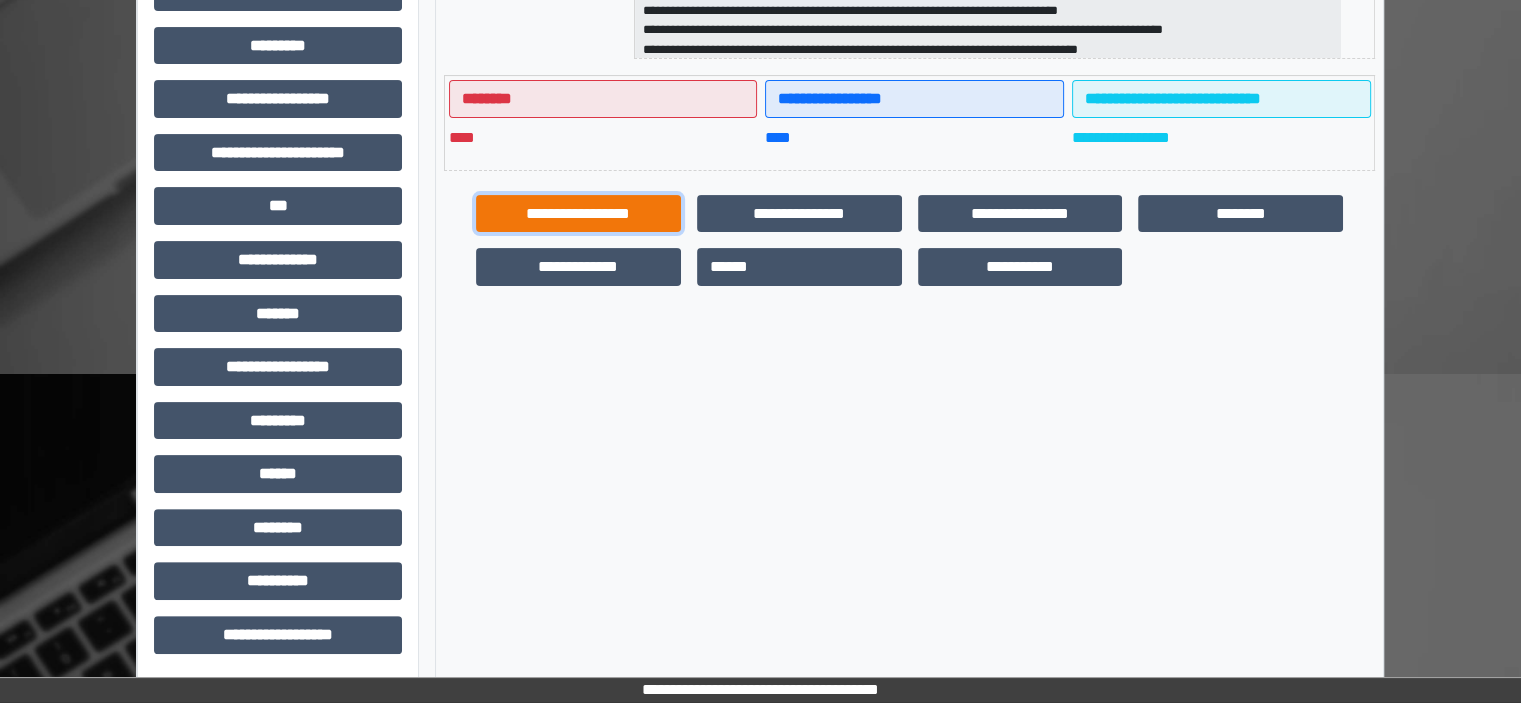 click on "**********" at bounding box center [578, 214] 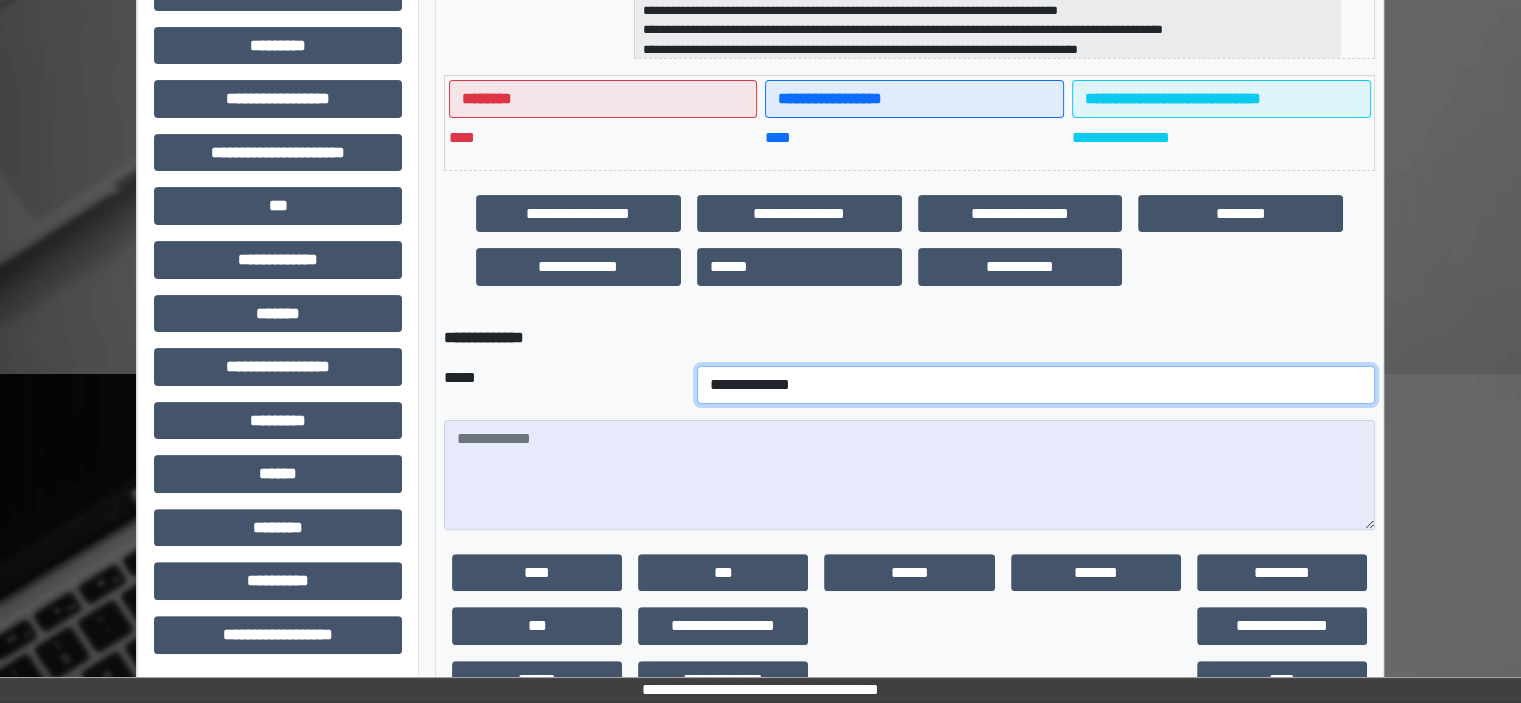 click on "**********" at bounding box center (1036, 385) 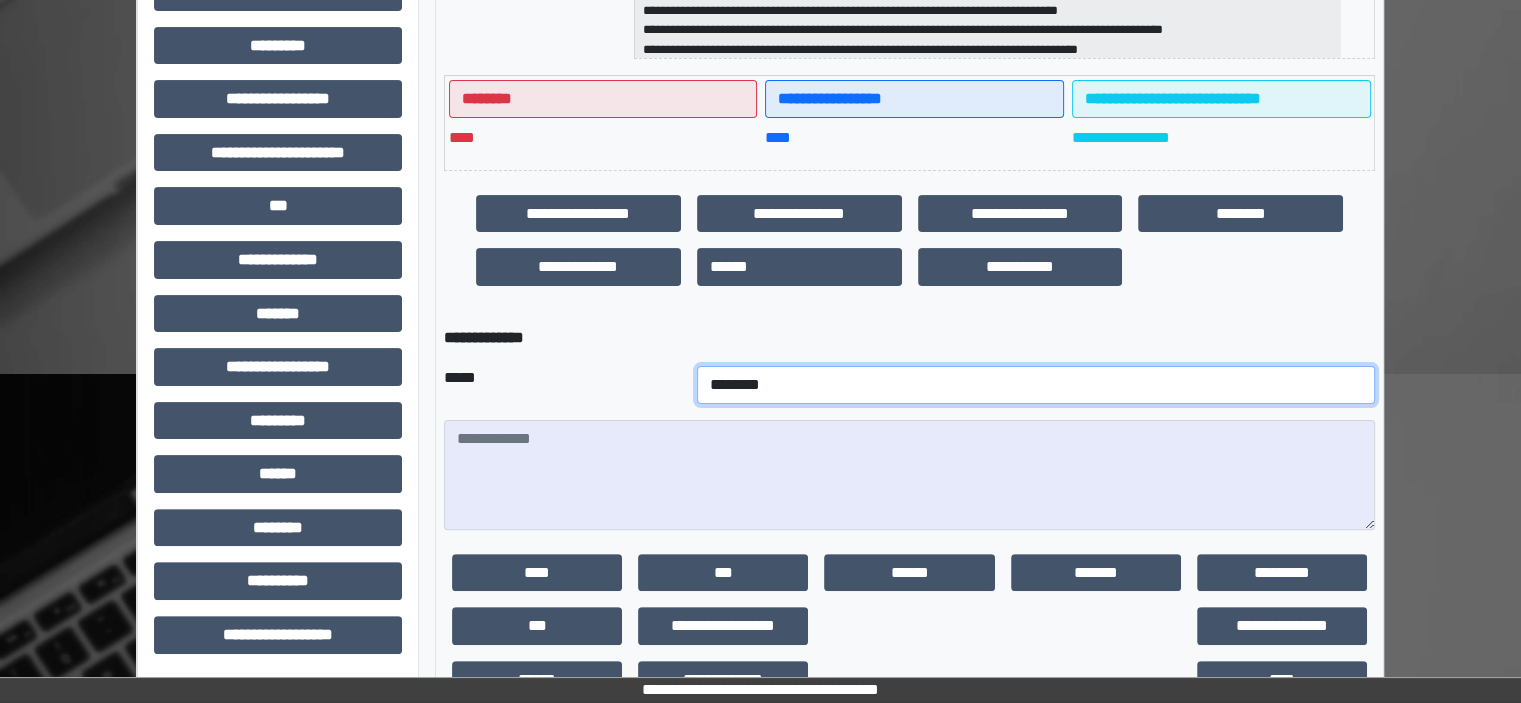 click on "**********" at bounding box center (1036, 385) 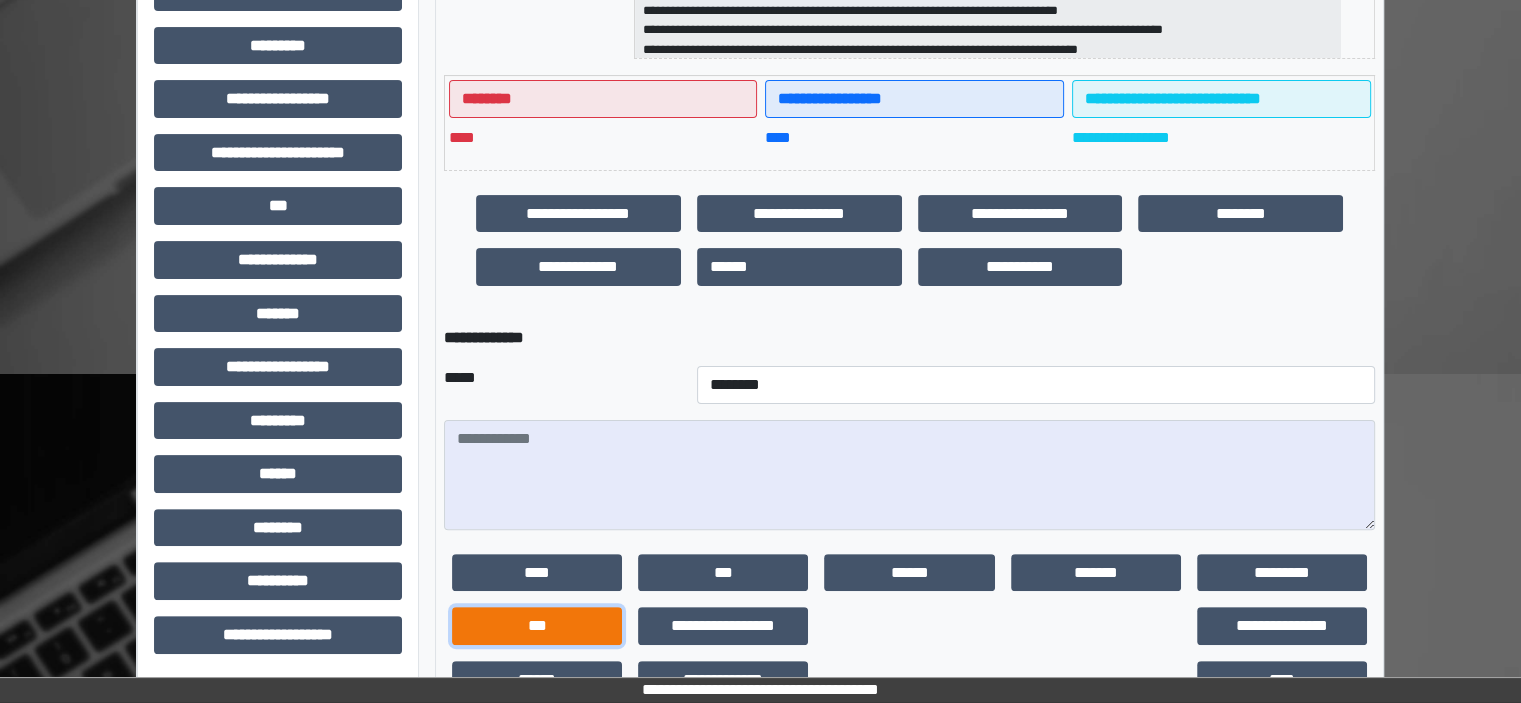 click on "***" at bounding box center (537, 626) 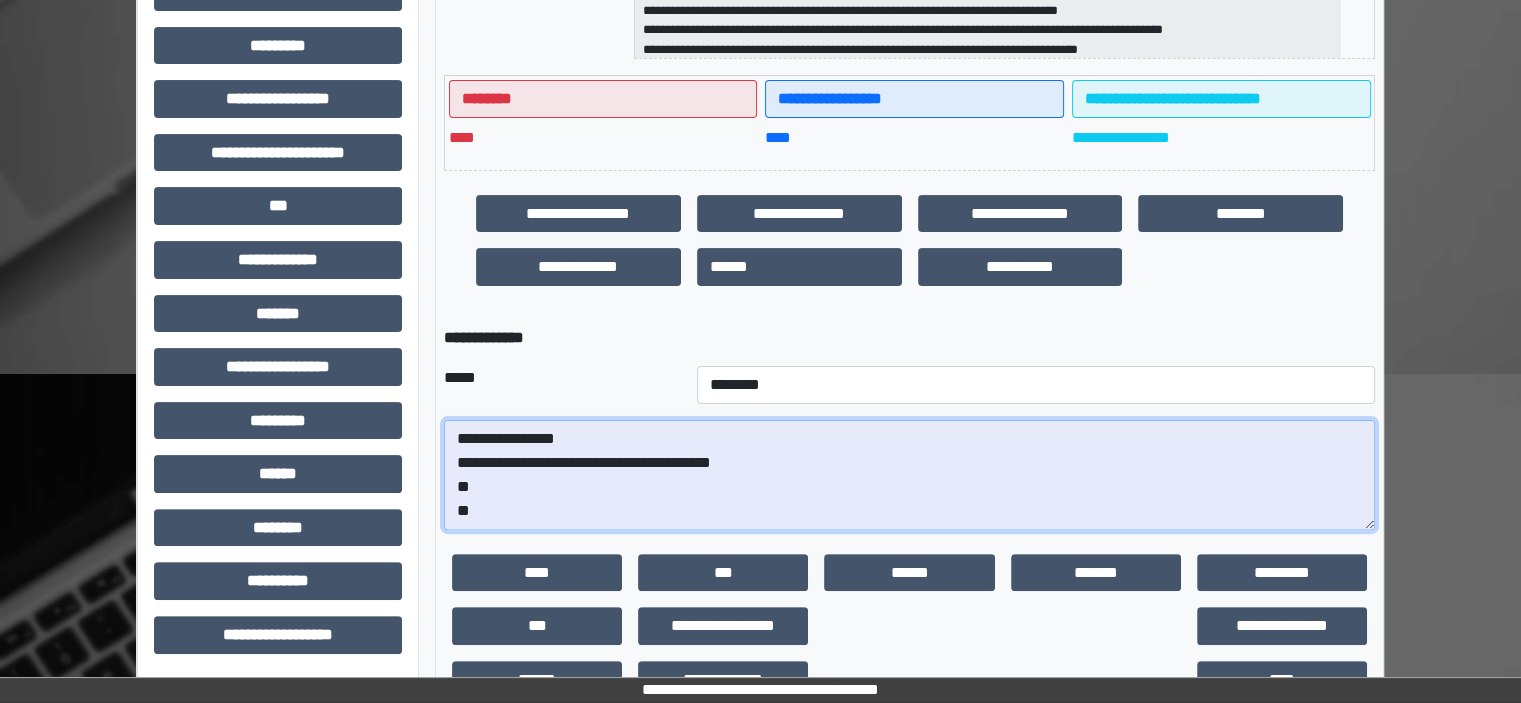 click on "**********" at bounding box center (909, 475) 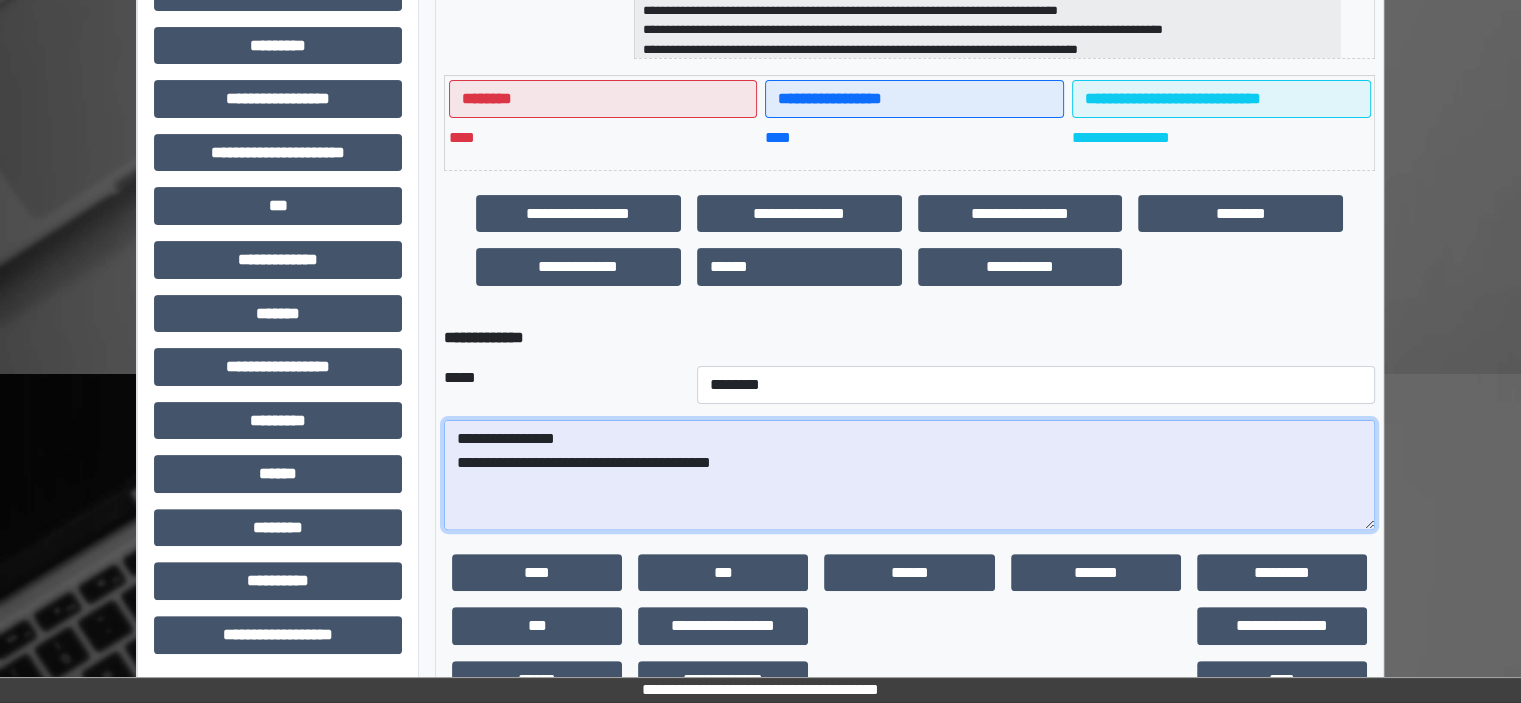 paste on "**********" 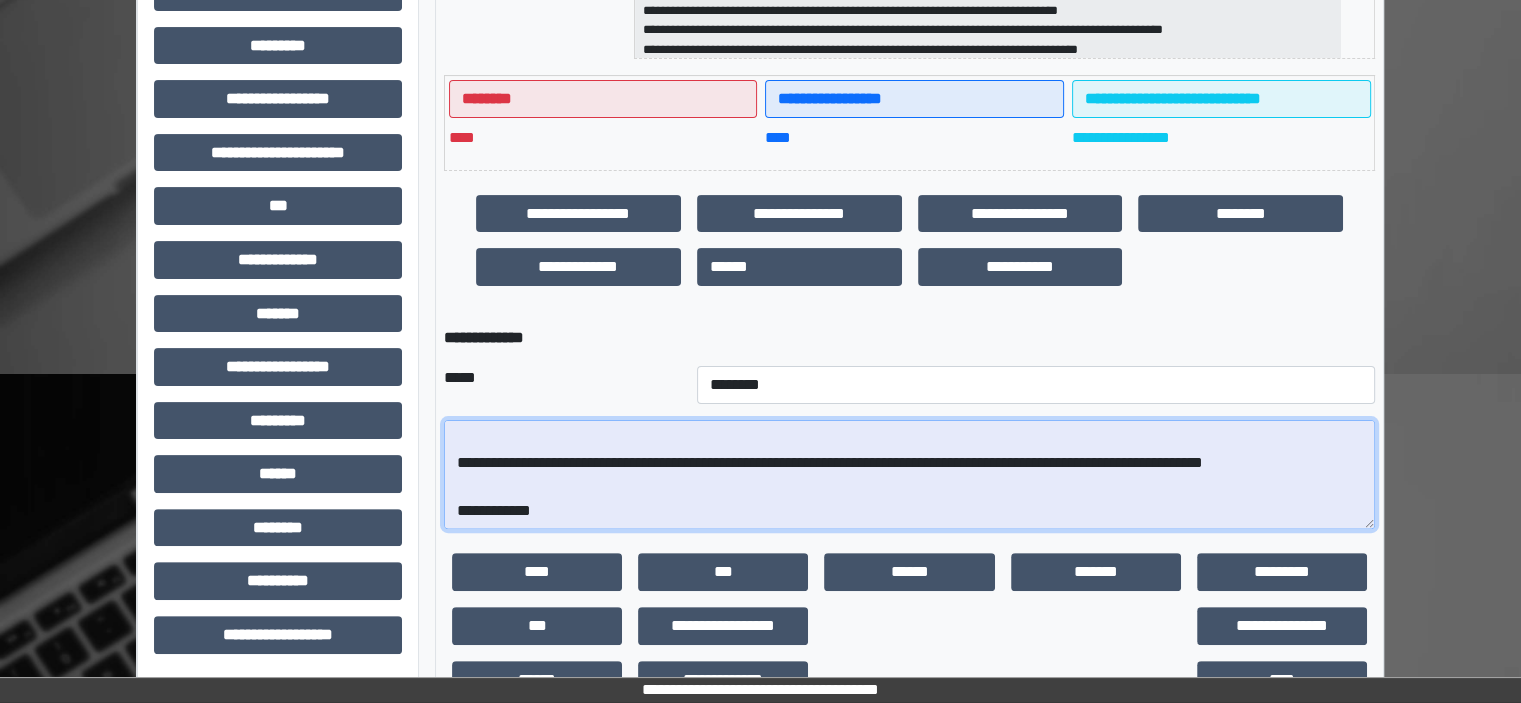 scroll, scrollTop: 360, scrollLeft: 0, axis: vertical 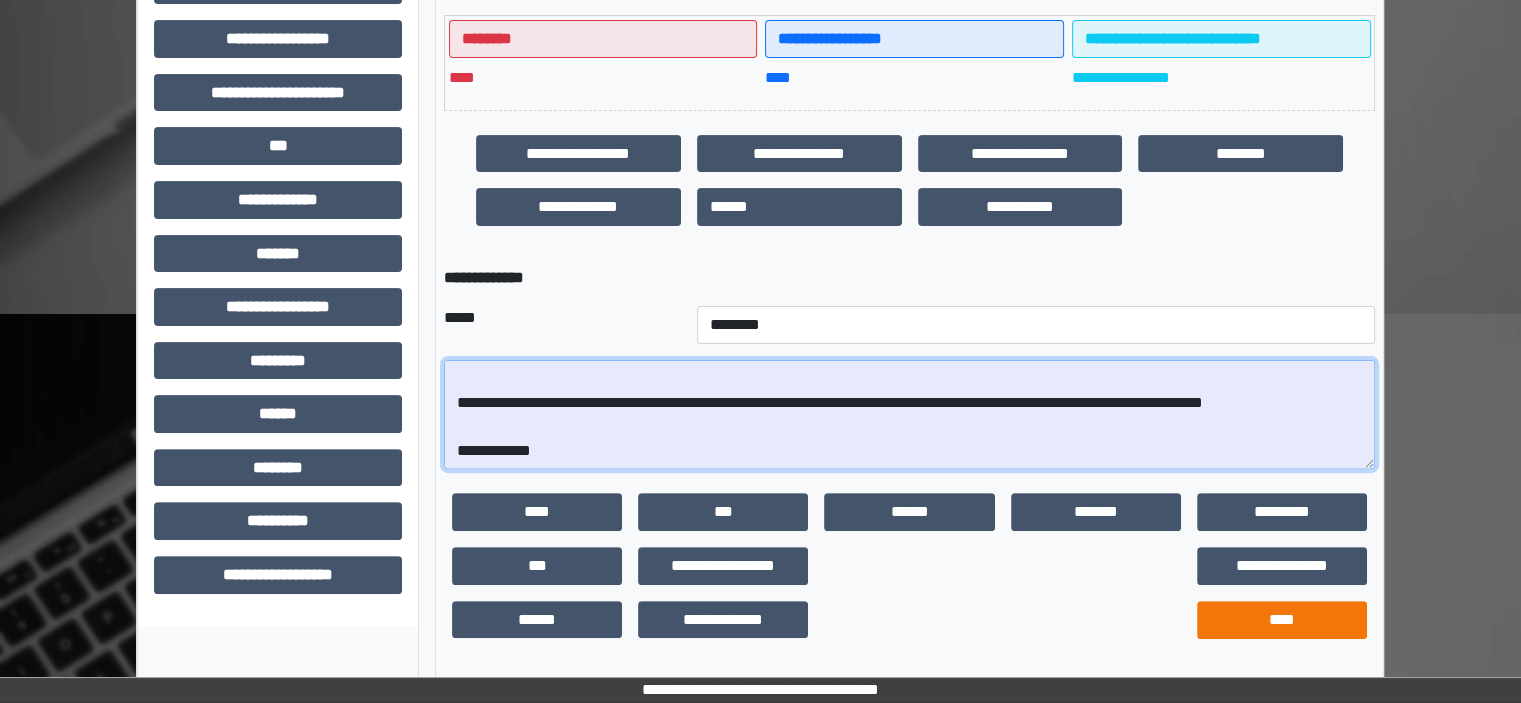 type on "**********" 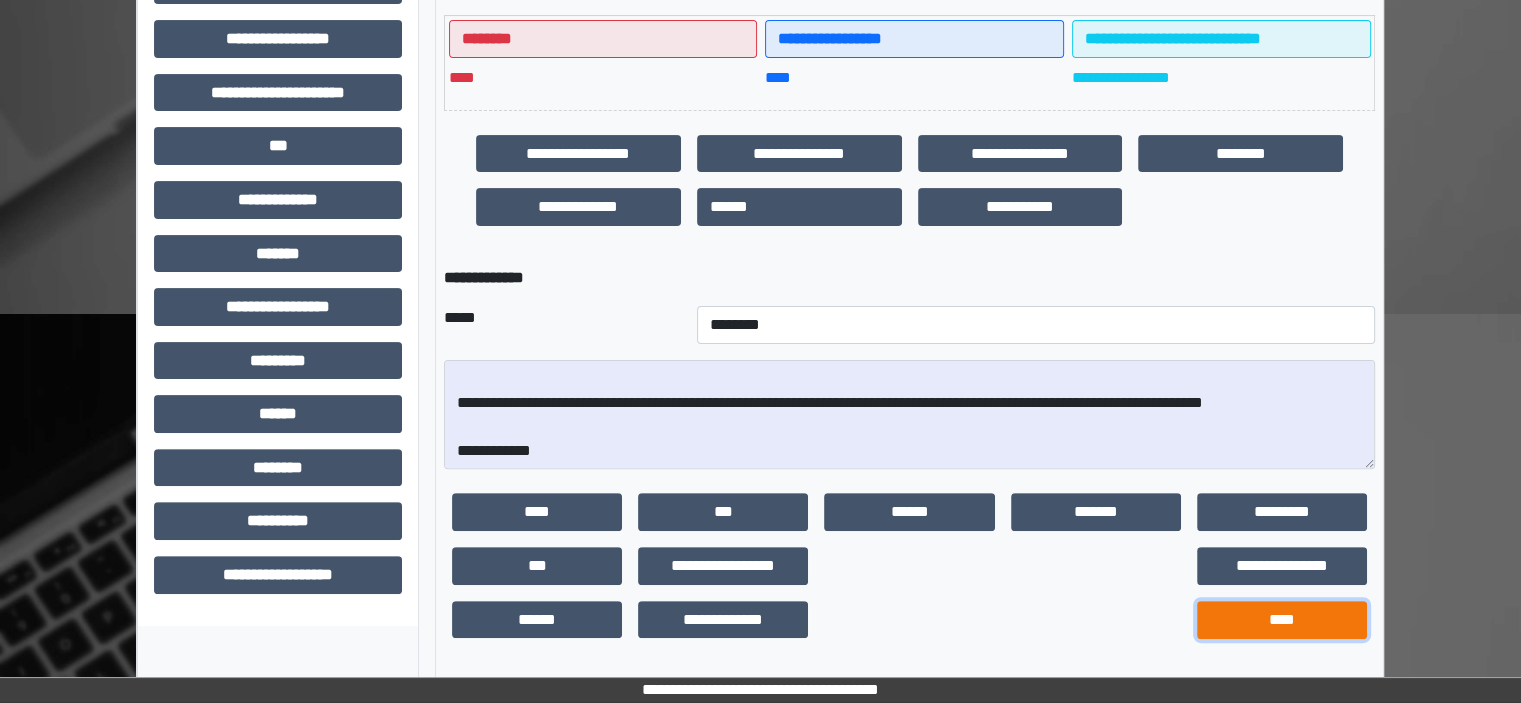 click on "****" at bounding box center (1282, 620) 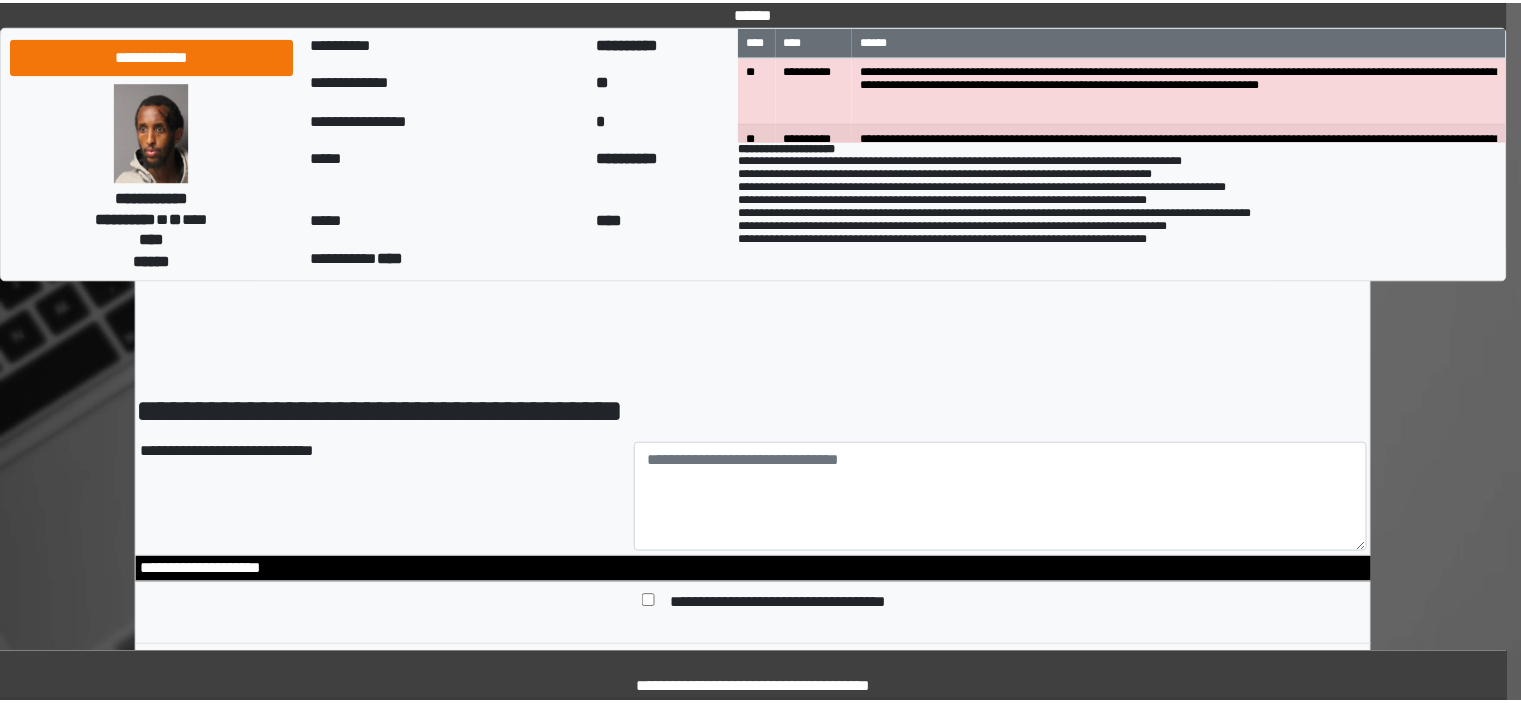 scroll, scrollTop: 0, scrollLeft: 0, axis: both 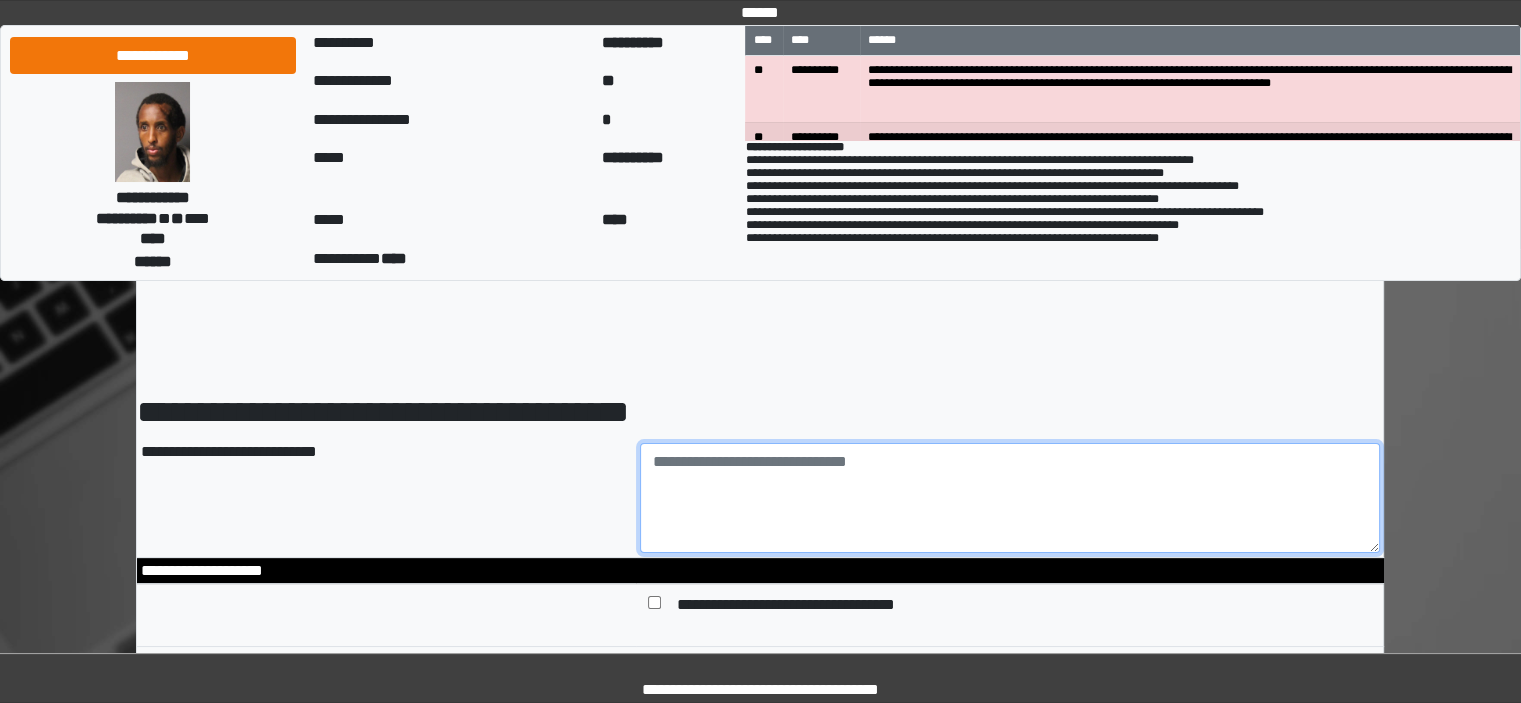 click at bounding box center (1010, 498) 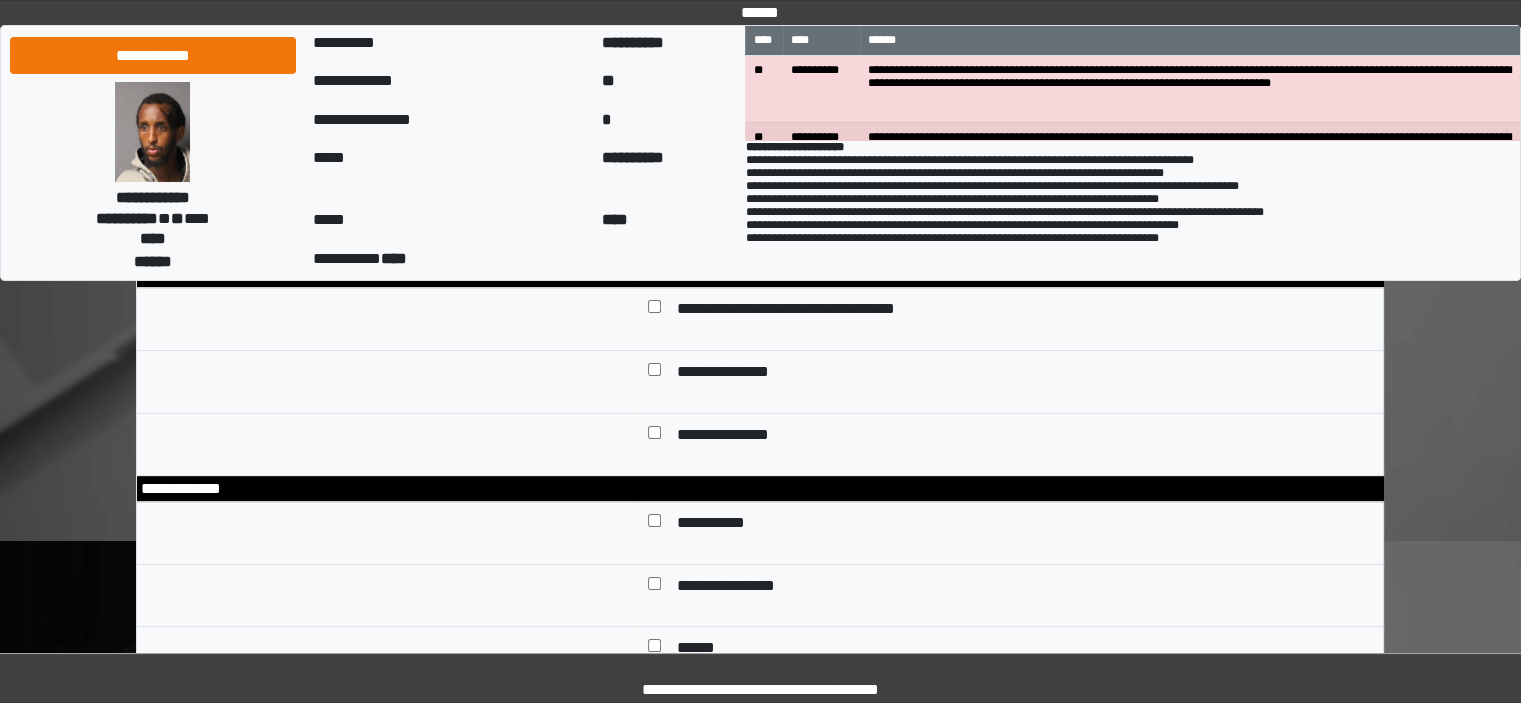 scroll, scrollTop: 300, scrollLeft: 0, axis: vertical 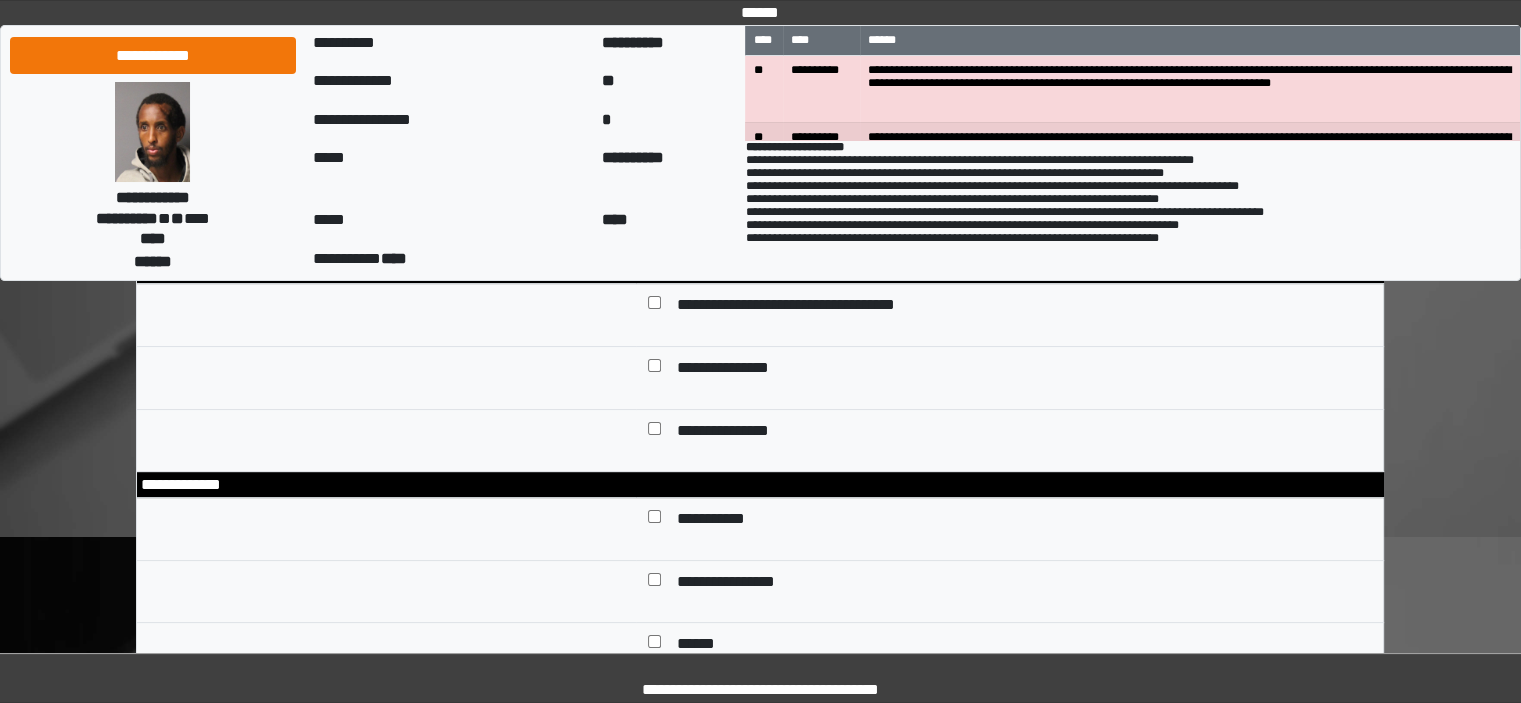type on "**********" 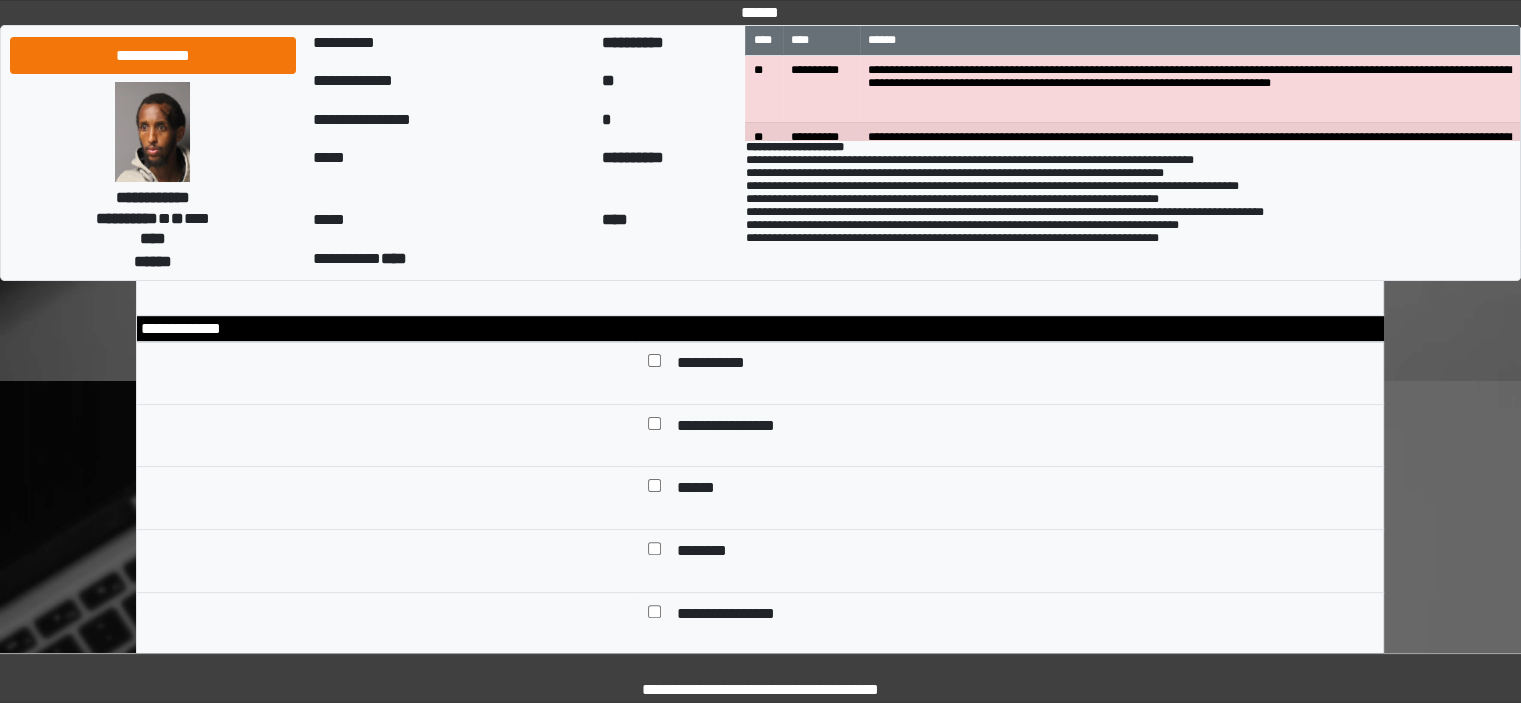 scroll, scrollTop: 500, scrollLeft: 0, axis: vertical 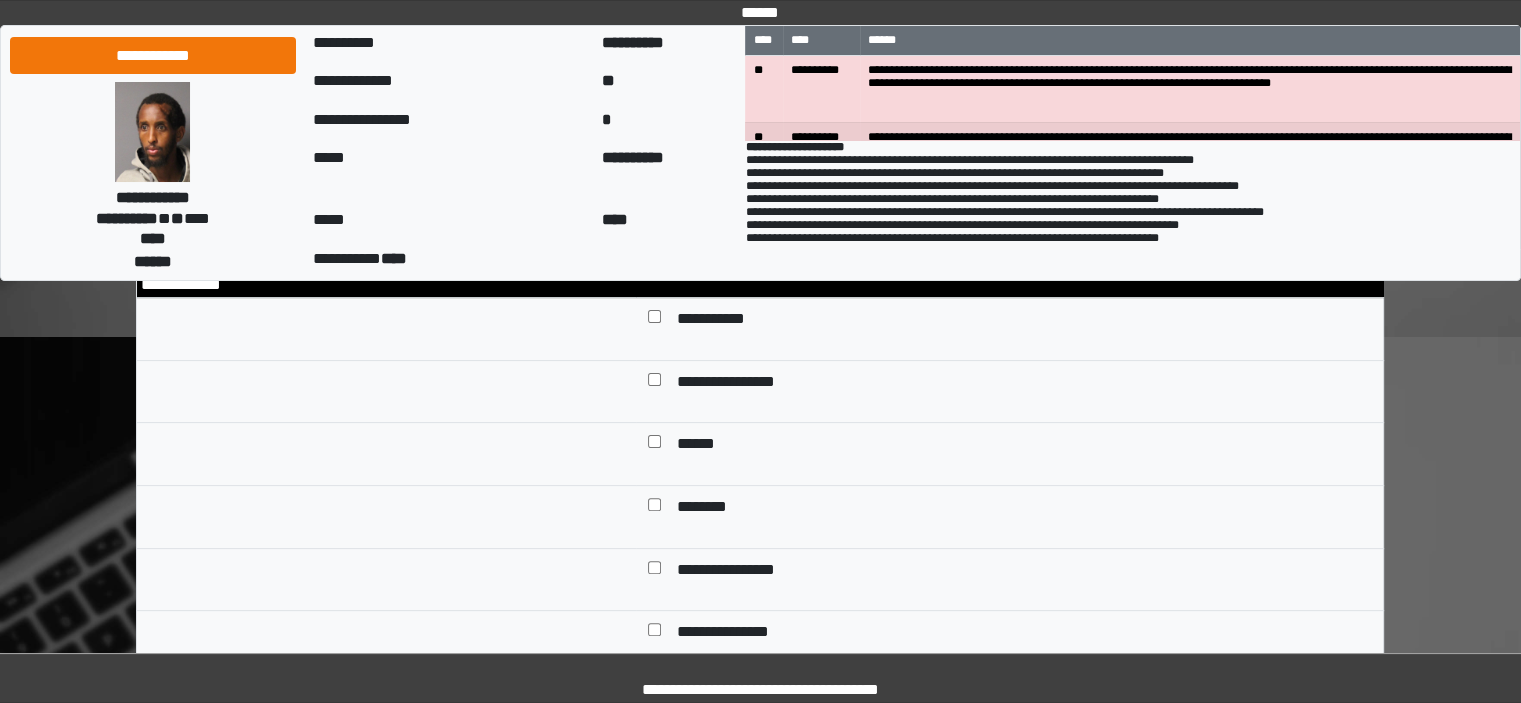 click on "******" at bounding box center (697, 446) 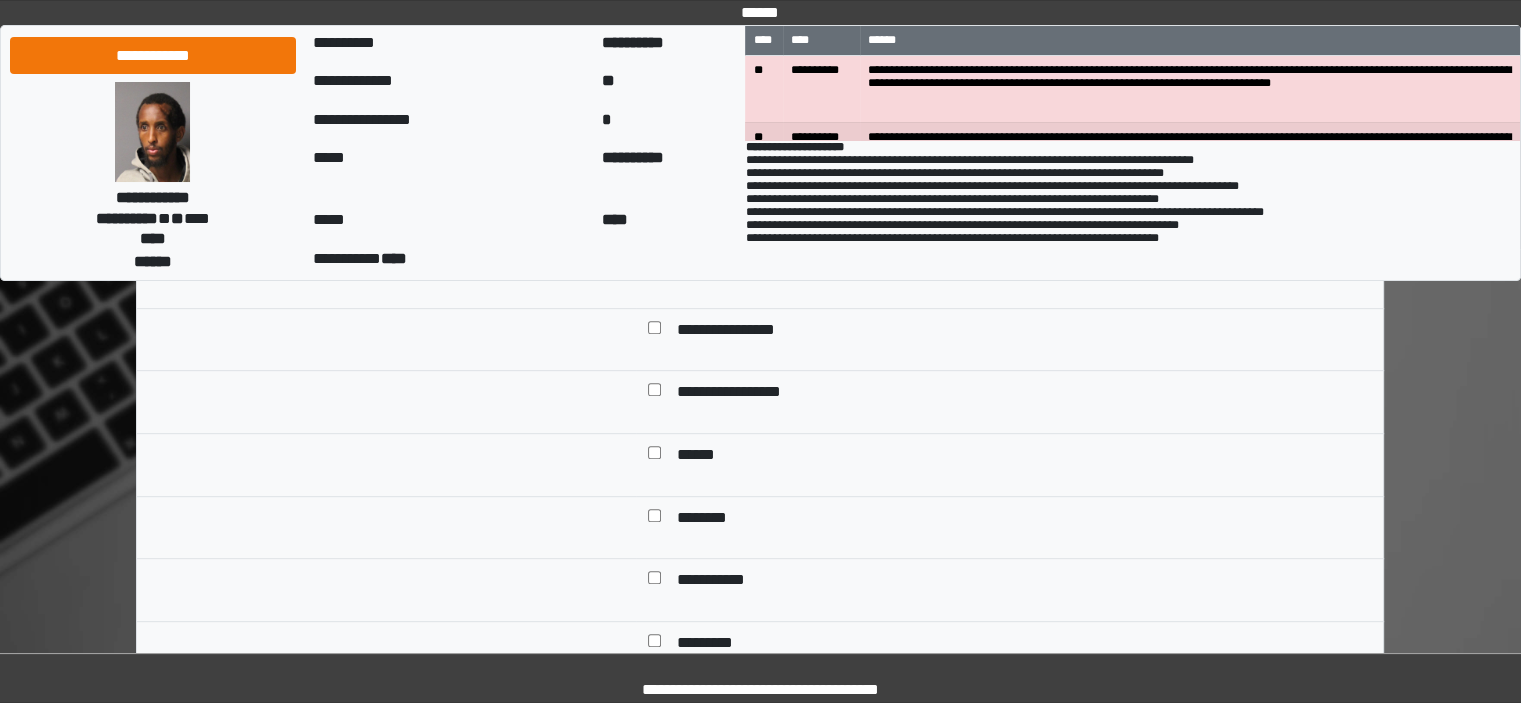 scroll, scrollTop: 900, scrollLeft: 0, axis: vertical 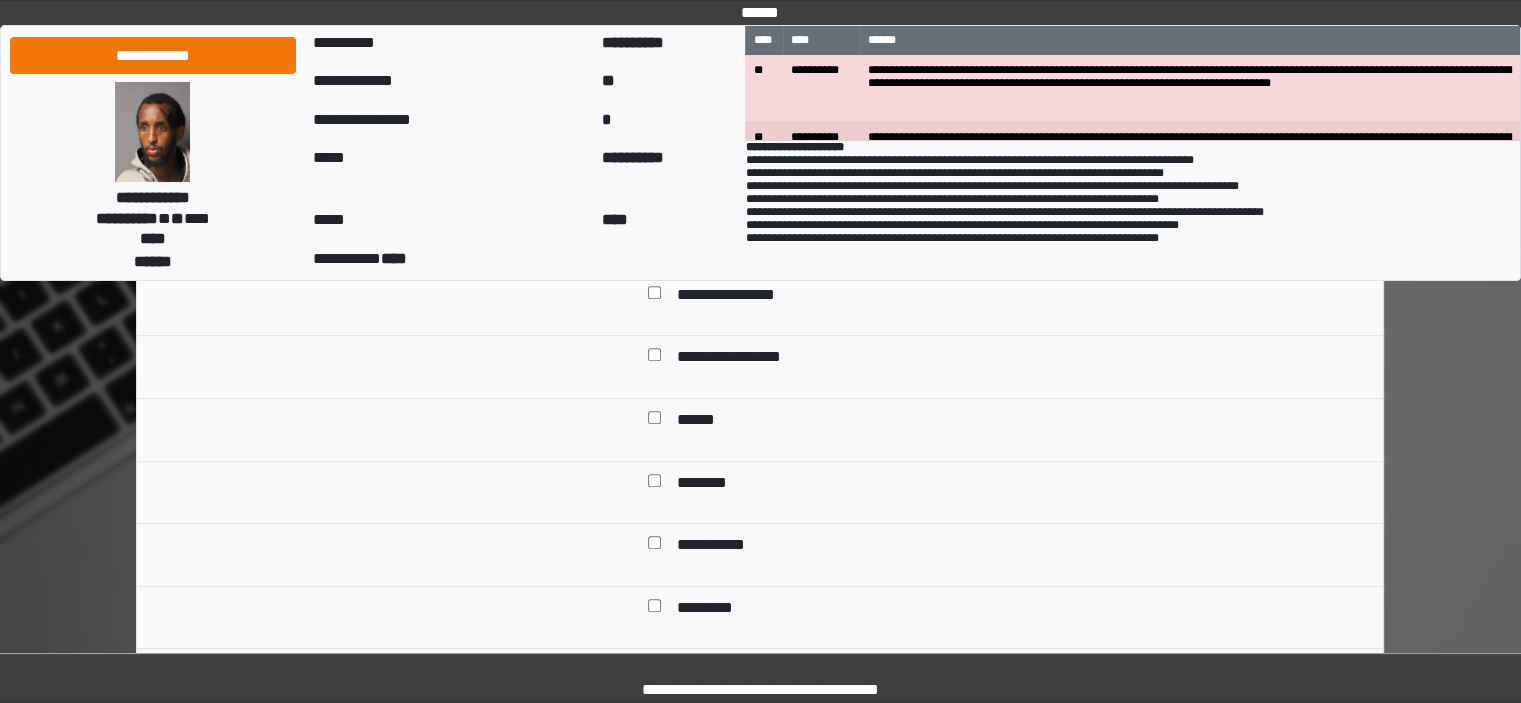 click on "**********" at bounding box center [740, 359] 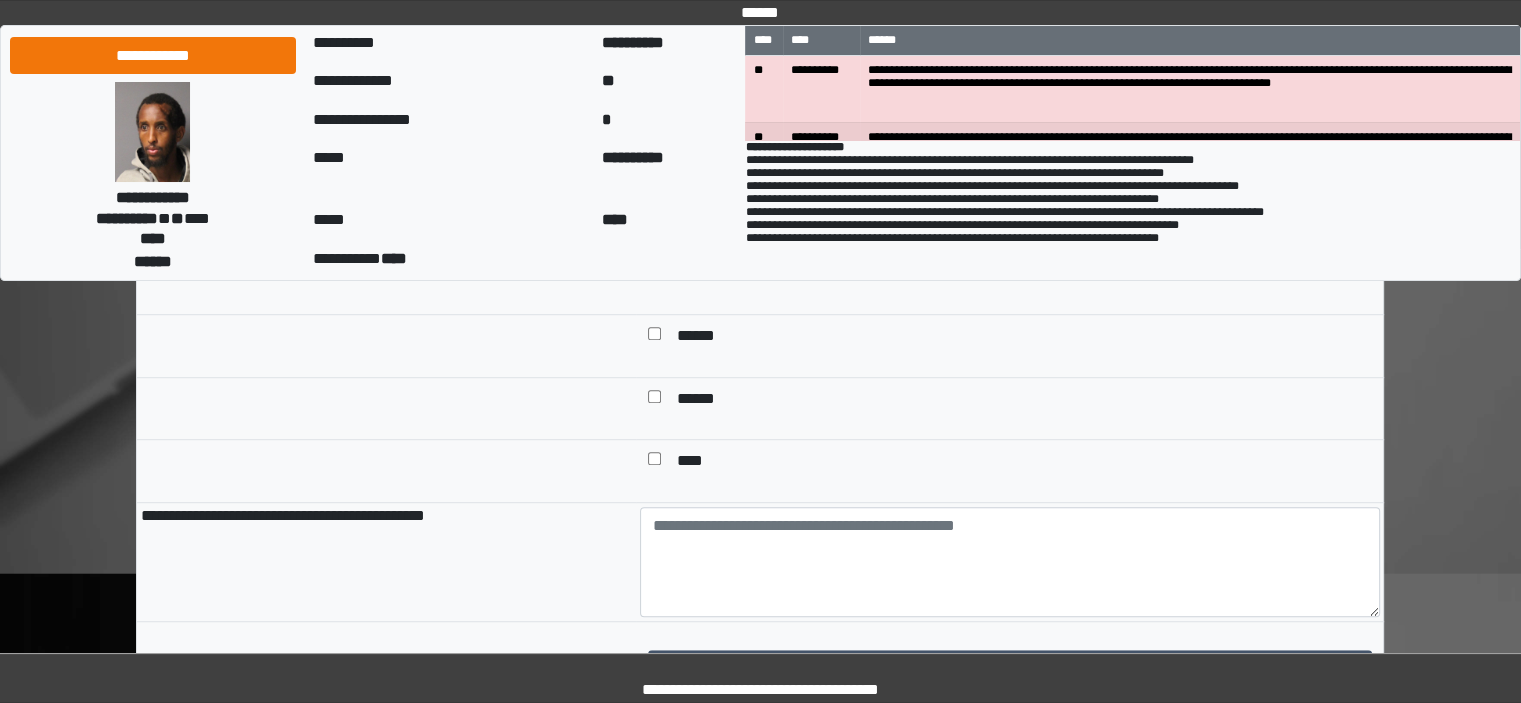 scroll, scrollTop: 1200, scrollLeft: 0, axis: vertical 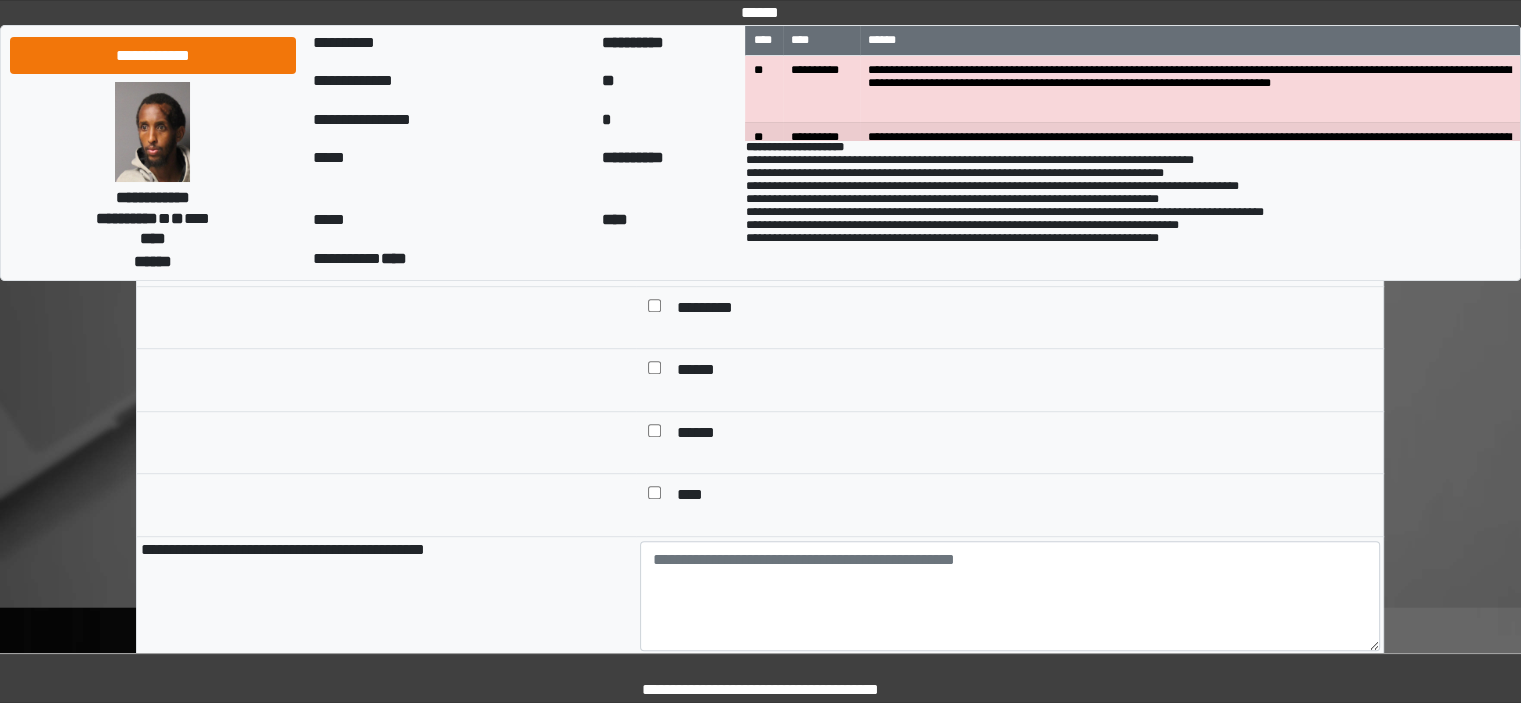 click on "******" at bounding box center (705, 372) 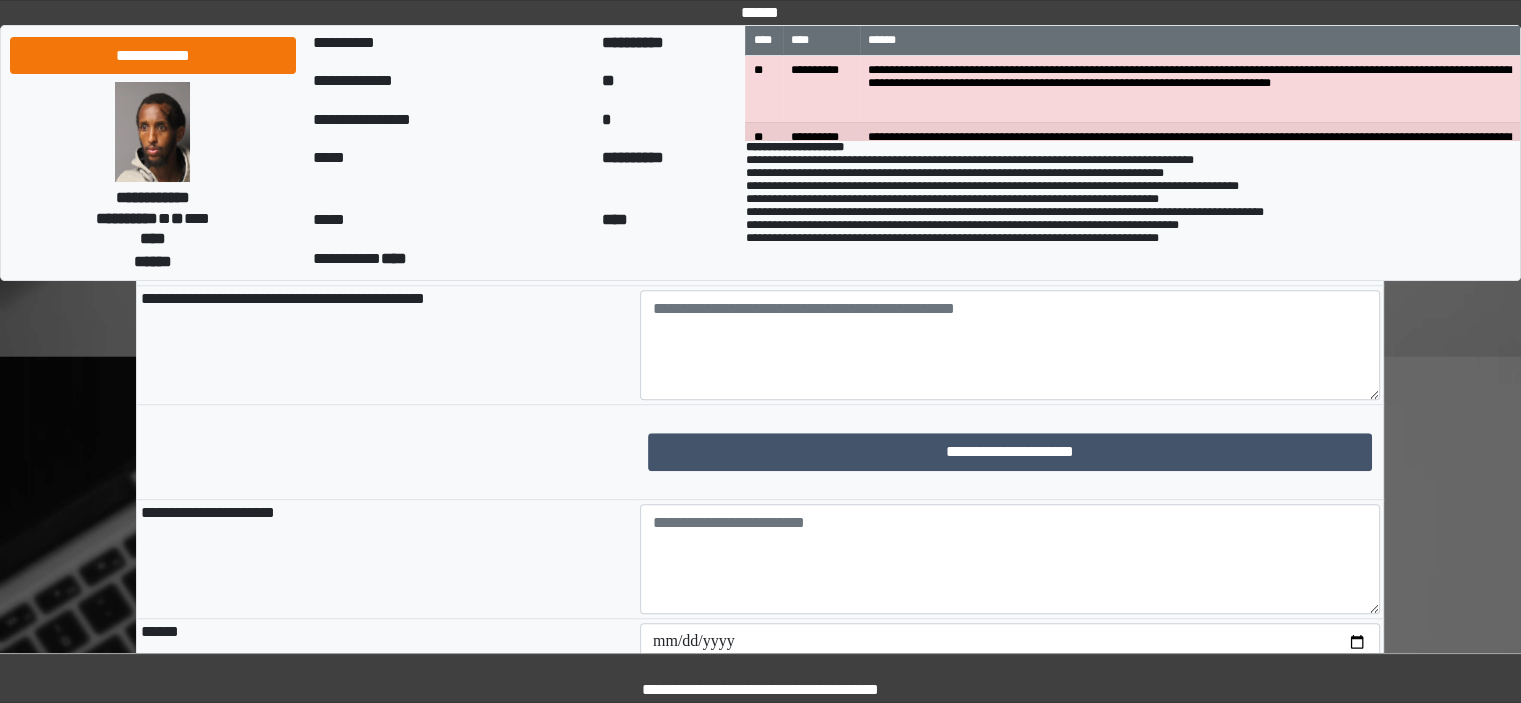 scroll, scrollTop: 1500, scrollLeft: 0, axis: vertical 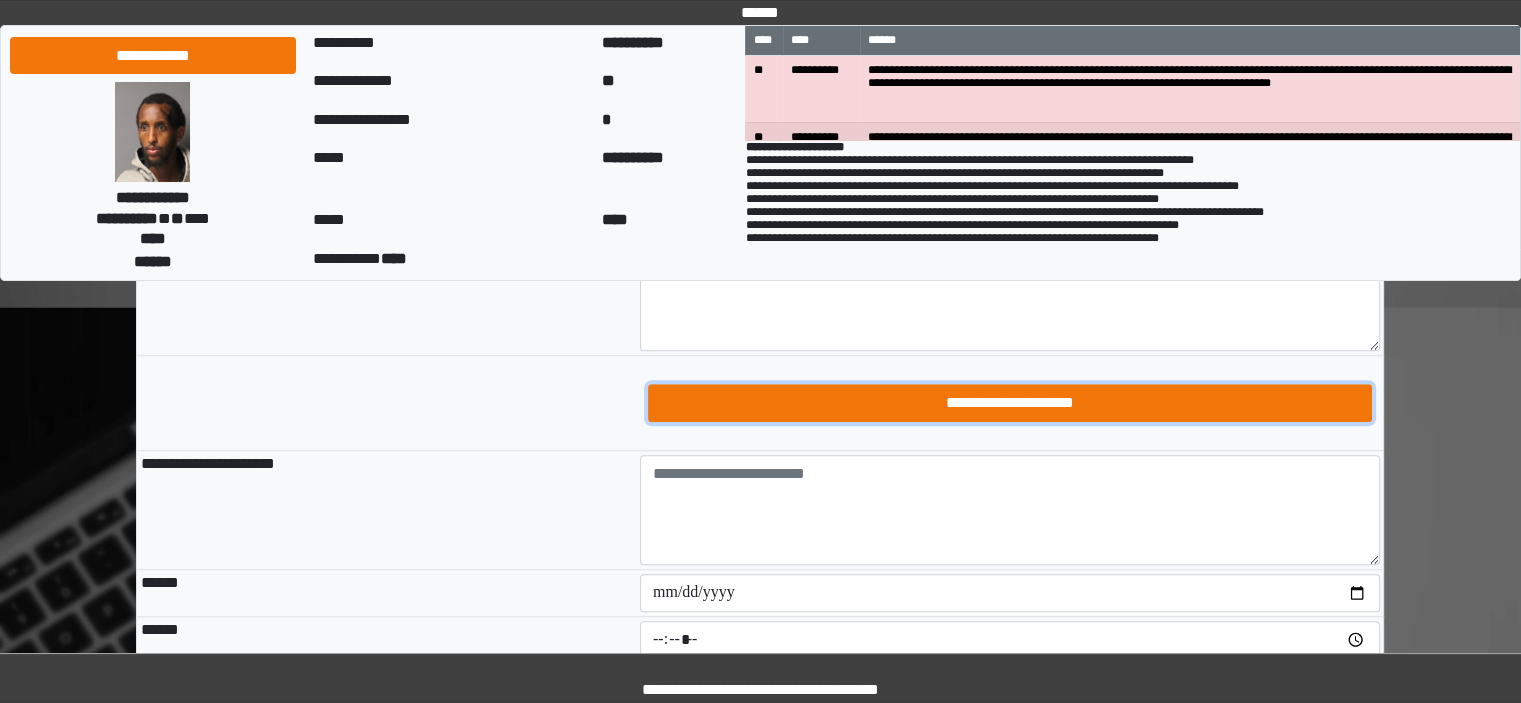 click on "**********" at bounding box center (1010, 403) 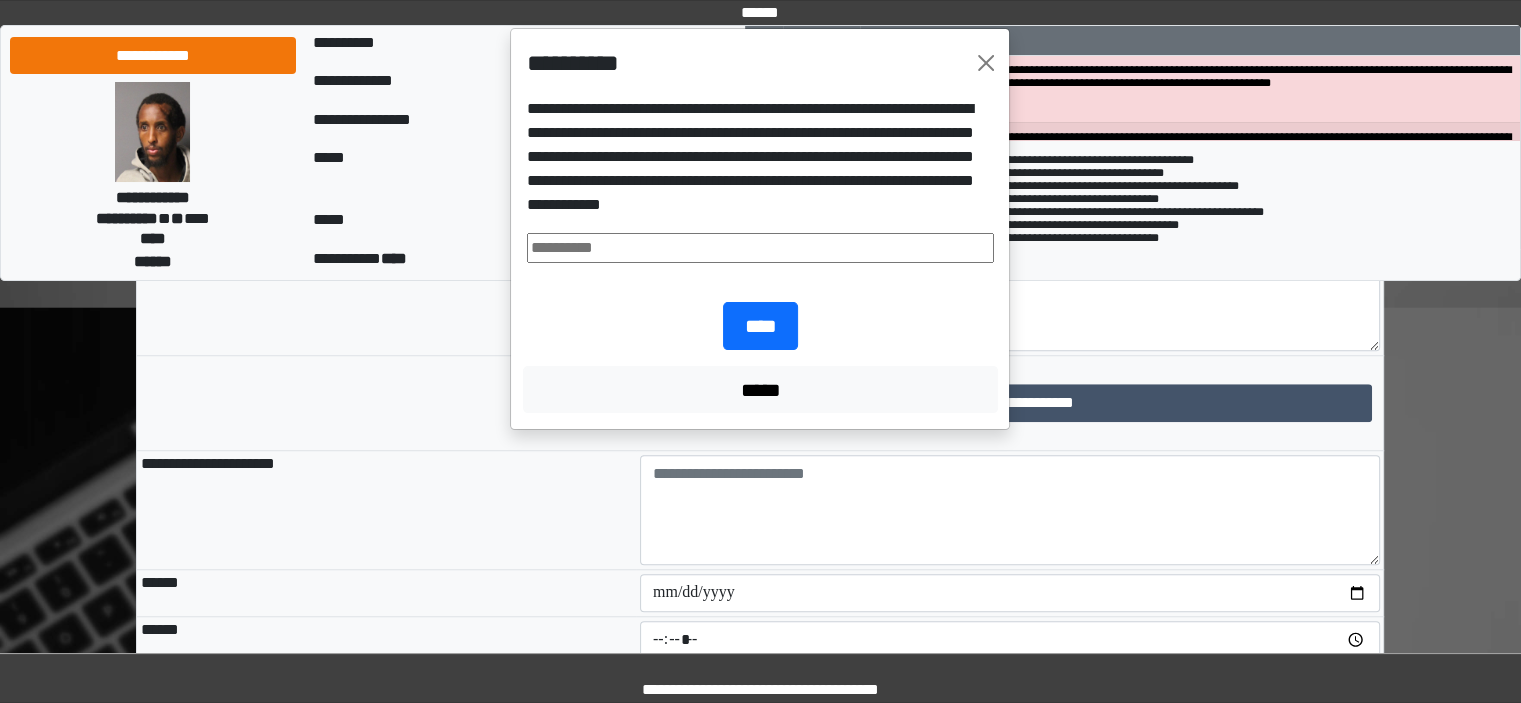 click at bounding box center [760, 248] 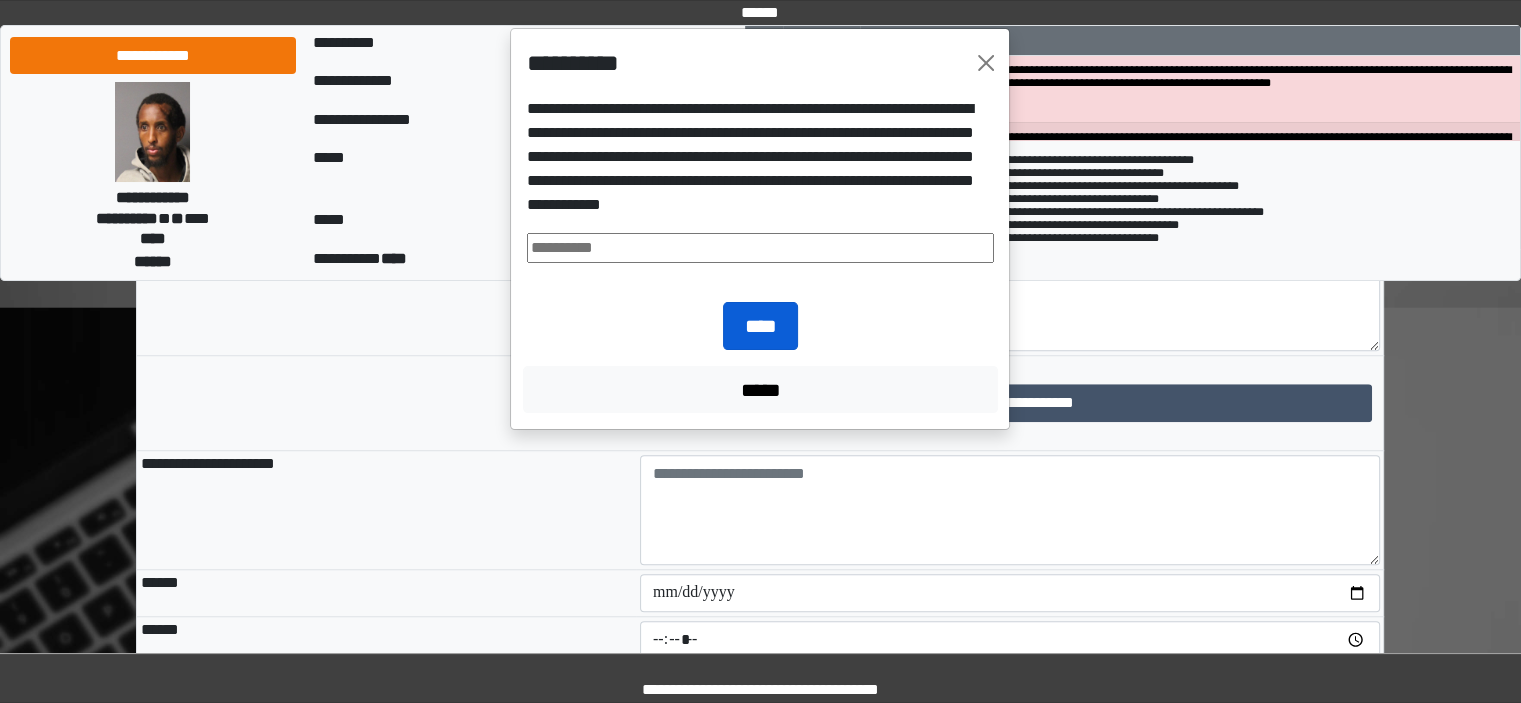 type on "**********" 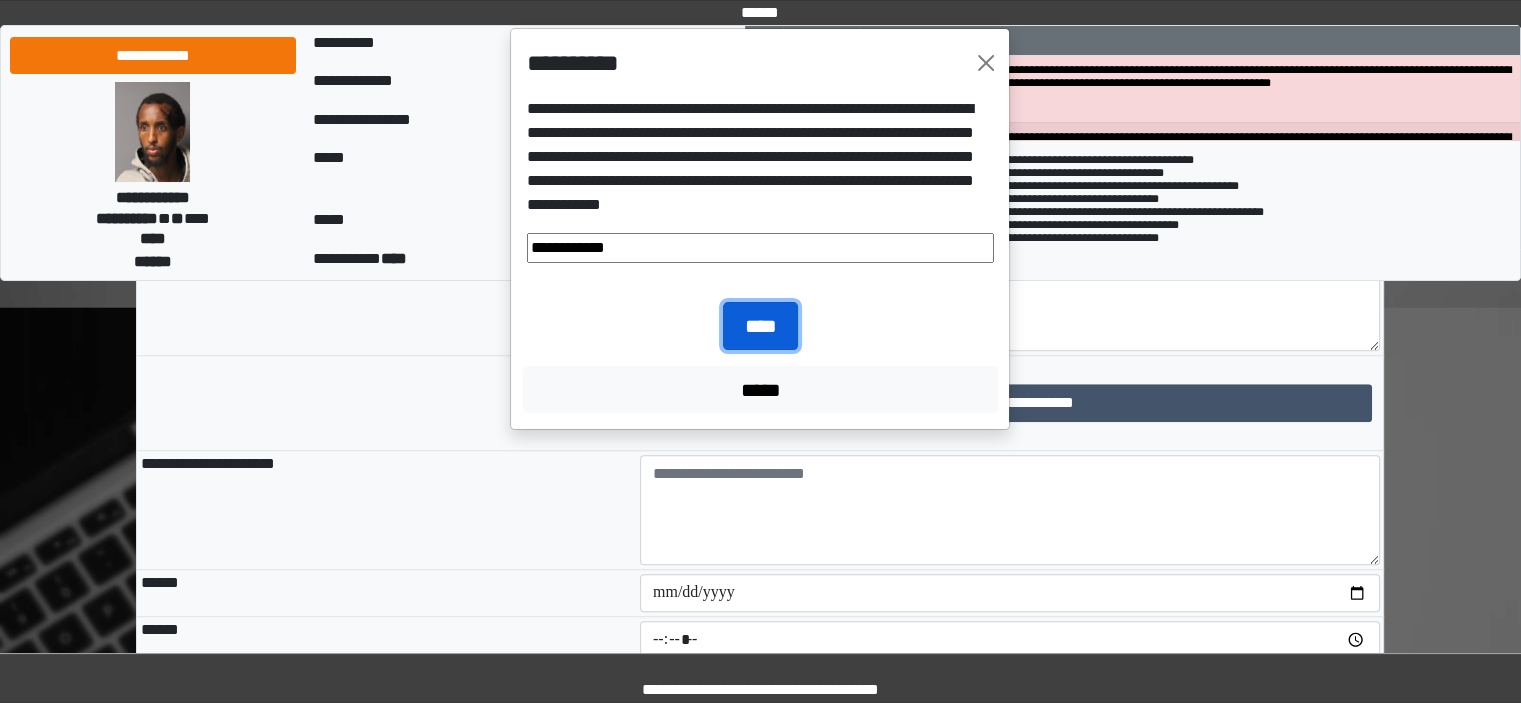 click on "****" at bounding box center (760, 326) 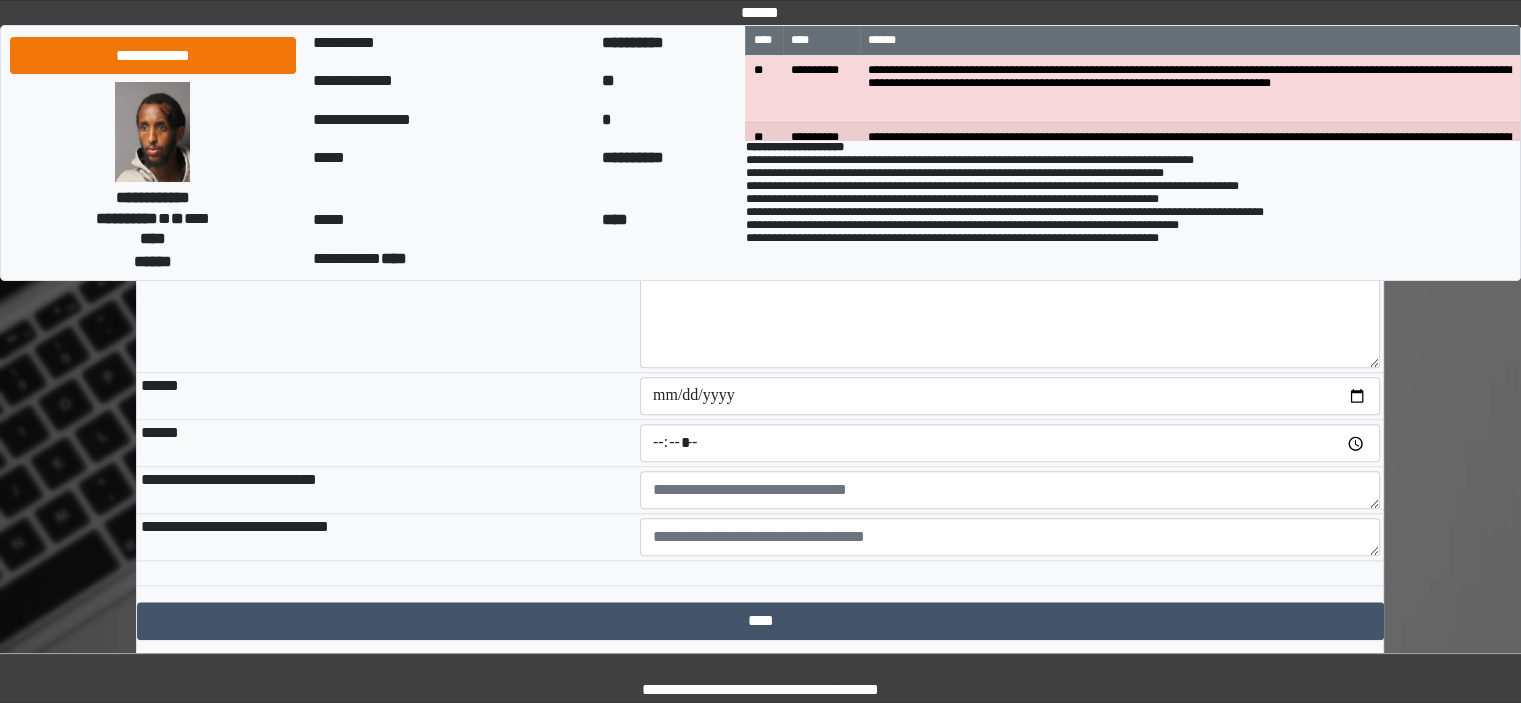 scroll, scrollTop: 1700, scrollLeft: 0, axis: vertical 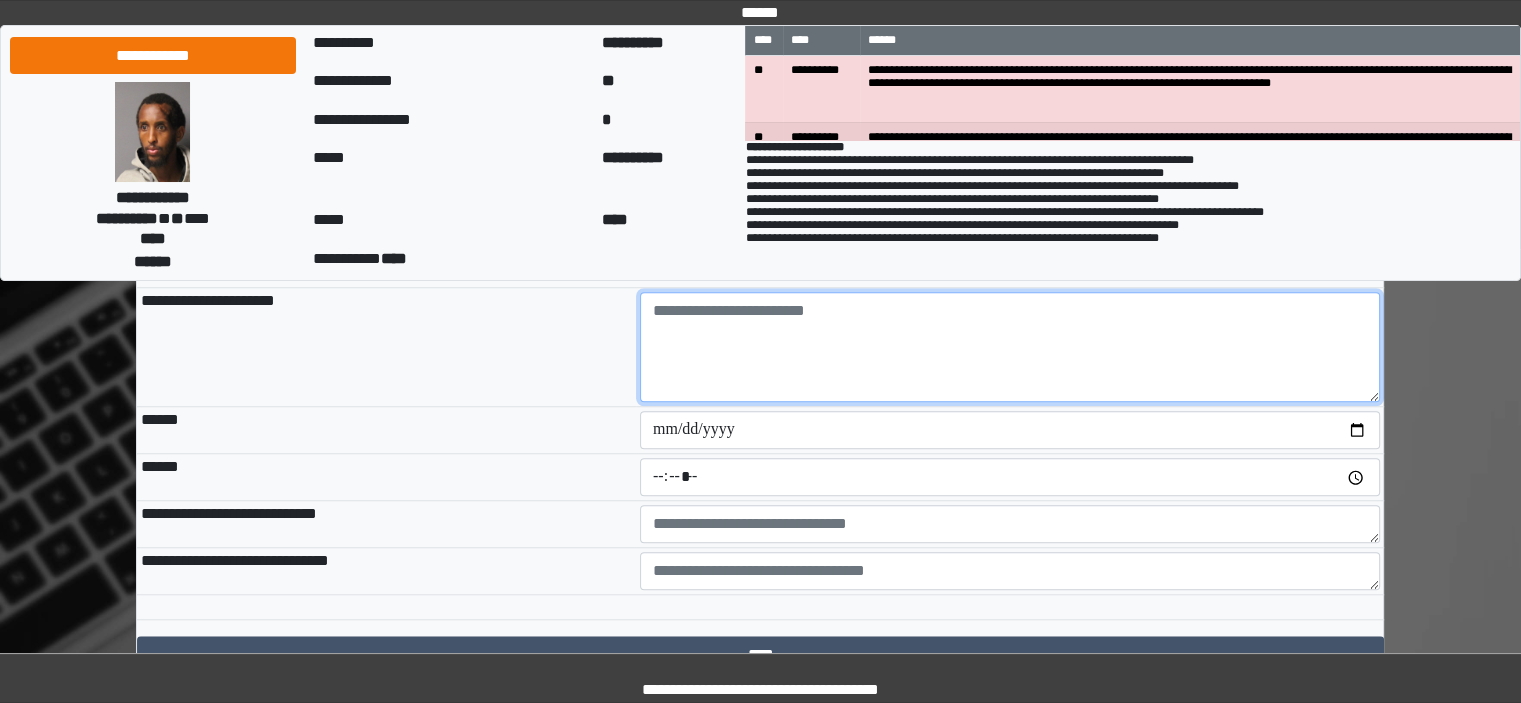 click at bounding box center [1010, 347] 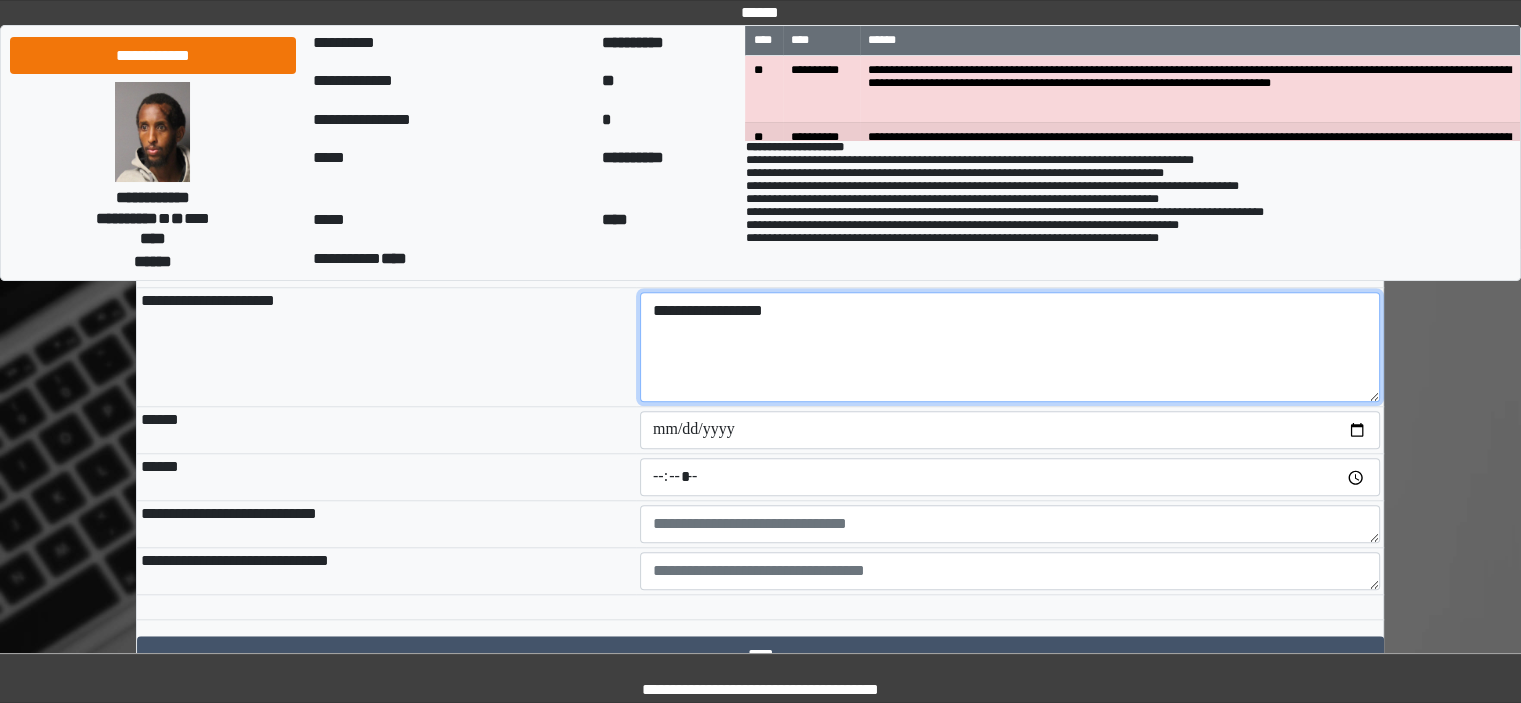 type on "**********" 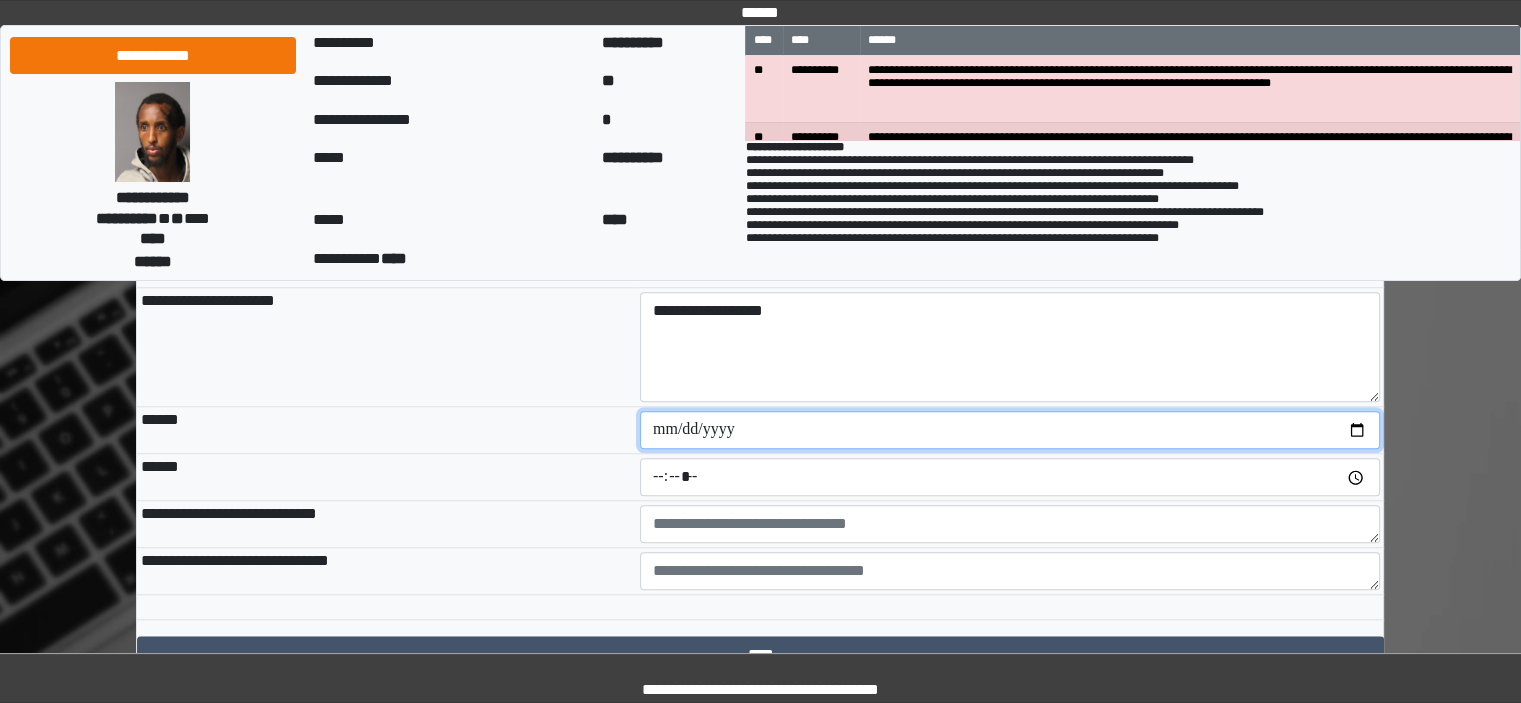 click at bounding box center (1010, 430) 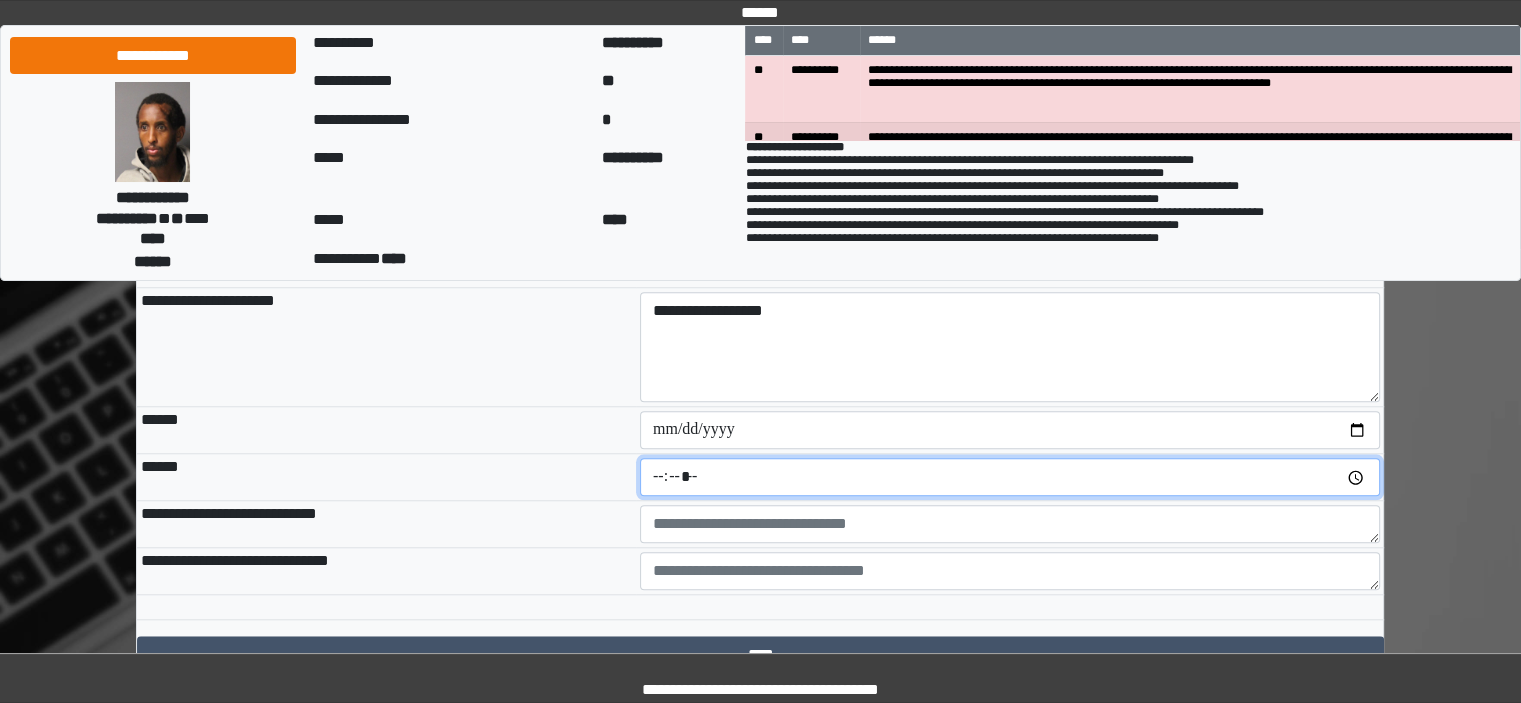 click at bounding box center [1010, 477] 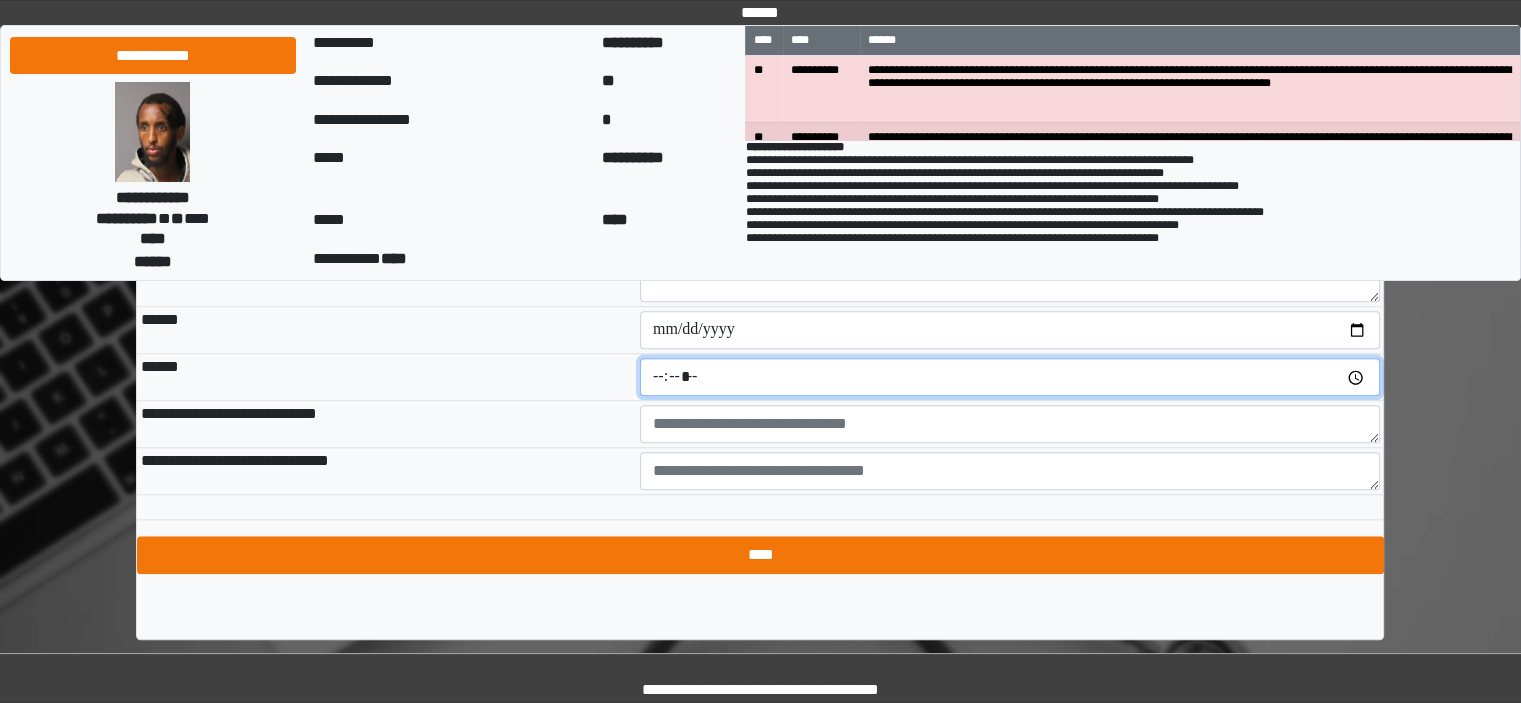 scroll, scrollTop: 1800, scrollLeft: 0, axis: vertical 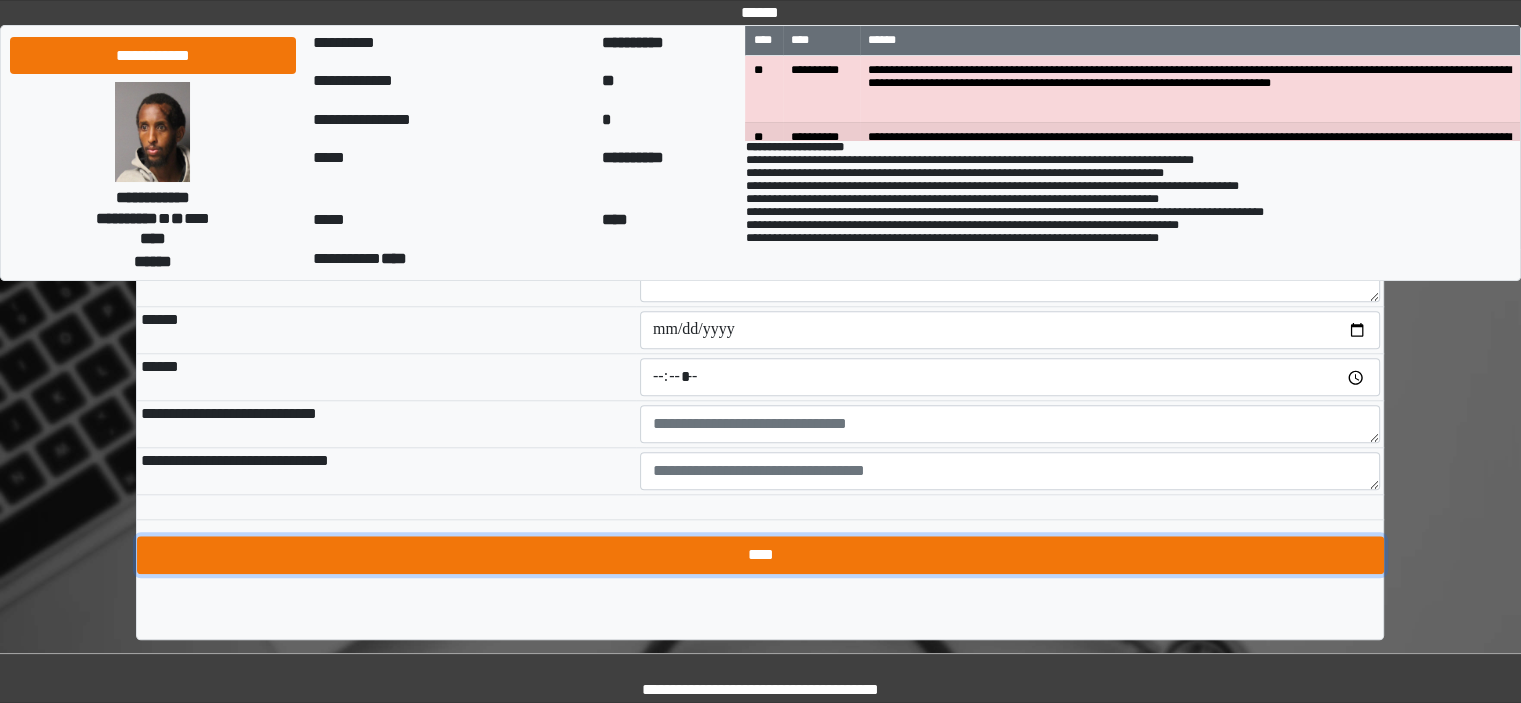 click on "****" at bounding box center [760, 555] 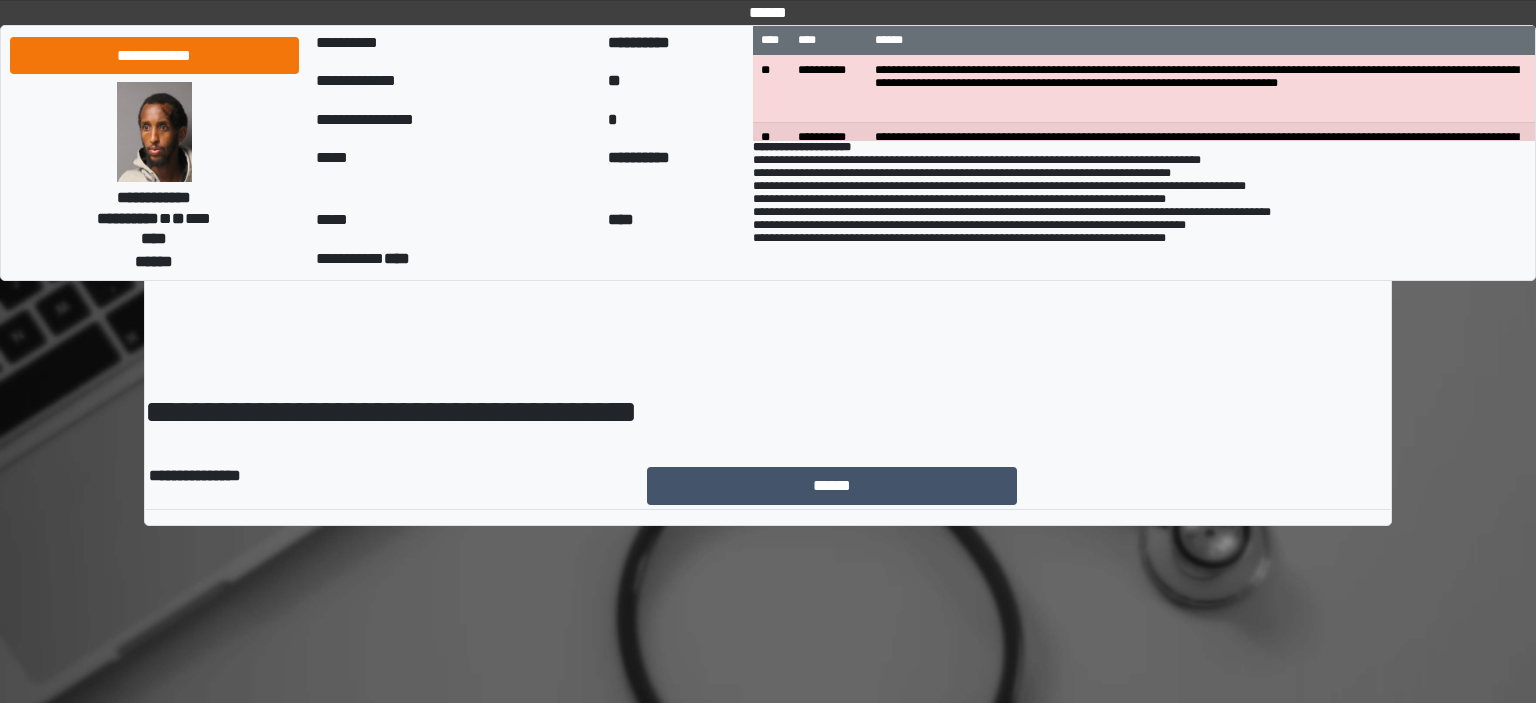 scroll, scrollTop: 0, scrollLeft: 0, axis: both 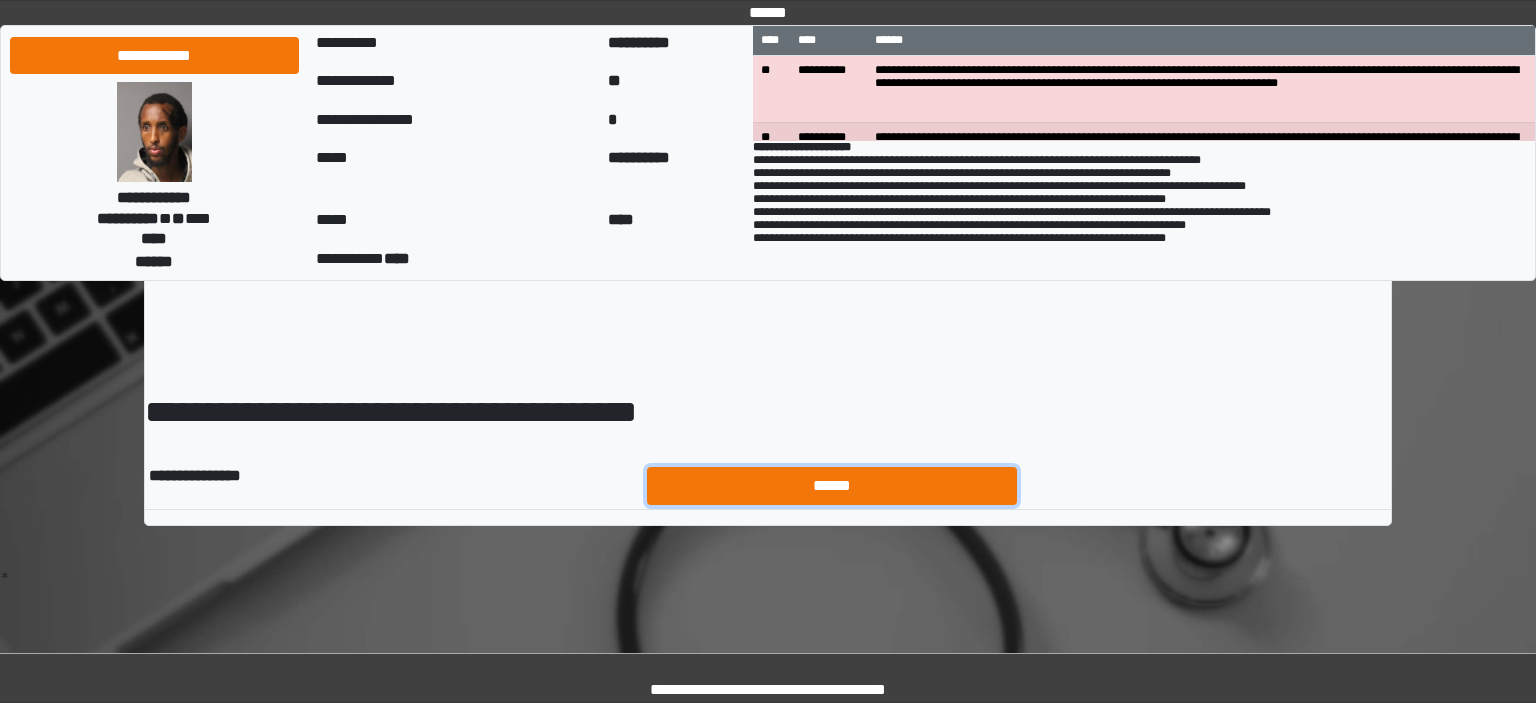 click on "******" at bounding box center [832, 486] 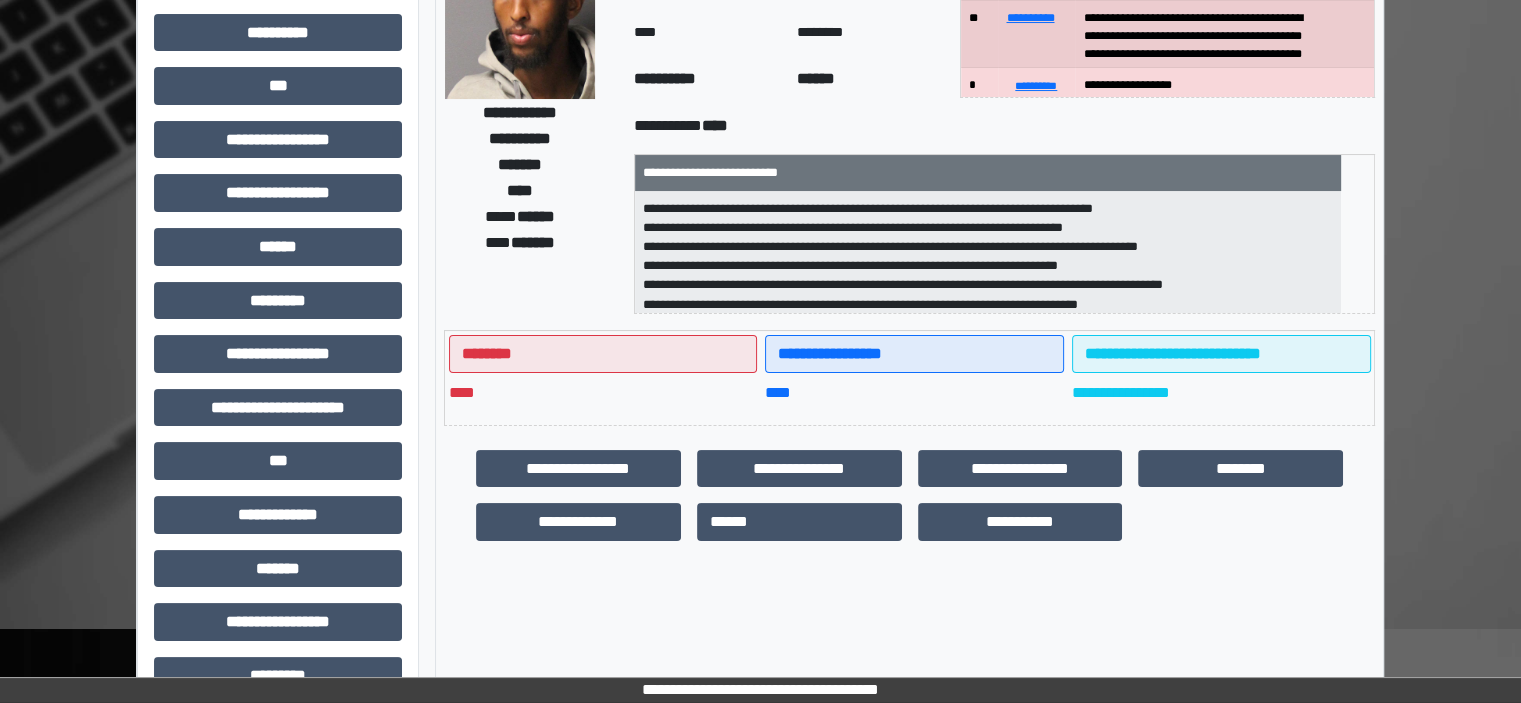 scroll, scrollTop: 463, scrollLeft: 0, axis: vertical 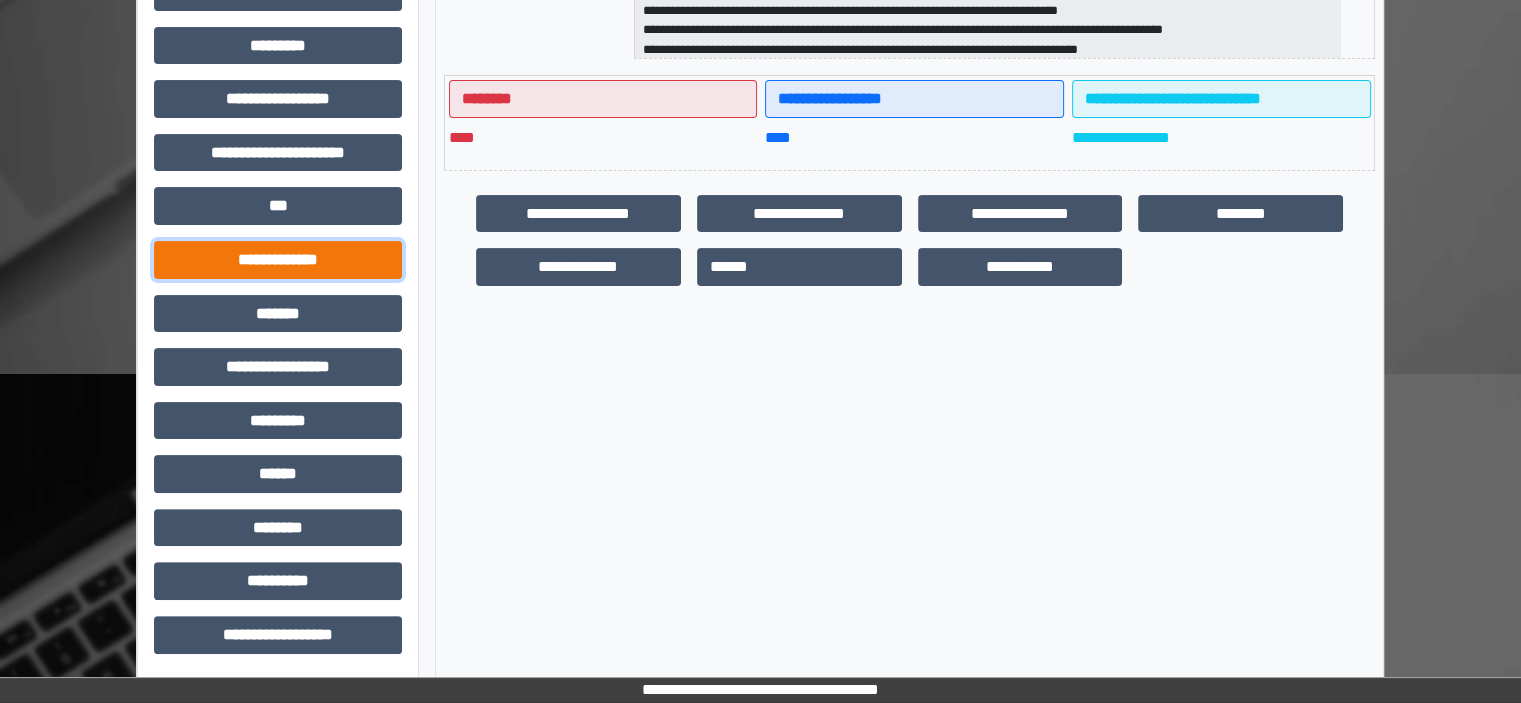 click on "**********" at bounding box center [278, 260] 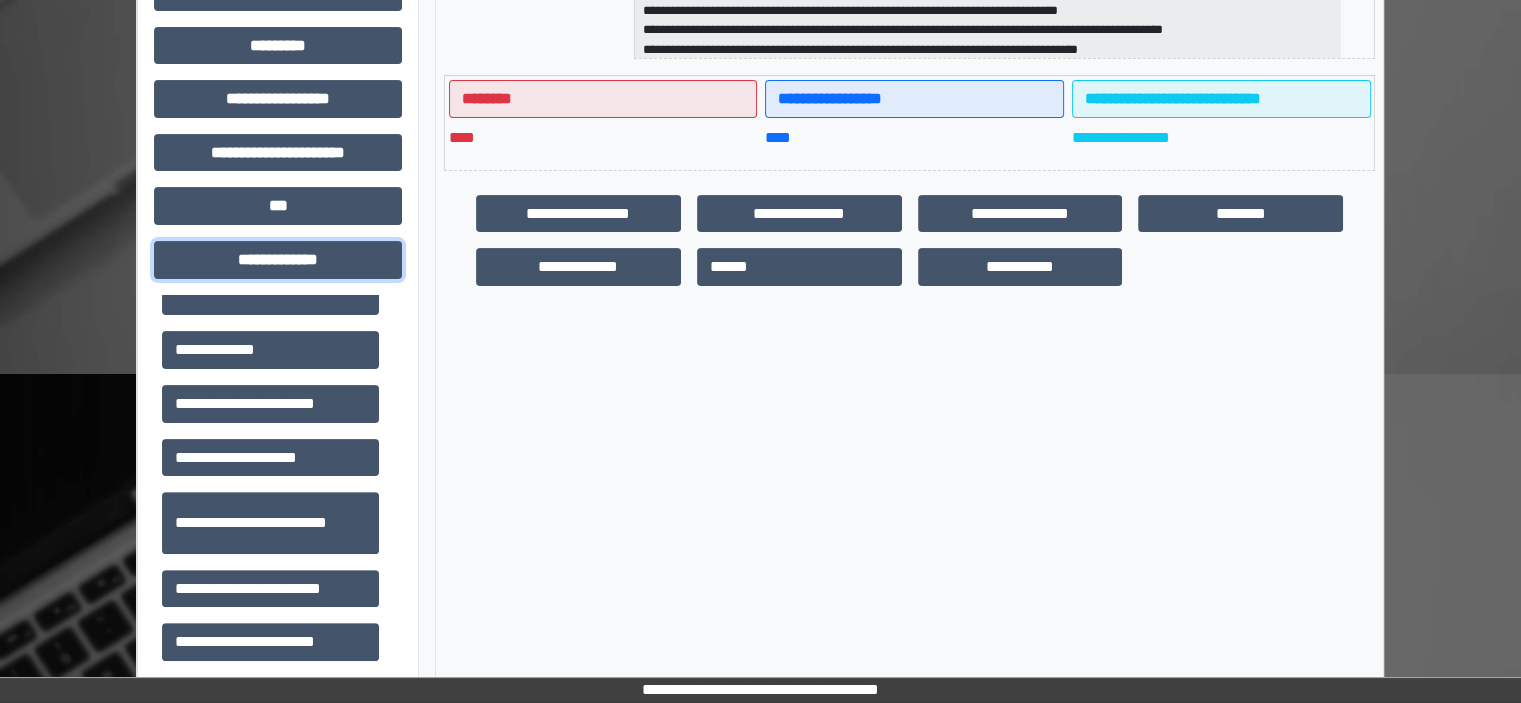 scroll, scrollTop: 600, scrollLeft: 0, axis: vertical 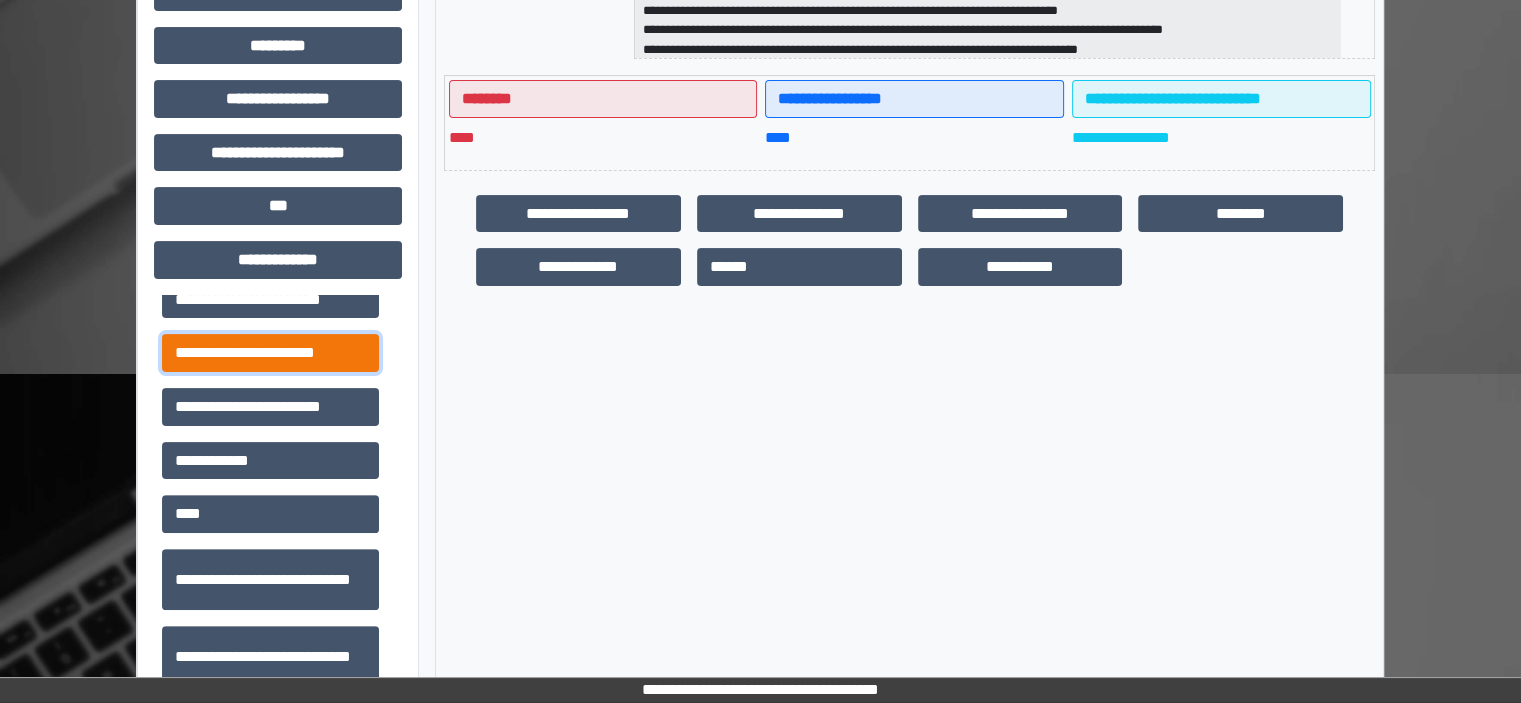 click on "**********" at bounding box center (270, 353) 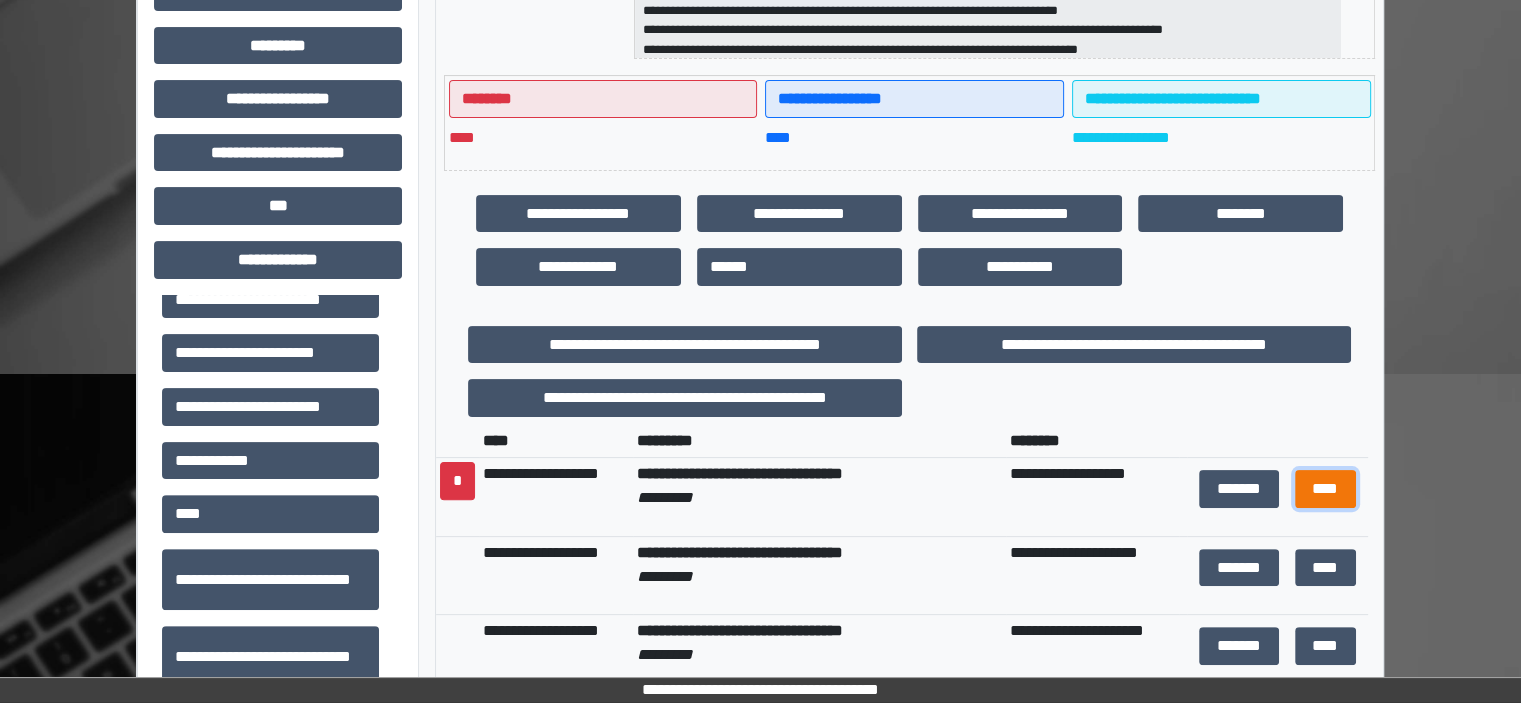 click on "****" at bounding box center (1325, 489) 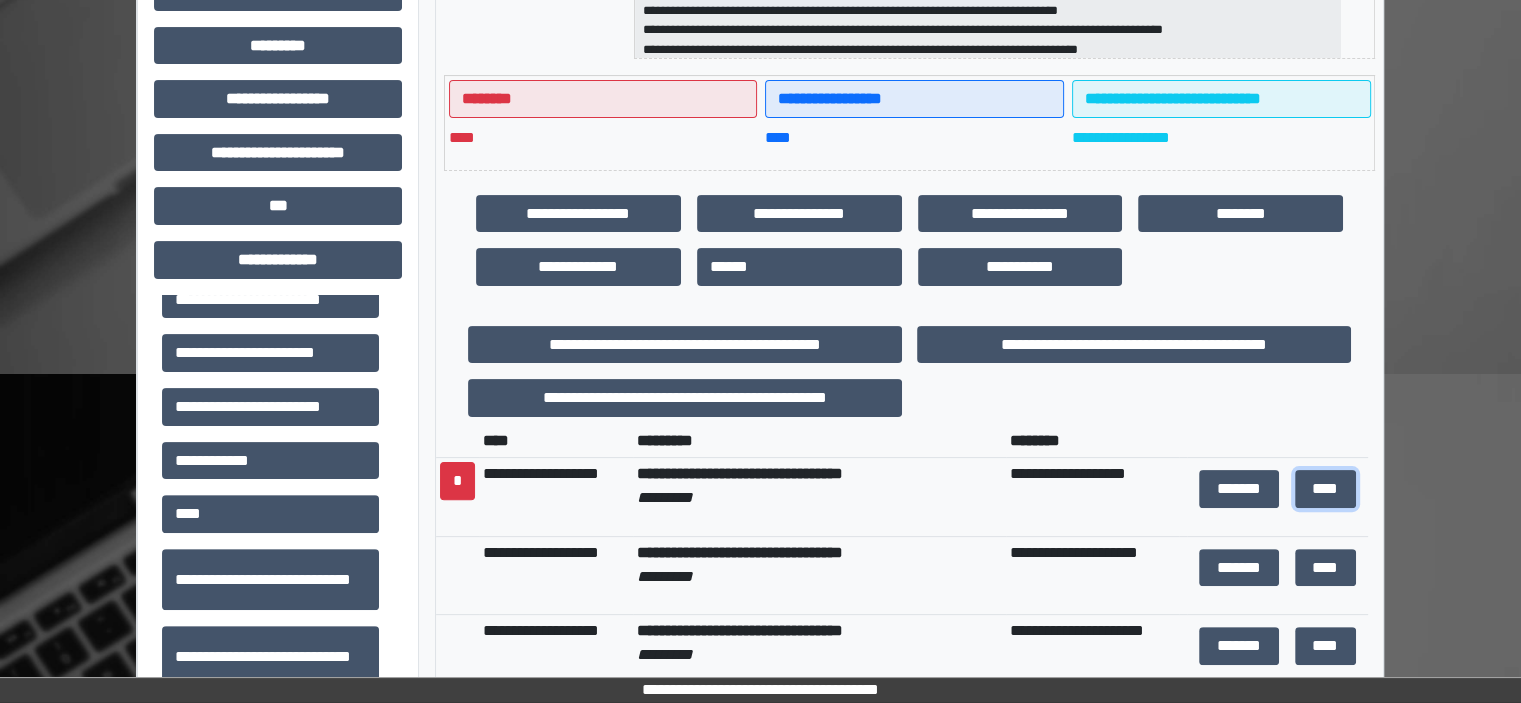 scroll, scrollTop: 0, scrollLeft: 0, axis: both 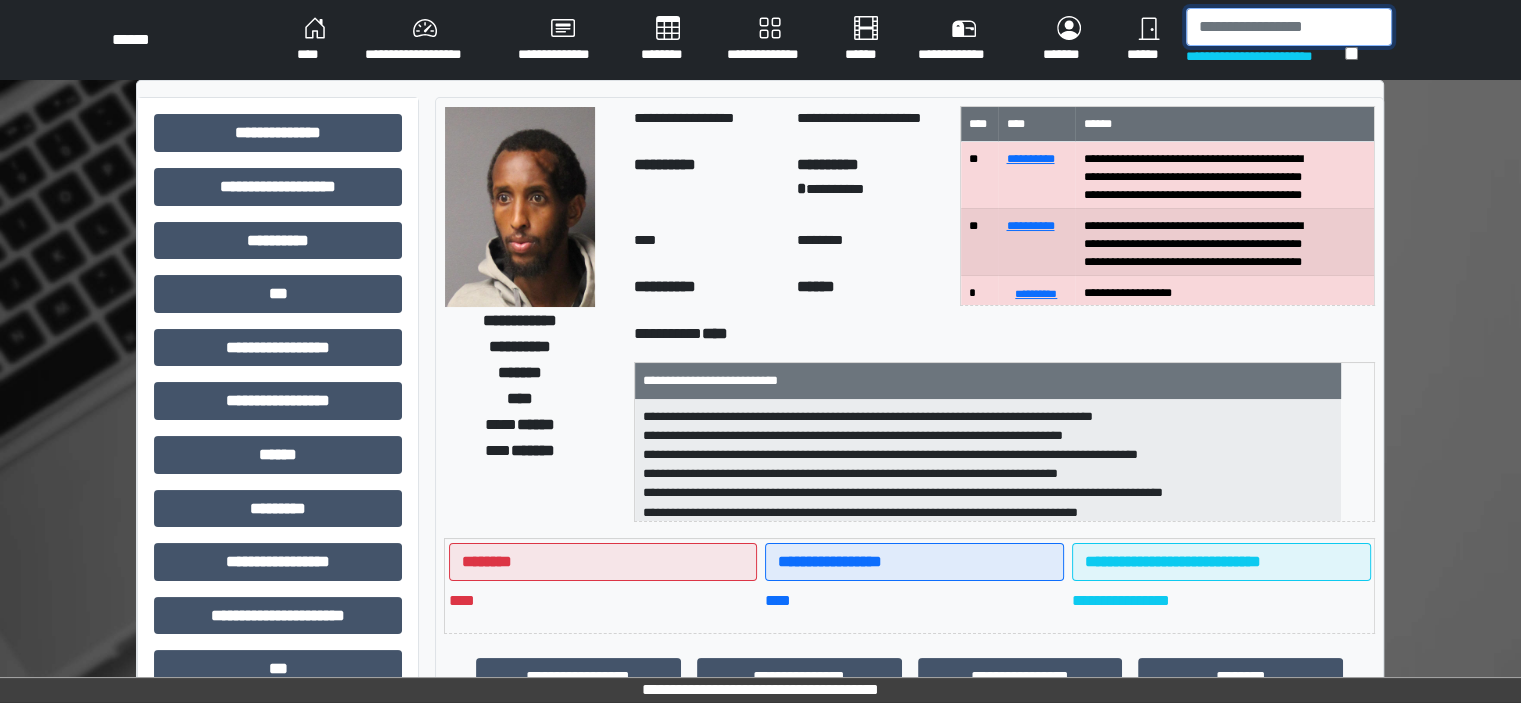 click at bounding box center (1289, 27) 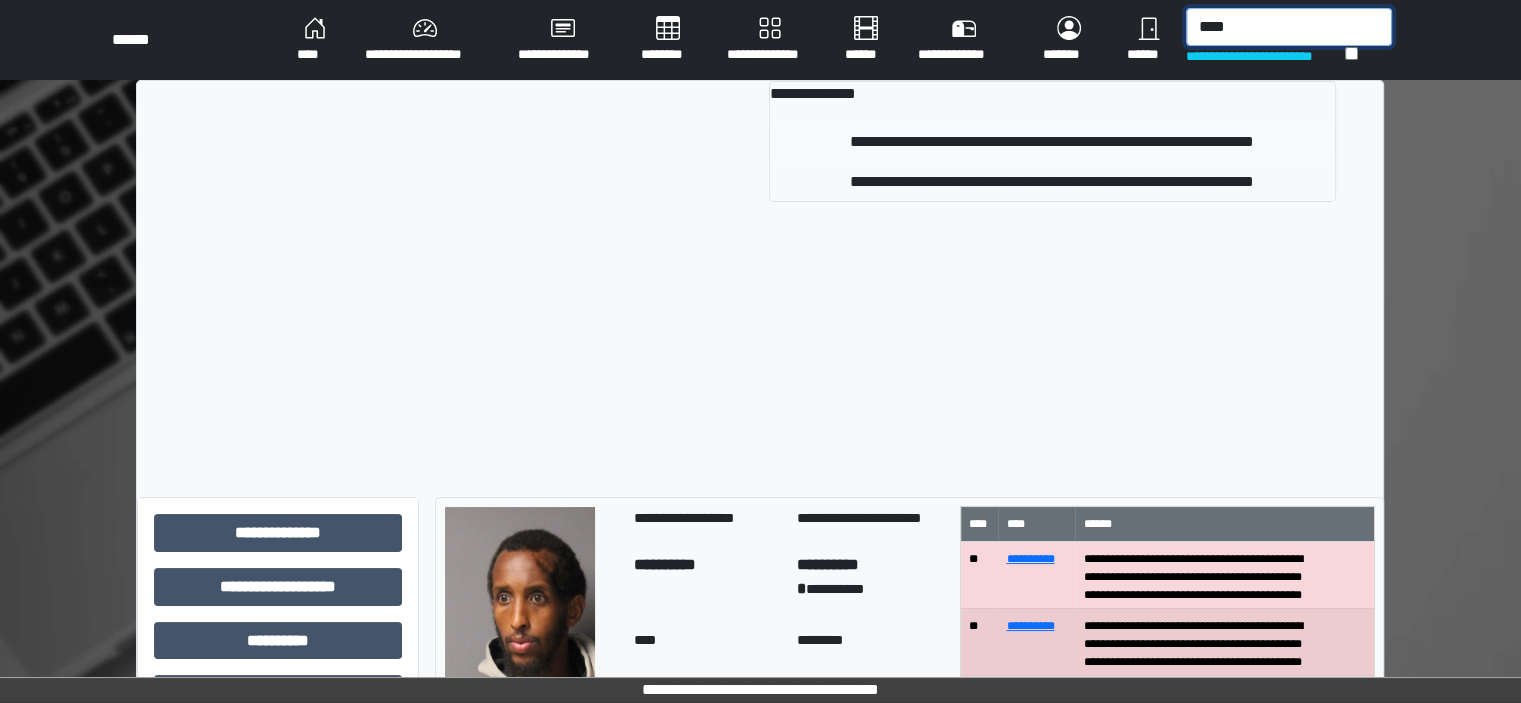 type on "****" 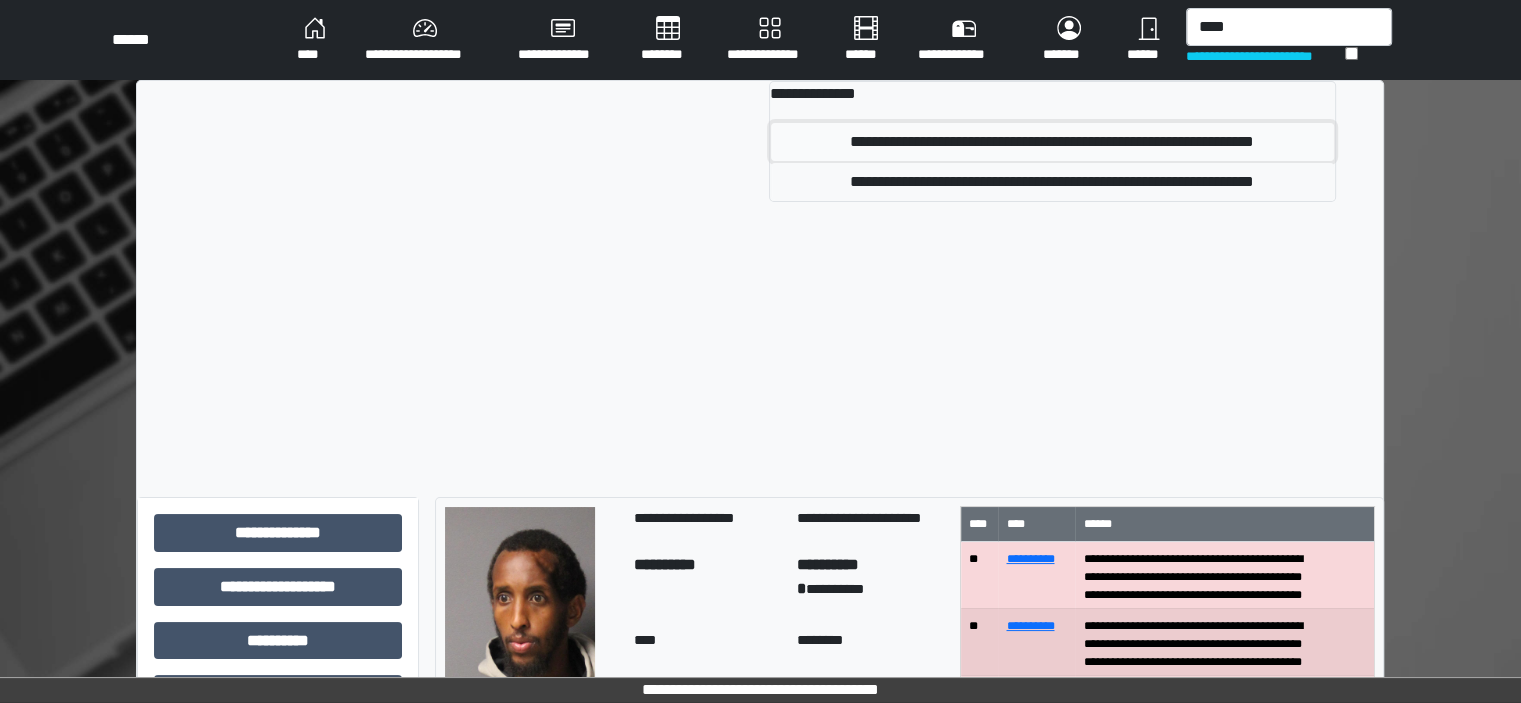 click on "**********" at bounding box center [1052, 142] 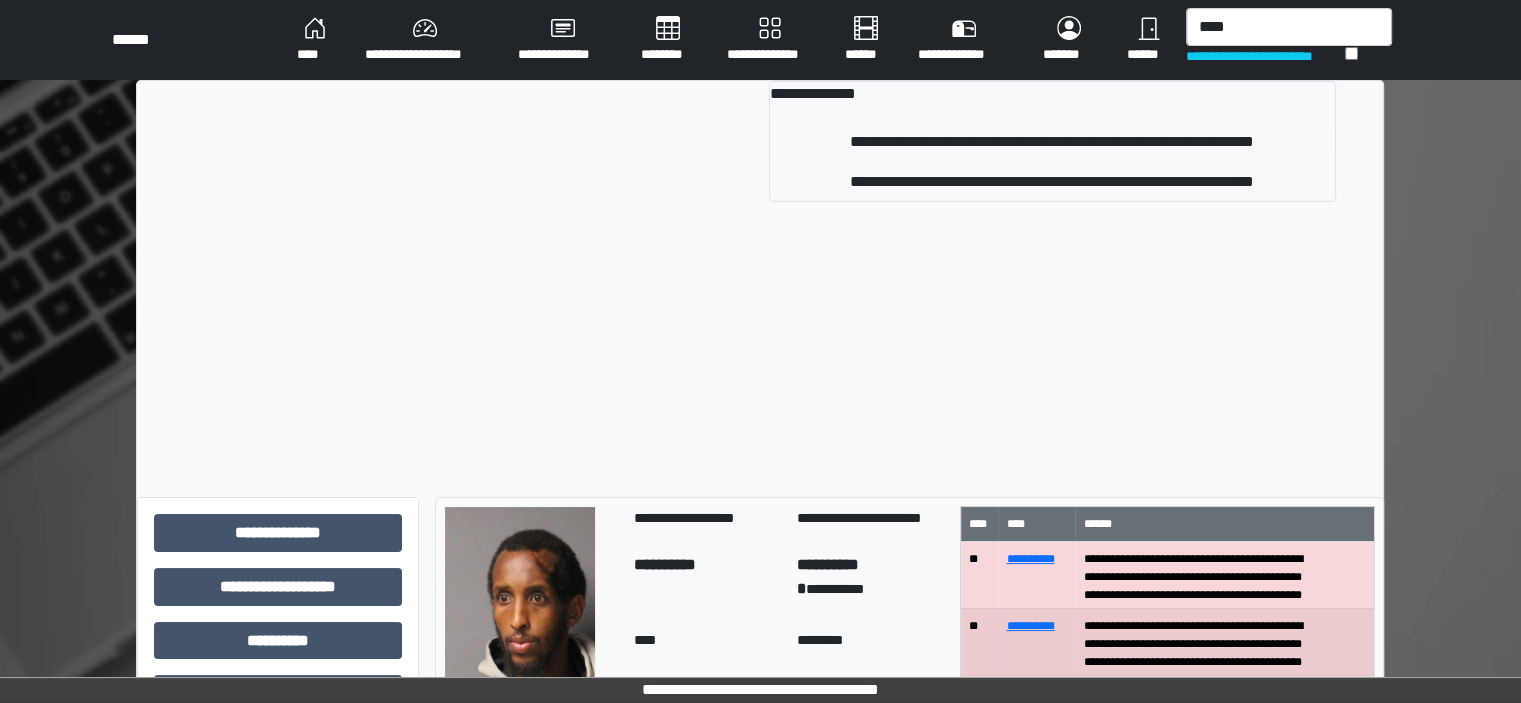 type 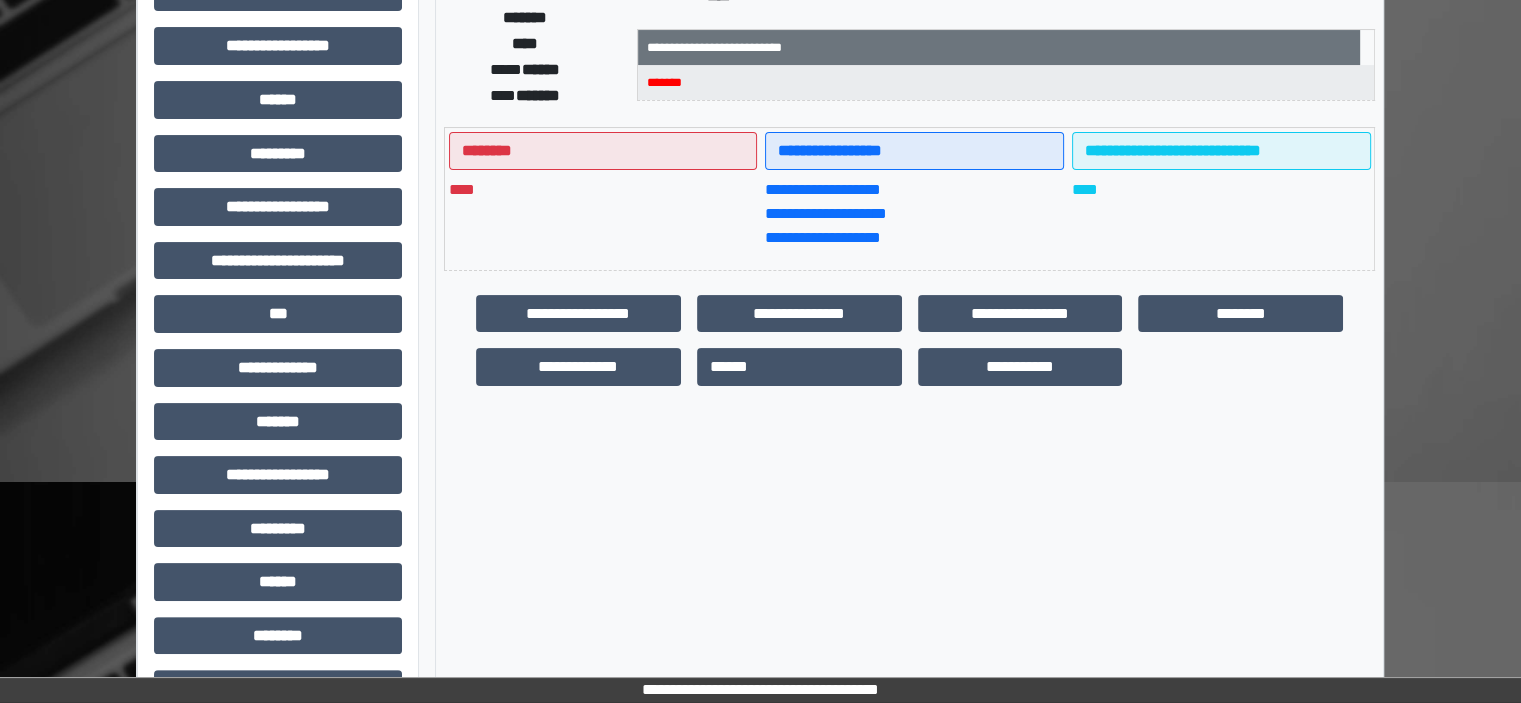 scroll, scrollTop: 463, scrollLeft: 0, axis: vertical 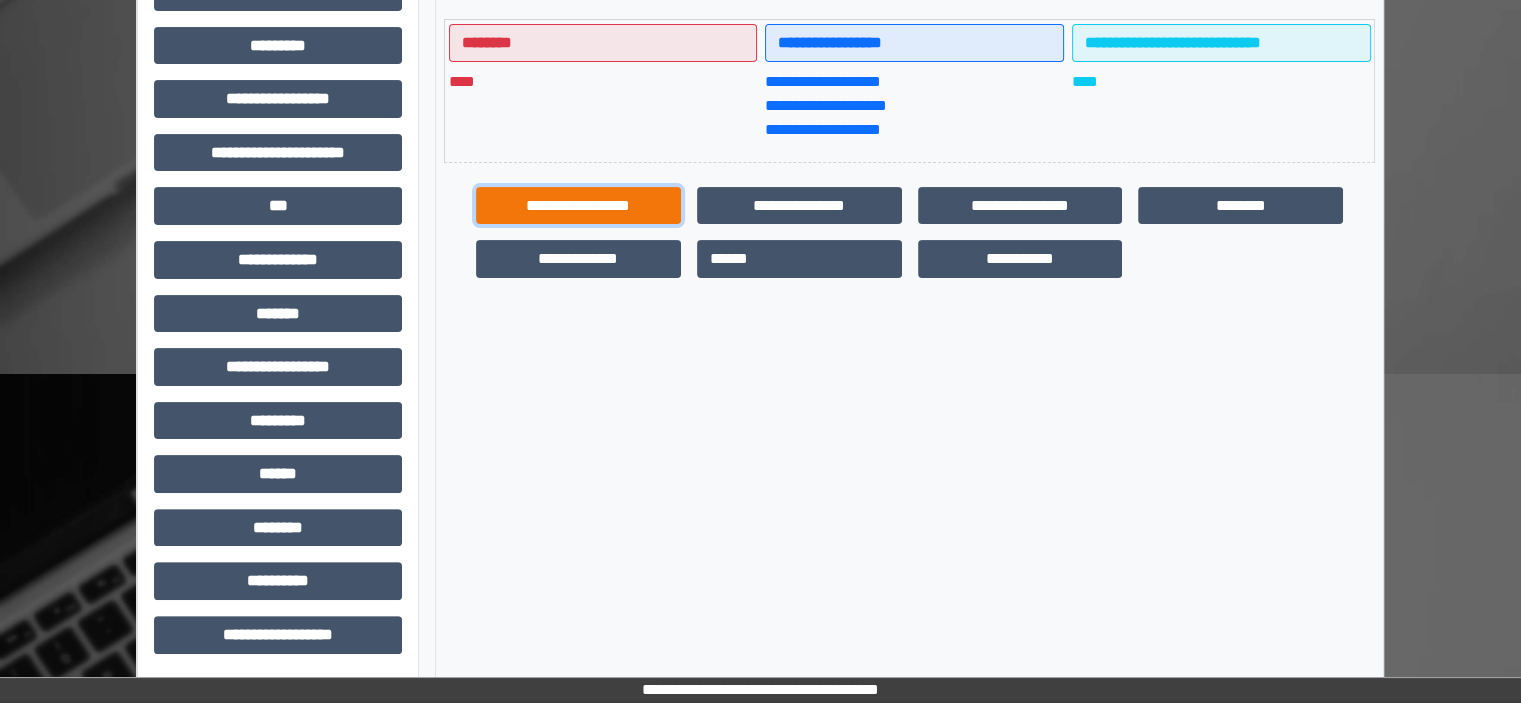 click on "**********" at bounding box center [578, 206] 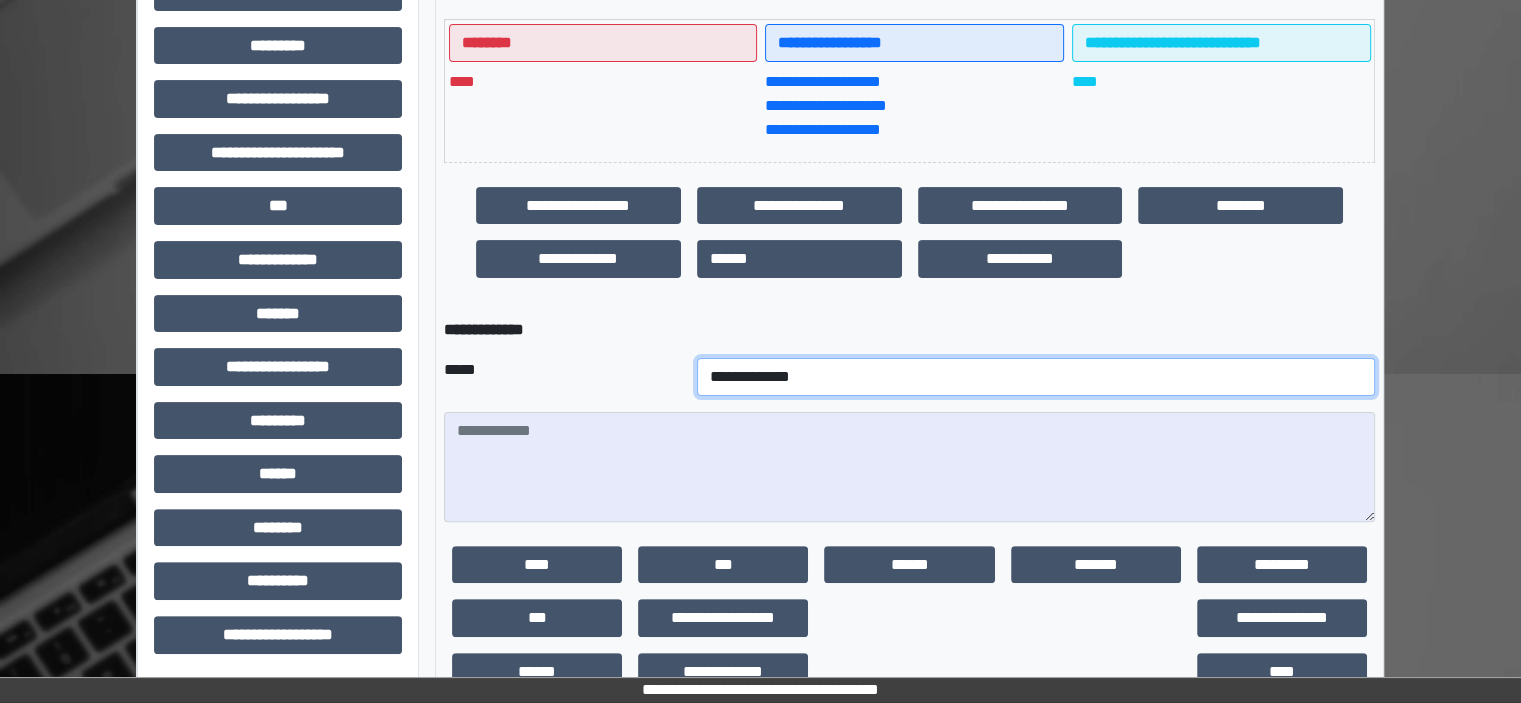 click on "**********" at bounding box center [1036, 377] 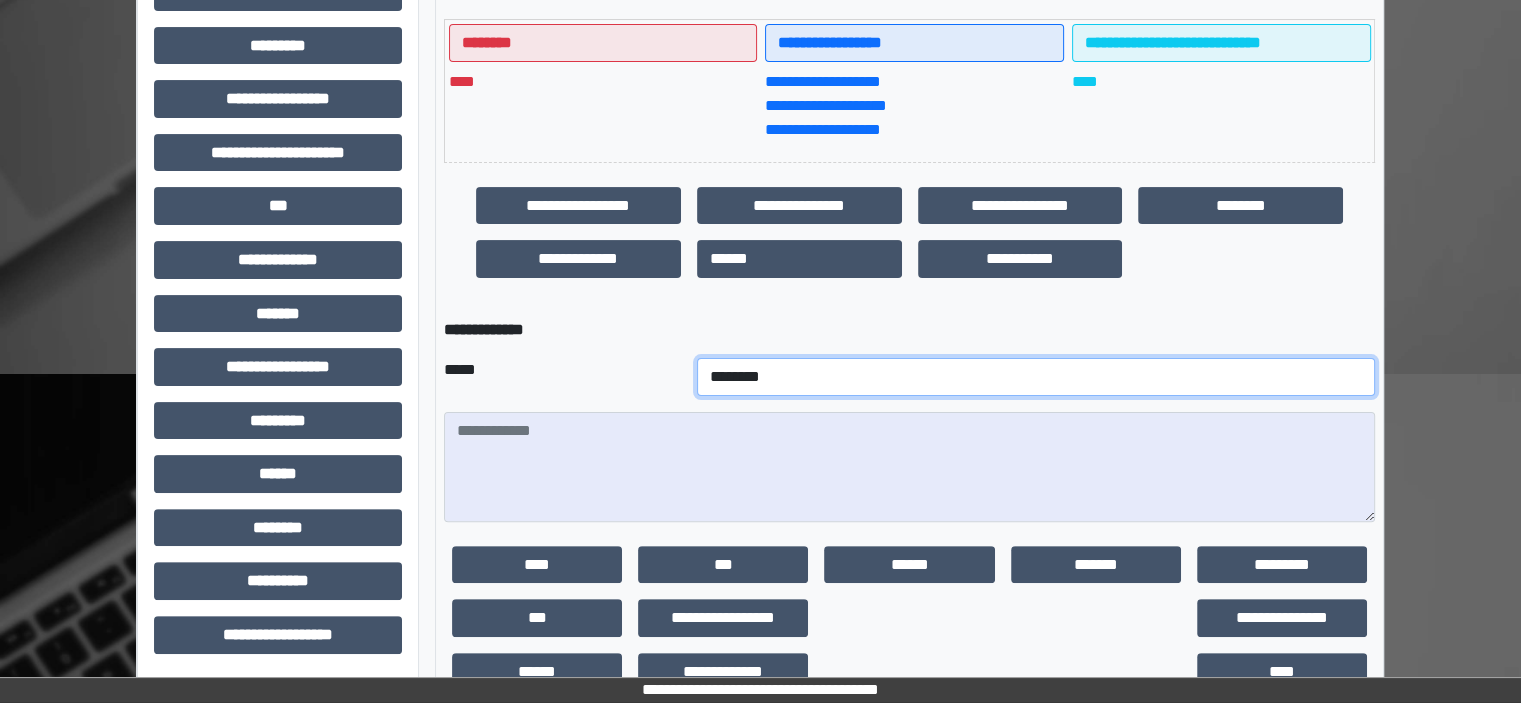 click on "**********" at bounding box center [1036, 377] 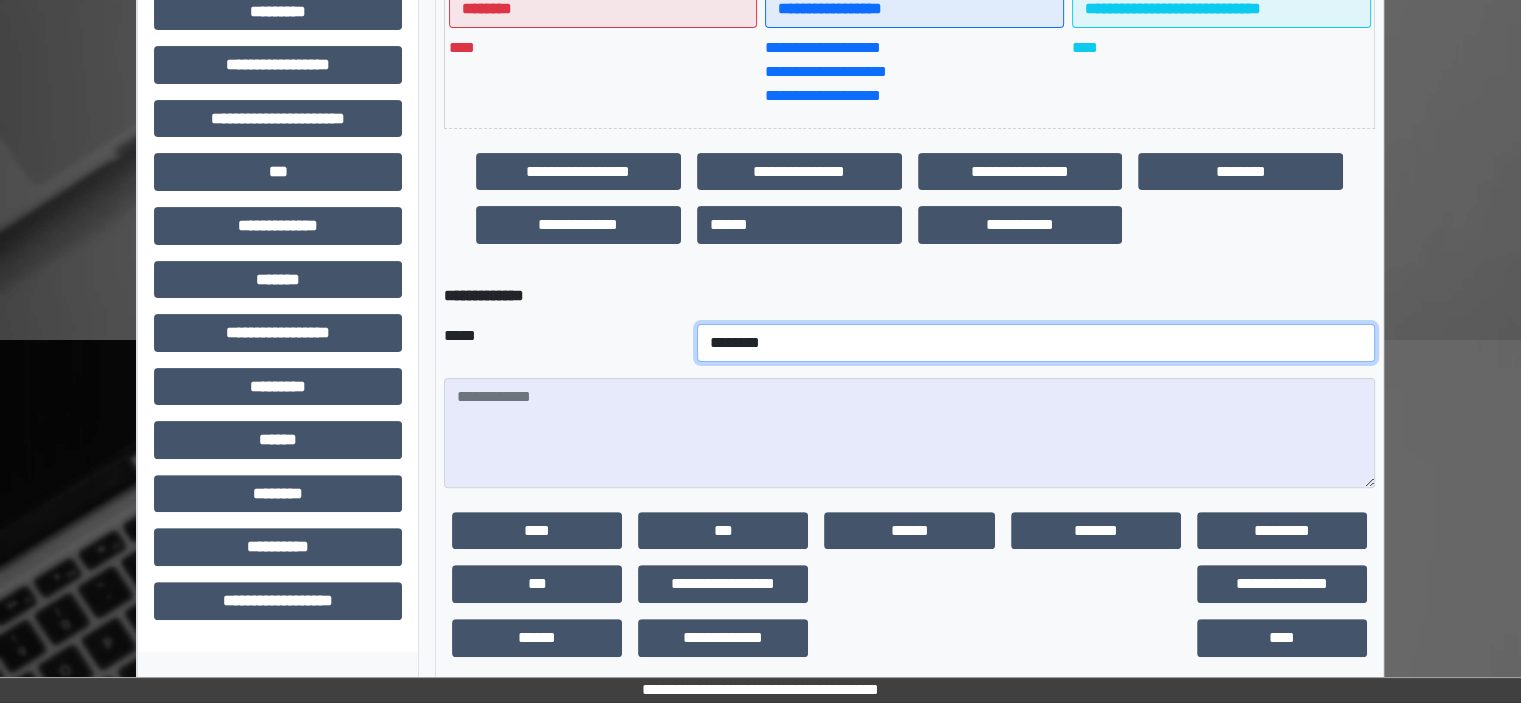 scroll, scrollTop: 515, scrollLeft: 0, axis: vertical 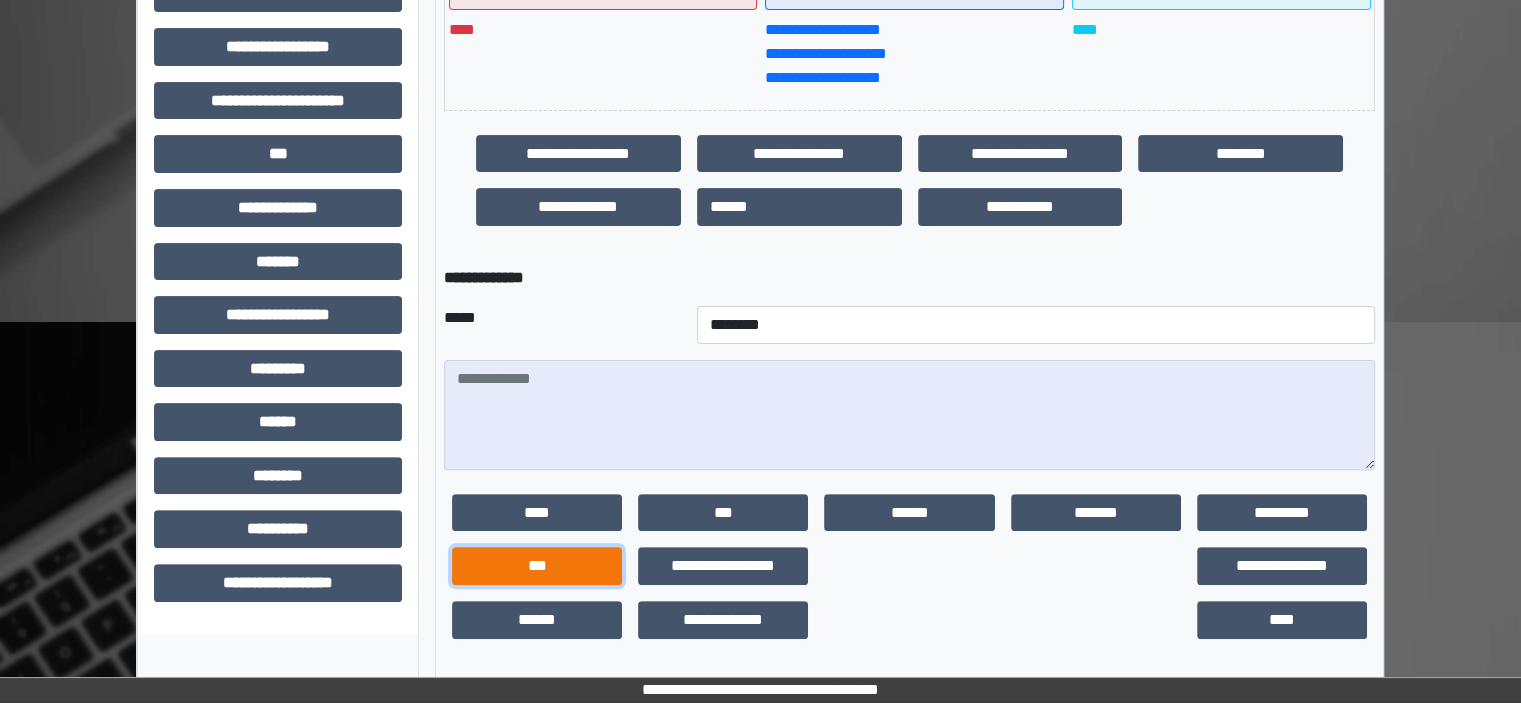 click on "***" at bounding box center [537, 566] 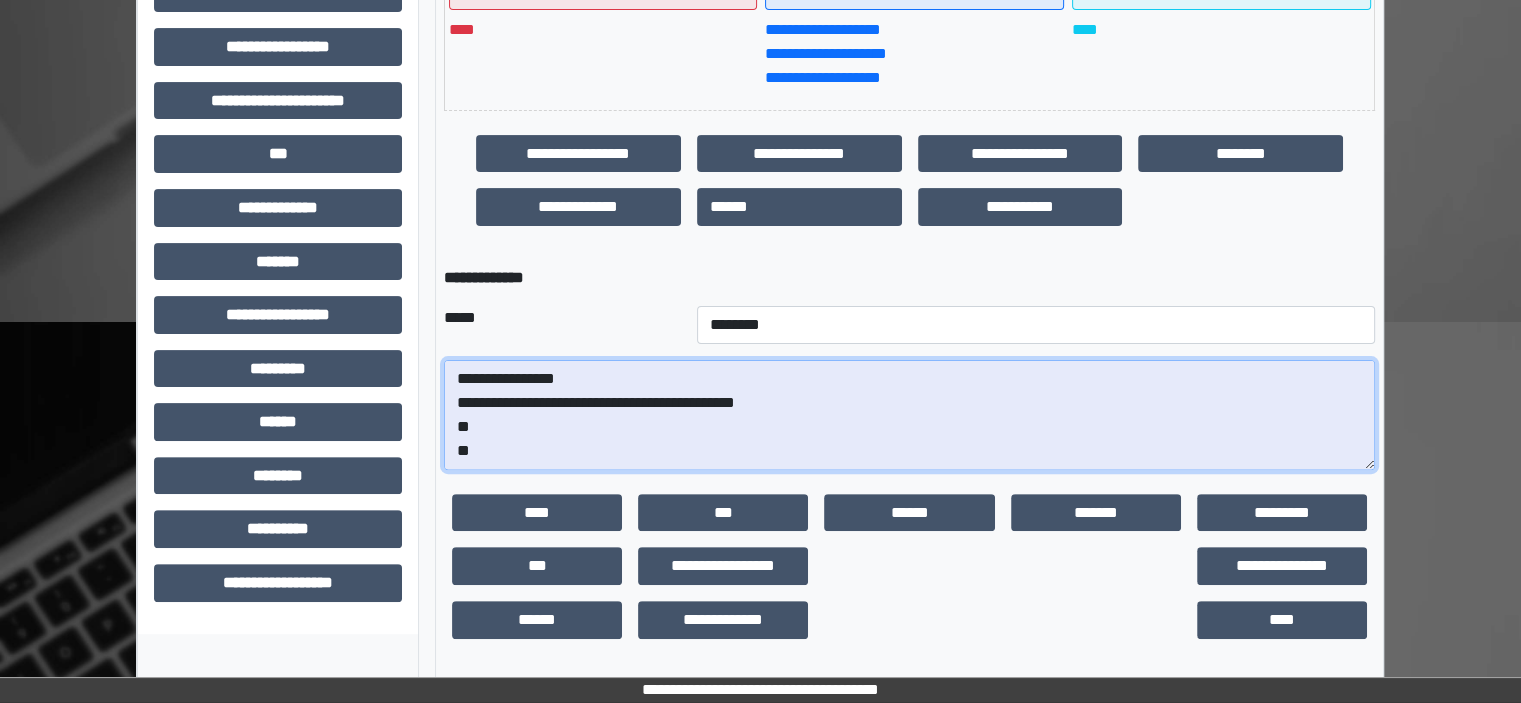 click on "**********" at bounding box center [909, 415] 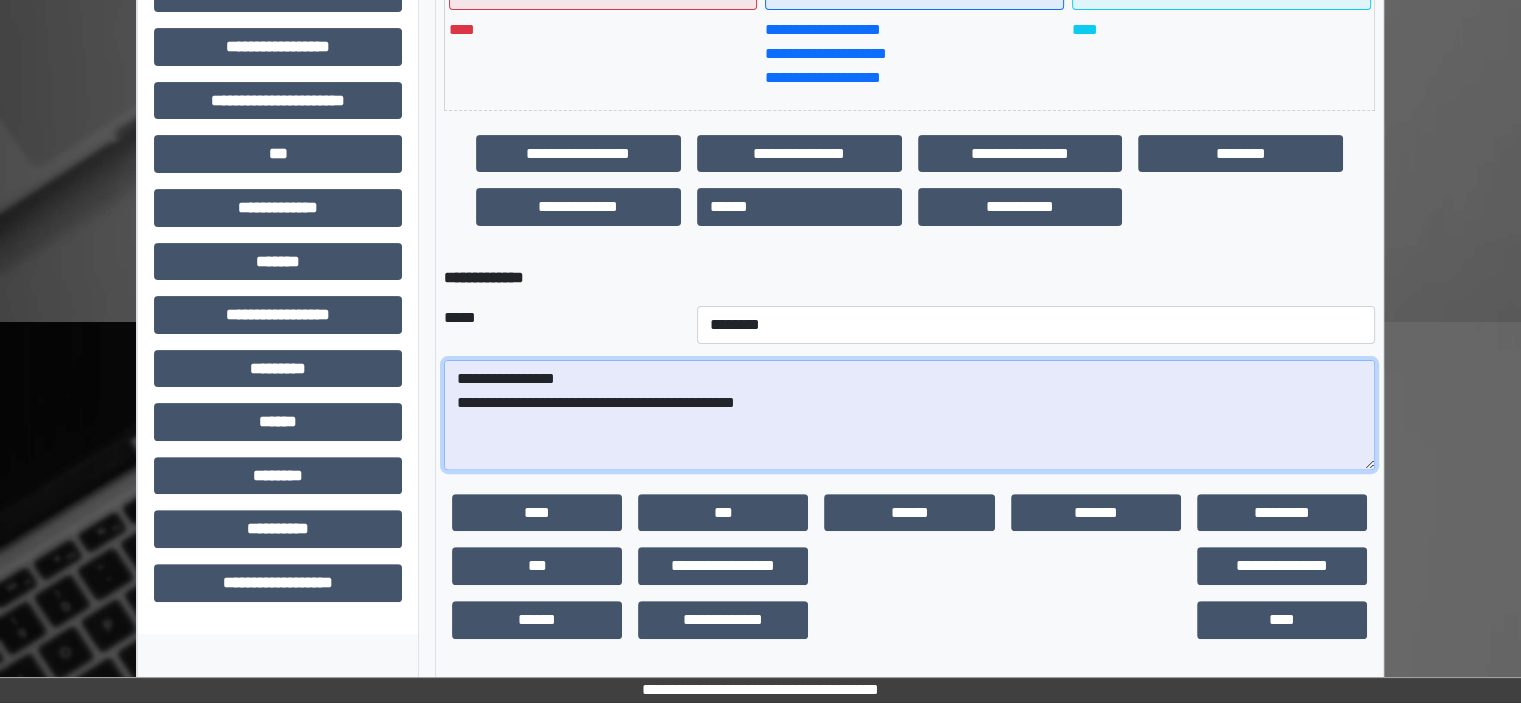 paste on "**********" 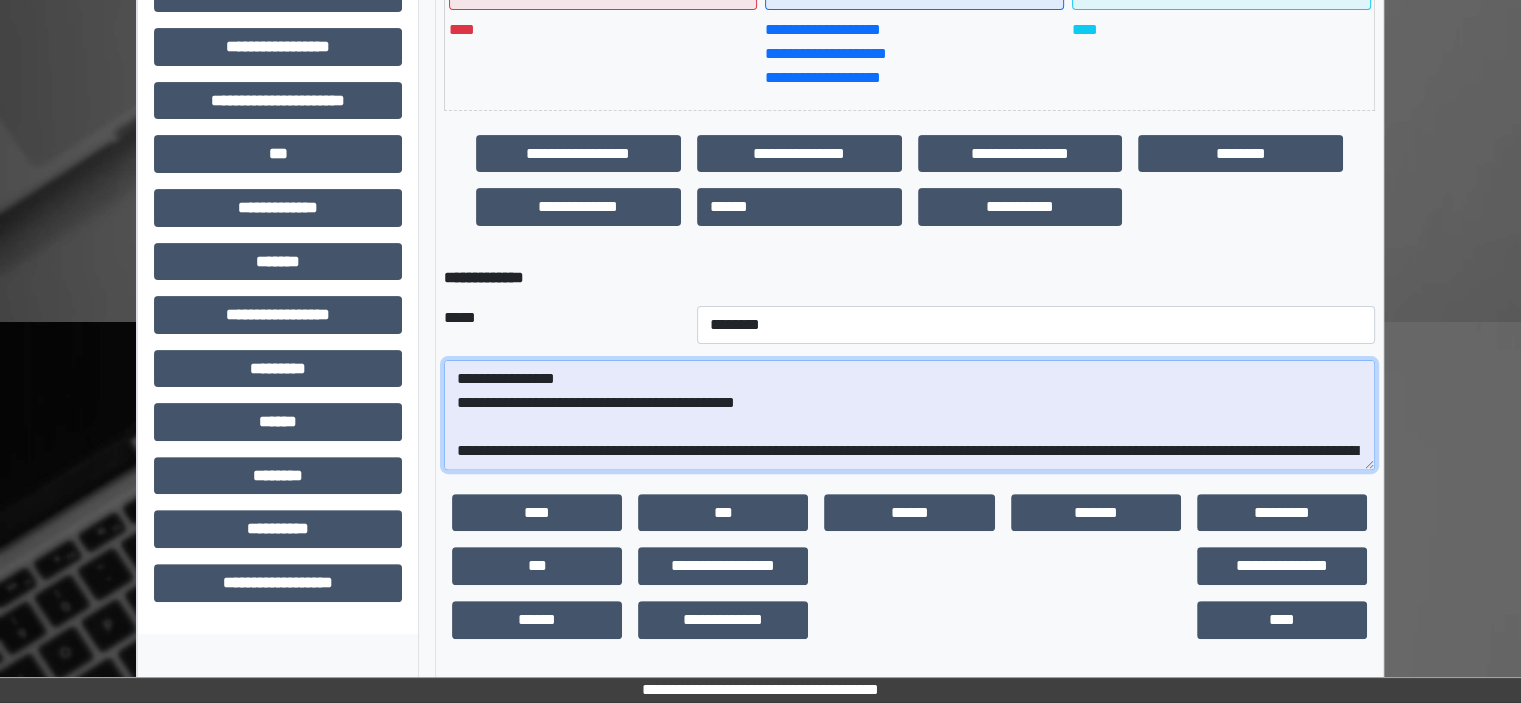scroll, scrollTop: 304, scrollLeft: 0, axis: vertical 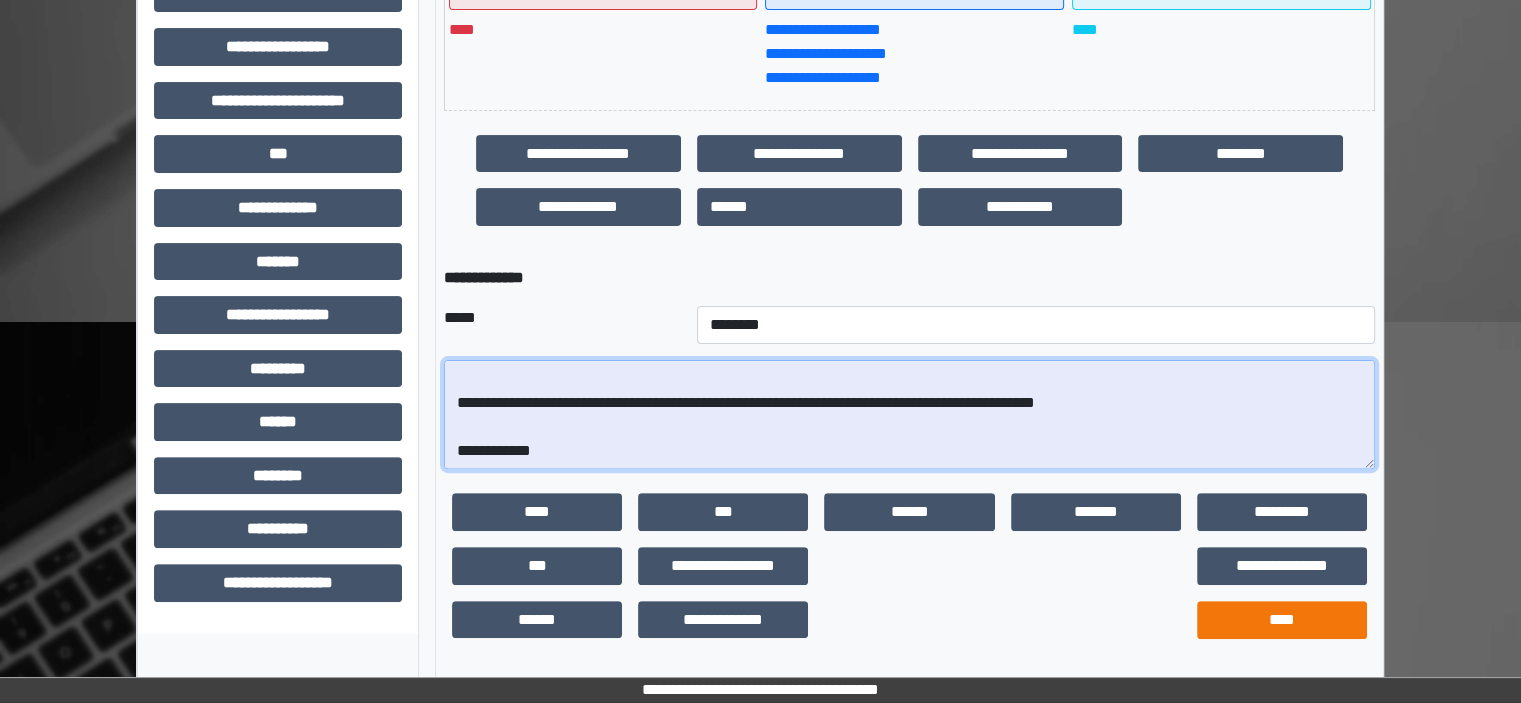 type on "**********" 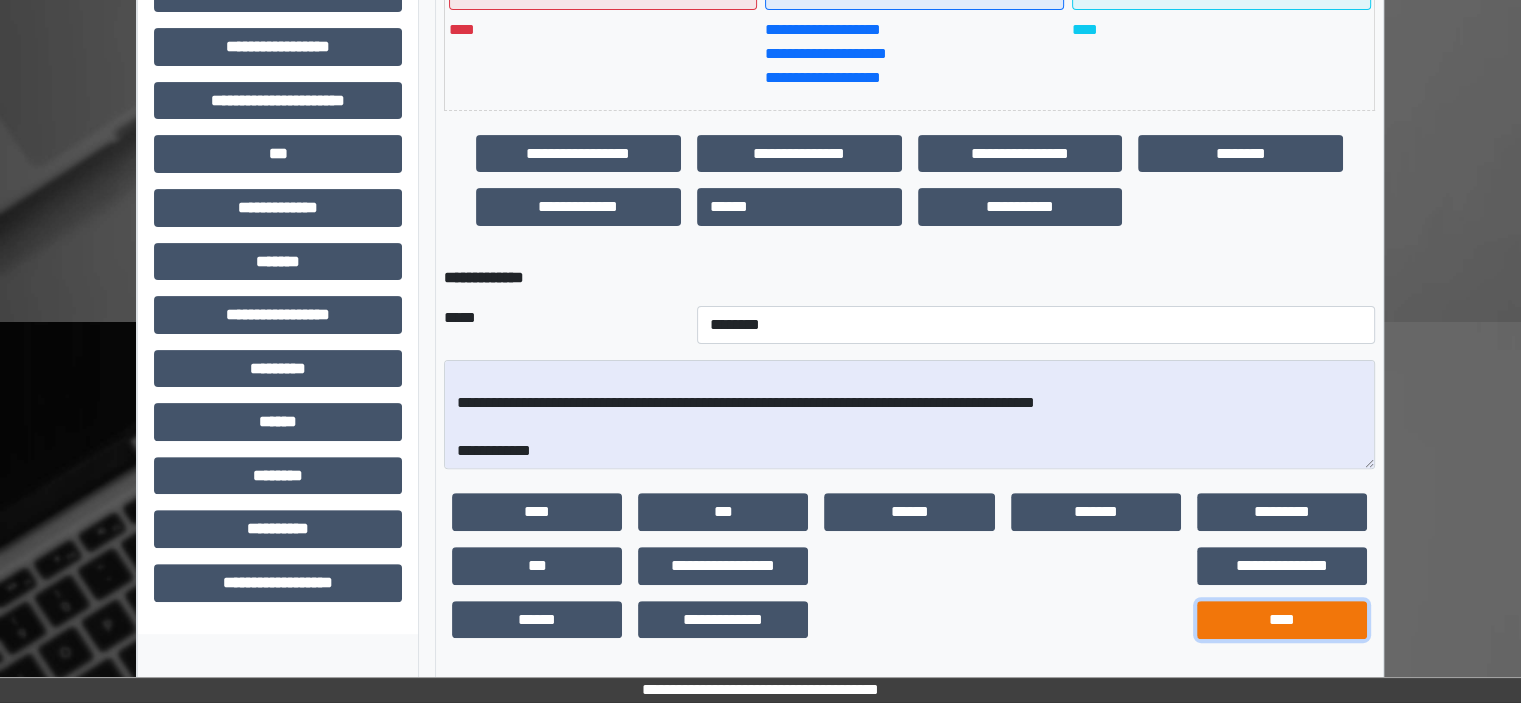 click on "****" at bounding box center [1282, 620] 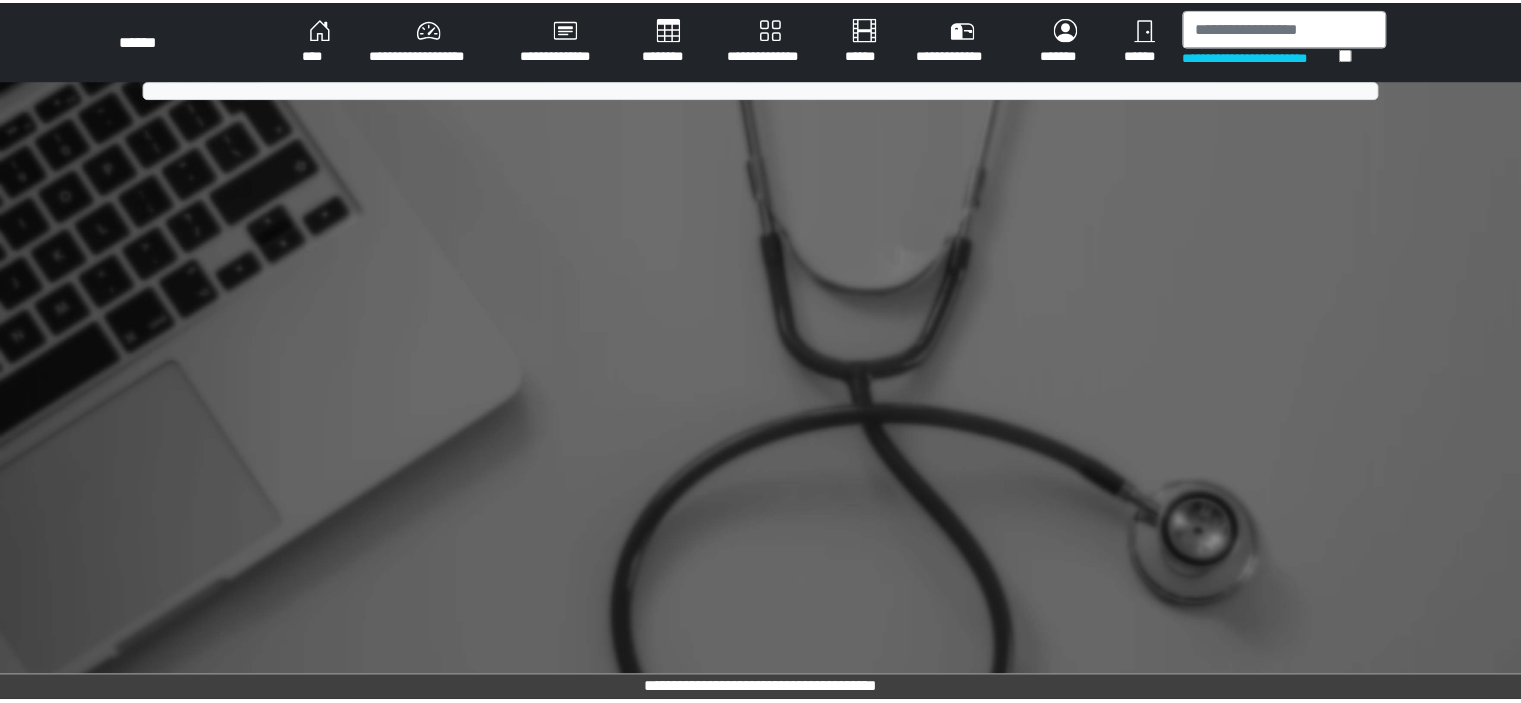 scroll, scrollTop: 0, scrollLeft: 0, axis: both 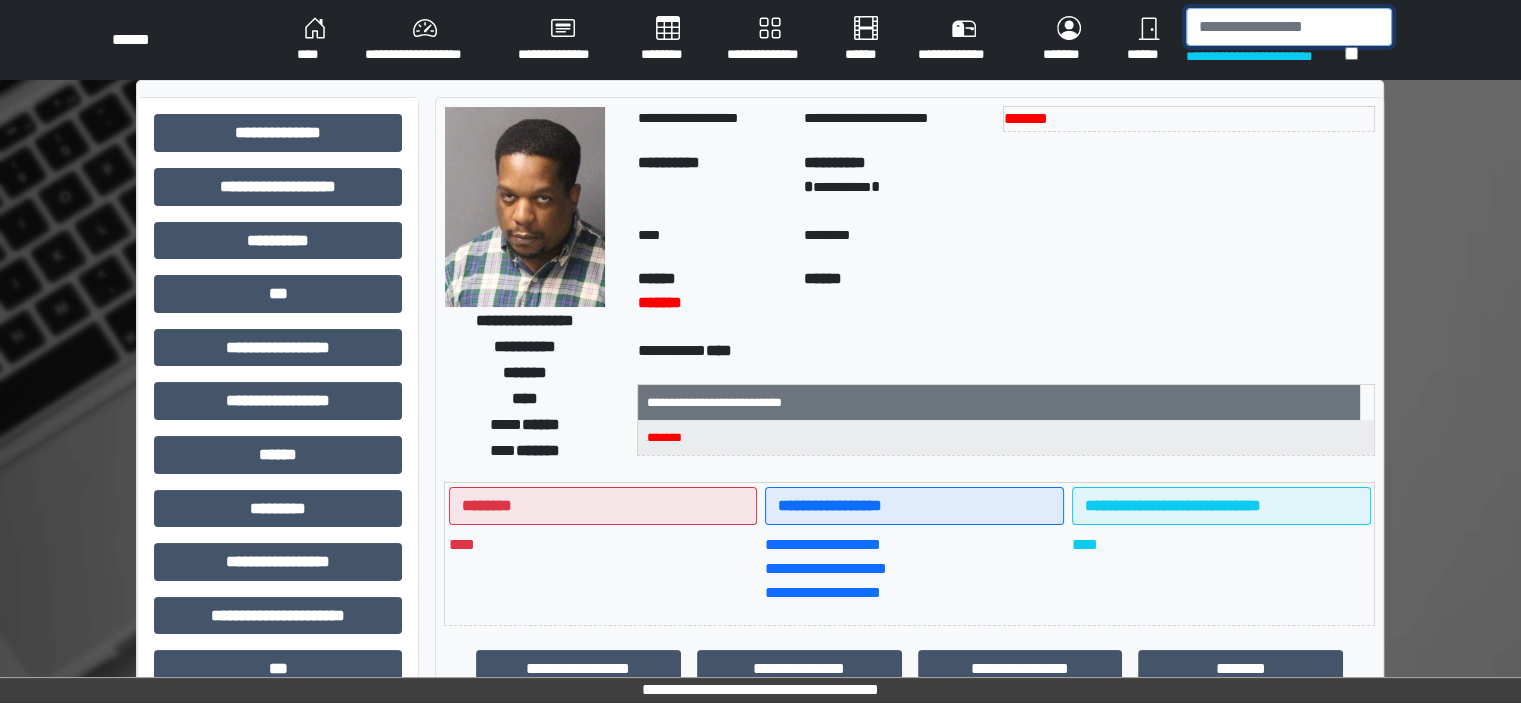 click at bounding box center (1289, 27) 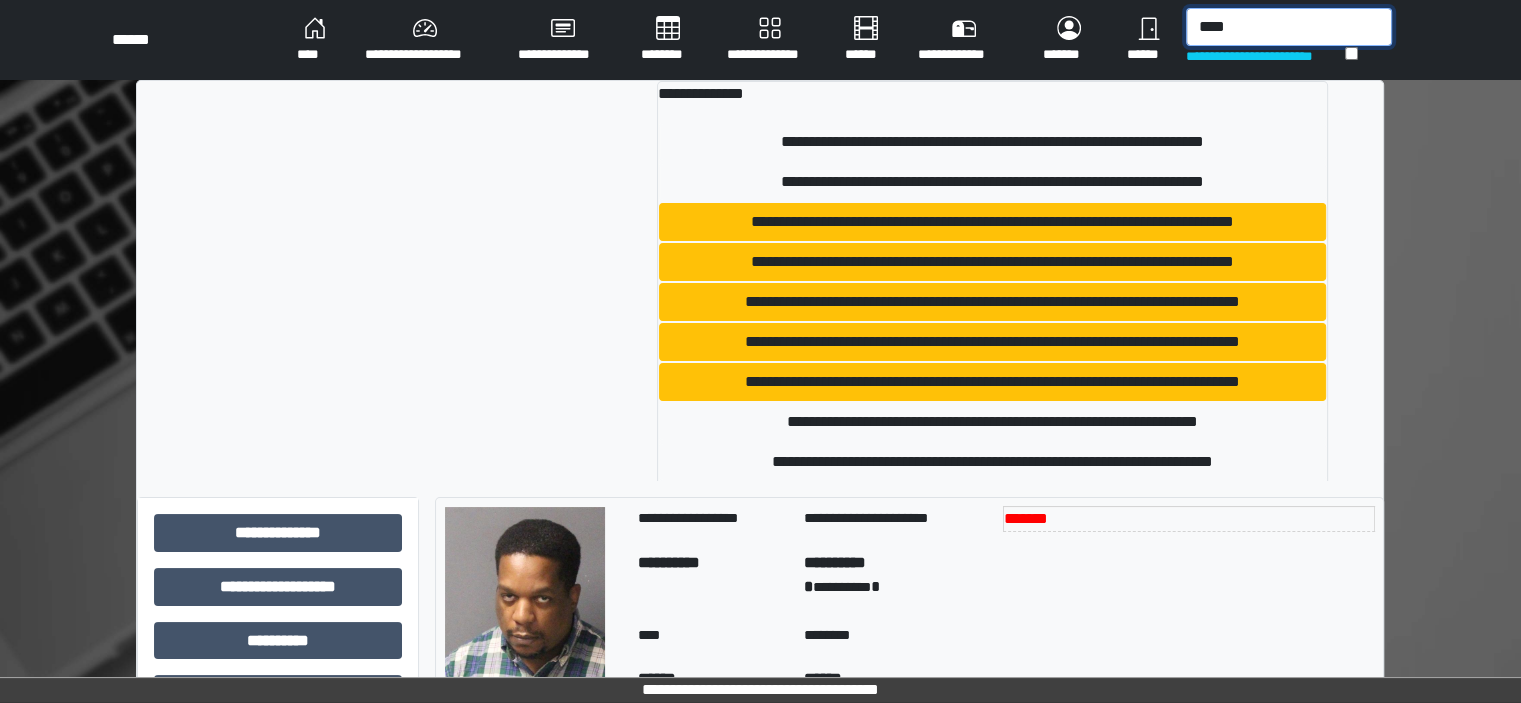 drag, startPoint x: 1258, startPoint y: 31, endPoint x: 1093, endPoint y: 23, distance: 165.19383 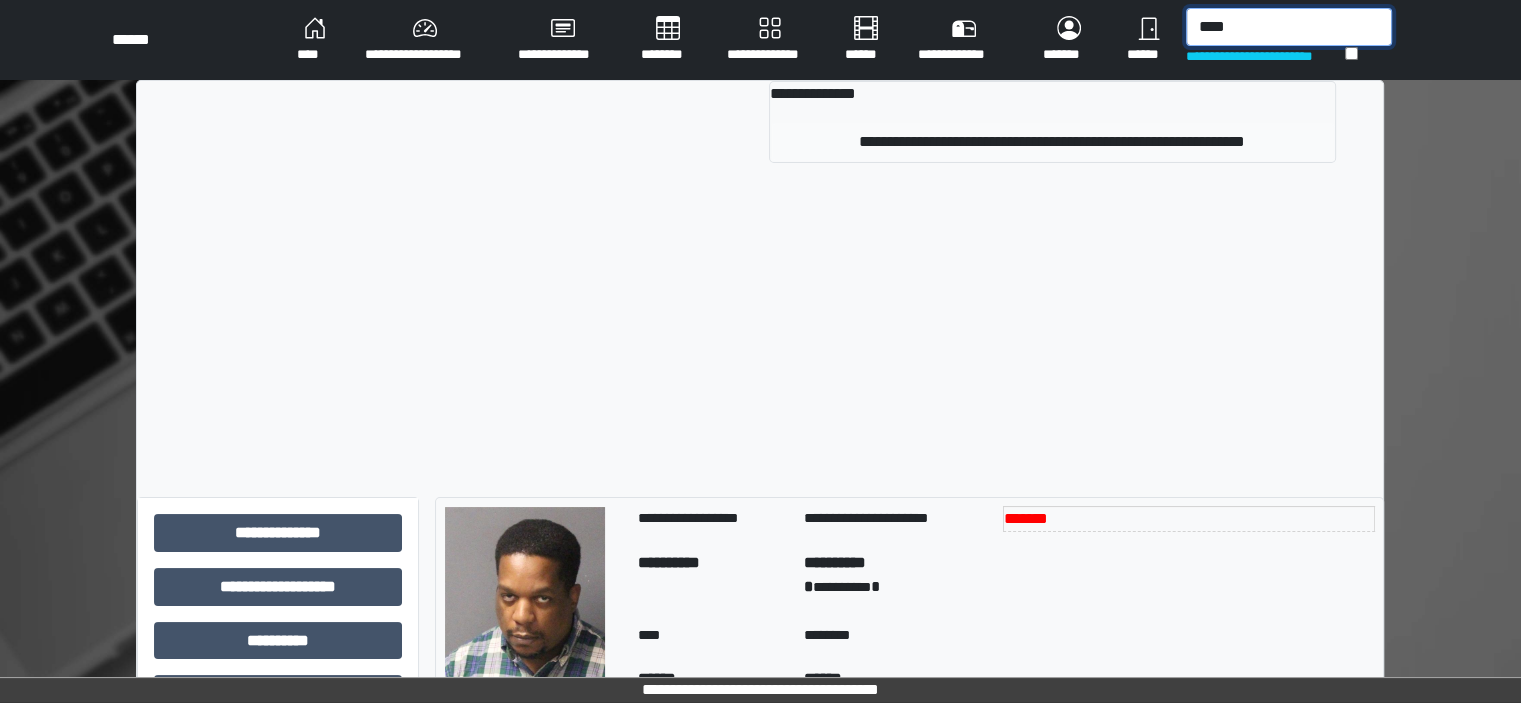 type on "****" 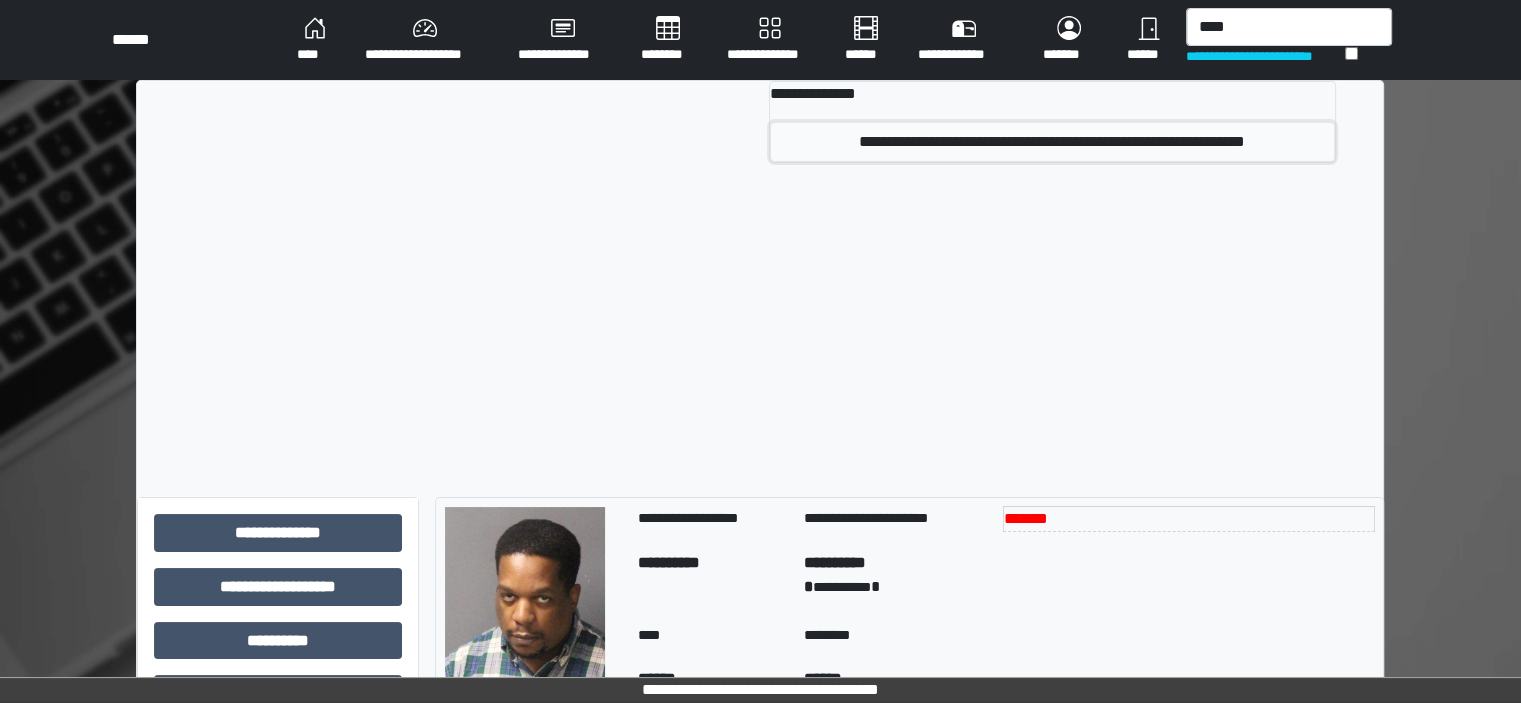 click on "**********" at bounding box center (1052, 142) 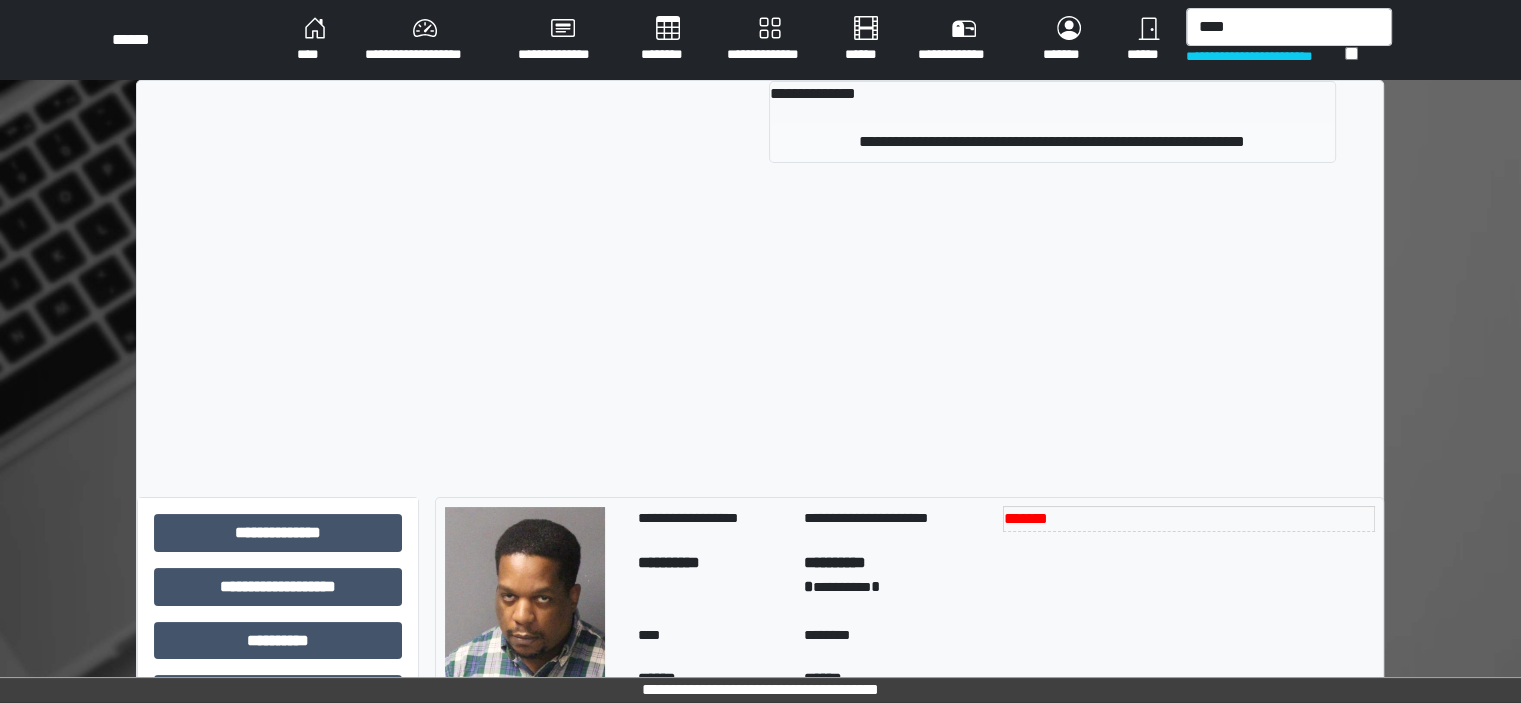 type 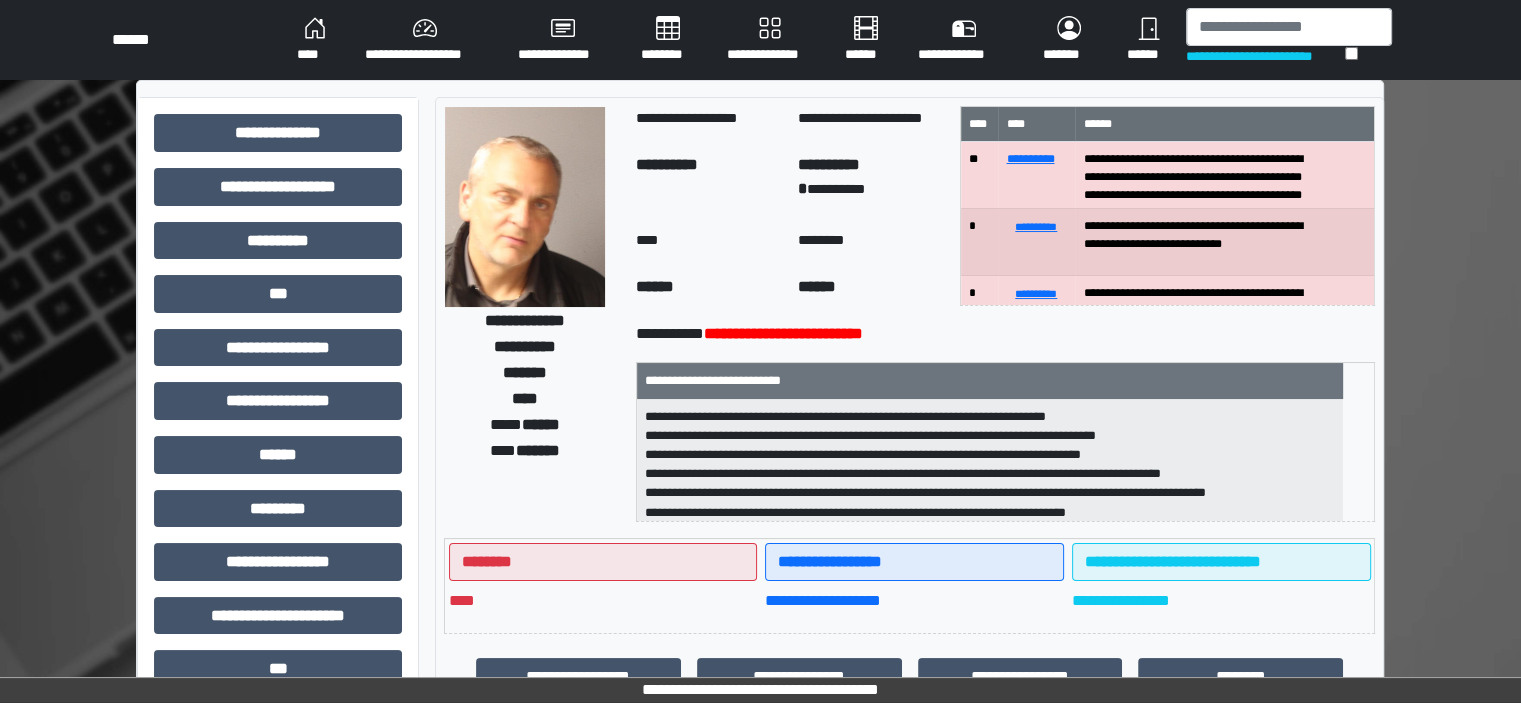 scroll, scrollTop: 463, scrollLeft: 0, axis: vertical 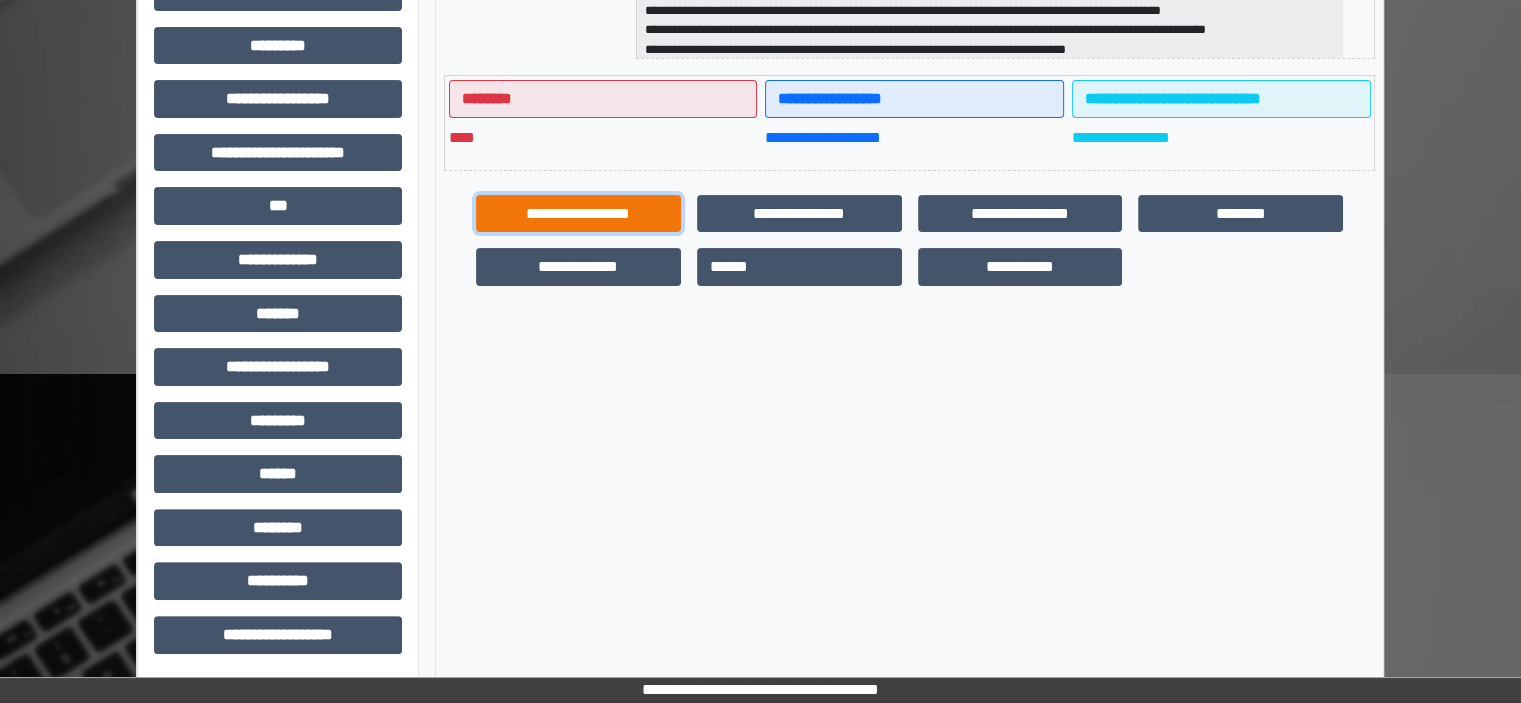 click on "**********" at bounding box center (578, 214) 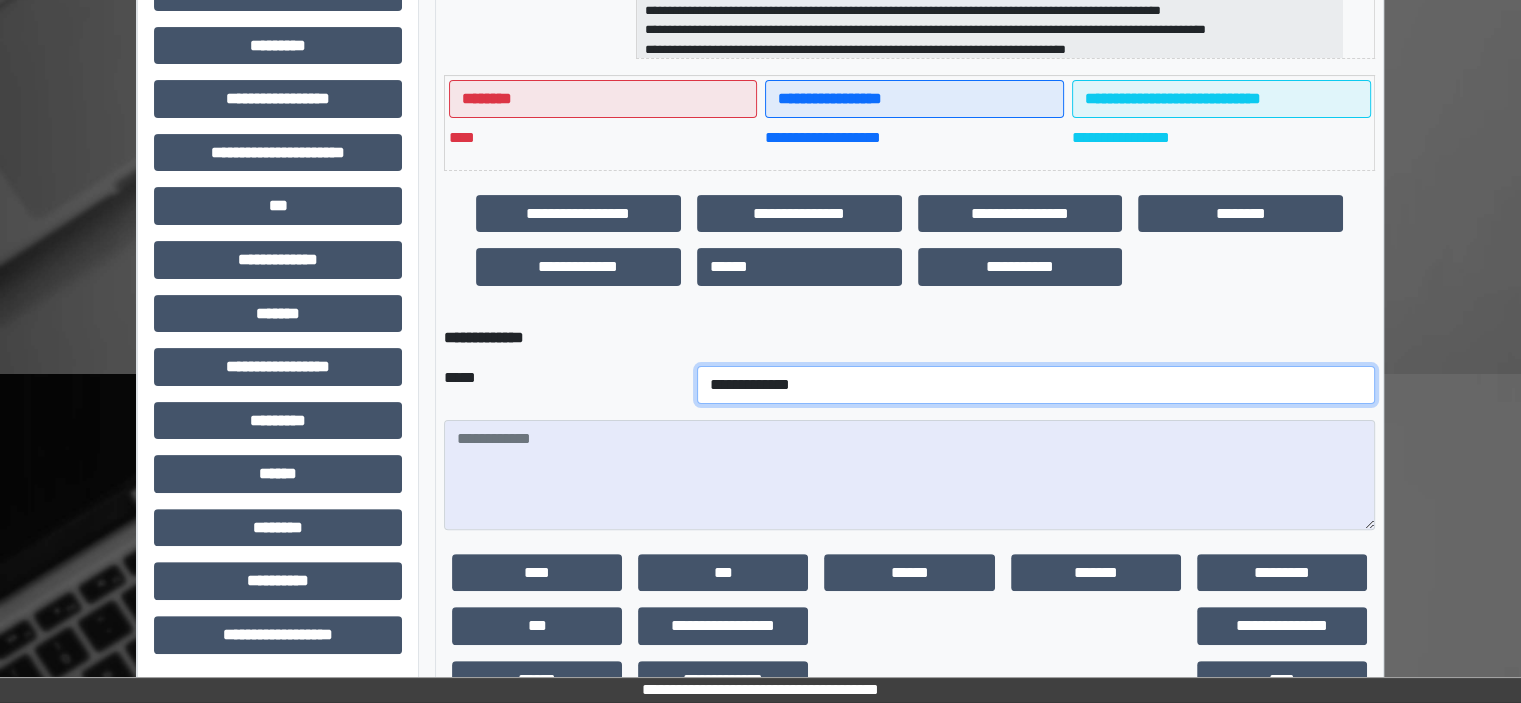click on "**********" at bounding box center [1036, 385] 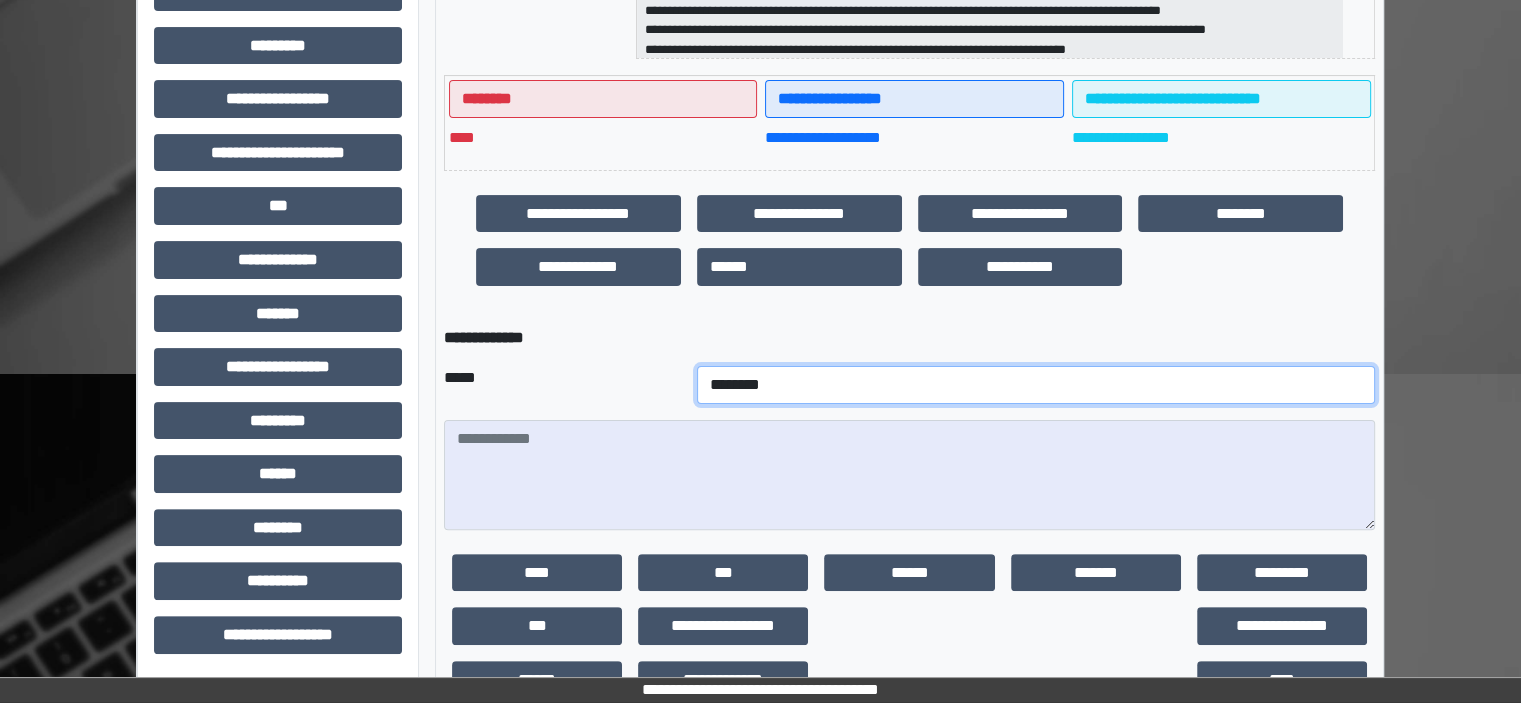 click on "**********" at bounding box center (1036, 385) 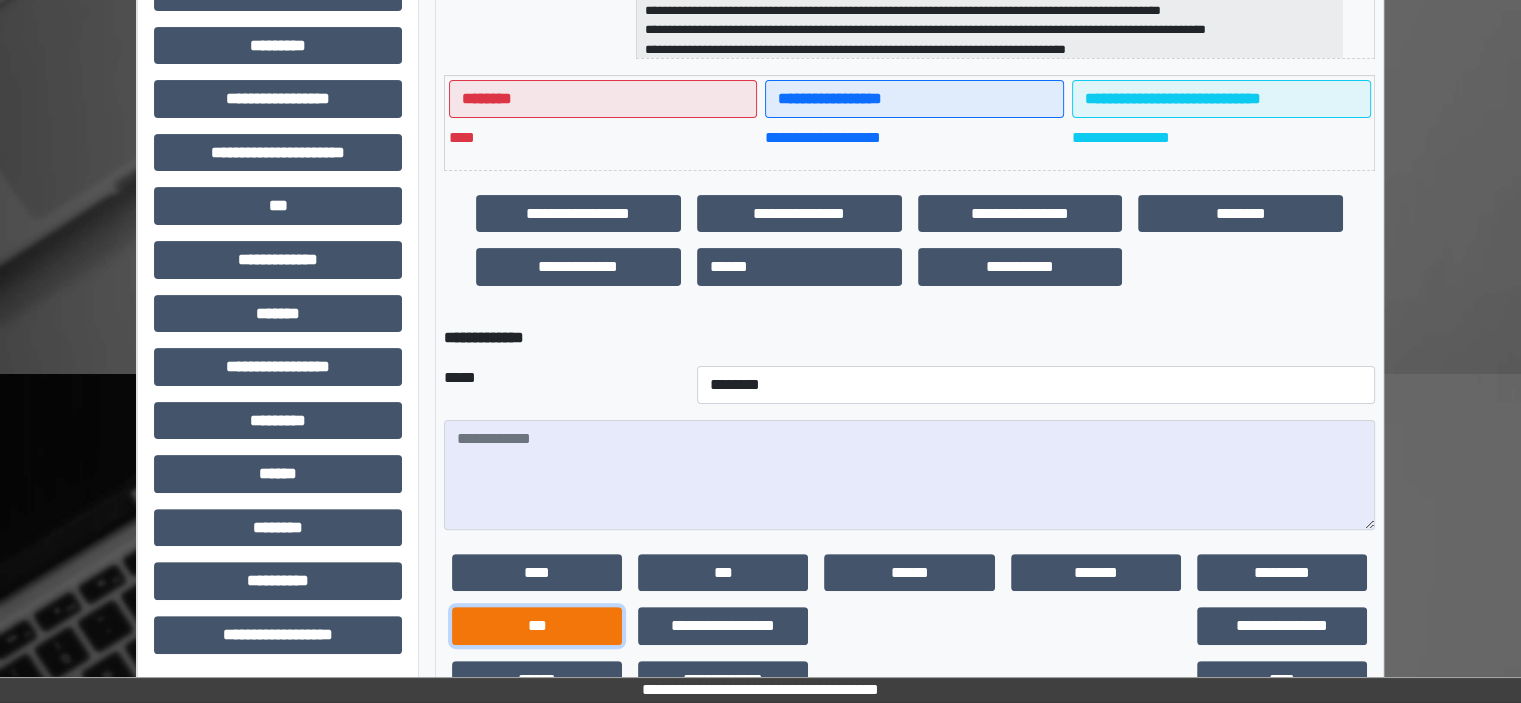 click on "***" at bounding box center [537, 626] 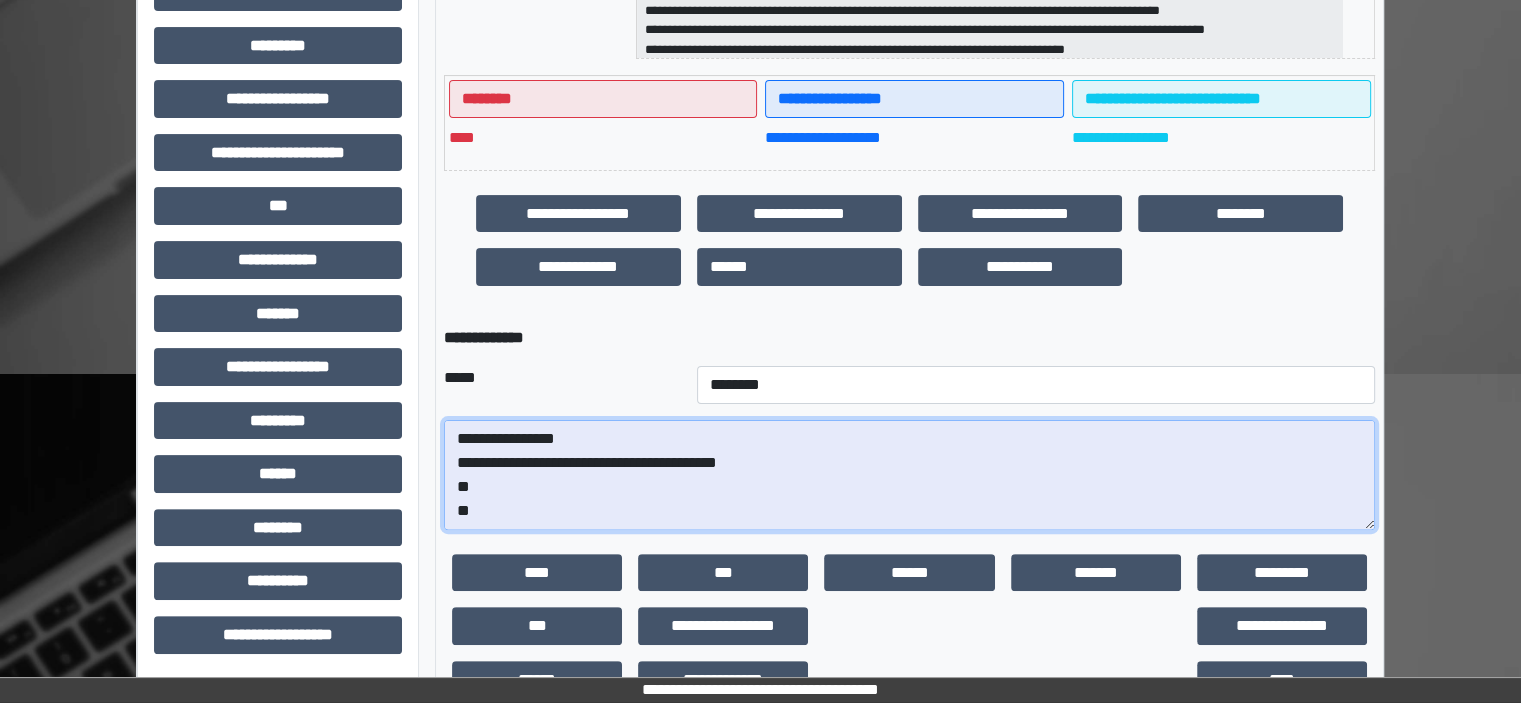 click on "**********" at bounding box center [909, 475] 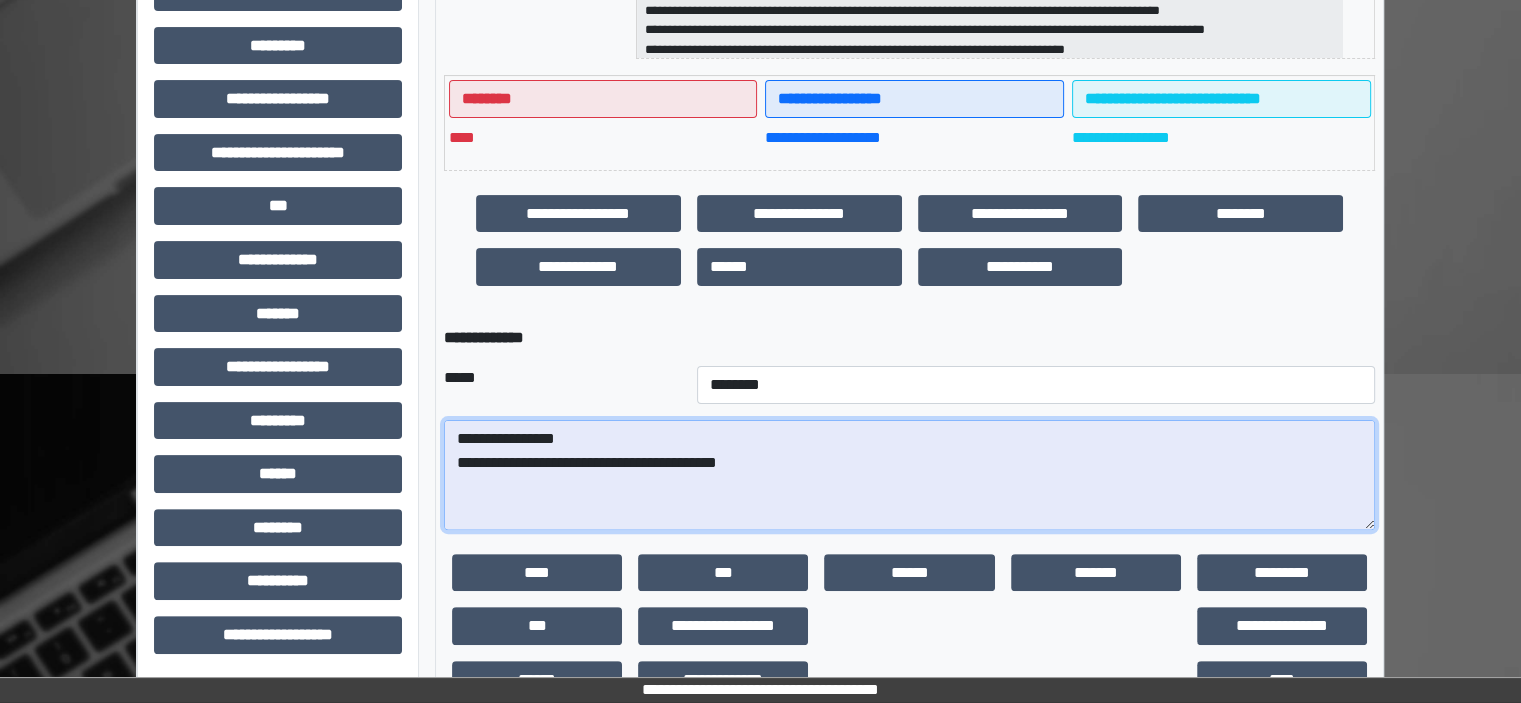 paste on "**********" 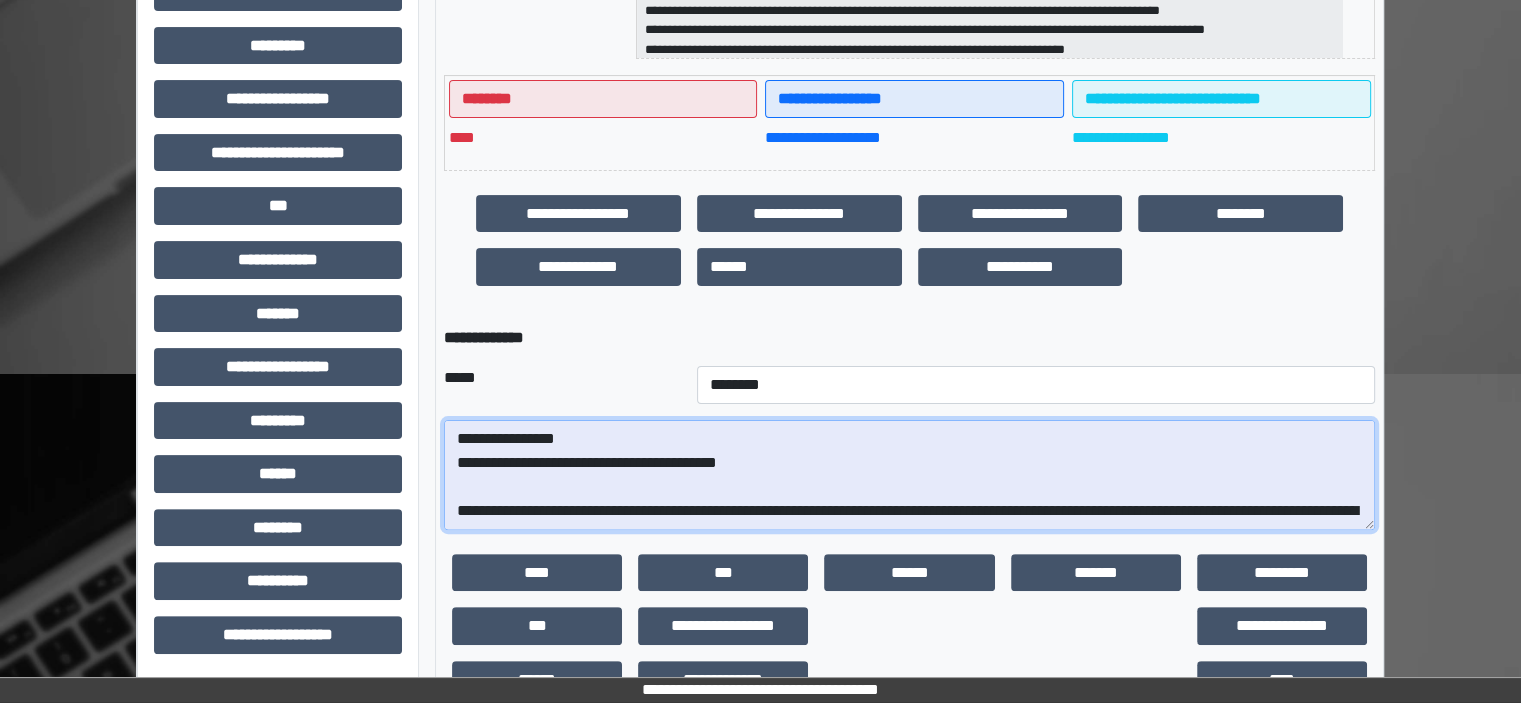 scroll, scrollTop: 352, scrollLeft: 0, axis: vertical 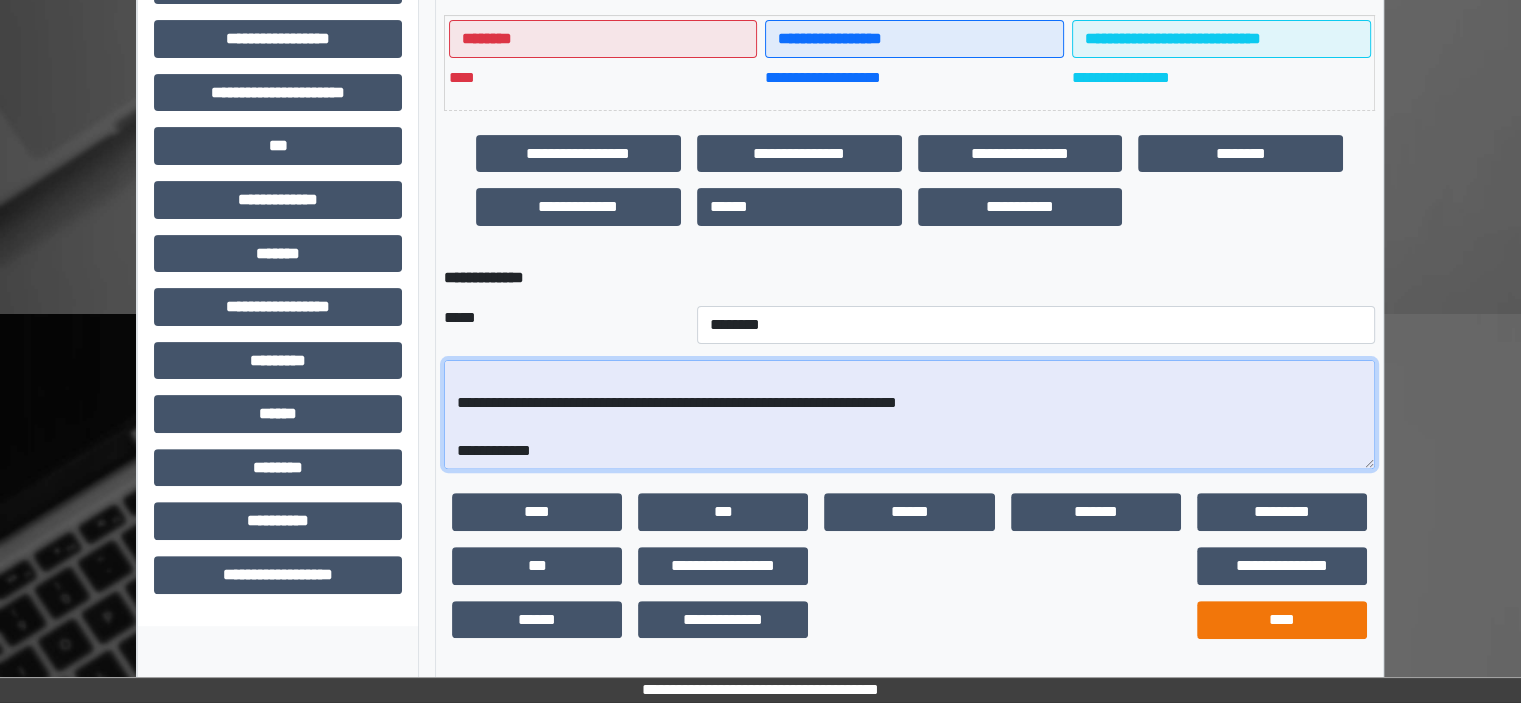 type on "**********" 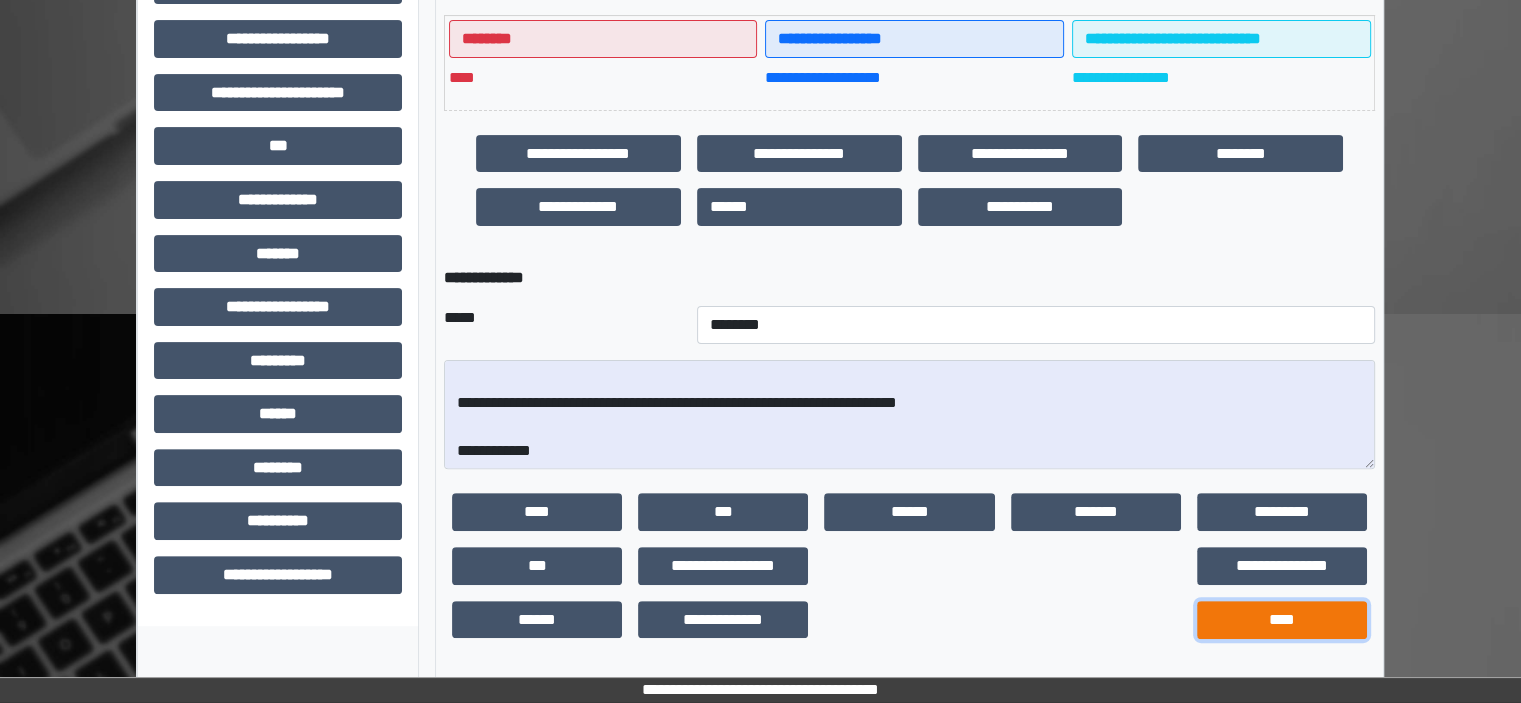 click on "****" at bounding box center [1282, 620] 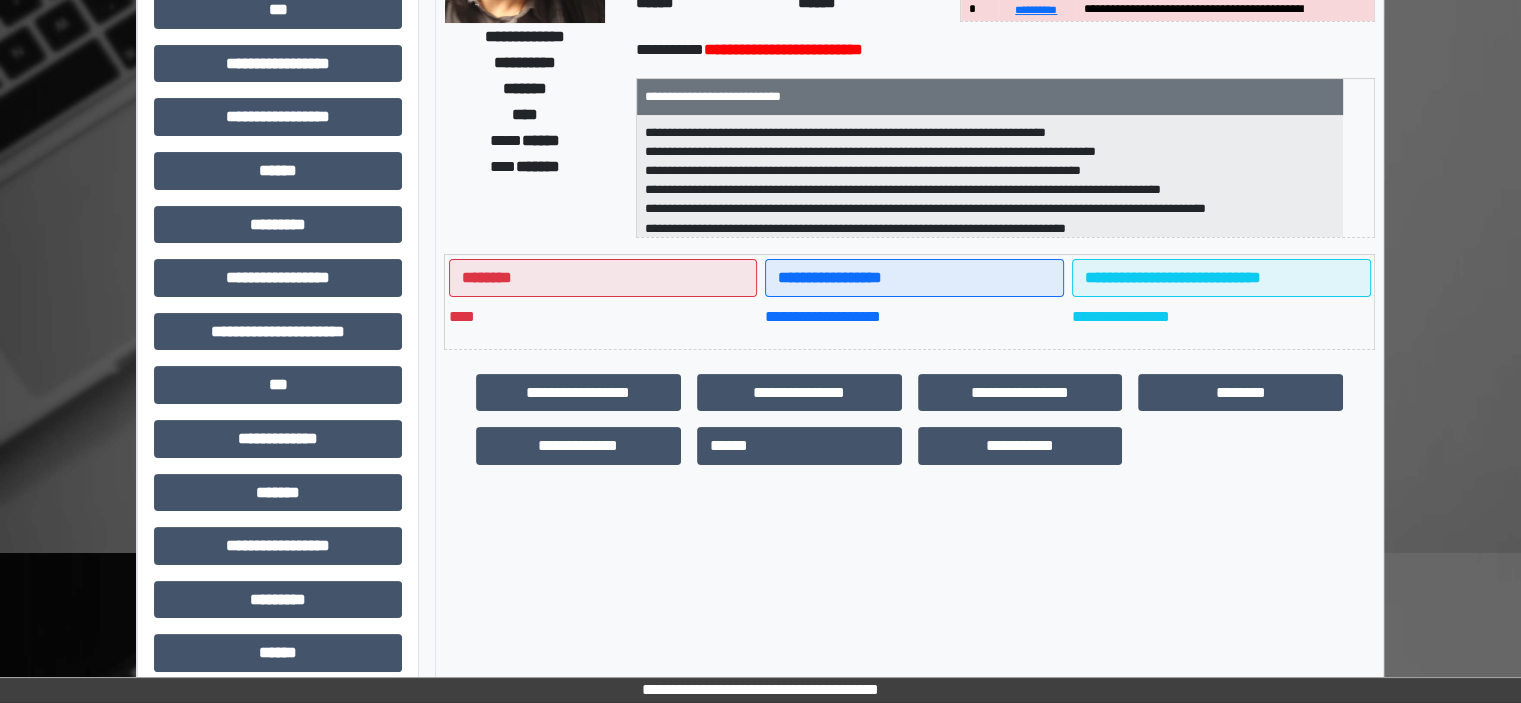 scroll, scrollTop: 463, scrollLeft: 0, axis: vertical 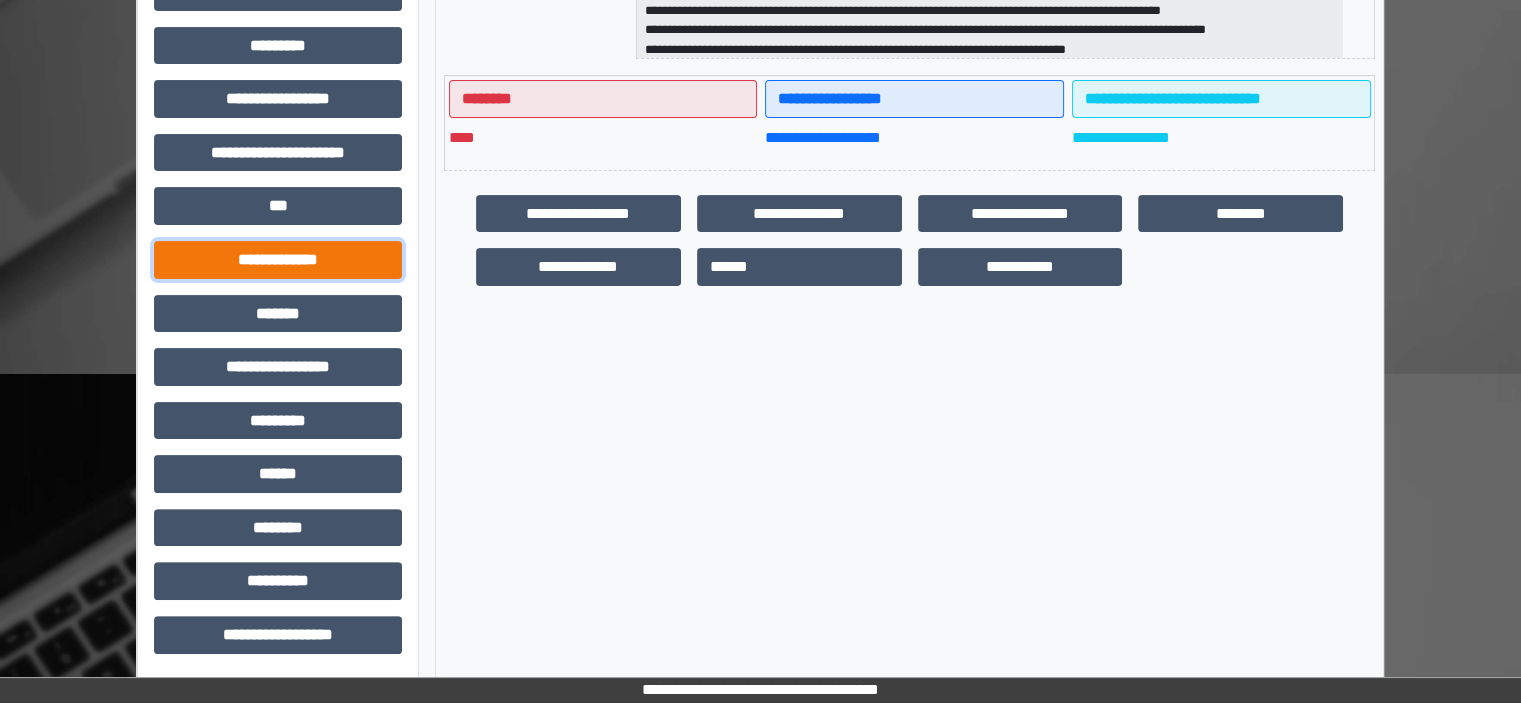 click on "**********" at bounding box center (278, 260) 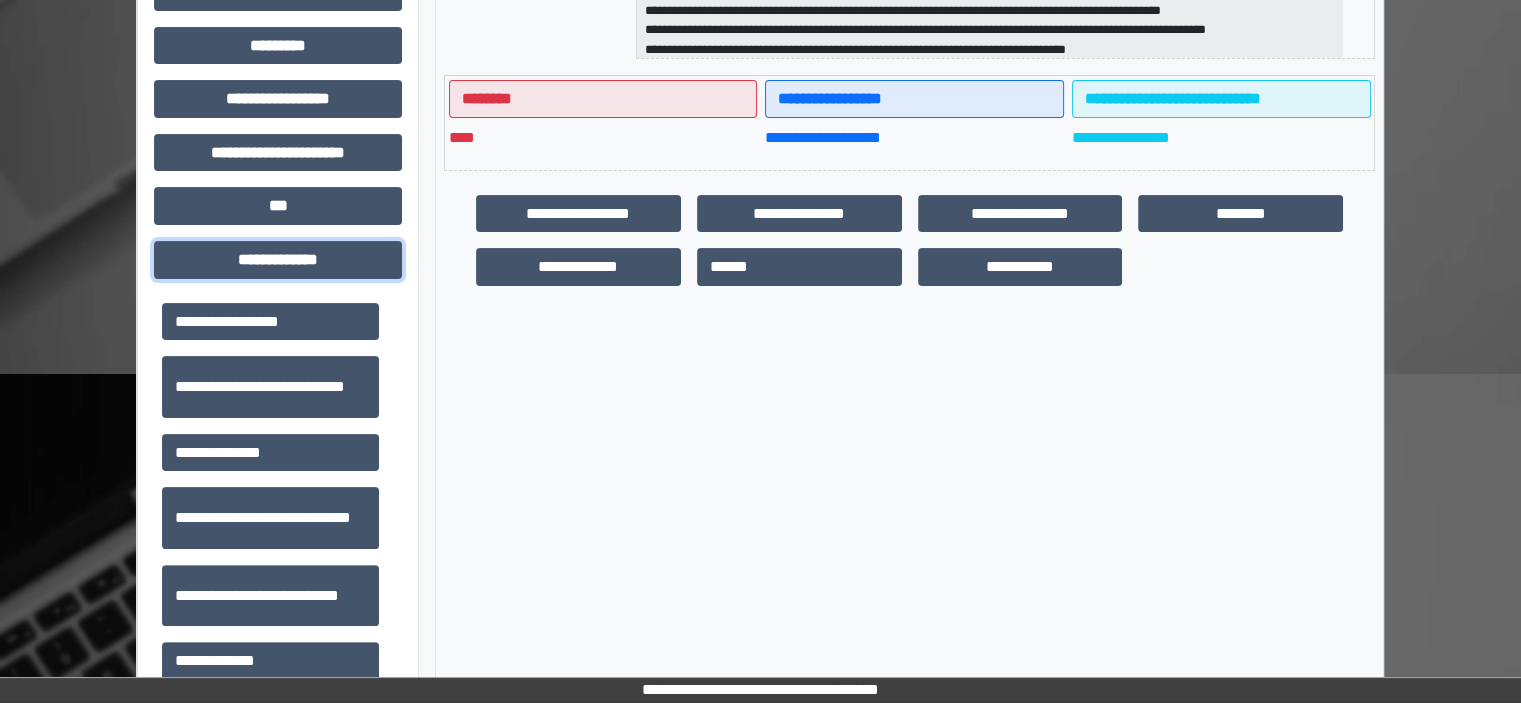 scroll, scrollTop: 600, scrollLeft: 0, axis: vertical 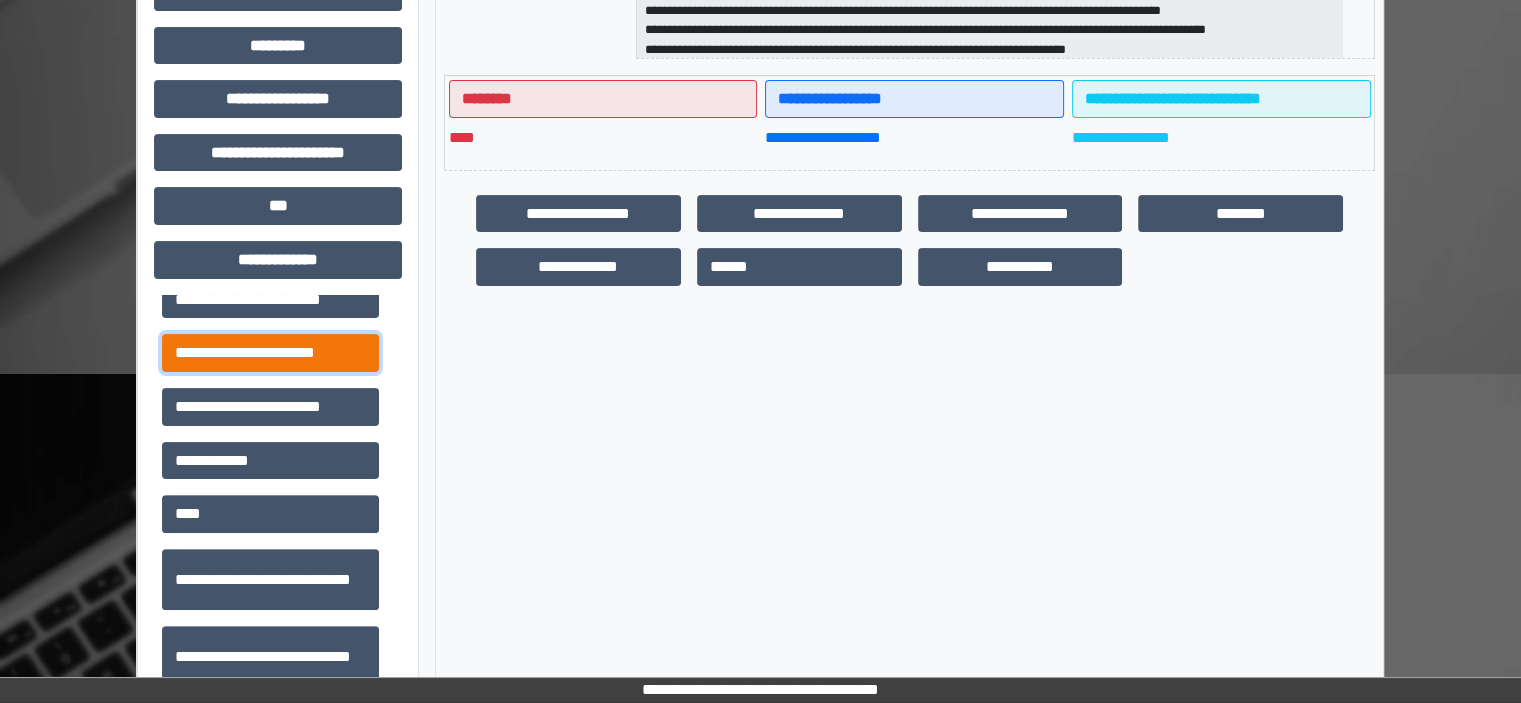 click on "**********" at bounding box center (270, 353) 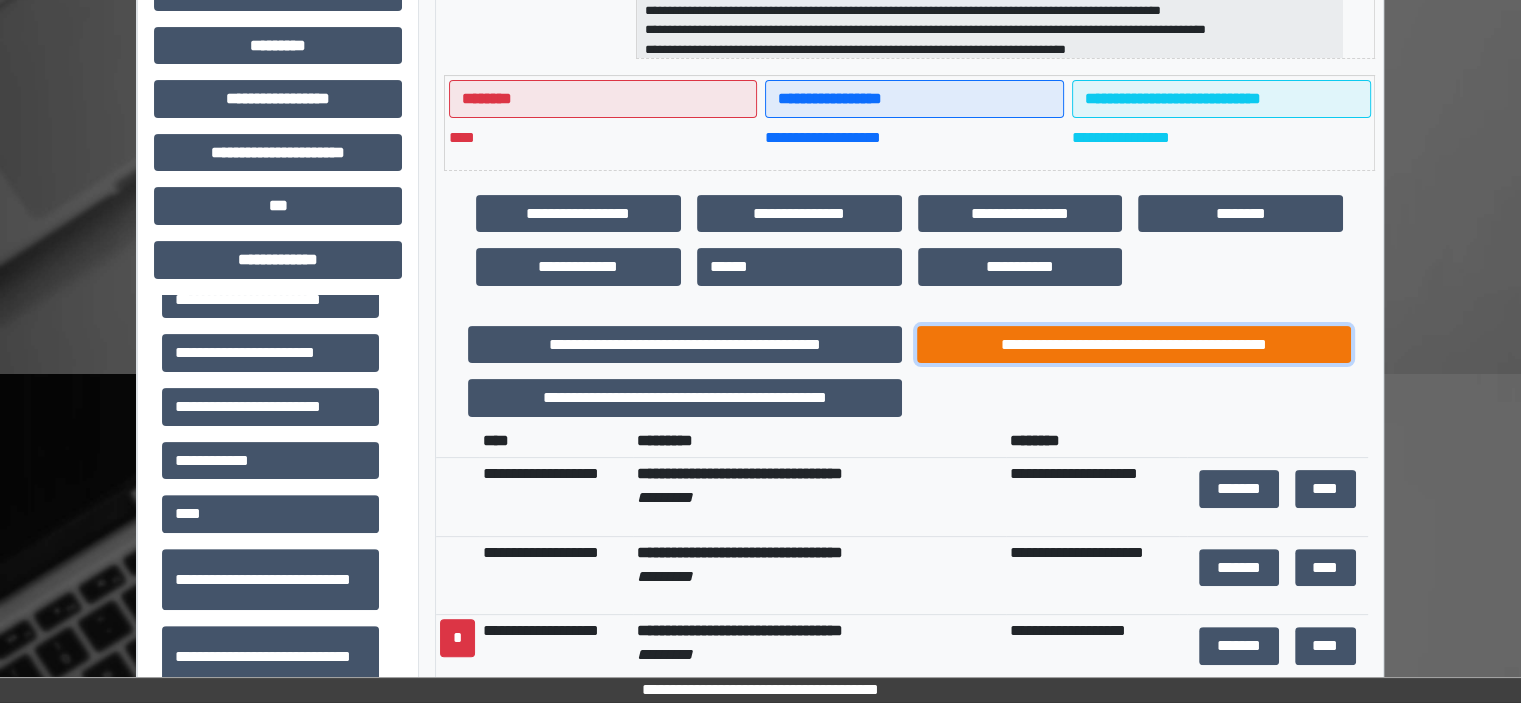 click on "**********" at bounding box center [1134, 345] 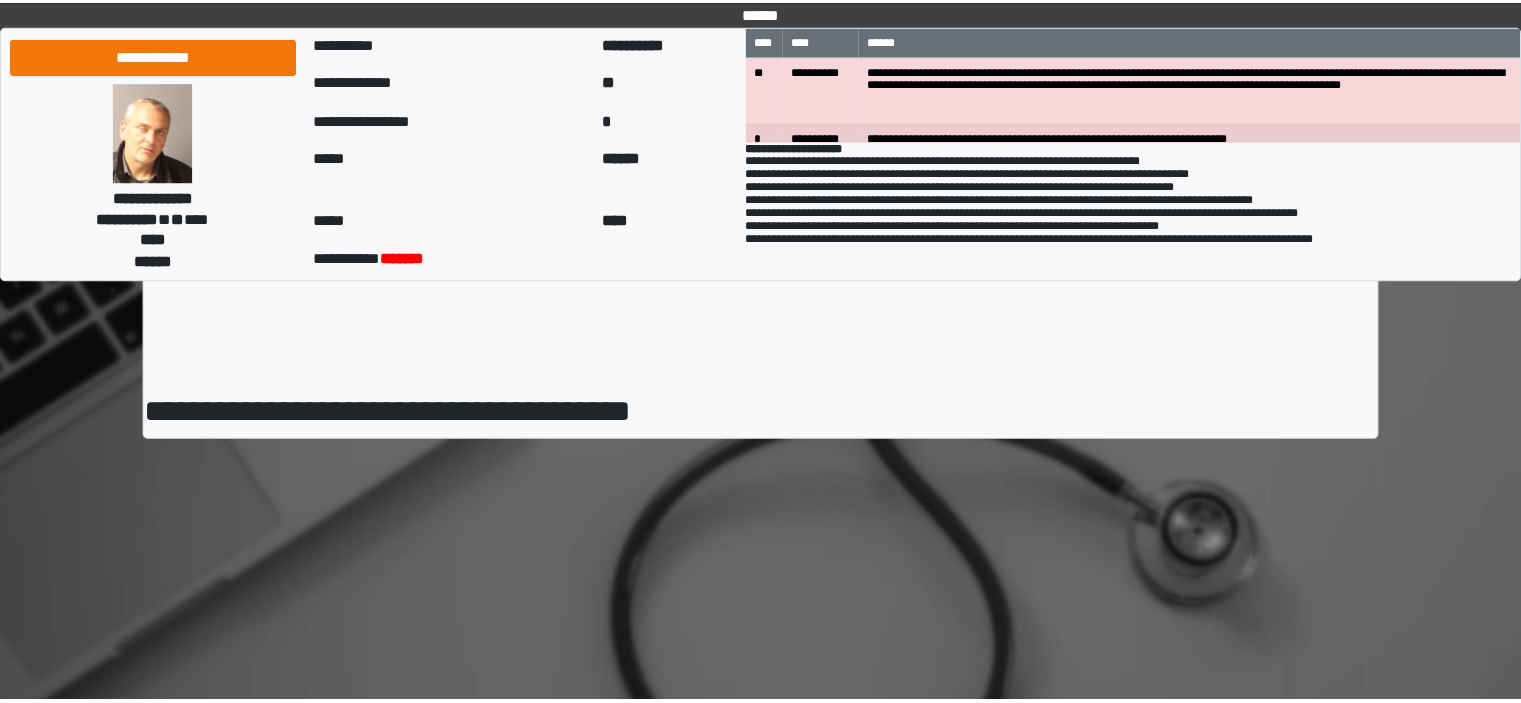 scroll, scrollTop: 0, scrollLeft: 0, axis: both 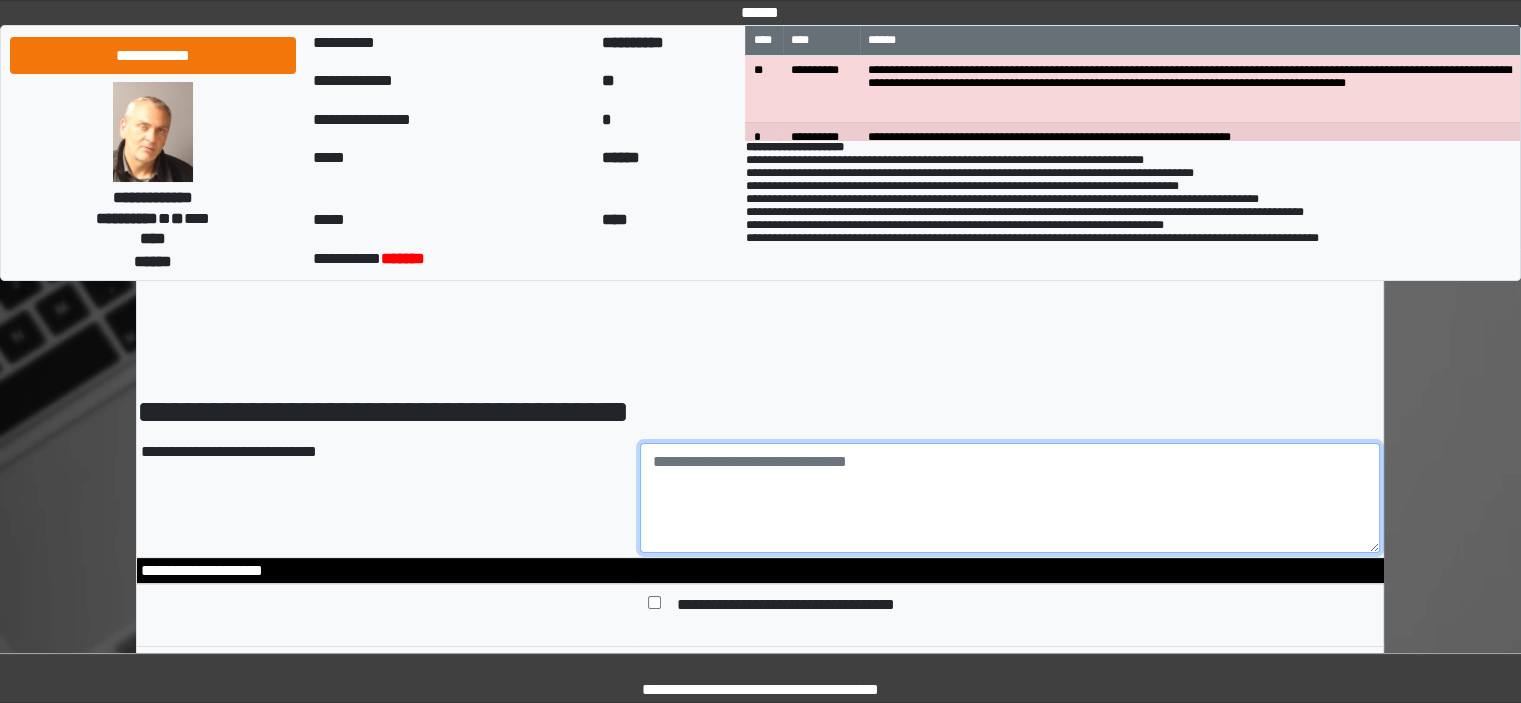 click at bounding box center (1010, 498) 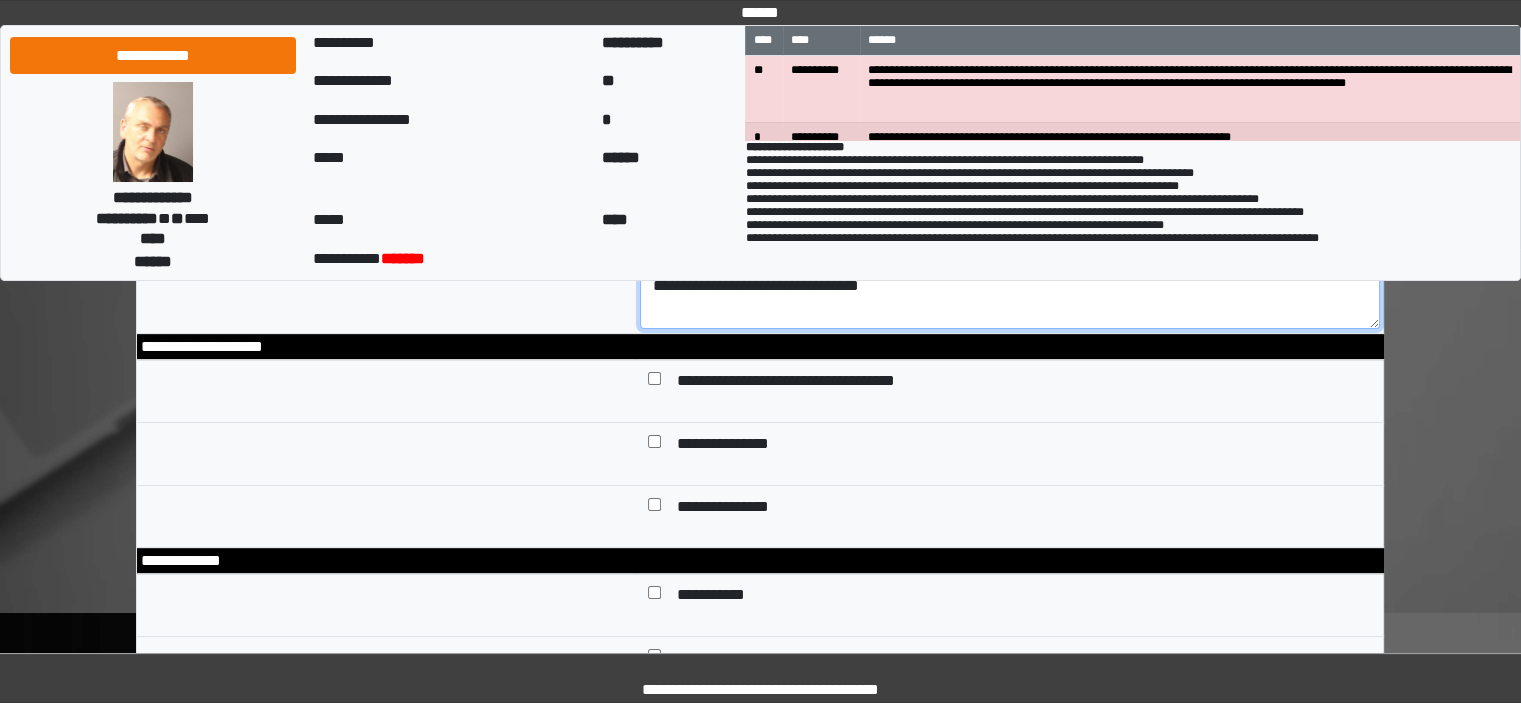 scroll, scrollTop: 300, scrollLeft: 0, axis: vertical 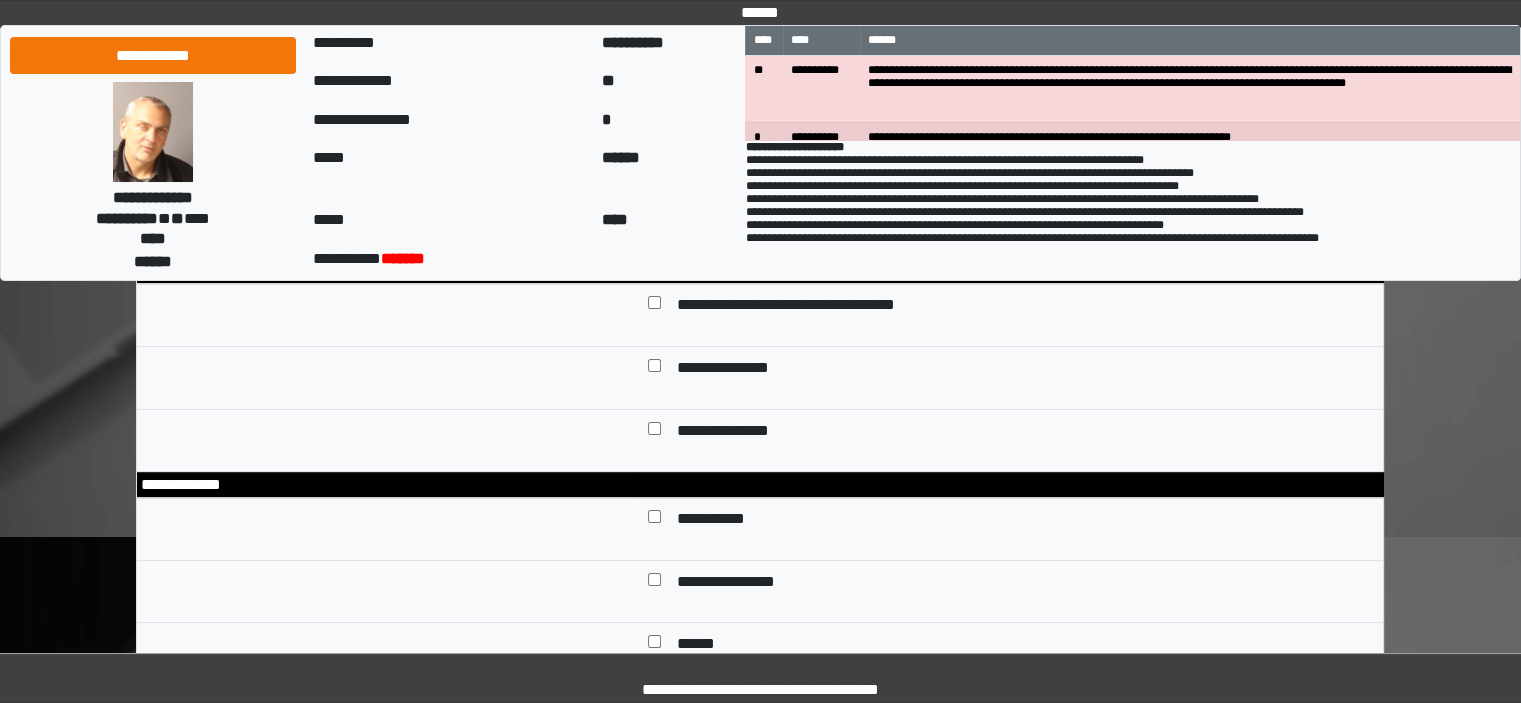 type on "**********" 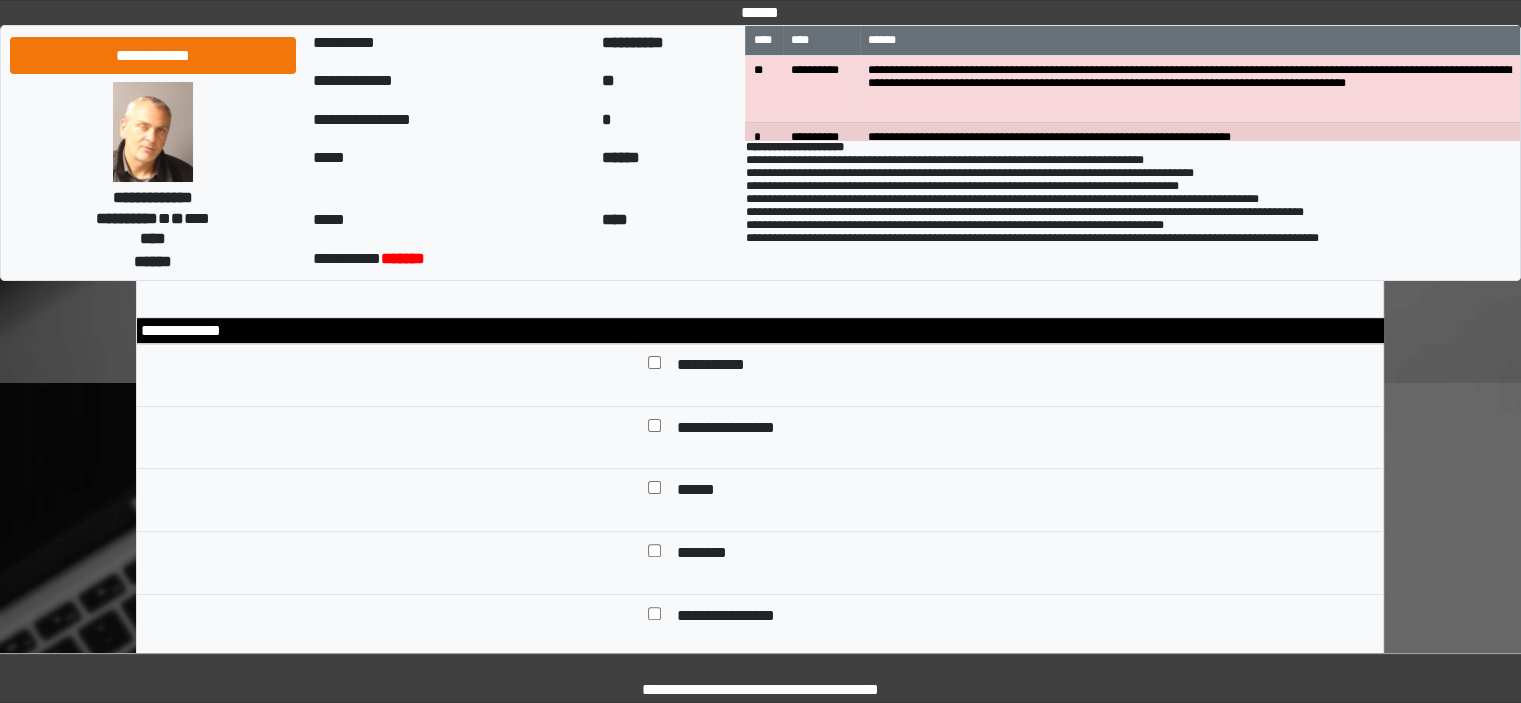 scroll, scrollTop: 500, scrollLeft: 0, axis: vertical 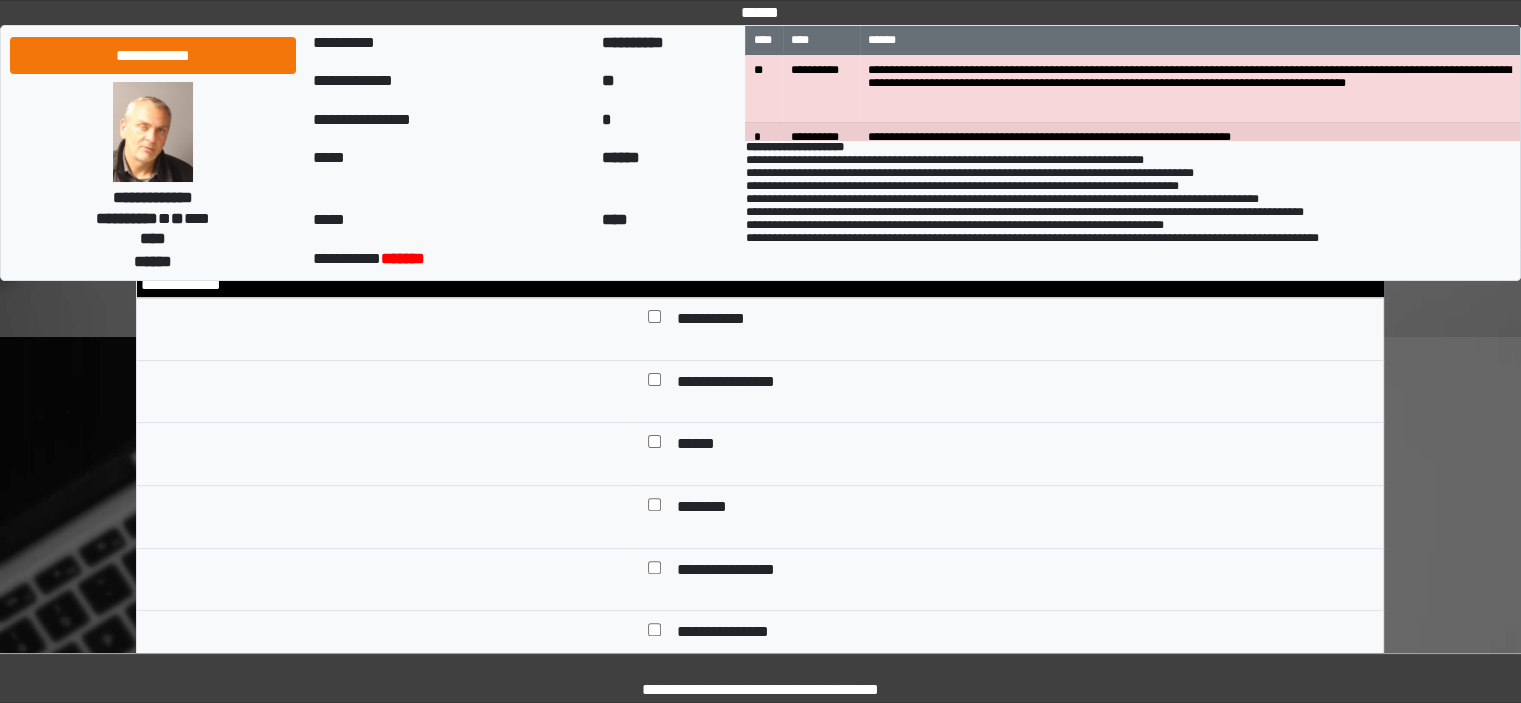 click on "******" at bounding box center (697, 446) 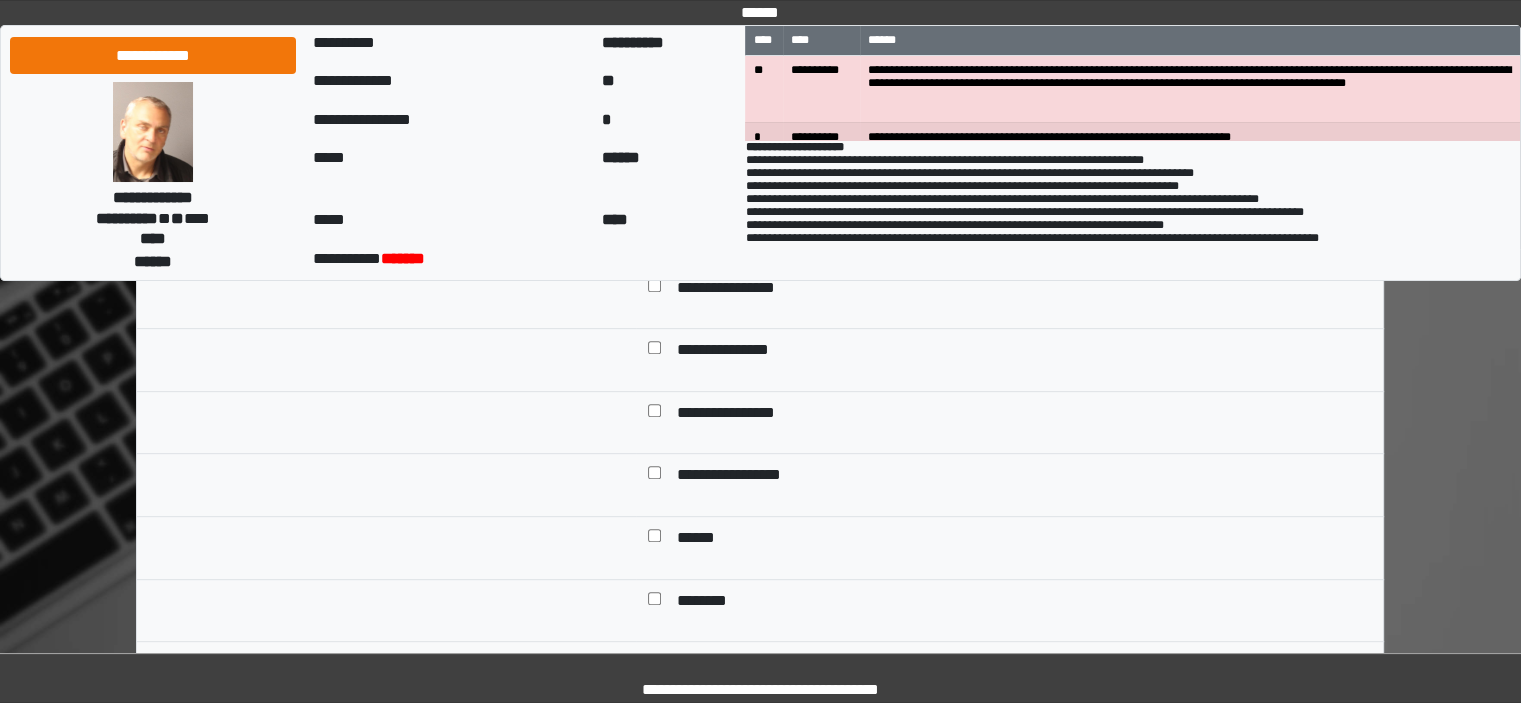scroll, scrollTop: 800, scrollLeft: 0, axis: vertical 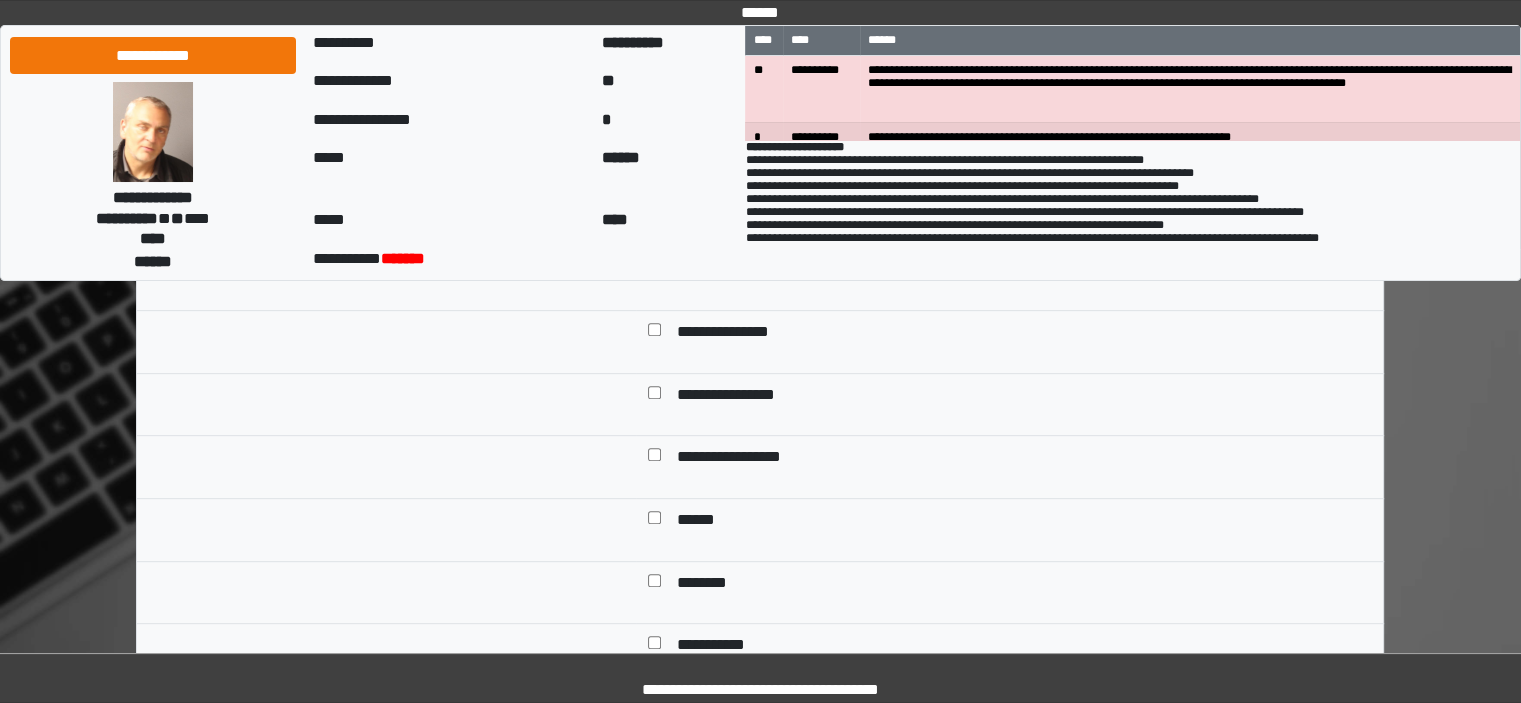 click on "**********" at bounding box center [740, 459] 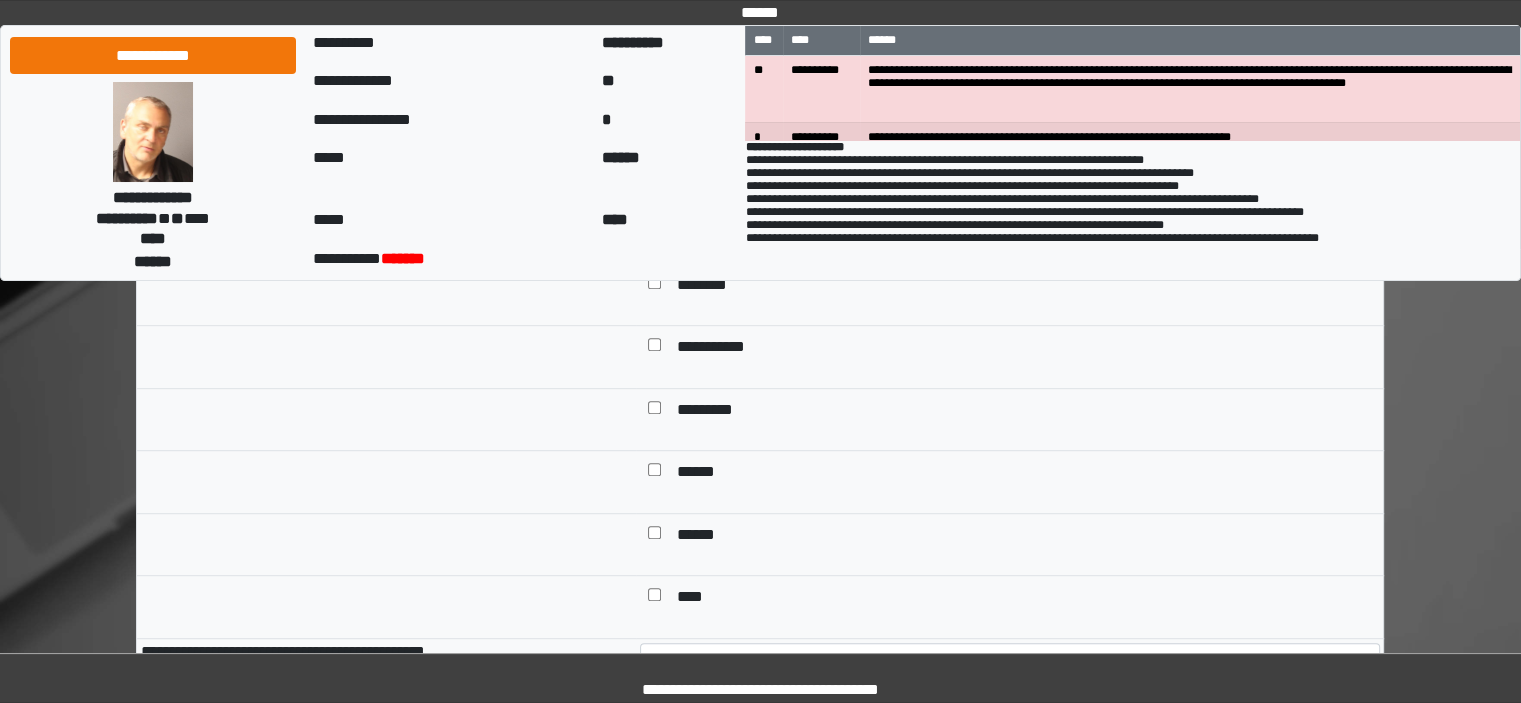 scroll, scrollTop: 1100, scrollLeft: 0, axis: vertical 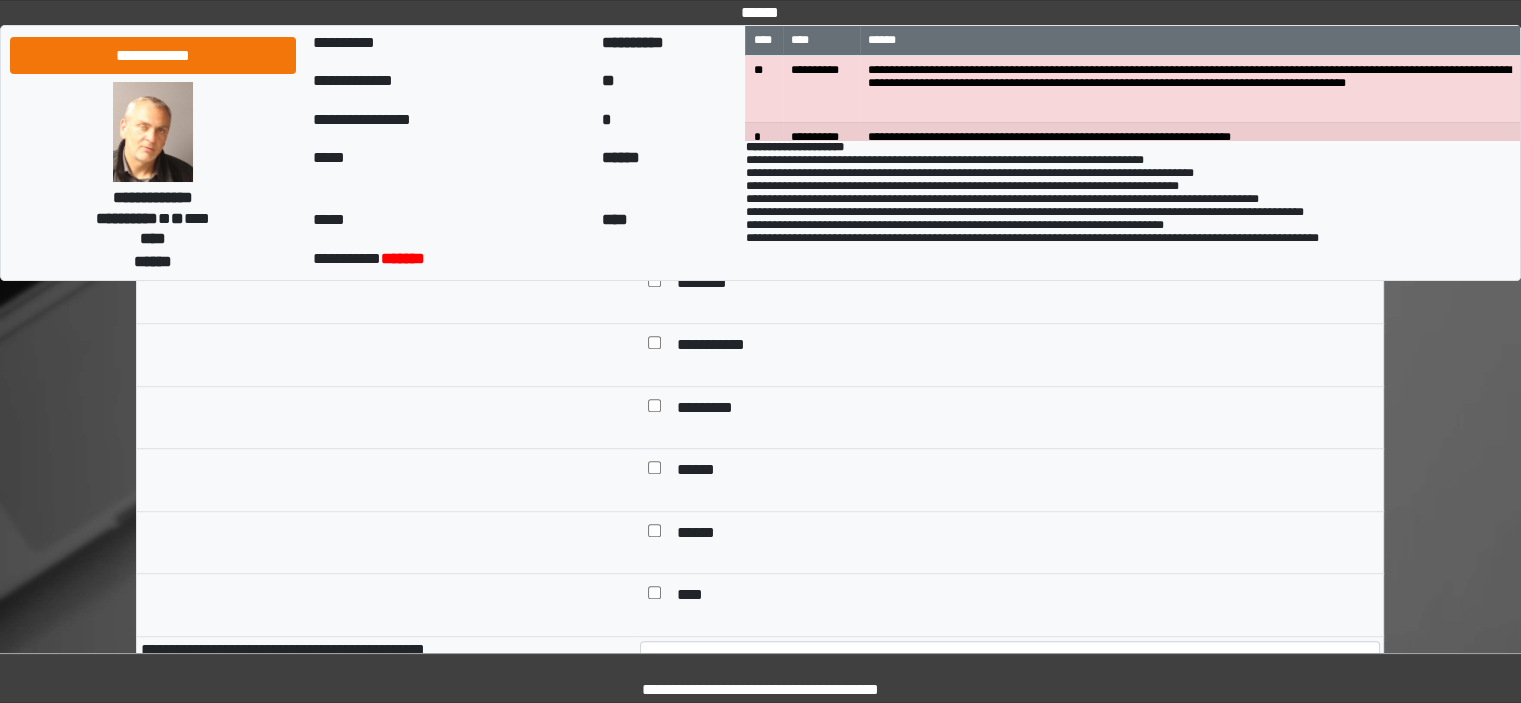 click on "**********" at bounding box center (719, 347) 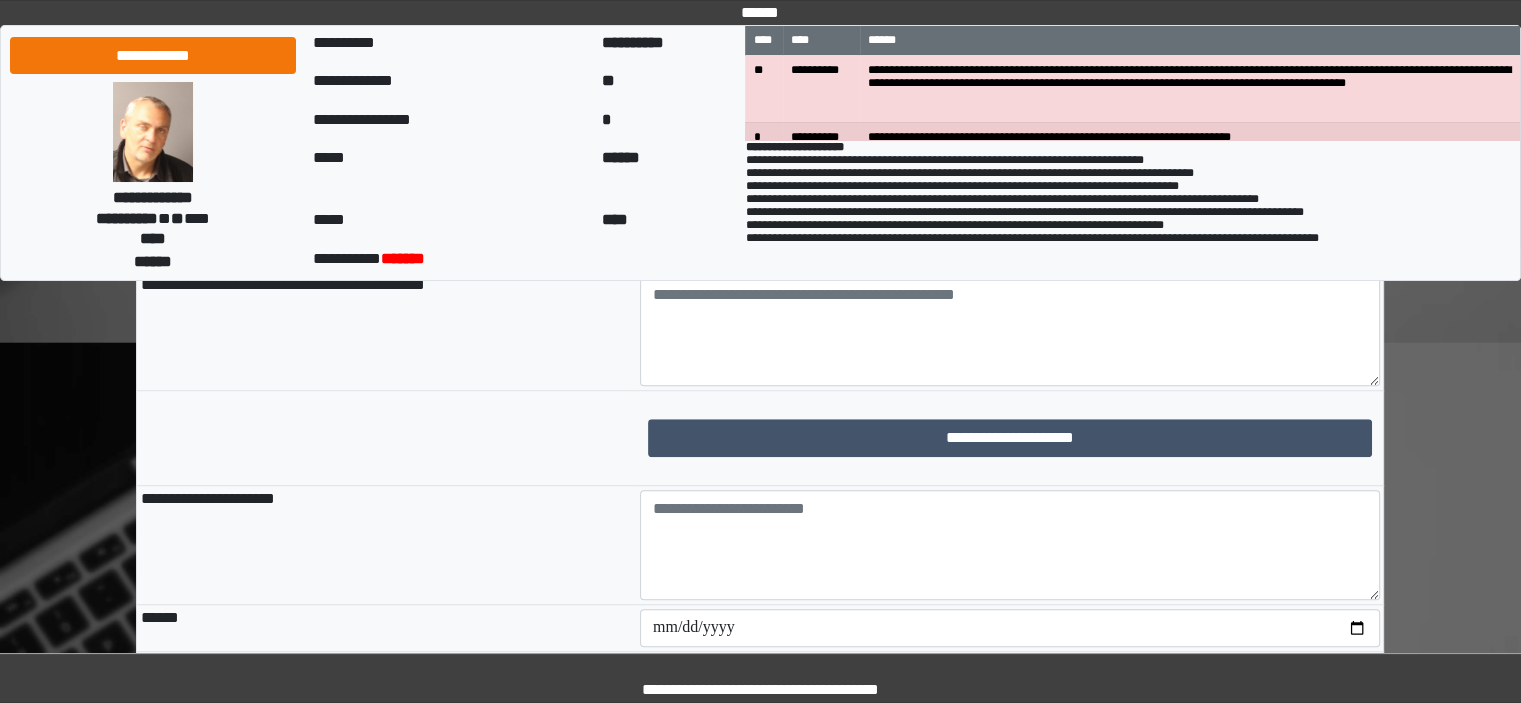 scroll, scrollTop: 1500, scrollLeft: 0, axis: vertical 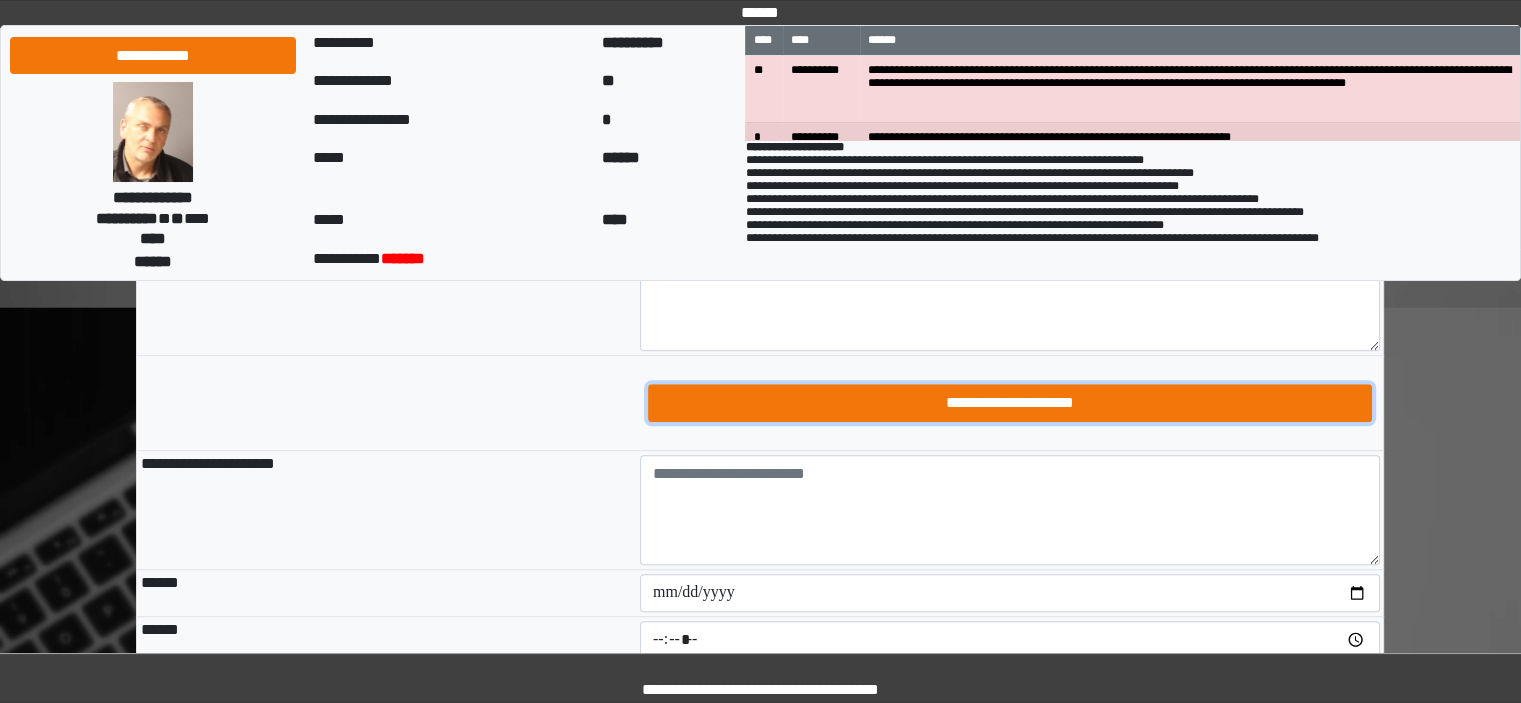 click on "**********" at bounding box center [1010, 403] 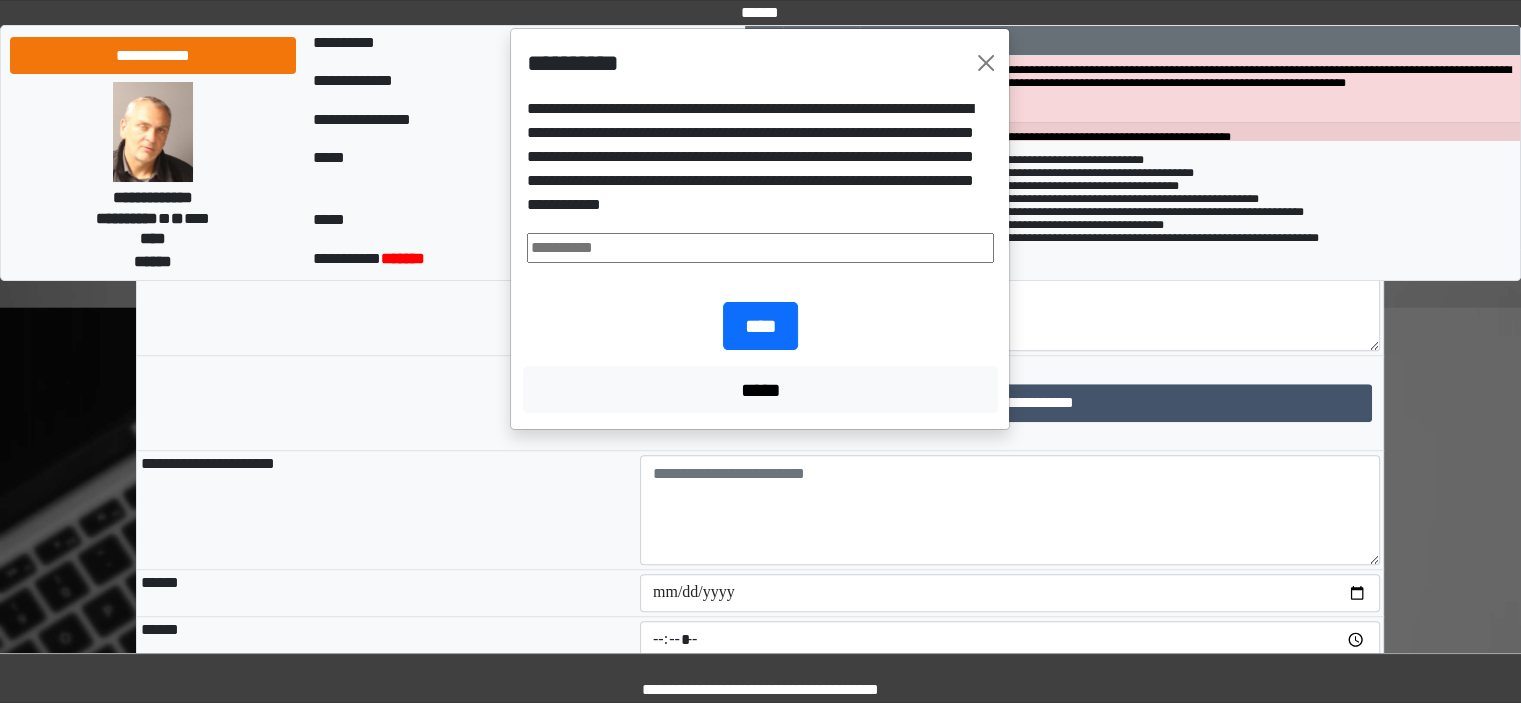 click at bounding box center [760, 248] 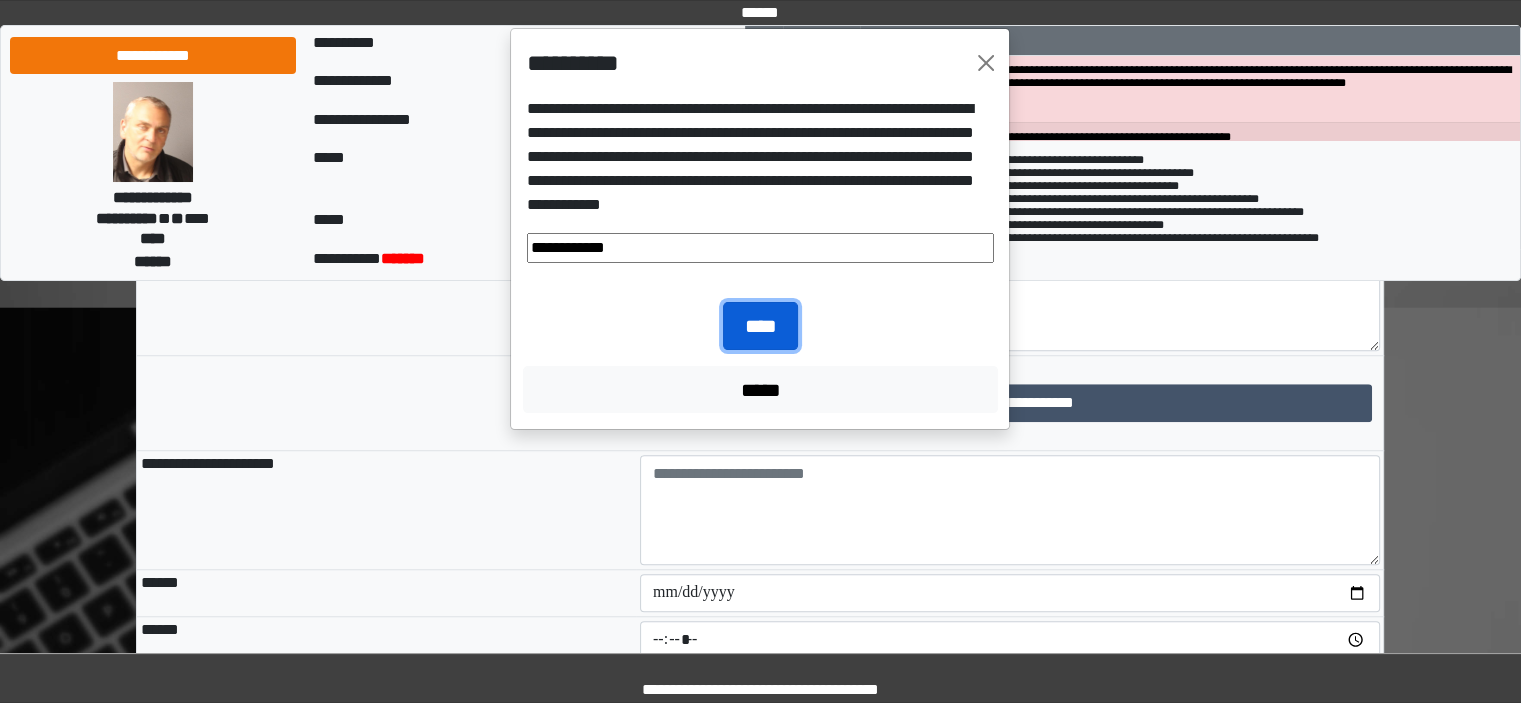 click on "****" at bounding box center [760, 326] 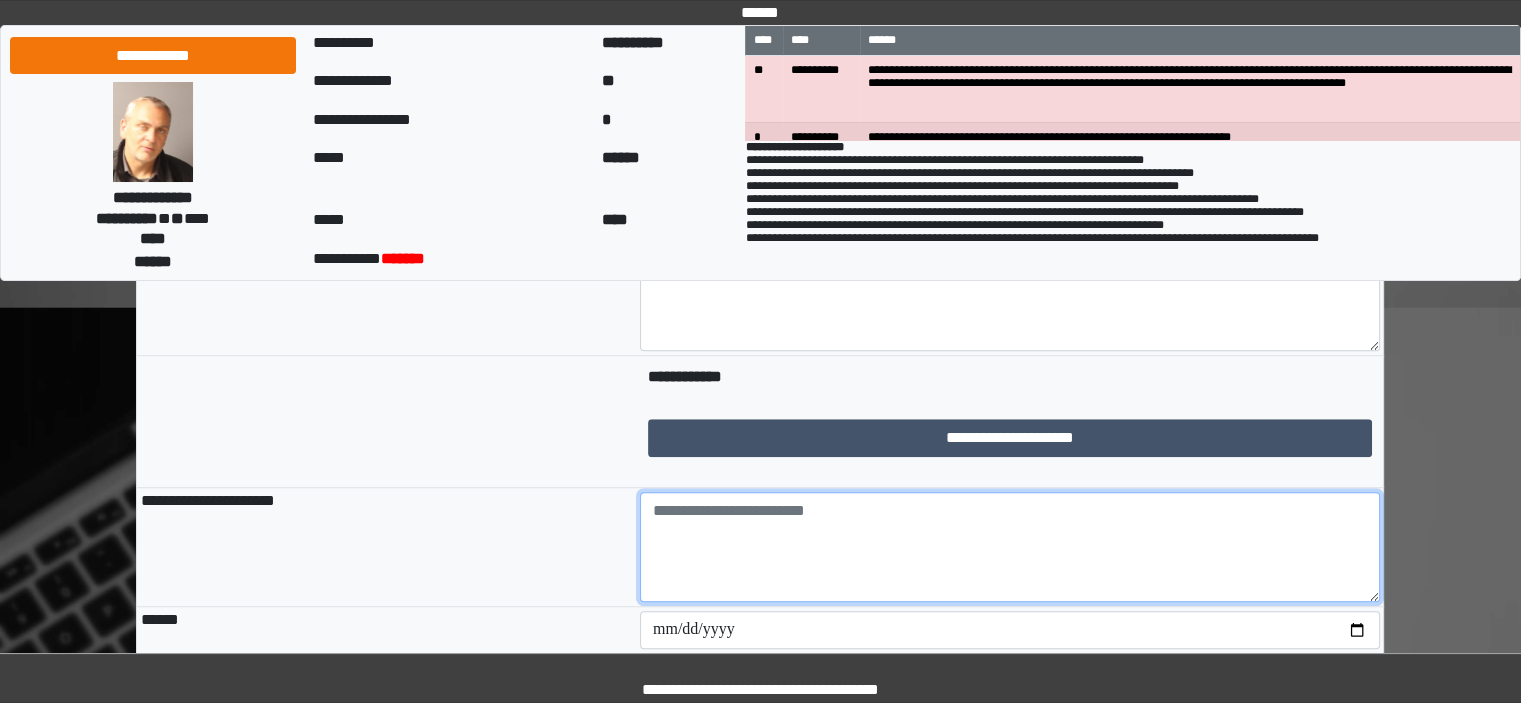 click at bounding box center [1010, 547] 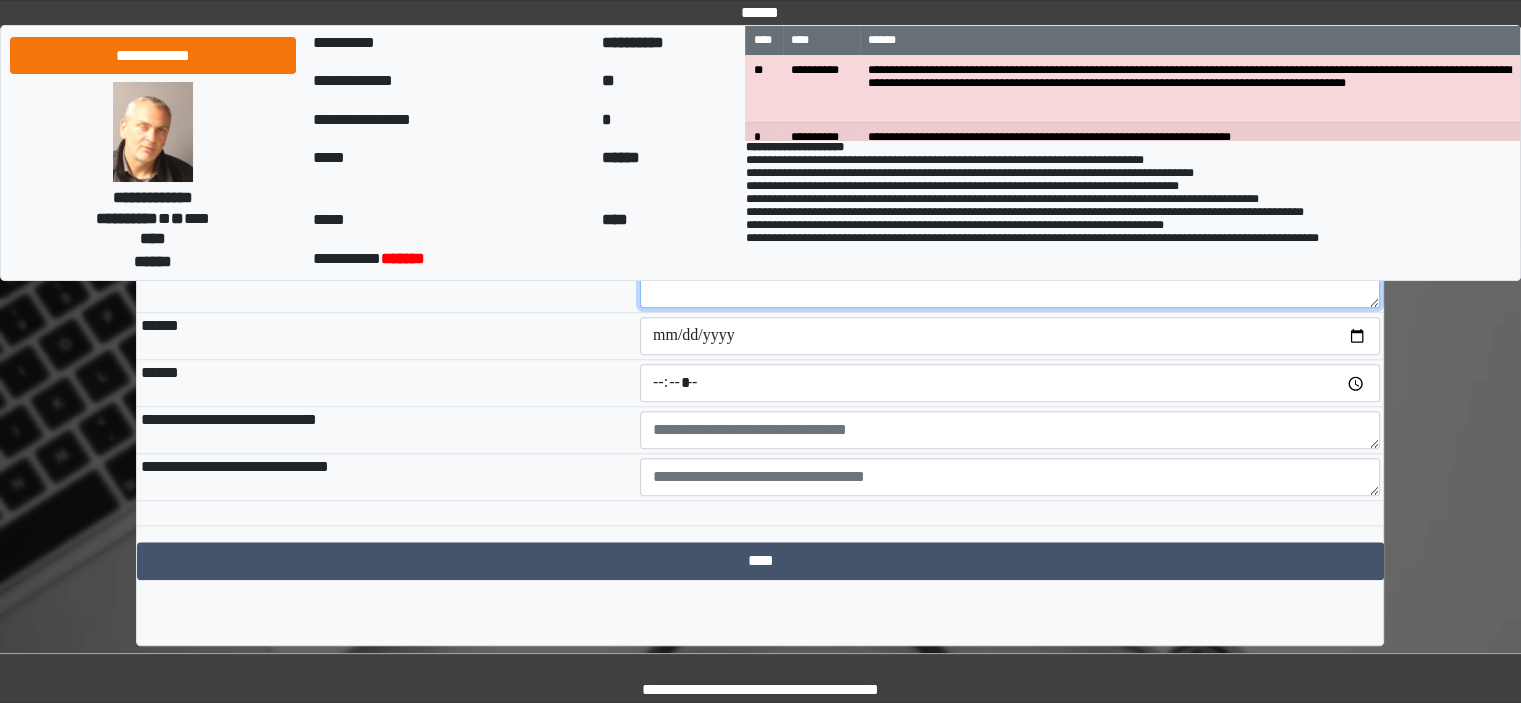 scroll, scrollTop: 1800, scrollLeft: 0, axis: vertical 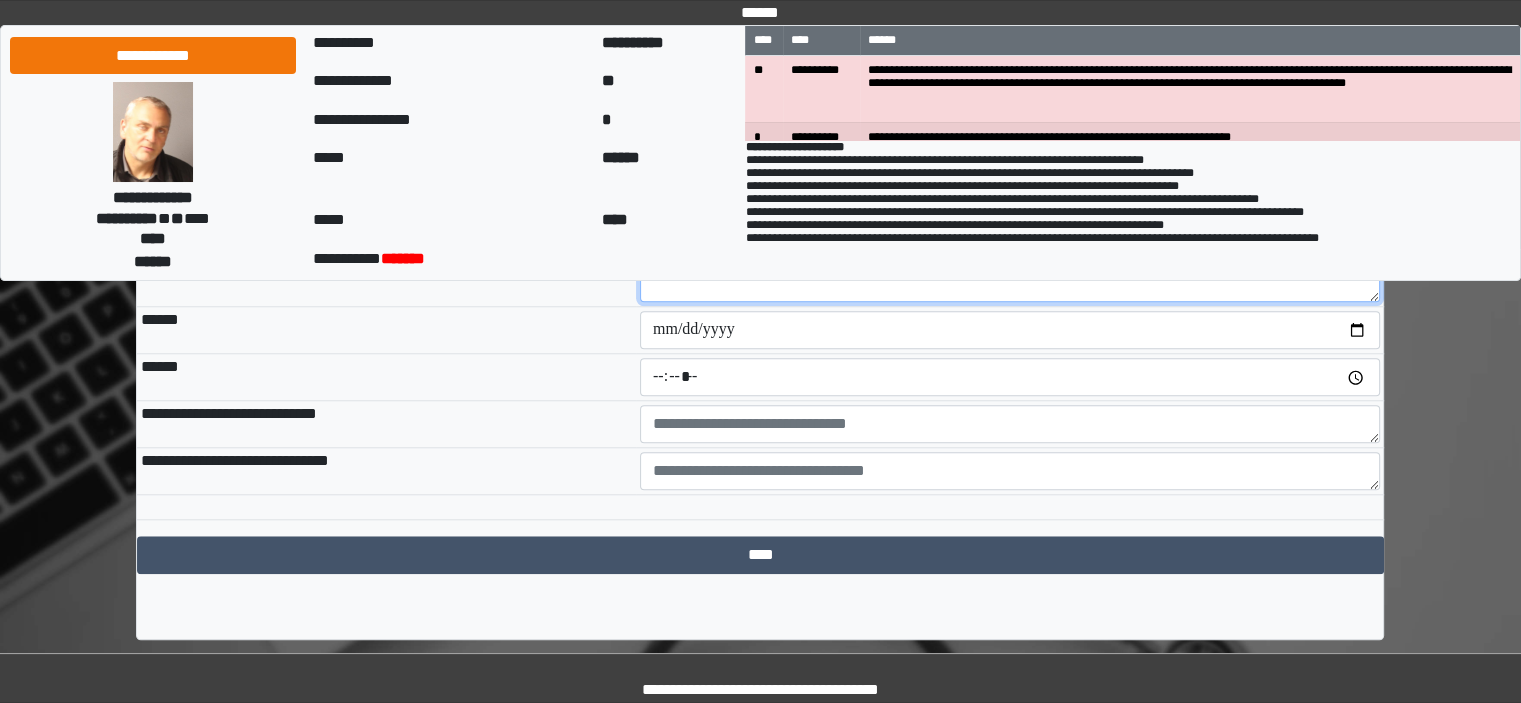 type on "**********" 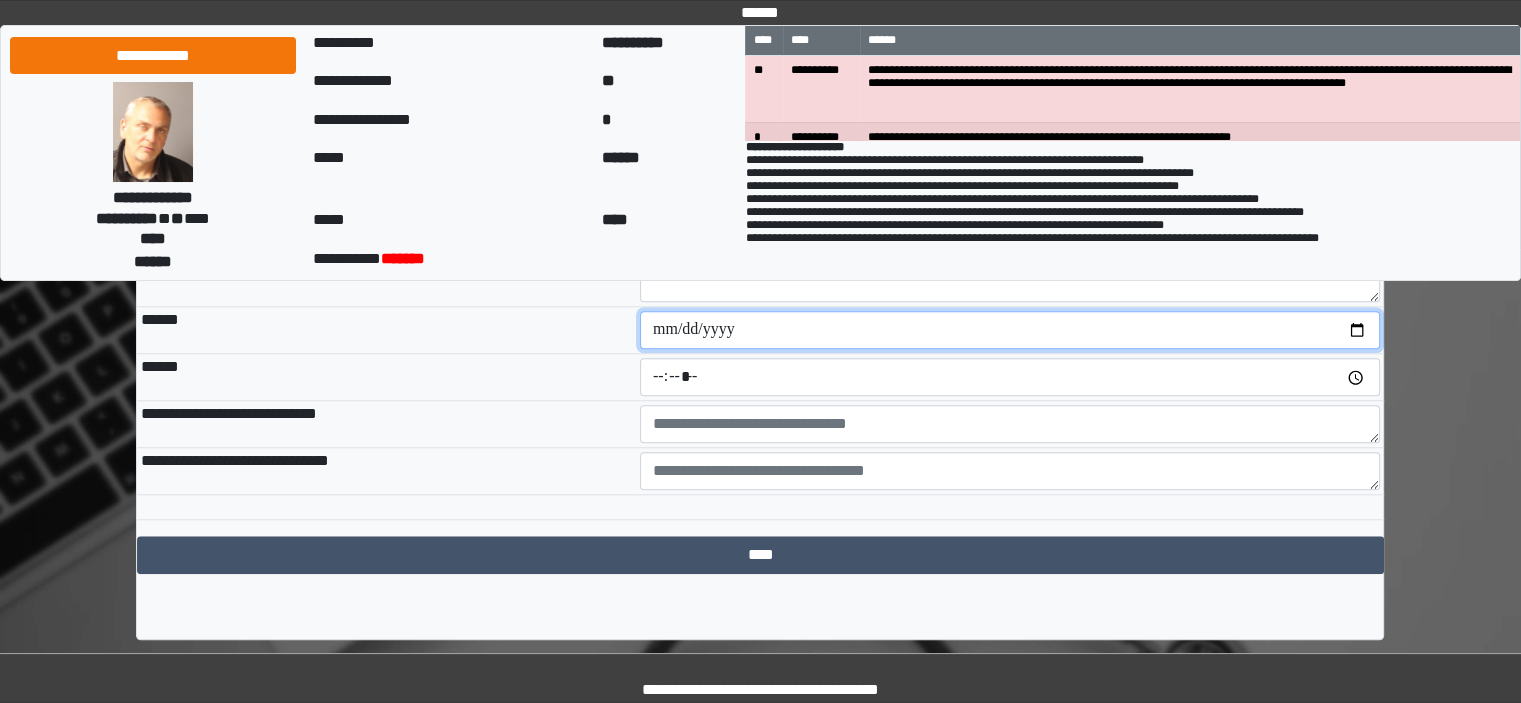click at bounding box center (1010, 330) 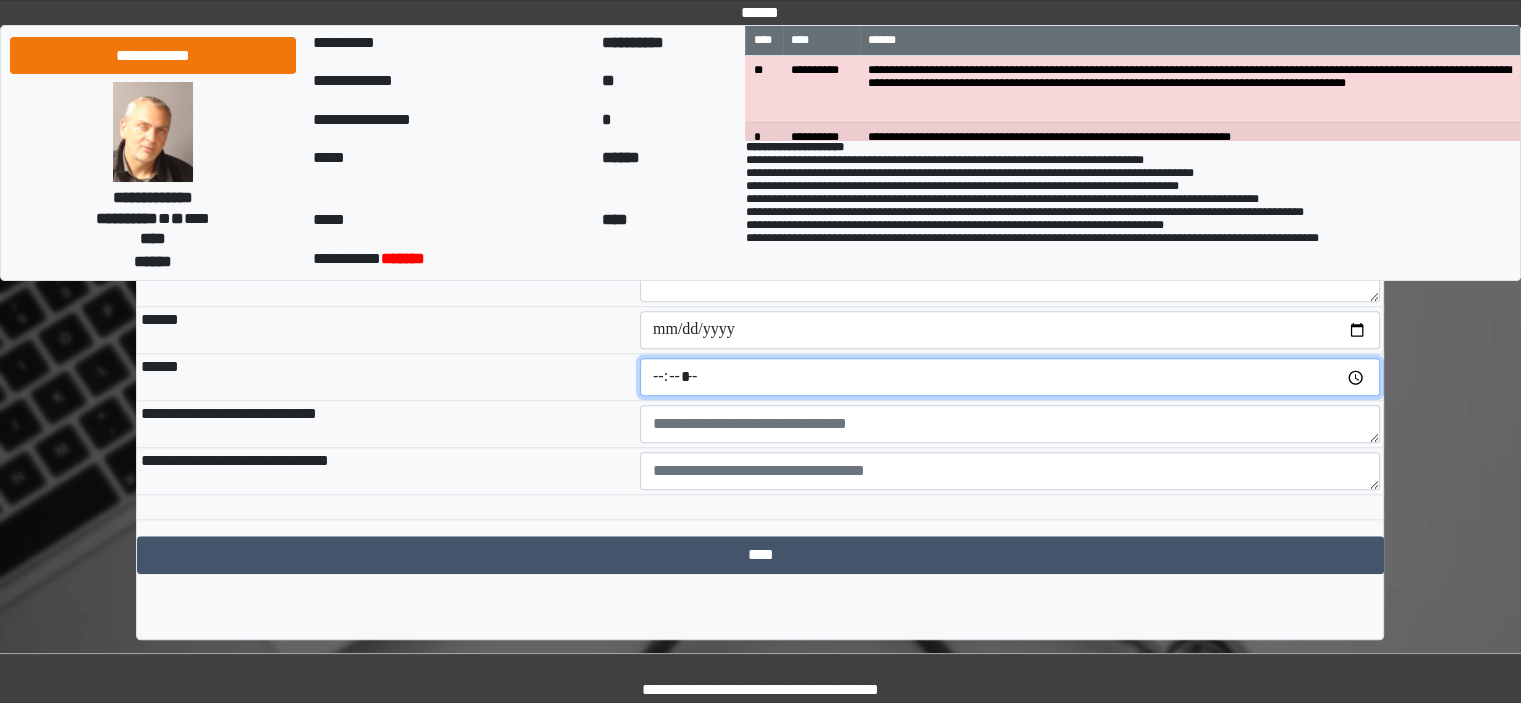 click at bounding box center (1010, 377) 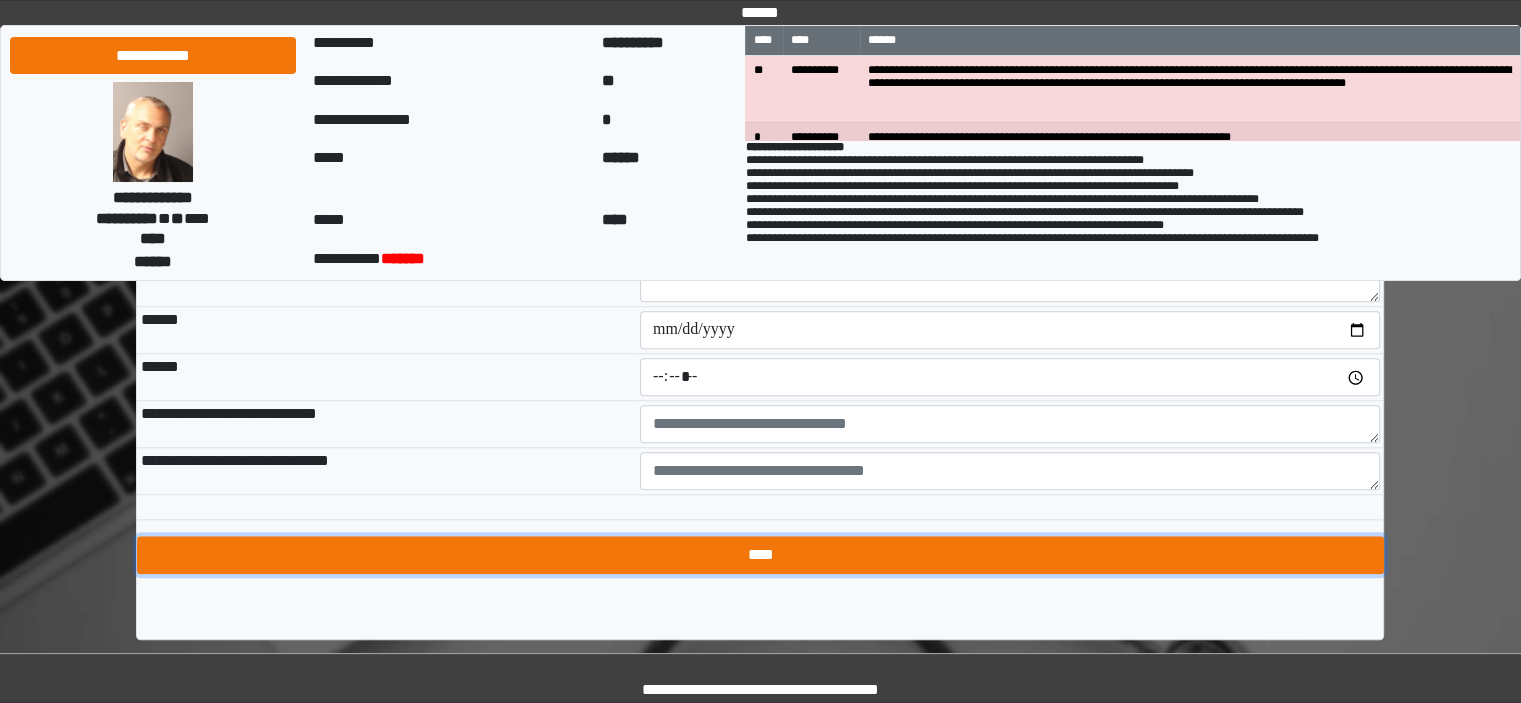 click on "****" at bounding box center [760, 555] 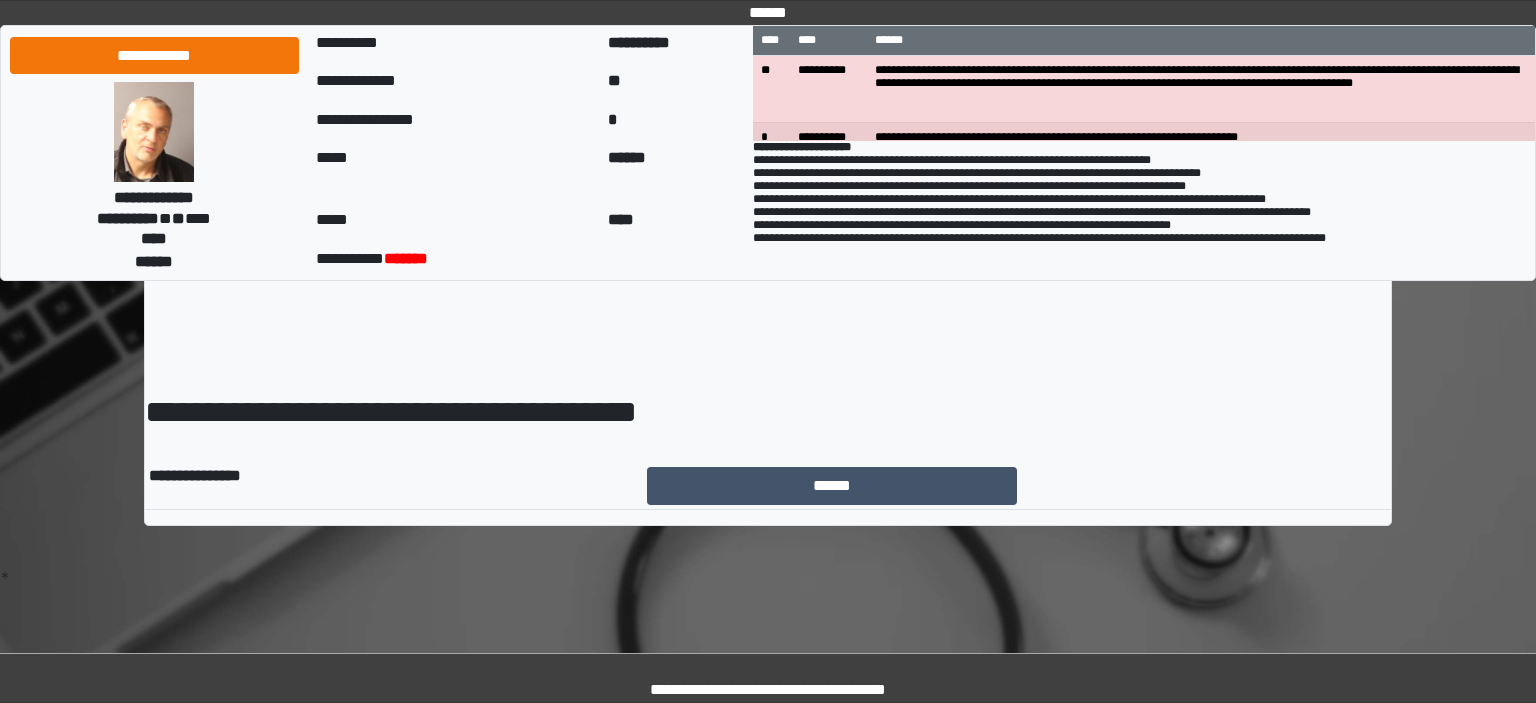scroll, scrollTop: 0, scrollLeft: 0, axis: both 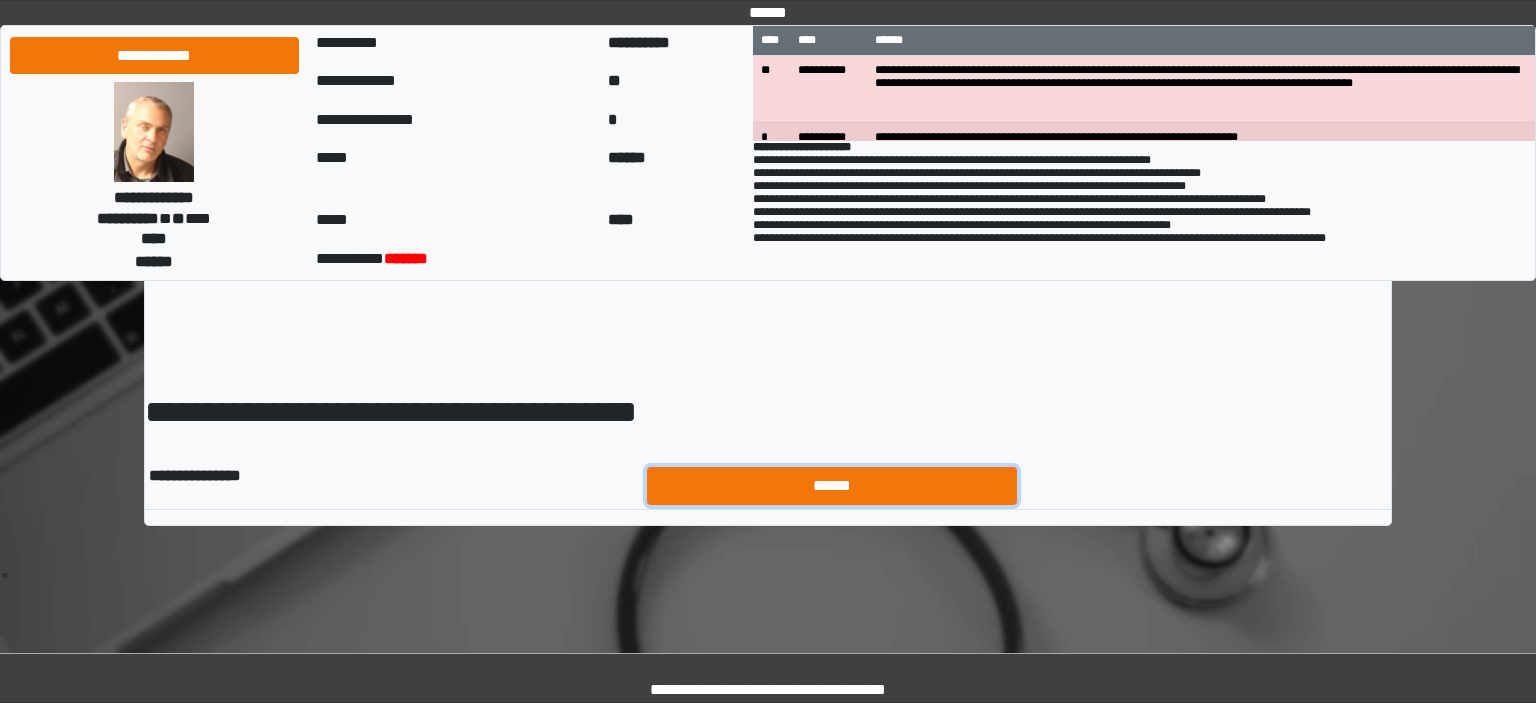 click on "******" at bounding box center [832, 486] 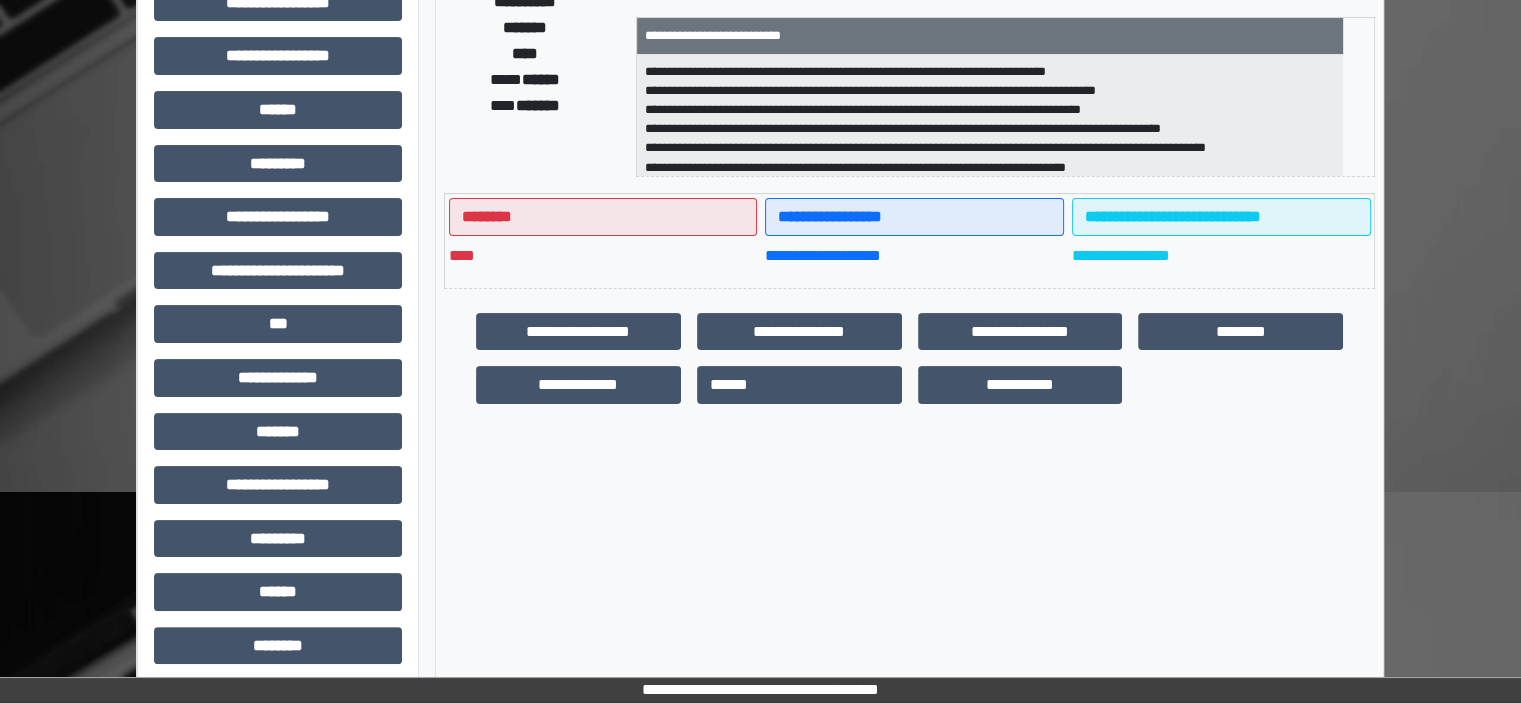scroll, scrollTop: 463, scrollLeft: 0, axis: vertical 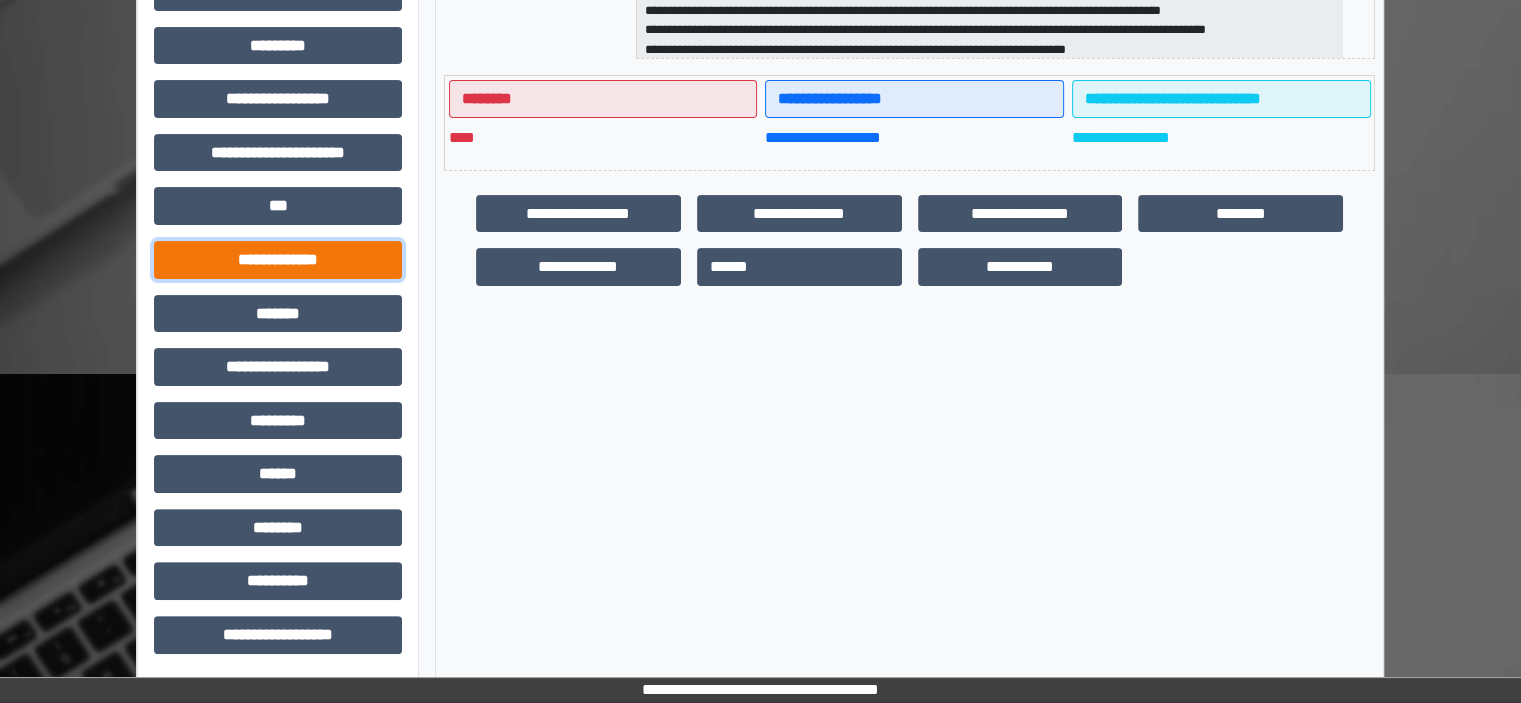 click on "**********" at bounding box center [278, 260] 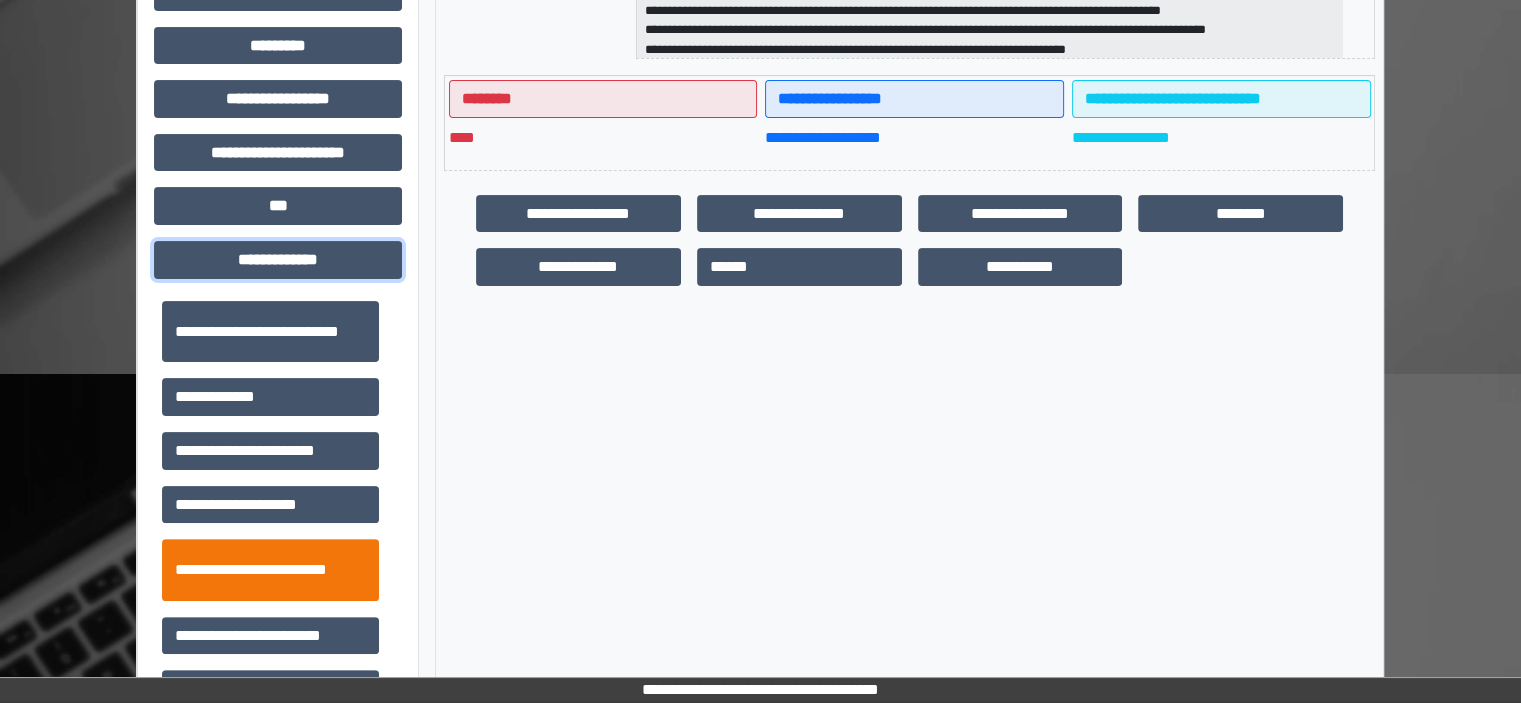 scroll, scrollTop: 500, scrollLeft: 0, axis: vertical 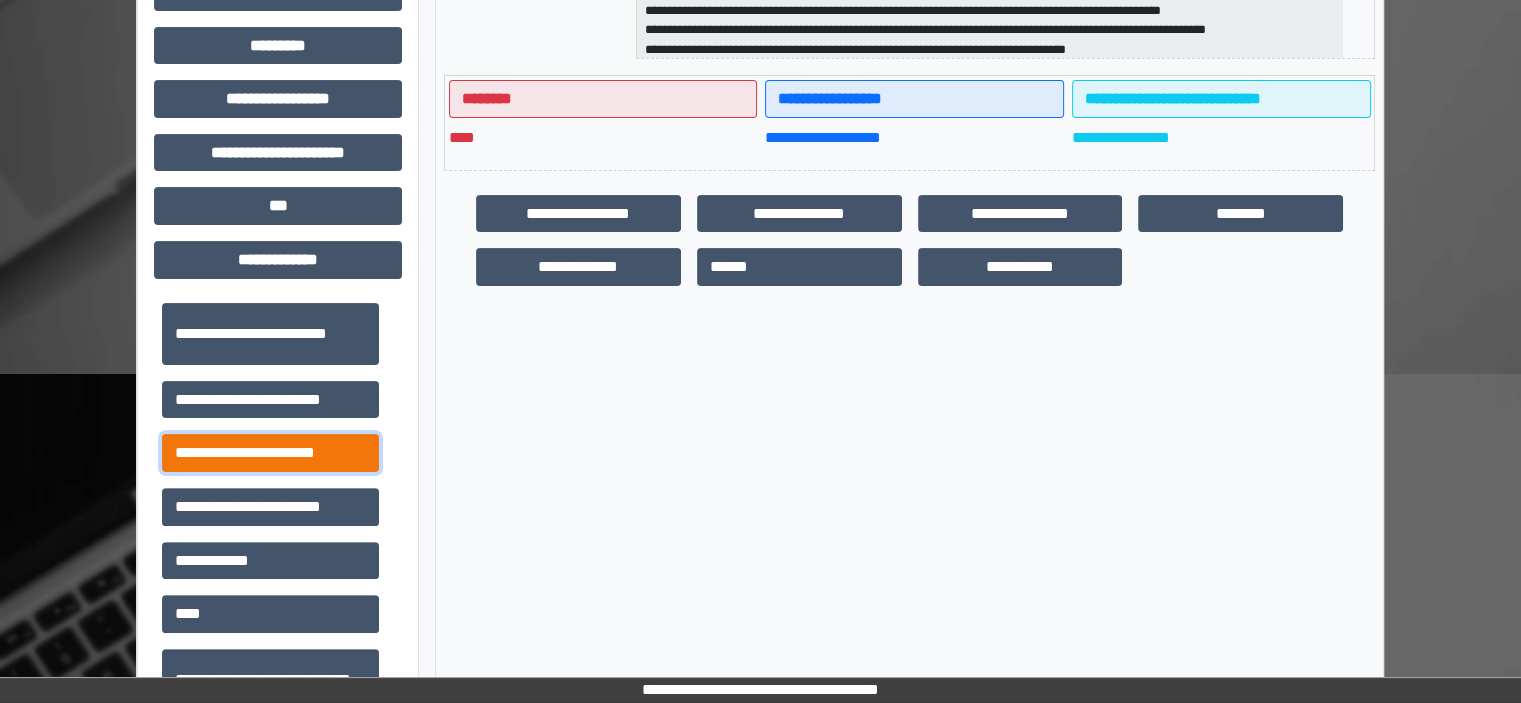click on "**********" at bounding box center (270, 453) 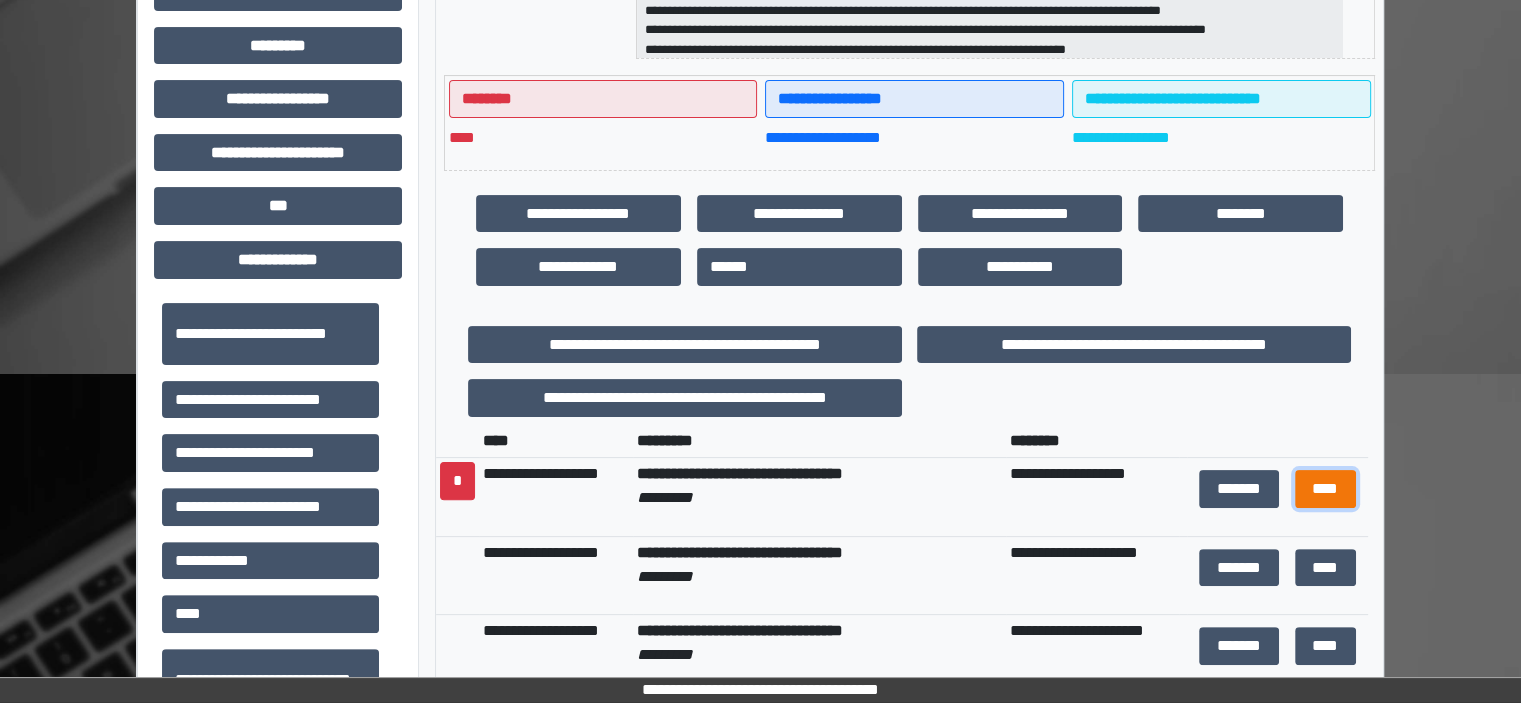 click on "****" at bounding box center (1325, 489) 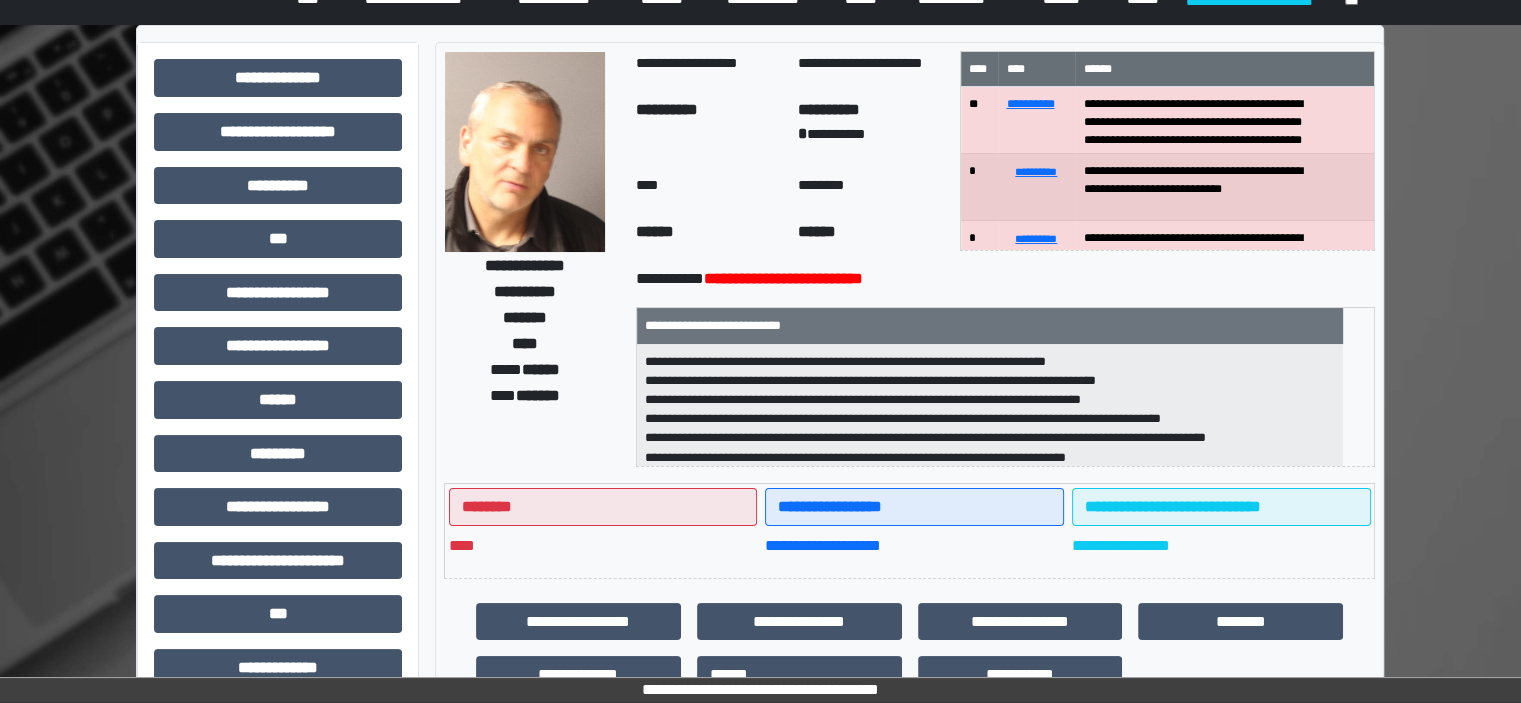 scroll, scrollTop: 0, scrollLeft: 0, axis: both 